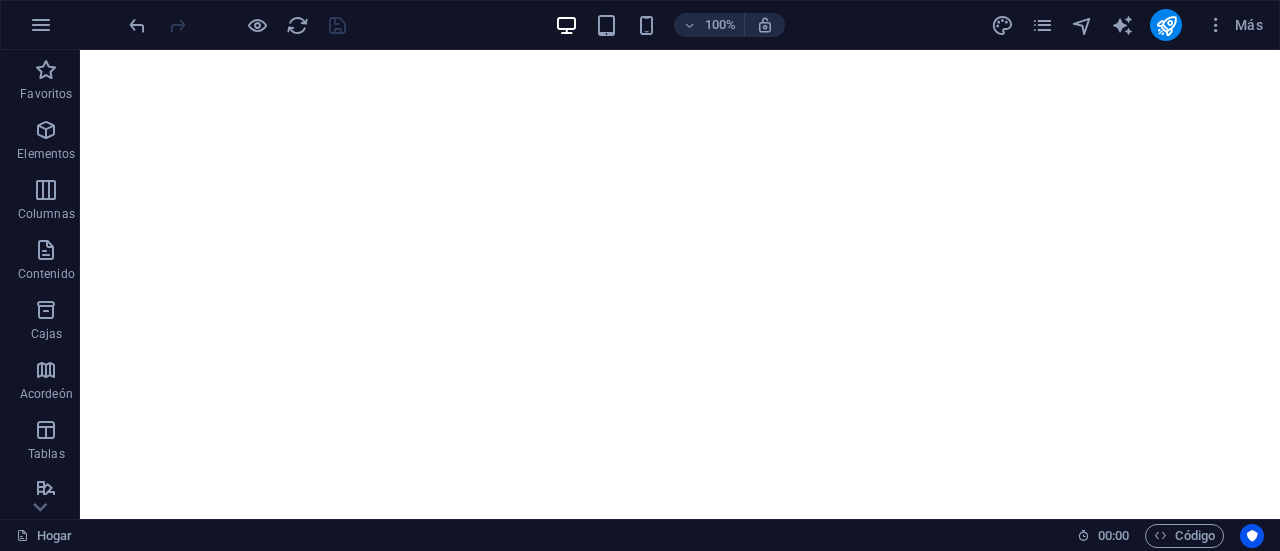 scroll, scrollTop: 0, scrollLeft: 0, axis: both 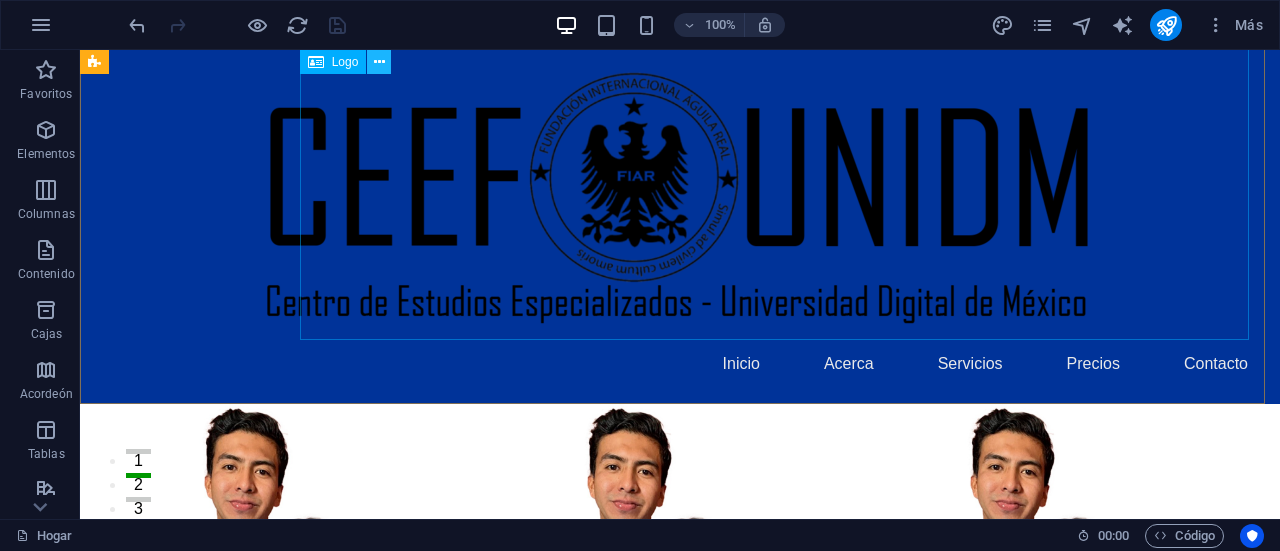 click at bounding box center (379, 62) 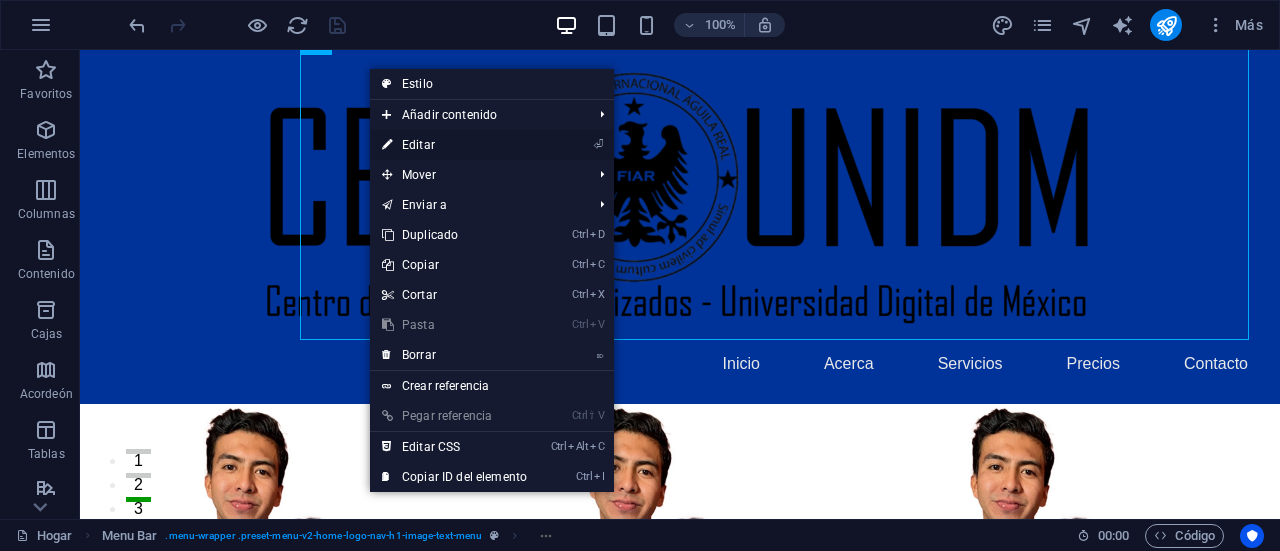 click on "⏎ Editar" at bounding box center [454, 145] 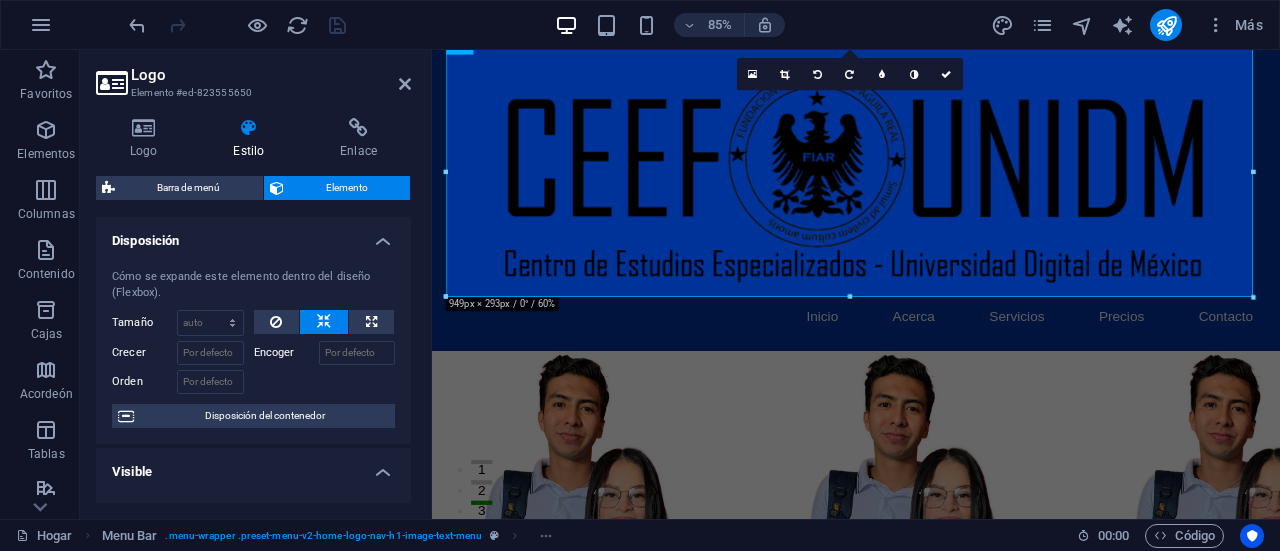 click on "Disposición" at bounding box center (253, 235) 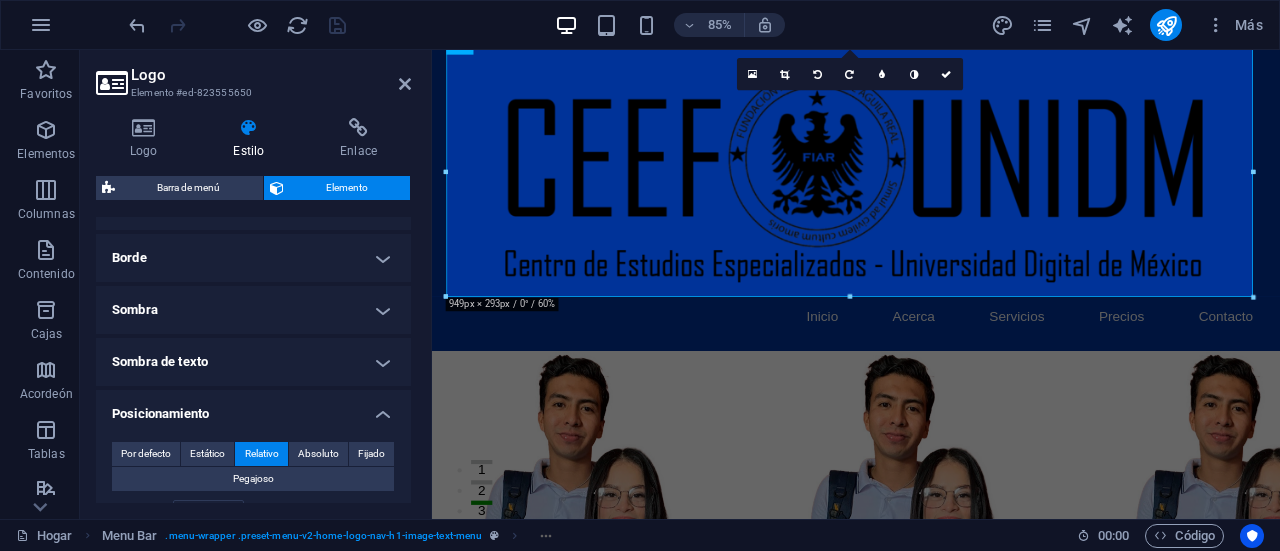 scroll, scrollTop: 317, scrollLeft: 0, axis: vertical 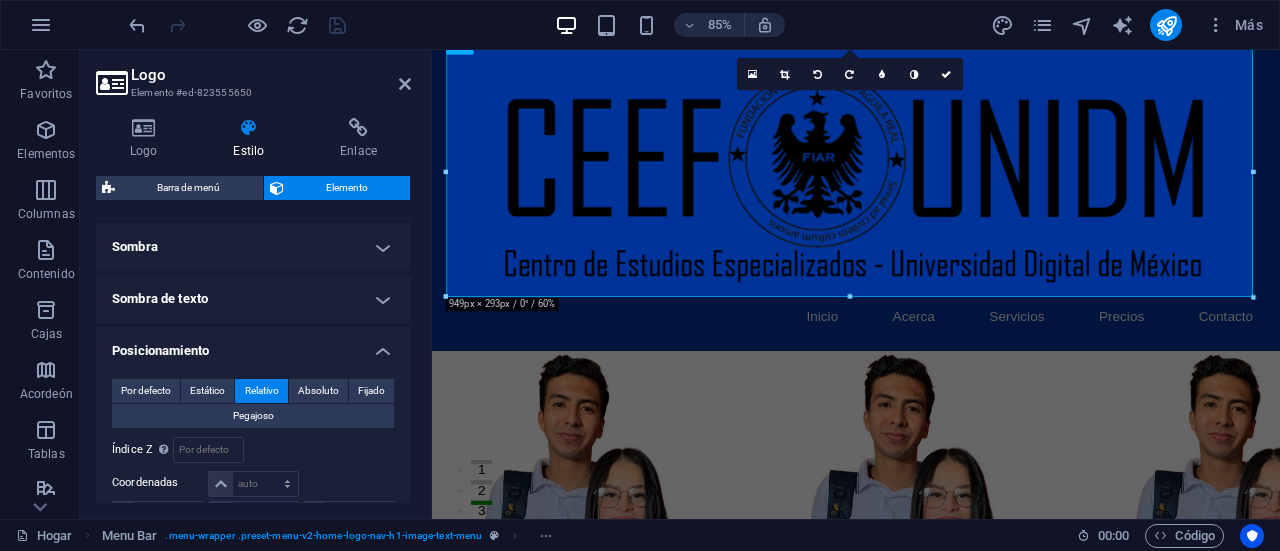 drag, startPoint x: 408, startPoint y: 238, endPoint x: 499, endPoint y: 227, distance: 91.66242 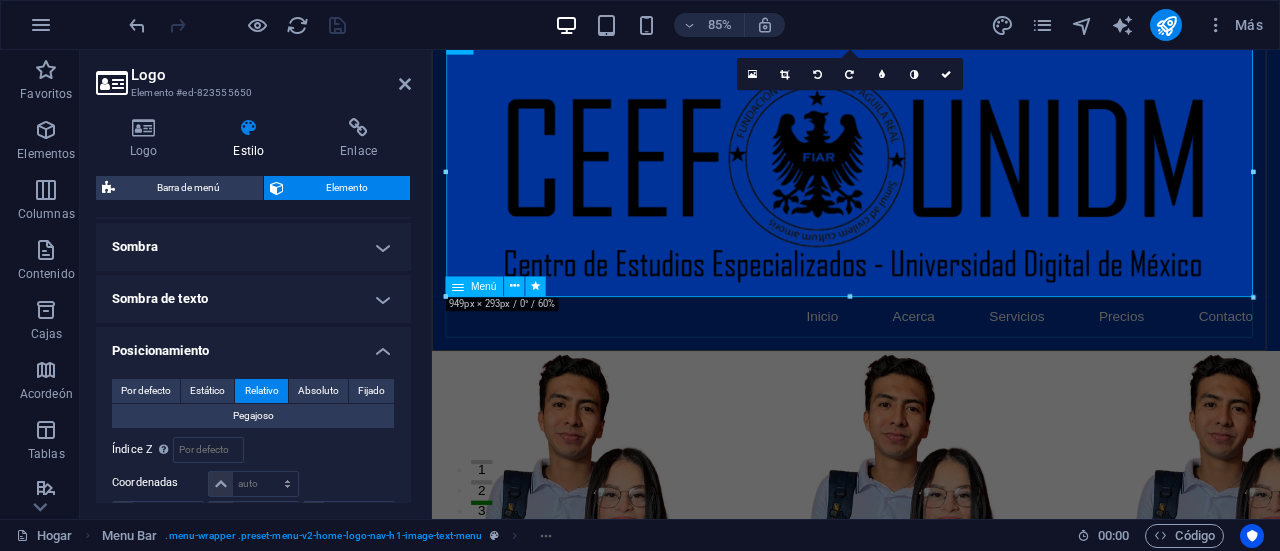 click on "Inicio Acerca Servicios Precios Contacto" at bounding box center [931, 364] 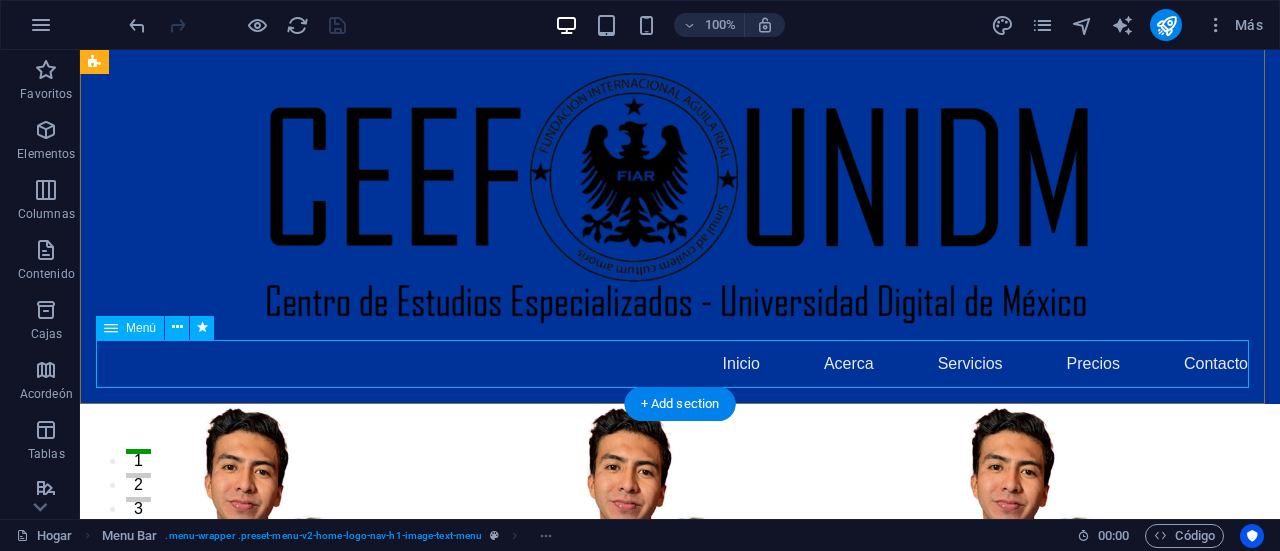 click on "Inicio Acerca Servicios Precios Contacto" at bounding box center [680, 364] 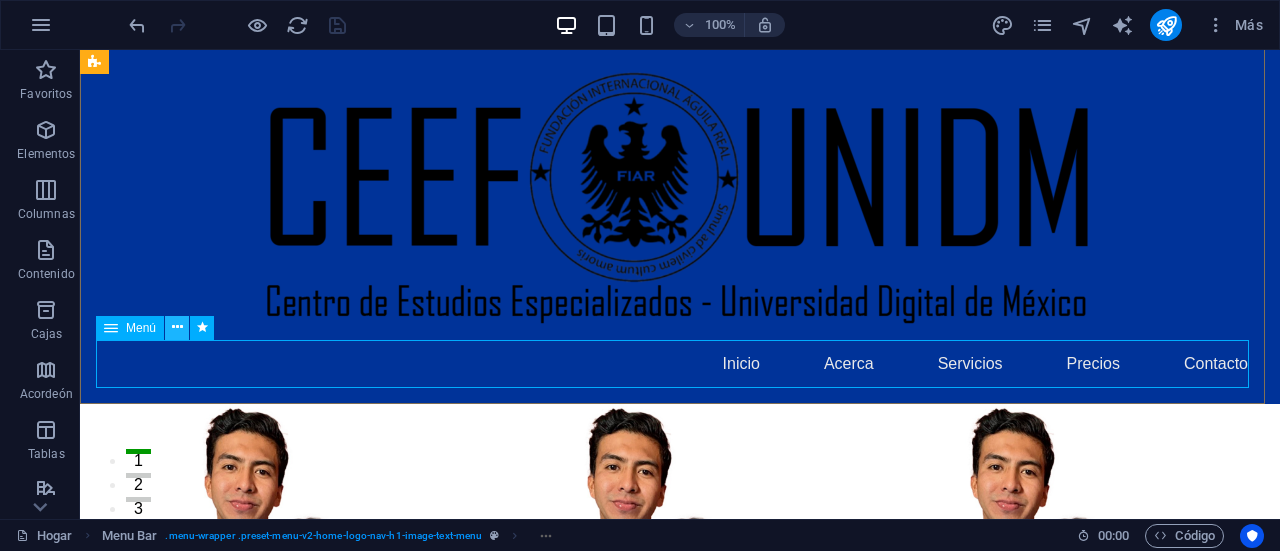 click at bounding box center (177, 327) 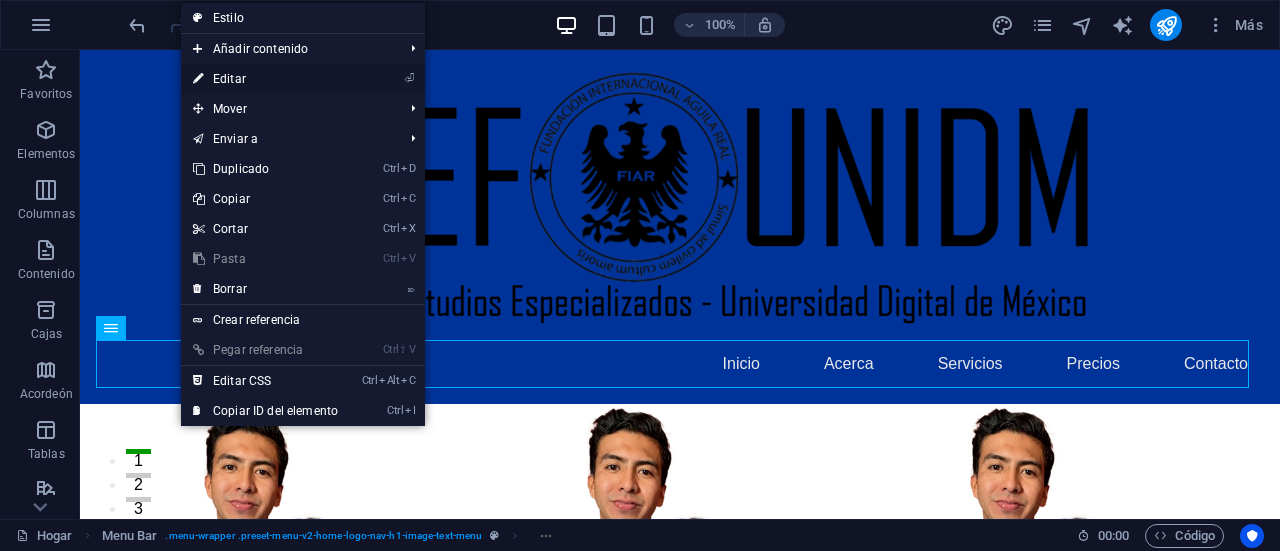 click on "⏎ Editar" at bounding box center [265, 79] 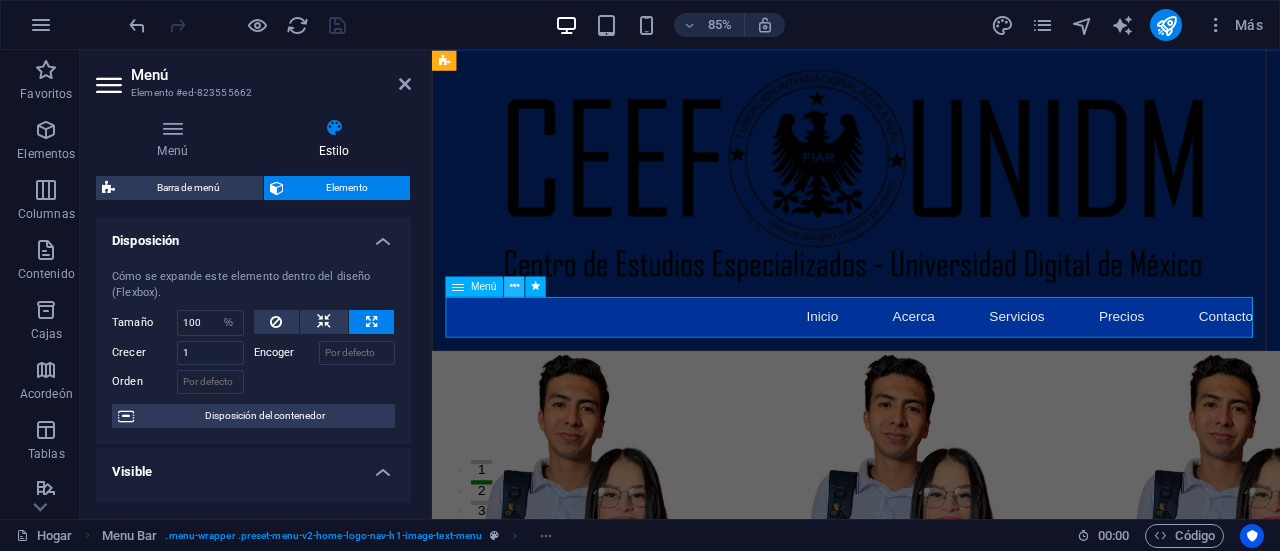 click at bounding box center (514, 286) 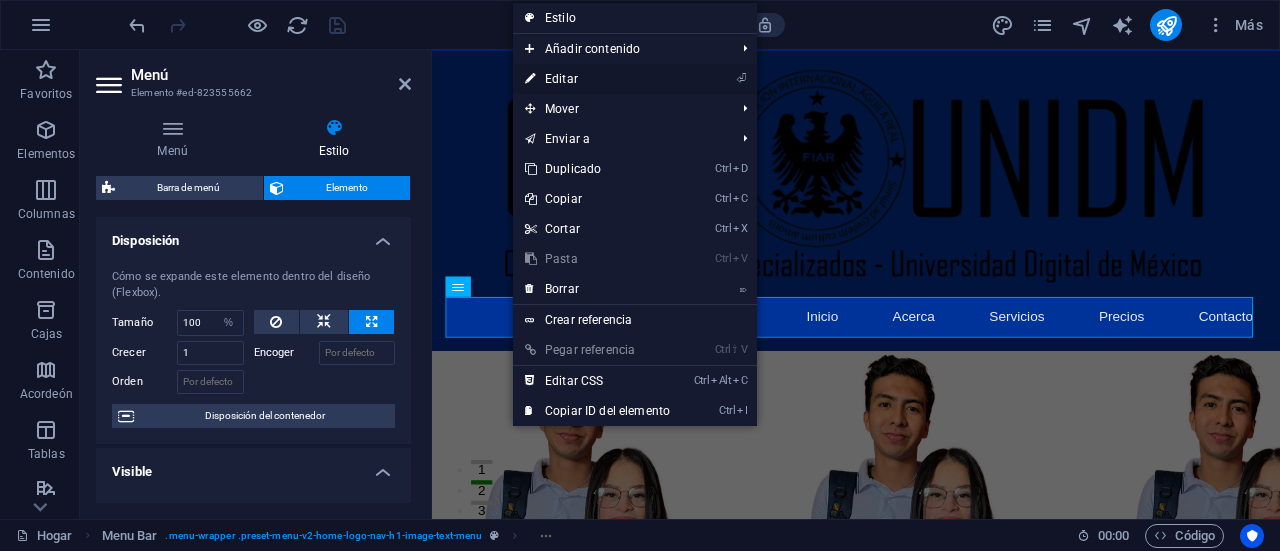 click on "Editar" at bounding box center [561, 79] 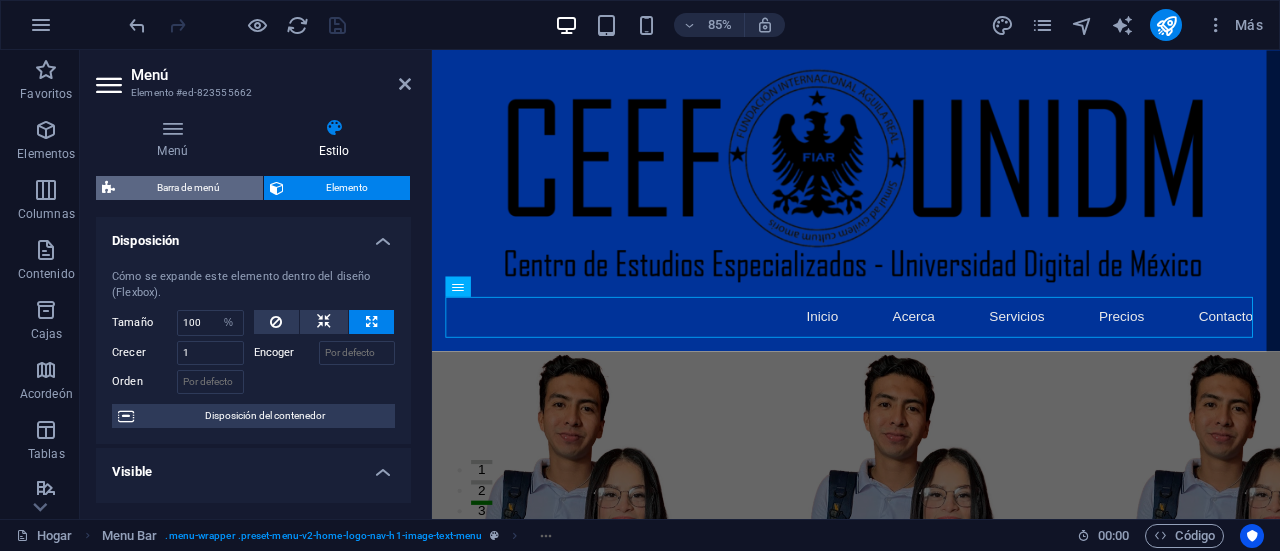 click on "Barra de menú" at bounding box center (189, 188) 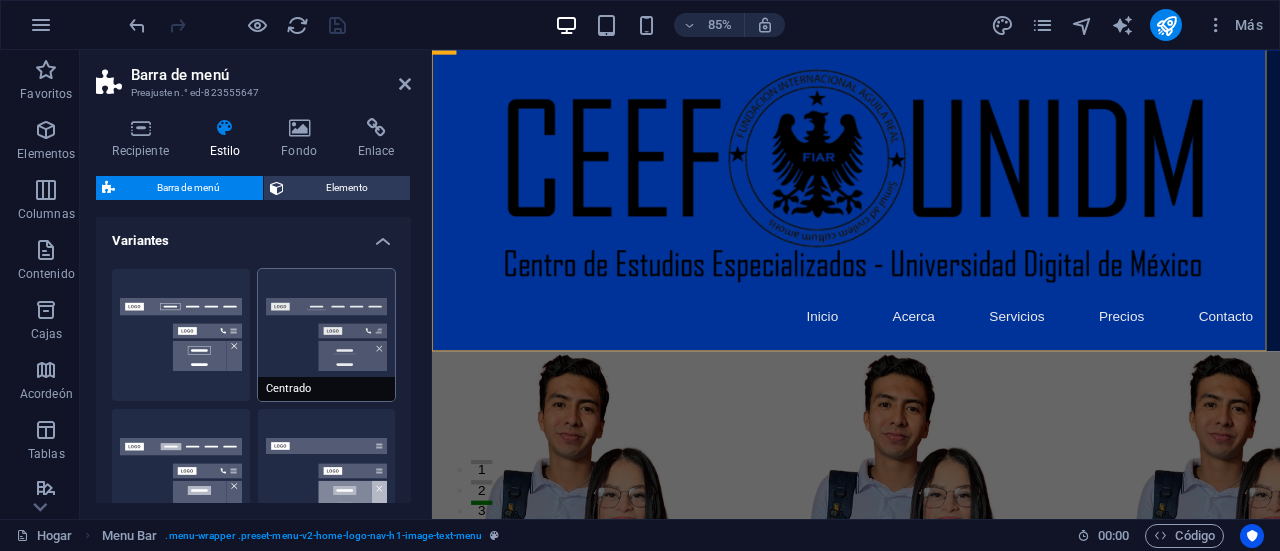 click on "Centrado" at bounding box center [327, 335] 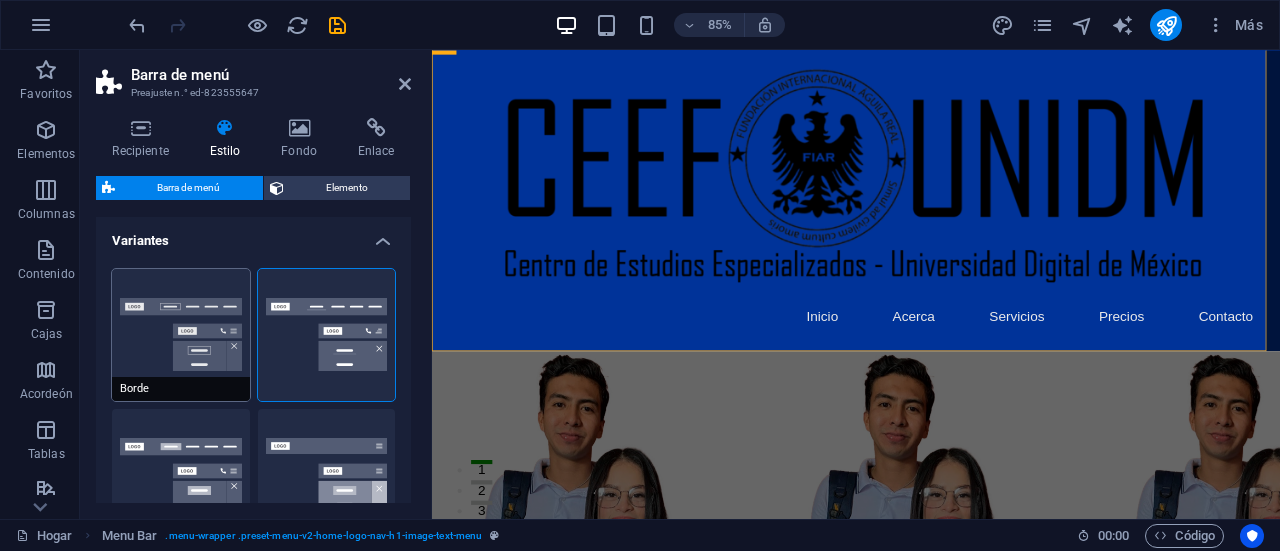 click on "Borde" at bounding box center (181, 335) 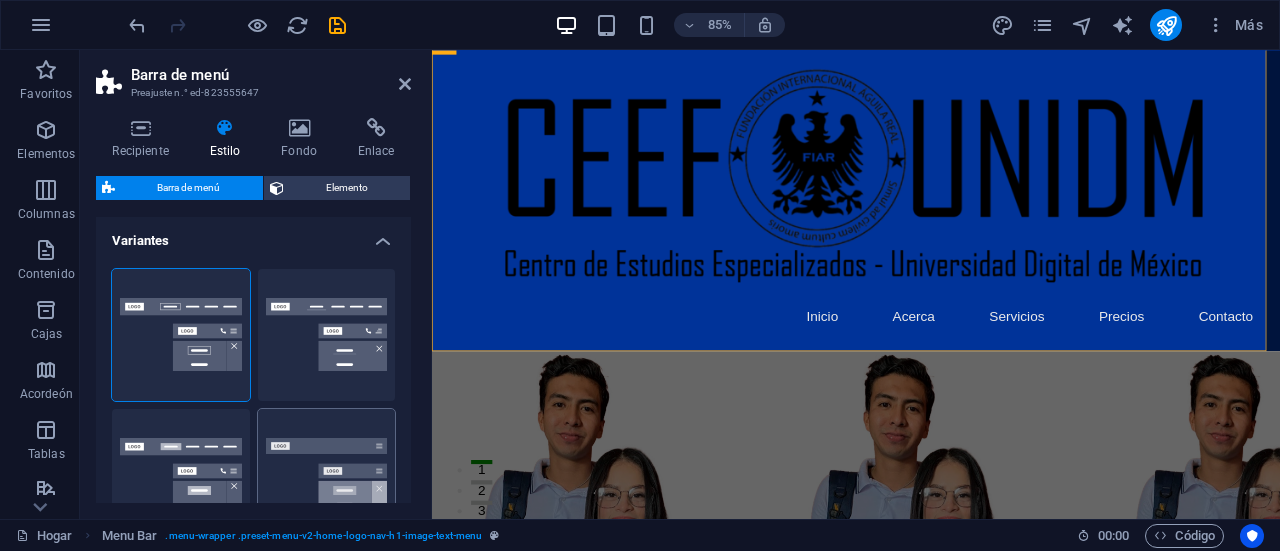 click on "Fijado" at bounding box center (327, 475) 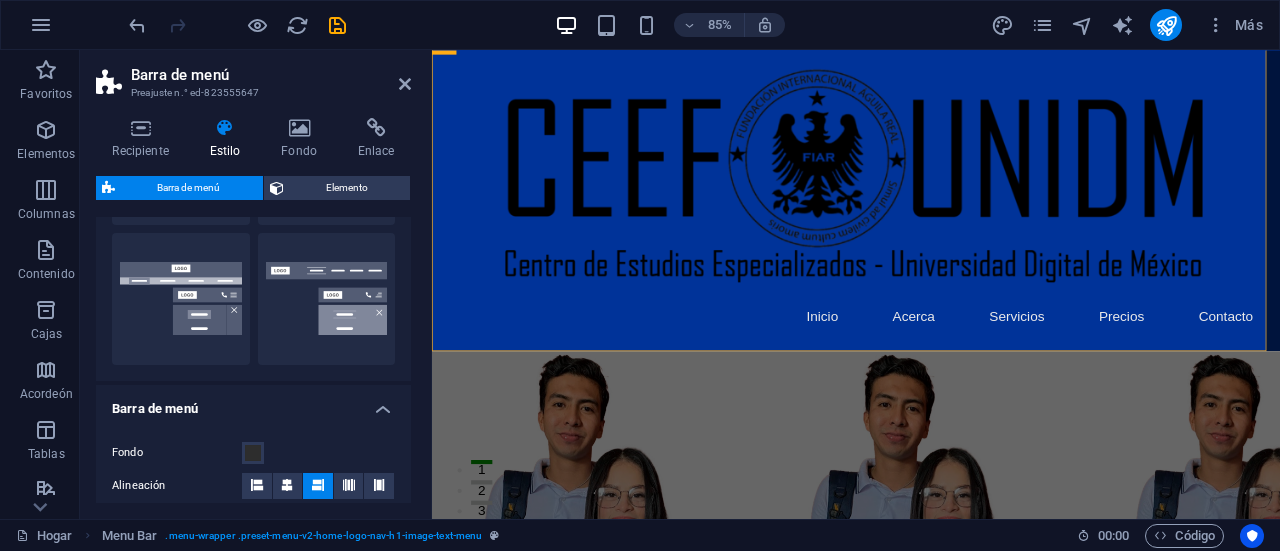 scroll, scrollTop: 472, scrollLeft: 0, axis: vertical 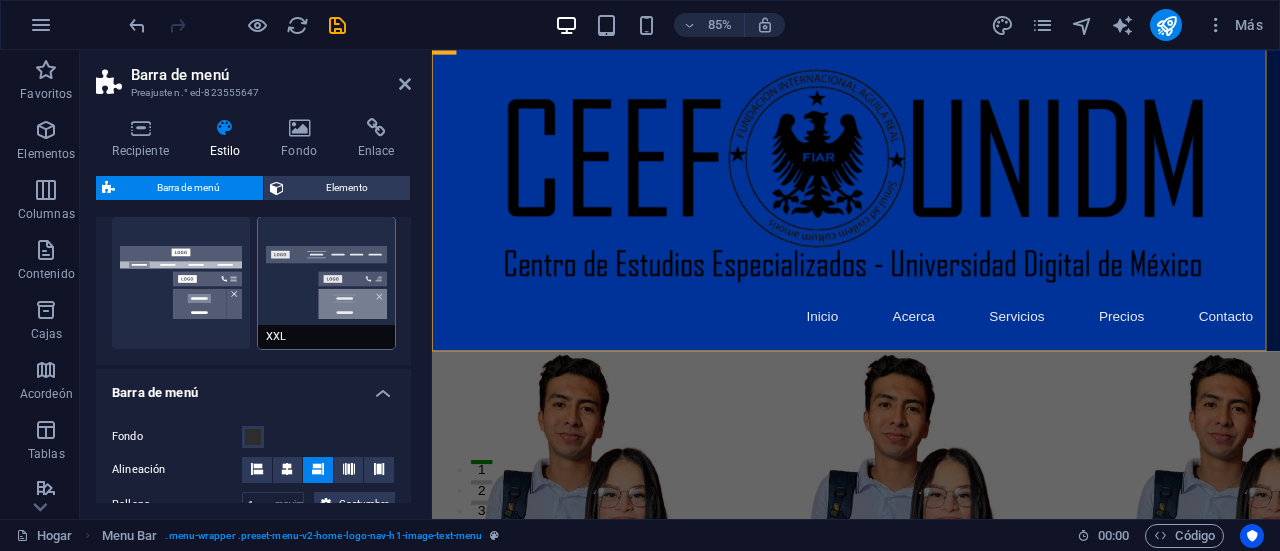 click on "XXL" at bounding box center (327, 283) 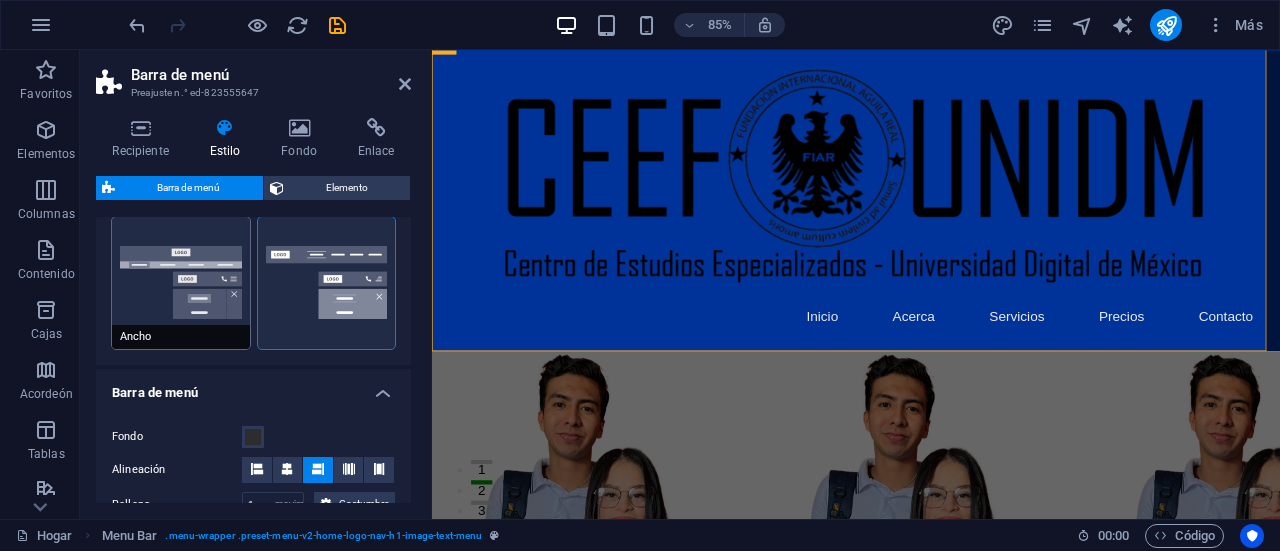 click on "Ancho" at bounding box center [181, 283] 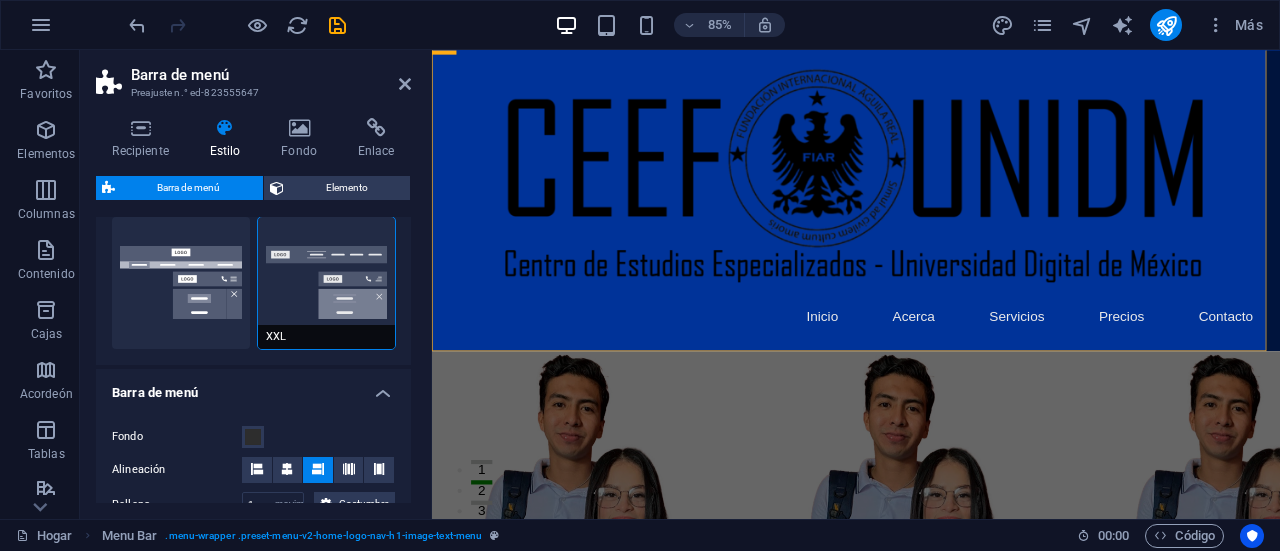 select on "hover_box_bottom" 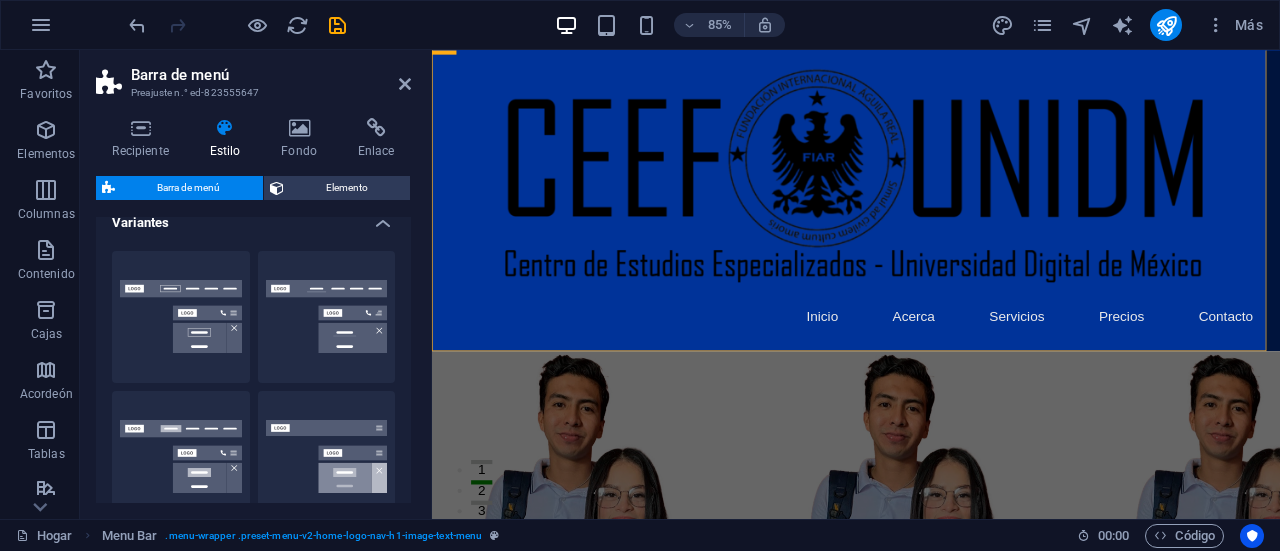 scroll, scrollTop: 6, scrollLeft: 0, axis: vertical 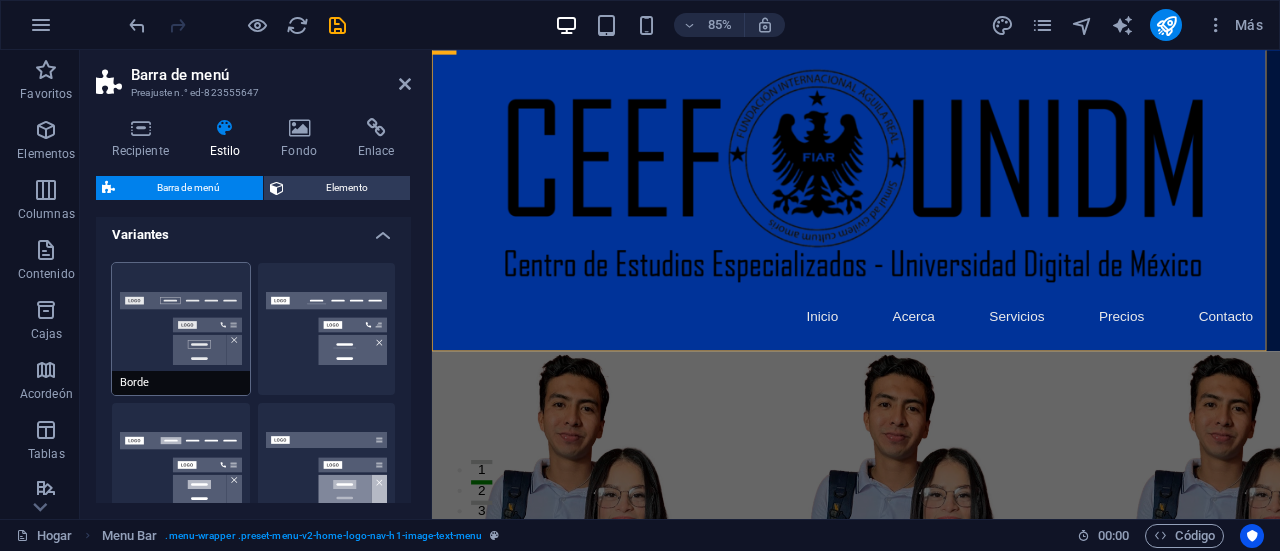 click on "Borde" at bounding box center [181, 329] 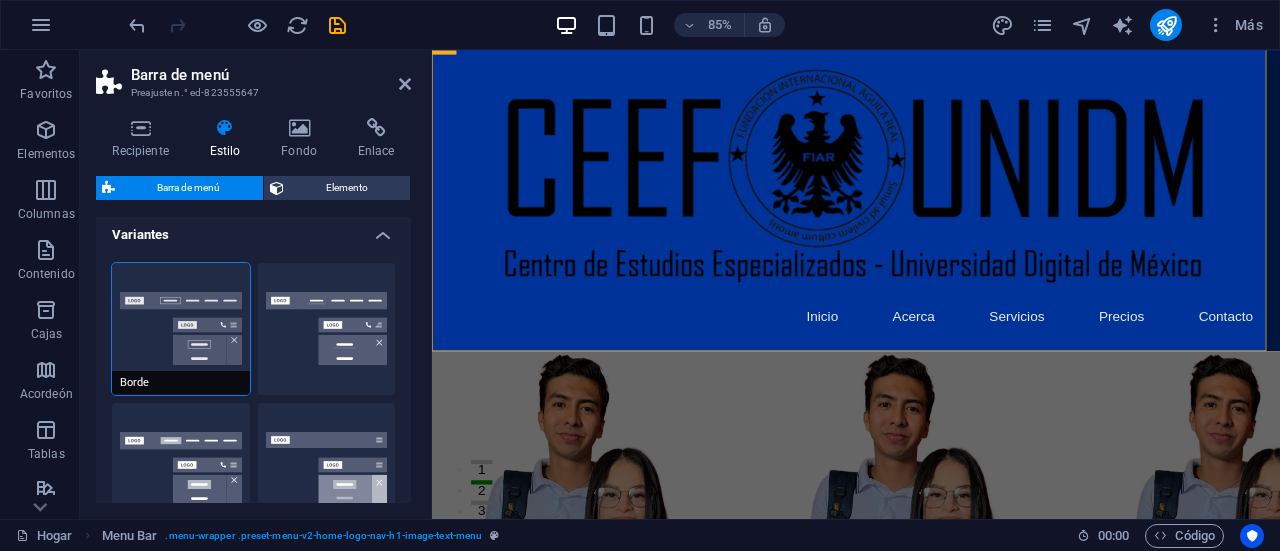 select on "sticky_reverse" 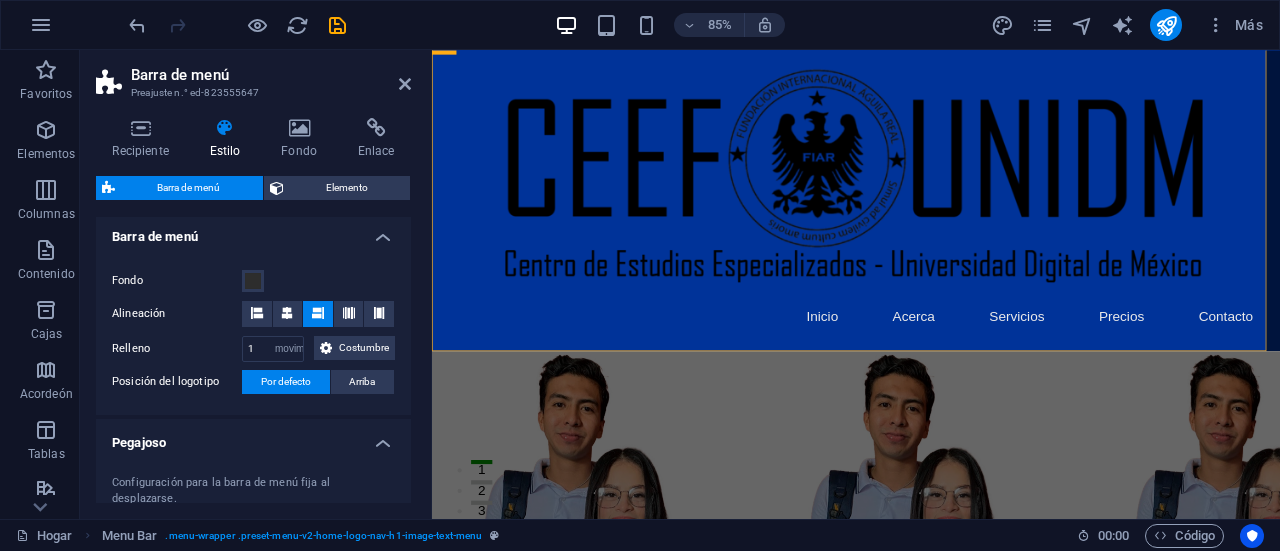 scroll, scrollTop: 634, scrollLeft: 0, axis: vertical 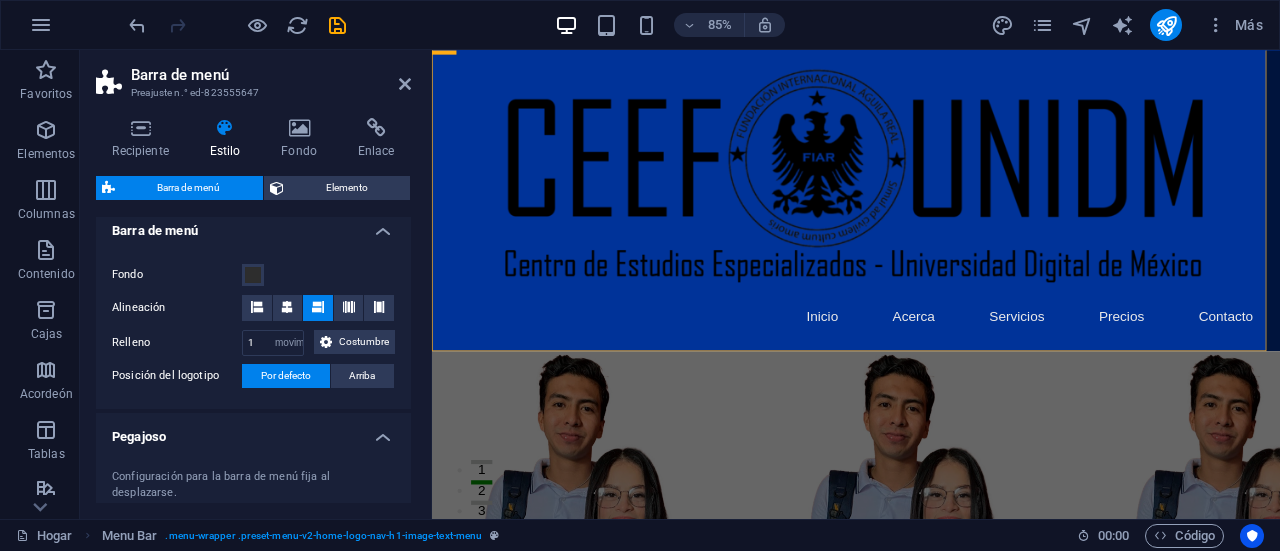 select on "400" 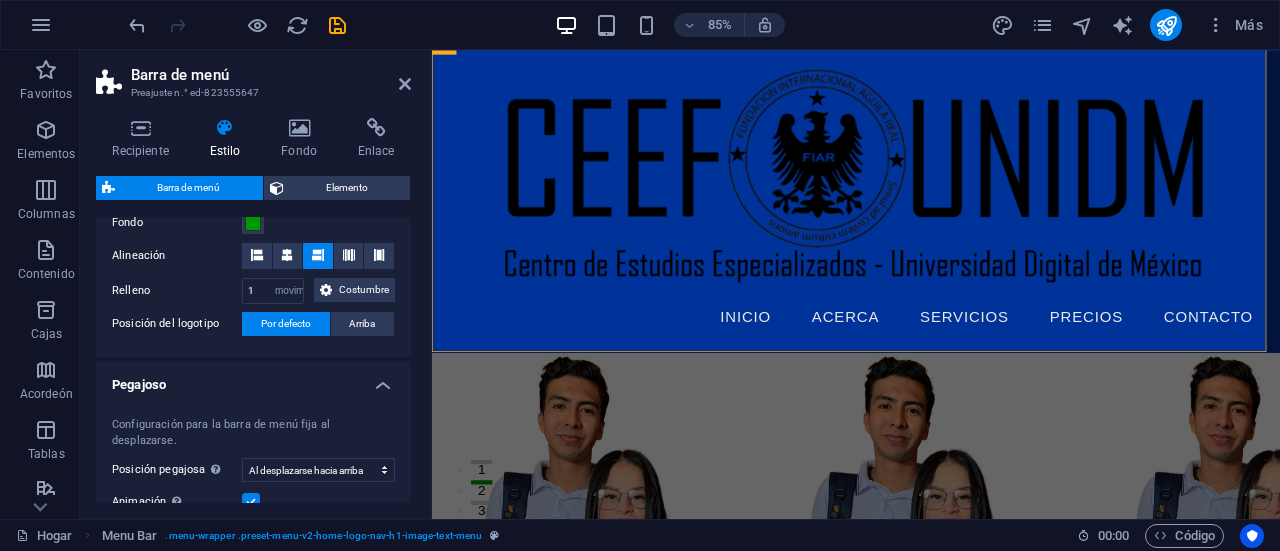 scroll, scrollTop: 668, scrollLeft: 0, axis: vertical 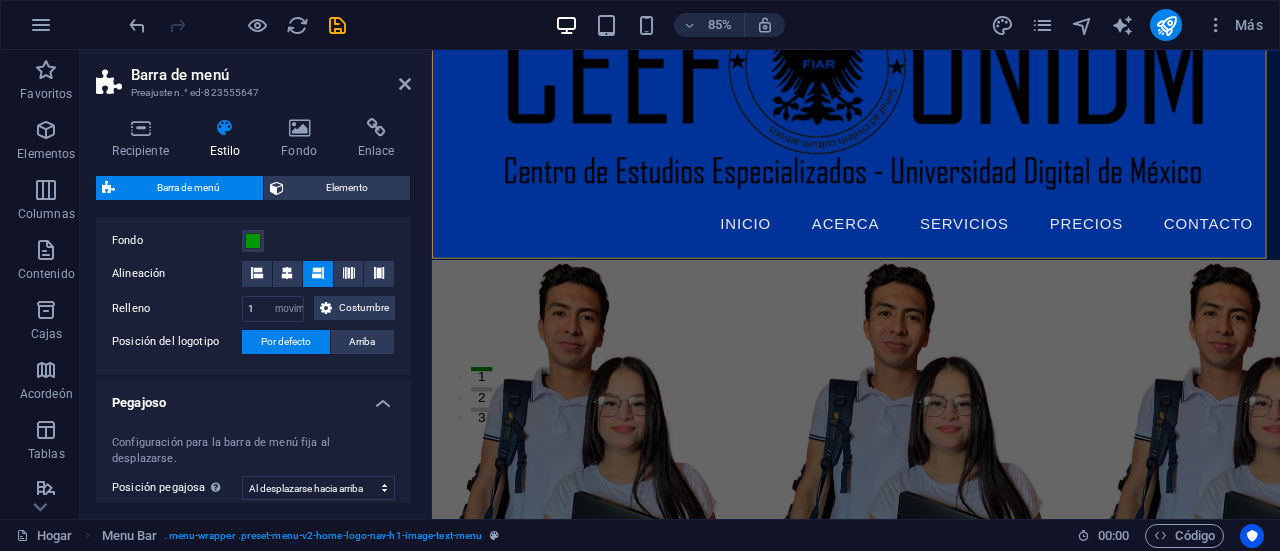 click on "Recipiente Estilo Fondo Enlace Tamaño Altura Por defecto píxeles movimiento rápido del ojo % vh Volkswagen Altura mínima Ninguno píxeles movimiento rápido del ojo % vh Volkswagen Ancho Por defecto píxeles movimiento rápido del ojo % ellos vh Volkswagen Ancho mínimo Ninguno píxeles movimiento rápido del ojo % vh Volkswagen Ancho del contenido Por defecto Ancho personalizado Ancho Por defecto píxeles movimiento rápido del ojo % ellos vh Volkswagen Ancho mínimo Ninguno píxeles movimiento rápido del ojo % vh Volkswagen Relleno predeterminado Espaciado personalizado El ancho y el relleno del contenido predeterminados se pueden cambiar en Diseño. Editar diseño Diseño (Flexbox) Alineación Determina la dirección de flexión. Por defecto Eje principal Determinar cómo deben comportarse los elementos a lo largo del eje principal dentro de este contenedor (justificar el contenido). Por defecto Eje lateral Por defecto Envoltura Por defecto En Apagado Llenar Por defecto Accesibilidad" at bounding box center [253, 310] 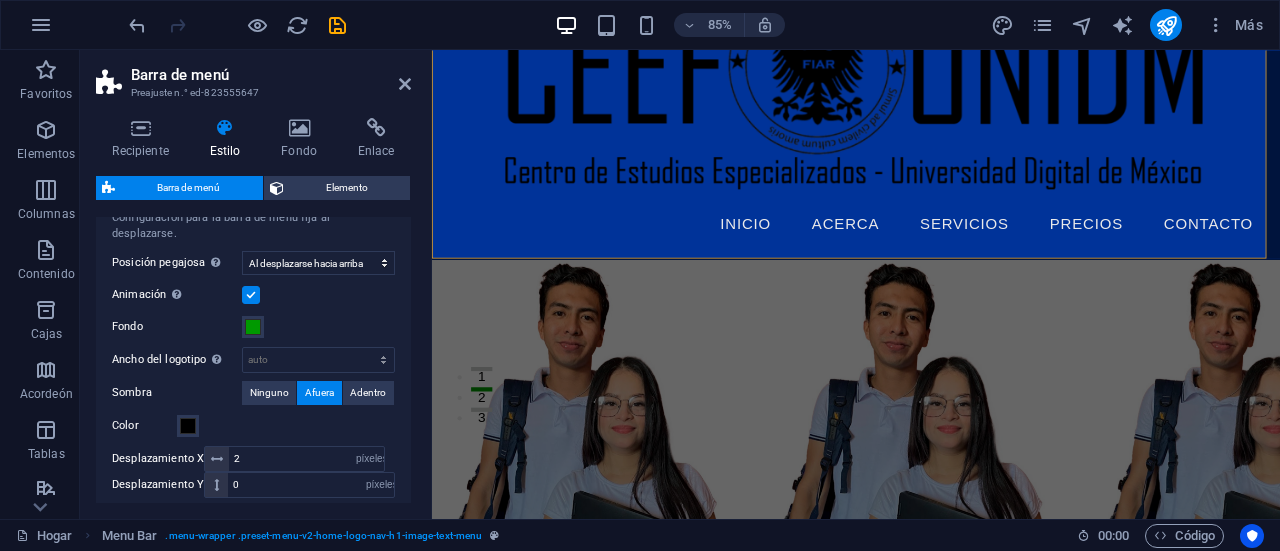 scroll, scrollTop: 894, scrollLeft: 0, axis: vertical 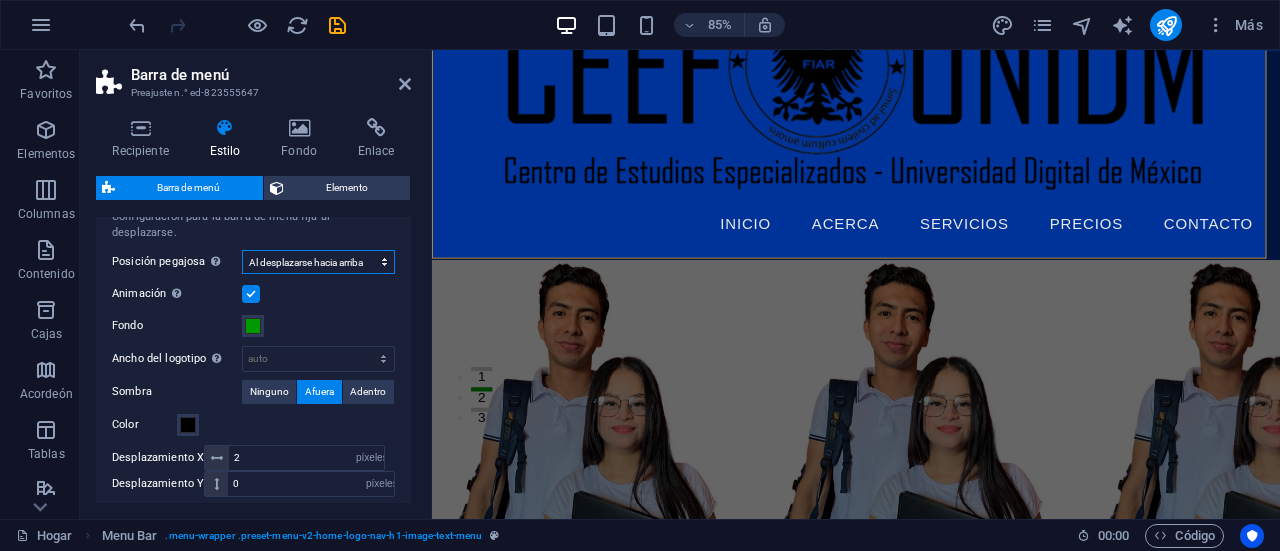 click on "Apagado Instante Después del menú Después del banner Al desplazarse hacia arriba" at bounding box center (318, 262) 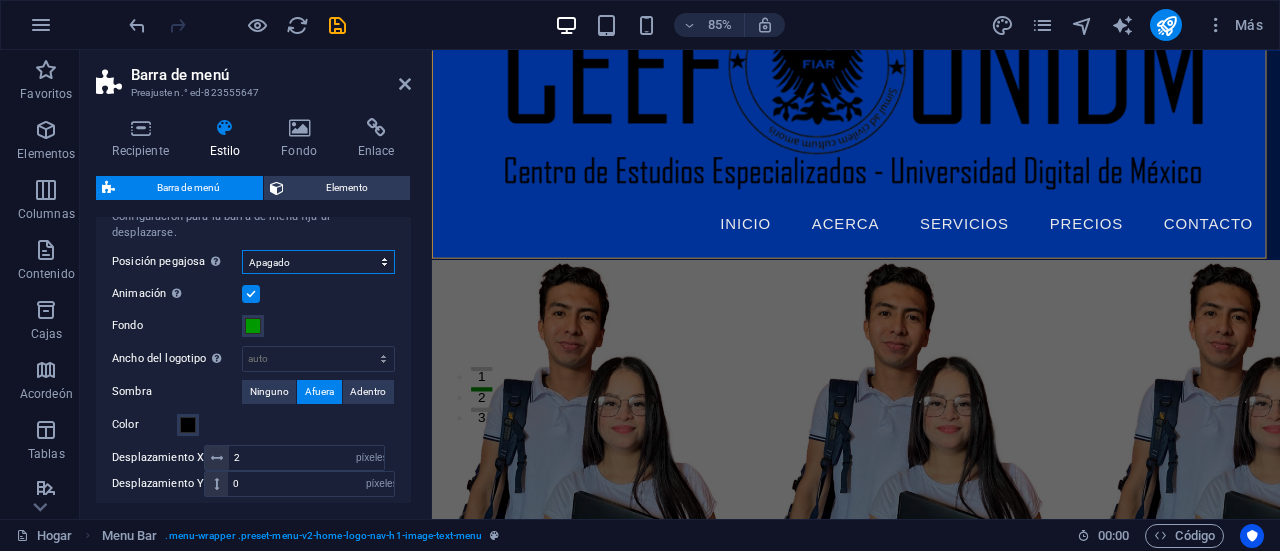 click on "Apagado Instante Después del menú Después del banner Al desplazarse hacia arriba" at bounding box center (318, 262) 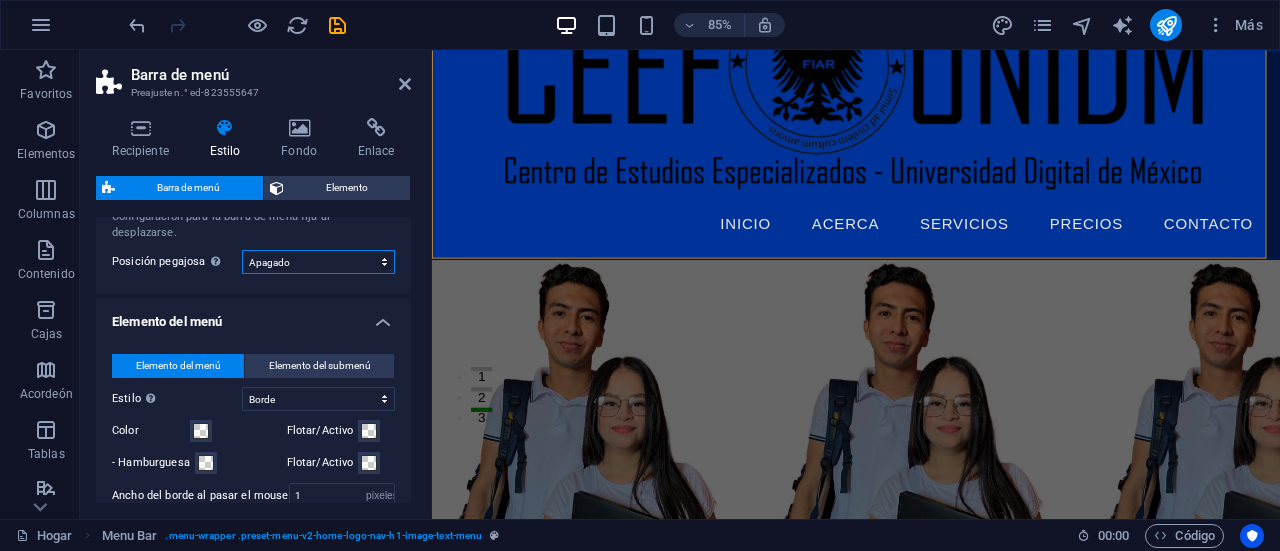 click on "Apagado Instante Después del menú Después del banner Al desplazarse hacia arriba" at bounding box center [318, 262] 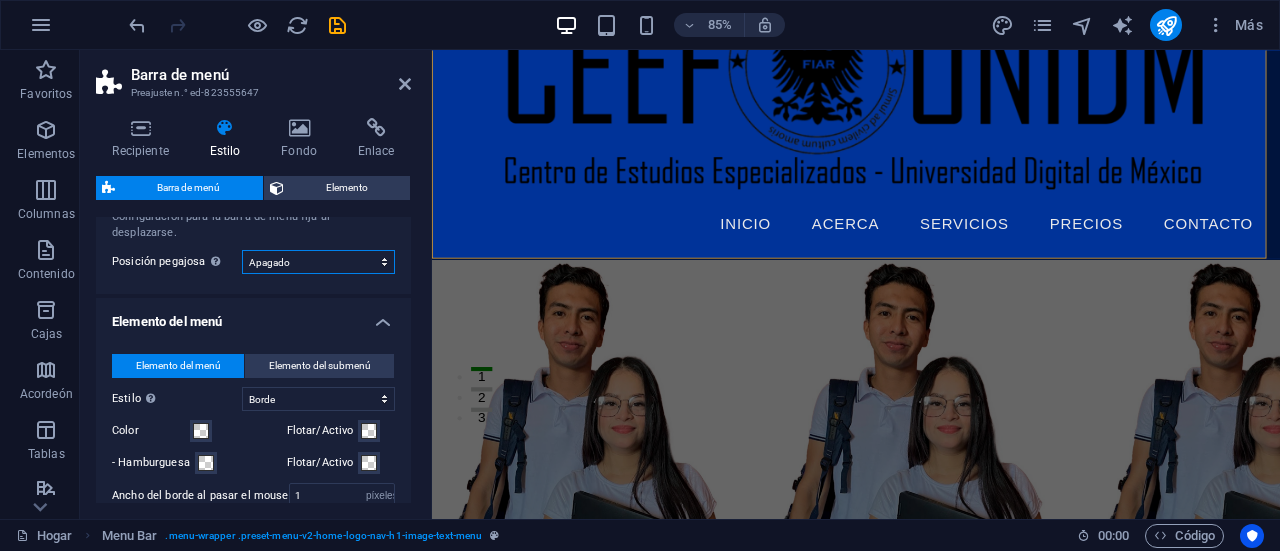 select on "sticky_instant" 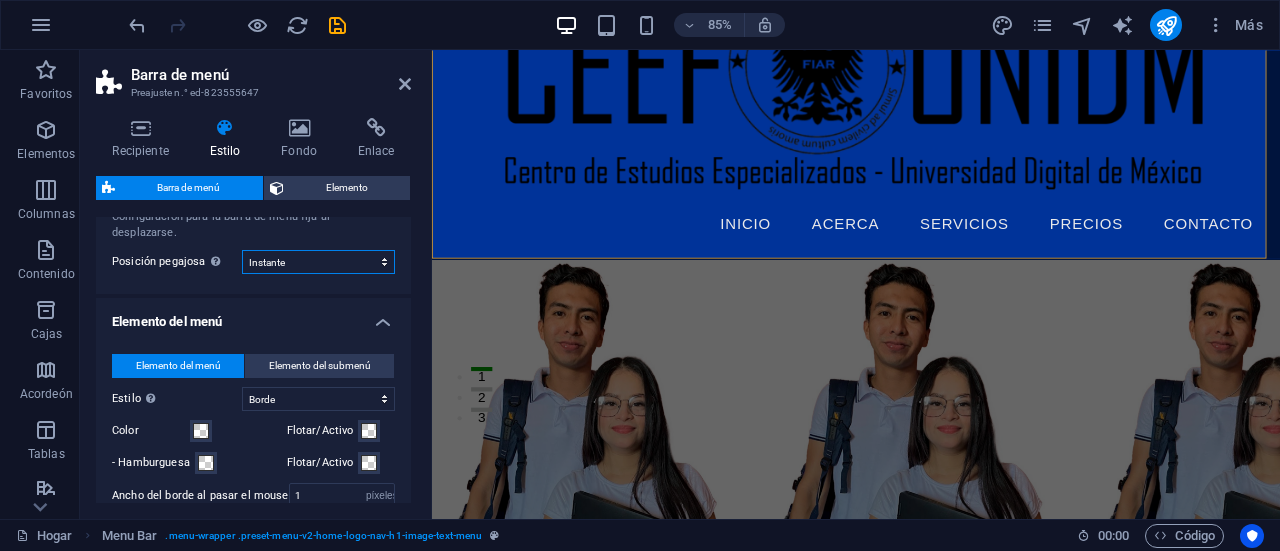 click on "Apagado Instante Después del menú Después del banner Al desplazarse hacia arriba" at bounding box center [318, 262] 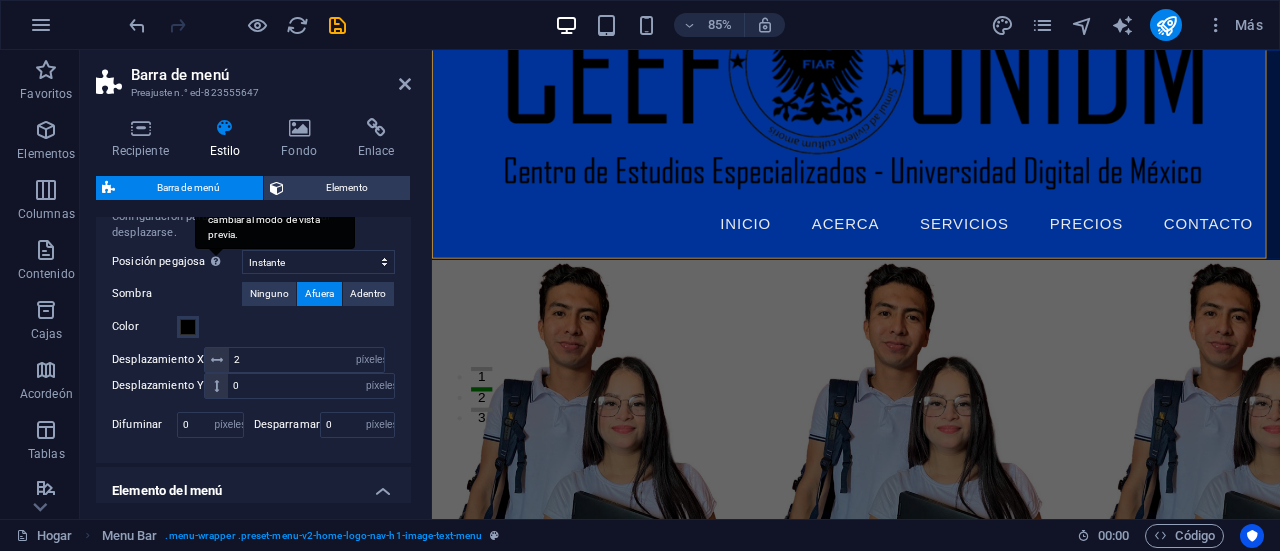 click on "Afecta la posición de desplazamiento donde se fija la barra de menú. El cambio se aplica al guardar o al cambiar al modo de vista previa." at bounding box center [275, 196] 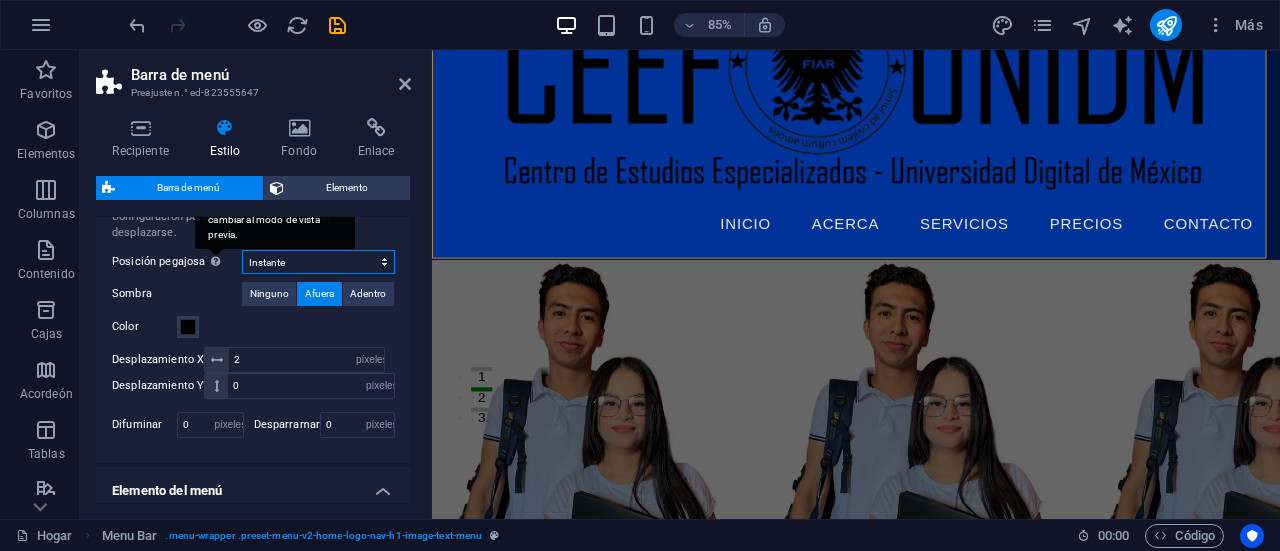 click on "Apagado Instante Después del menú Después del banner Al desplazarse hacia arriba" at bounding box center (318, 262) 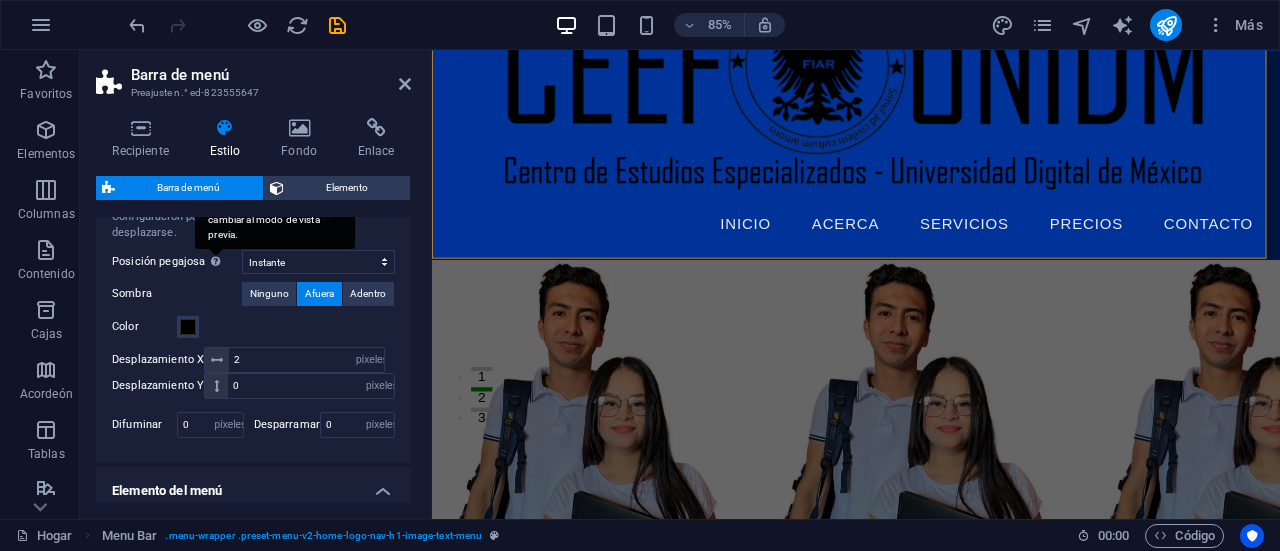 click on "Afecta la posición de desplazamiento donde se fija la barra de menú. El cambio se aplica al guardar o al cambiar al modo de vista previa." at bounding box center [273, 197] 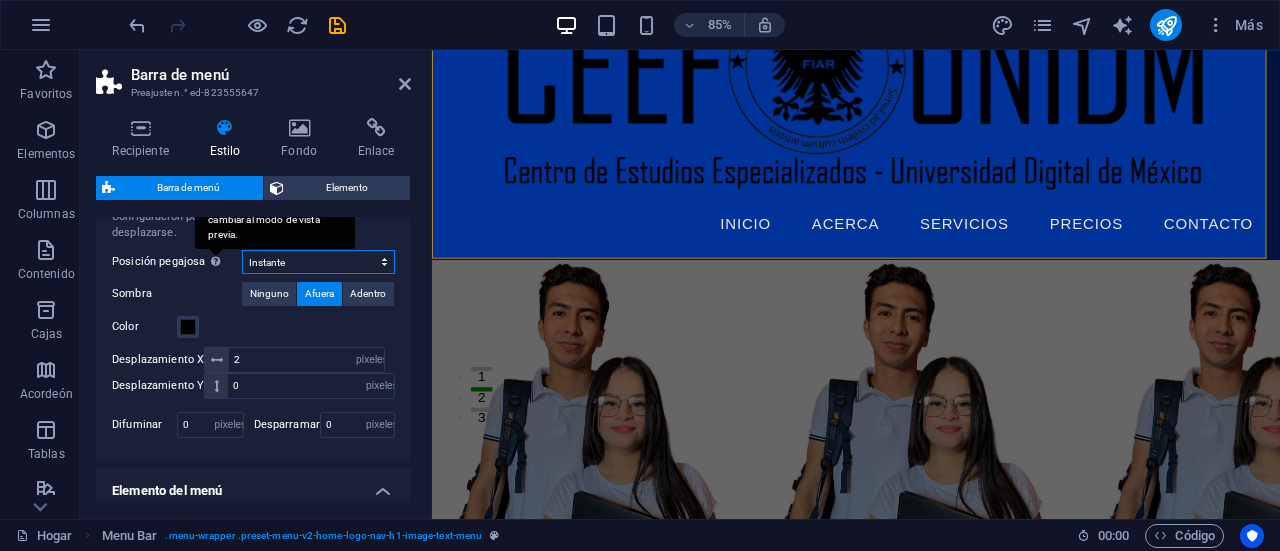 click on "Apagado Instante Después del menú Después del banner Al desplazarse hacia arriba" at bounding box center (318, 262) 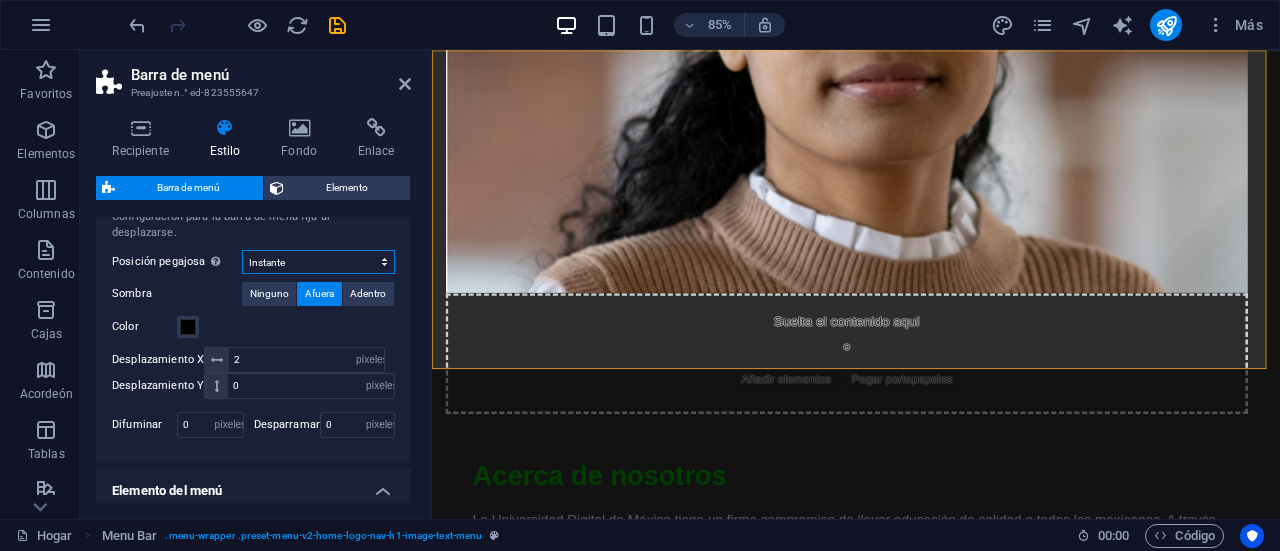 scroll, scrollTop: 0, scrollLeft: 0, axis: both 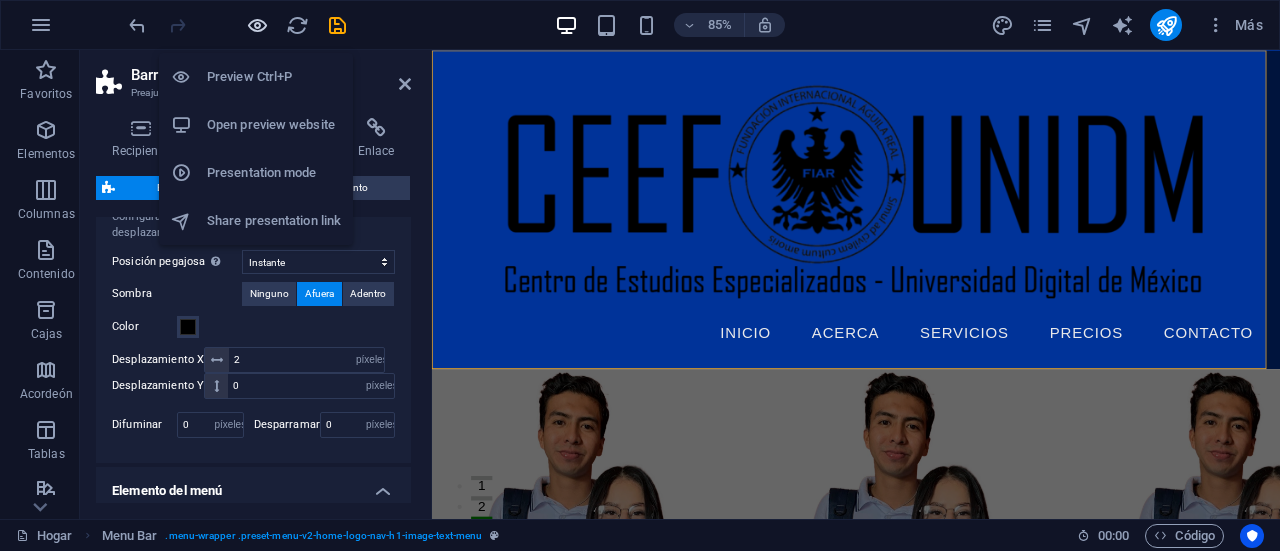 click at bounding box center (257, 25) 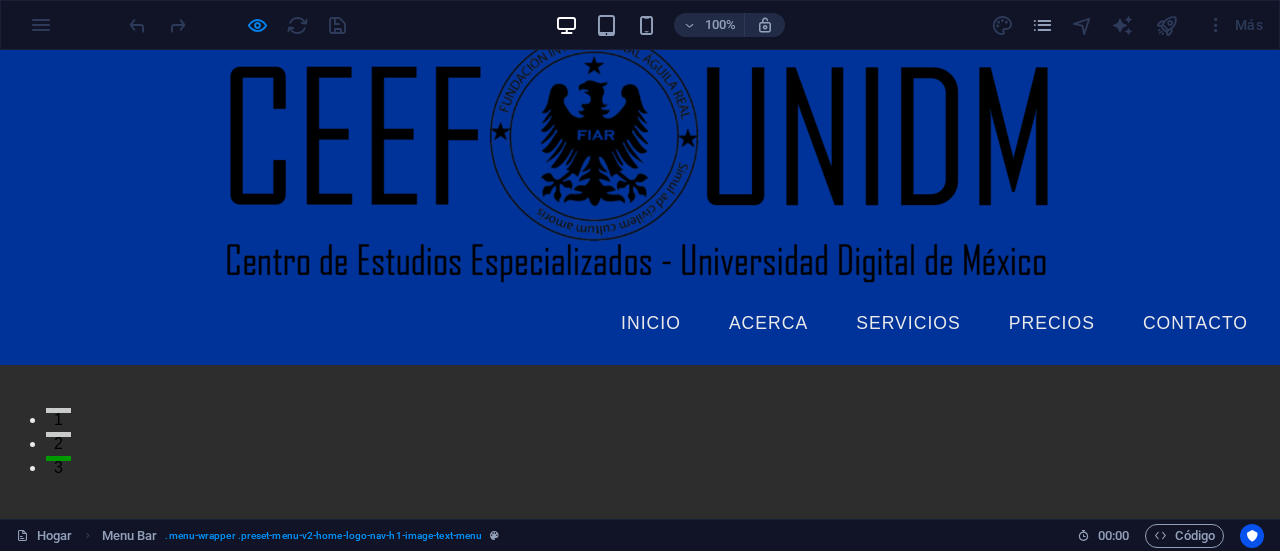 scroll, scrollTop: 0, scrollLeft: 0, axis: both 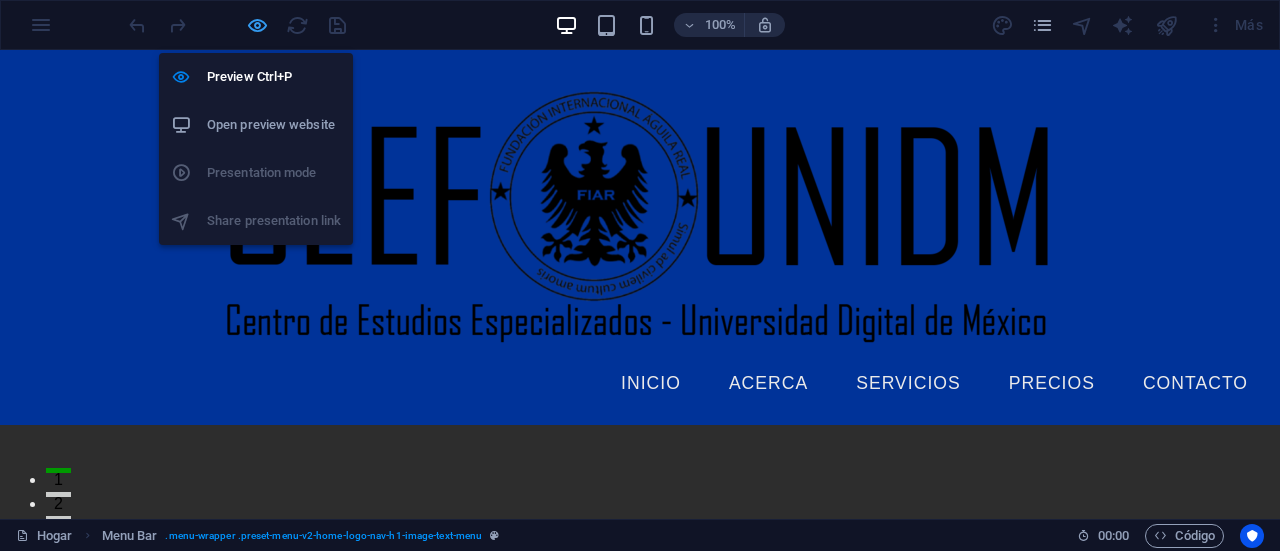 click at bounding box center [257, 25] 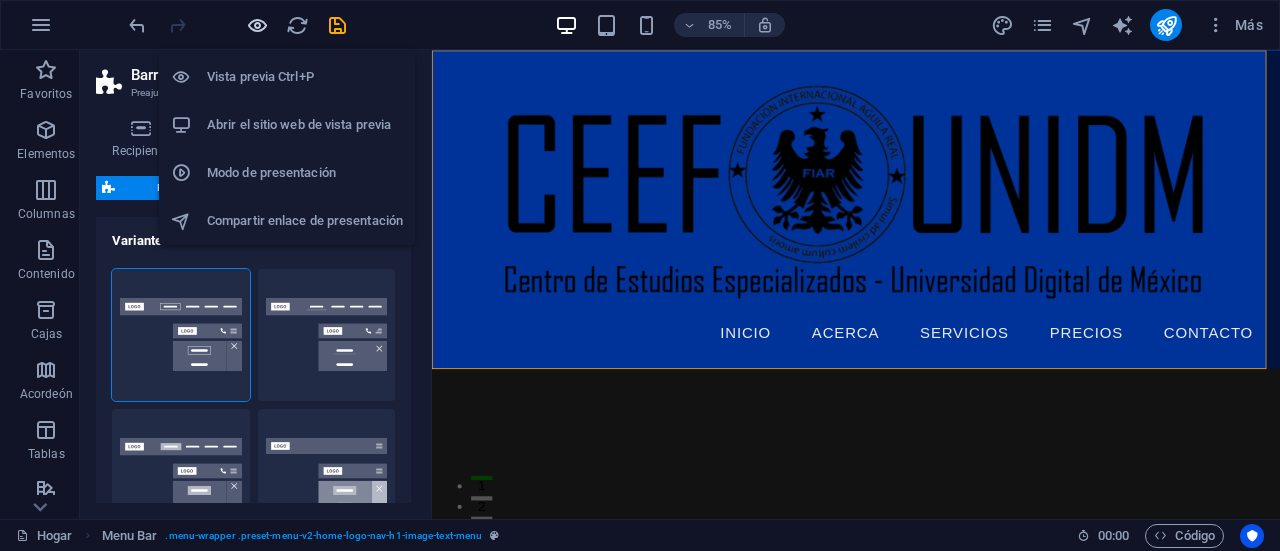 click at bounding box center (257, 25) 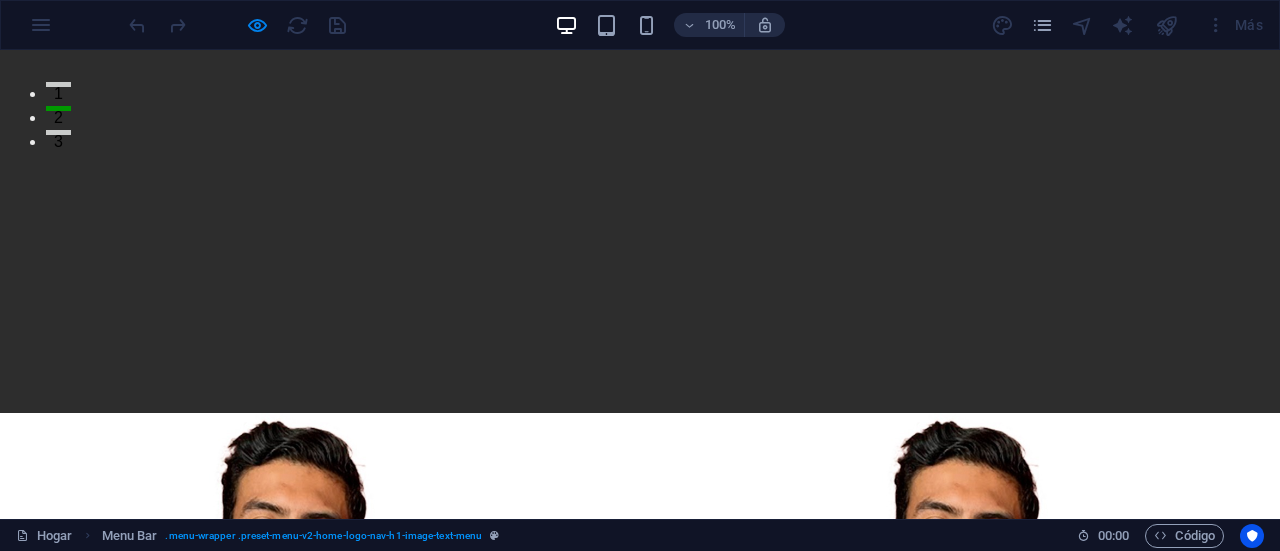 scroll, scrollTop: 318, scrollLeft: 0, axis: vertical 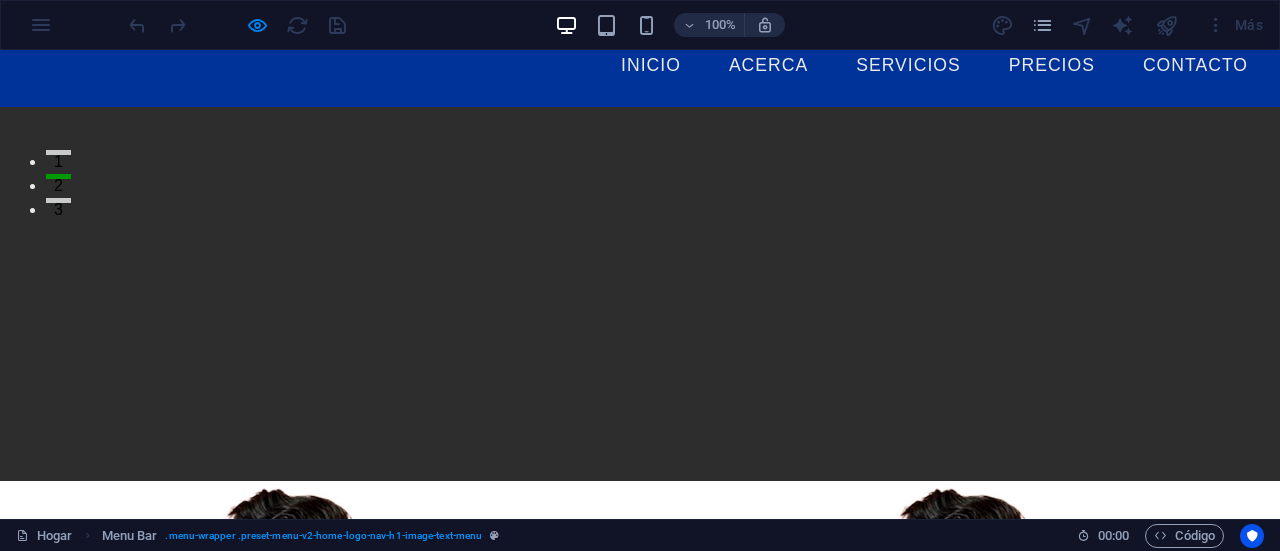click at bounding box center (237, 25) 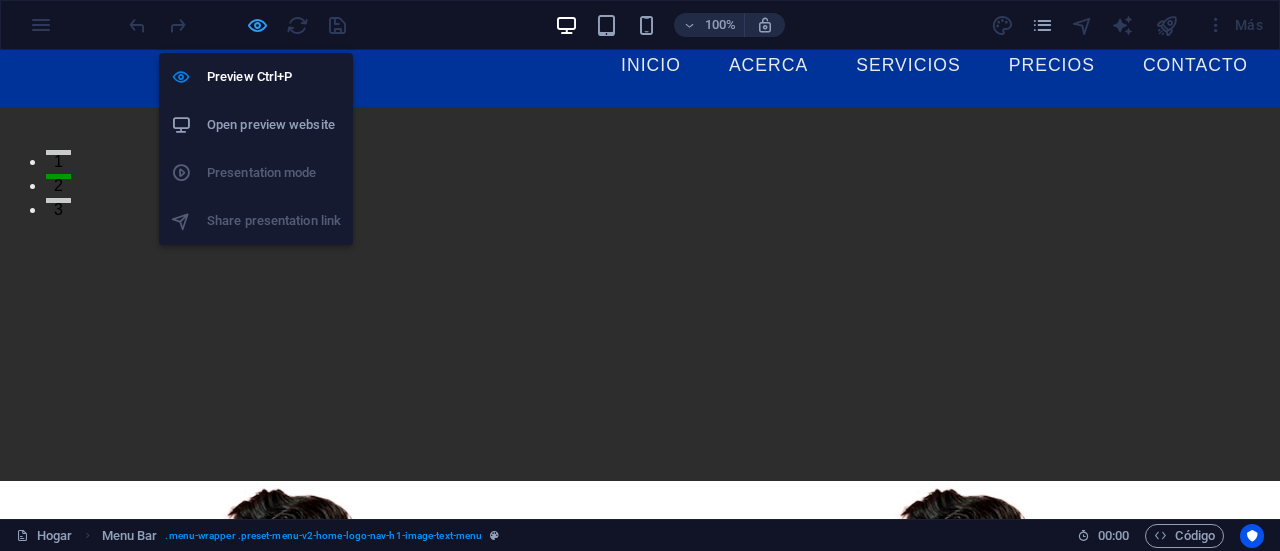 click at bounding box center [257, 25] 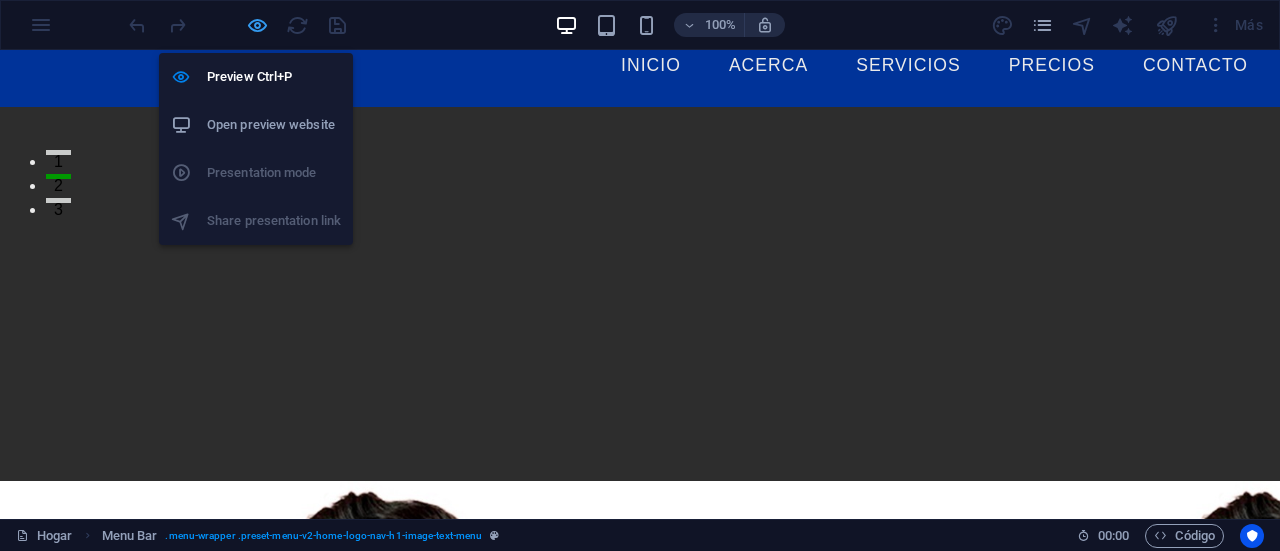 select on "rem" 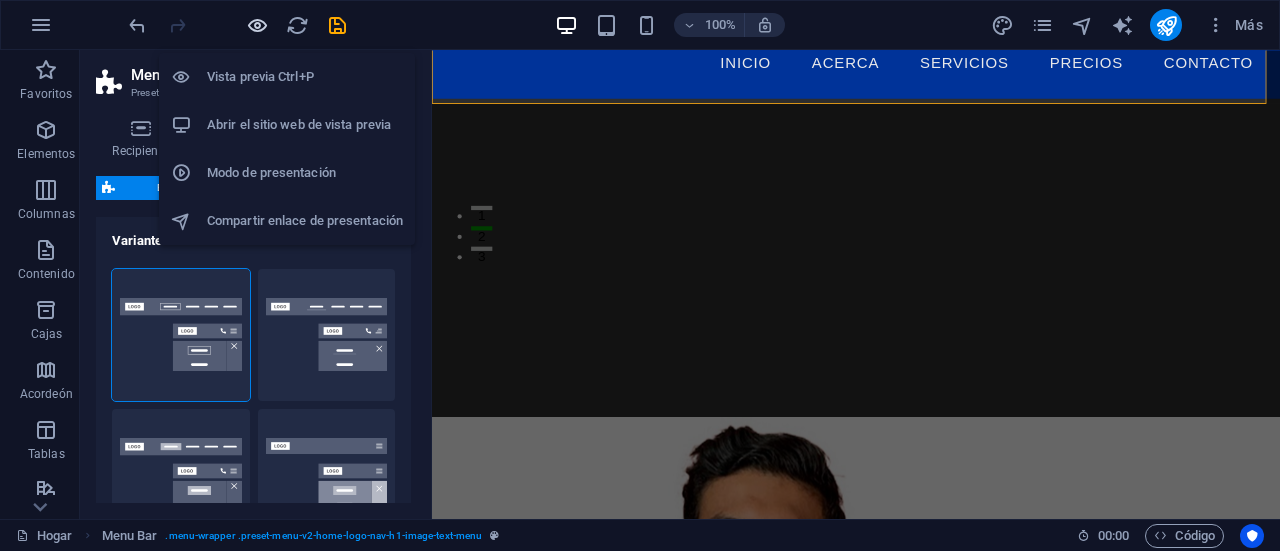 scroll, scrollTop: 311, scrollLeft: 0, axis: vertical 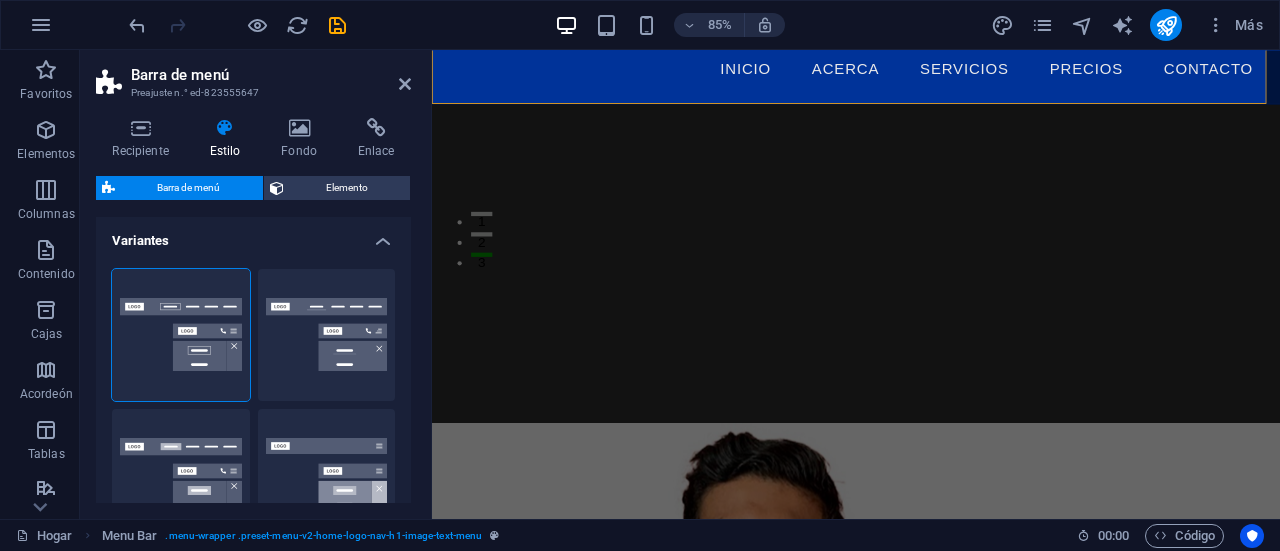 drag, startPoint x: 410, startPoint y: 234, endPoint x: 92, endPoint y: 133, distance: 333.65402 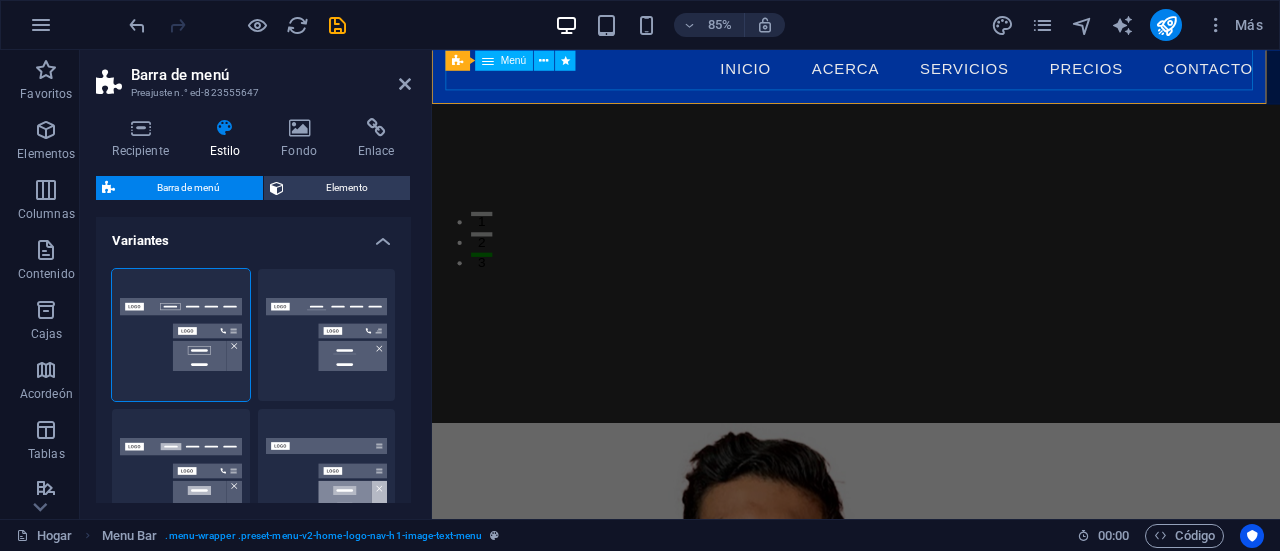 click on "Inicio Acerca Servicios Precios Contacto" at bounding box center [931, 73] 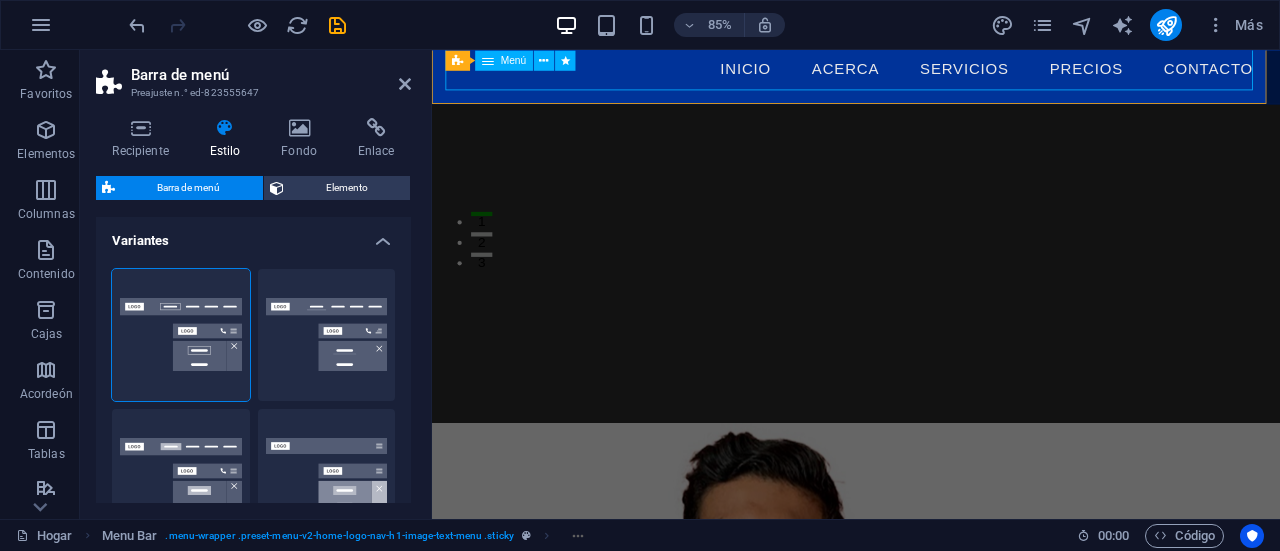 click on "Menu Bar   Menú" at bounding box center [516, 60] 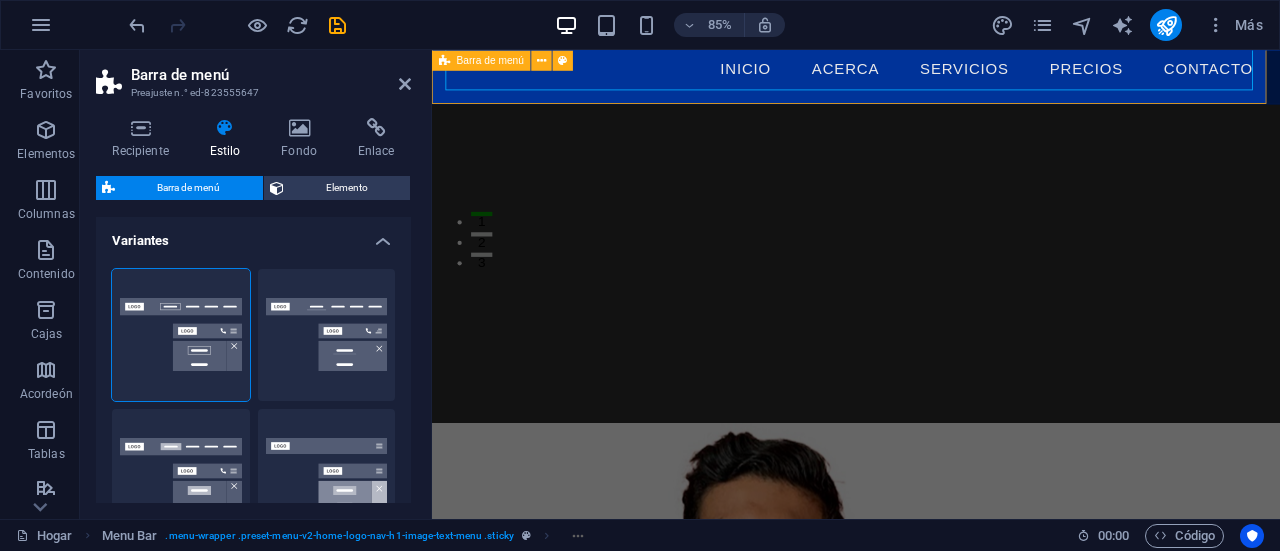 click on "Barra de menú" at bounding box center [481, 60] 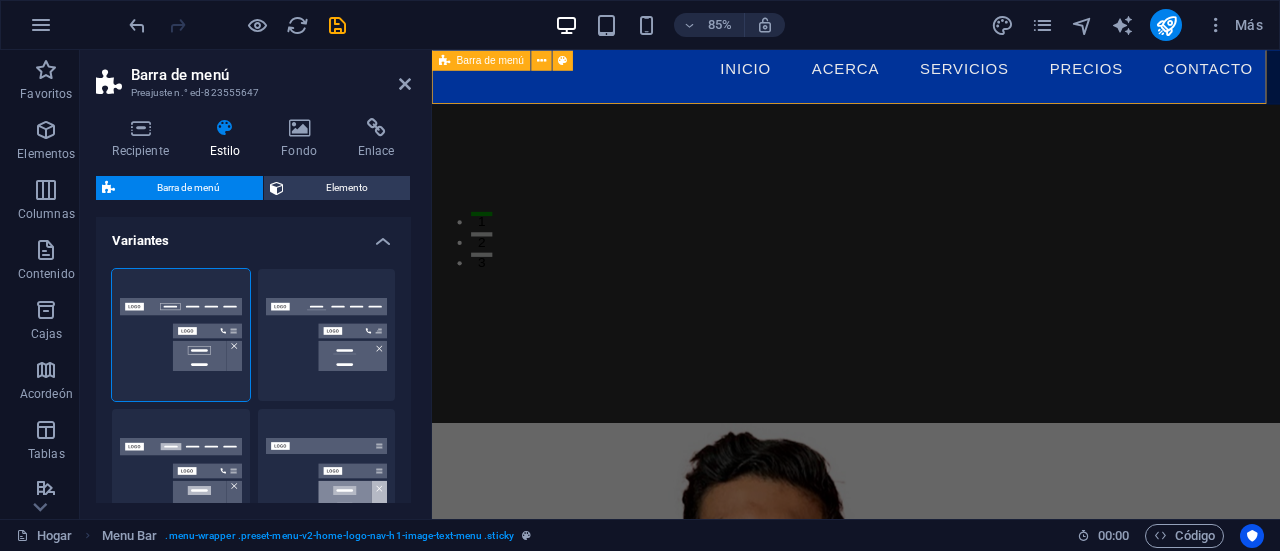 click on "Barra de menú" at bounding box center (490, 60) 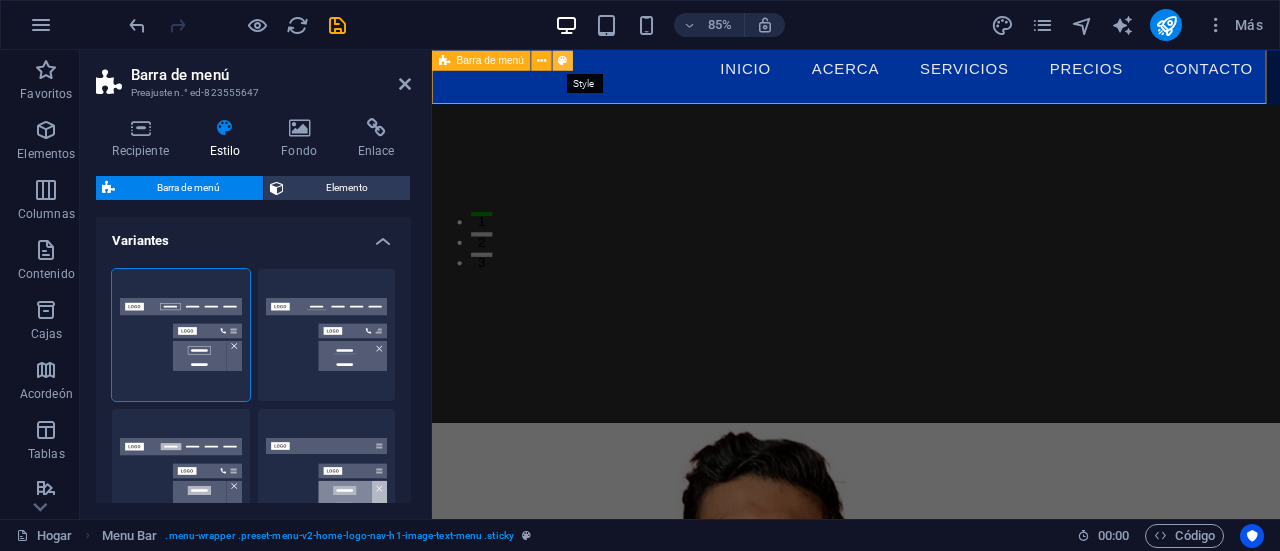 click at bounding box center [563, 60] 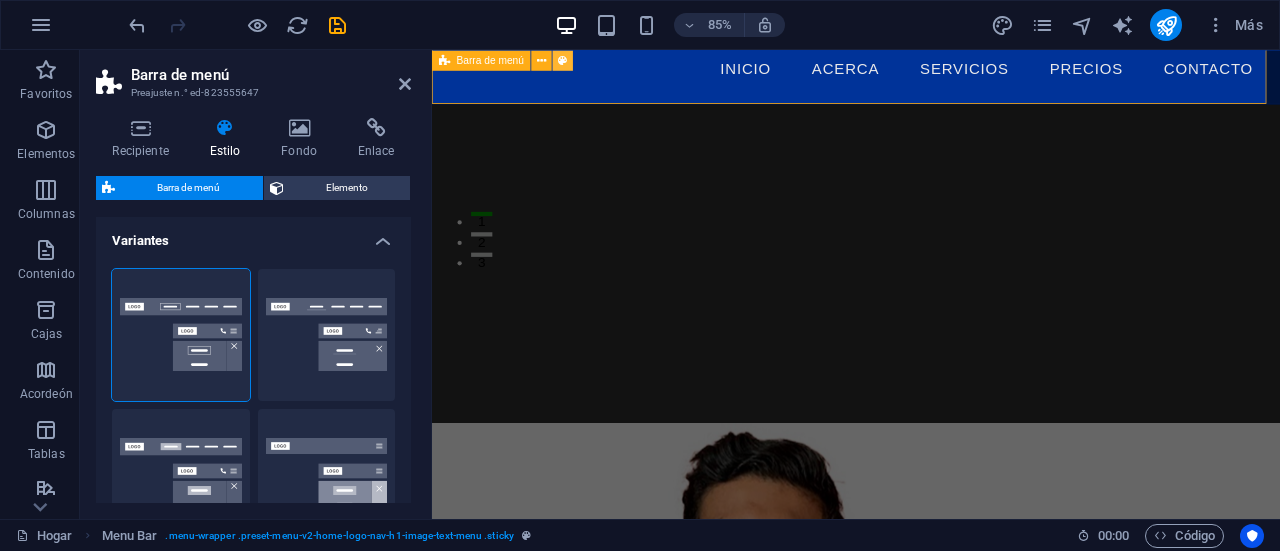 click at bounding box center (563, 60) 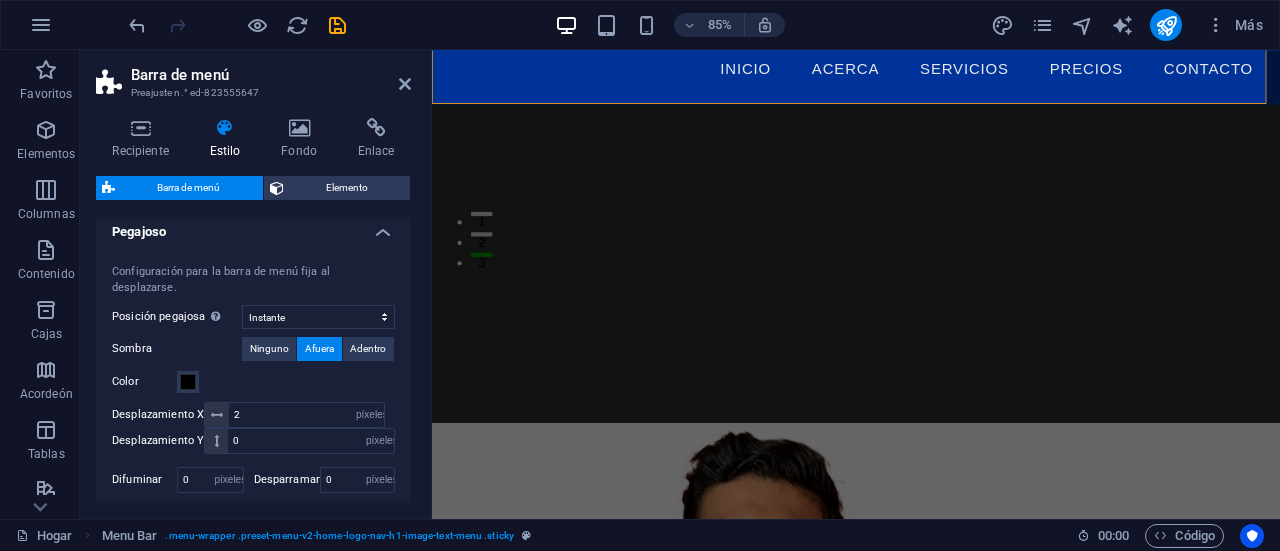 scroll, scrollTop: 856, scrollLeft: 0, axis: vertical 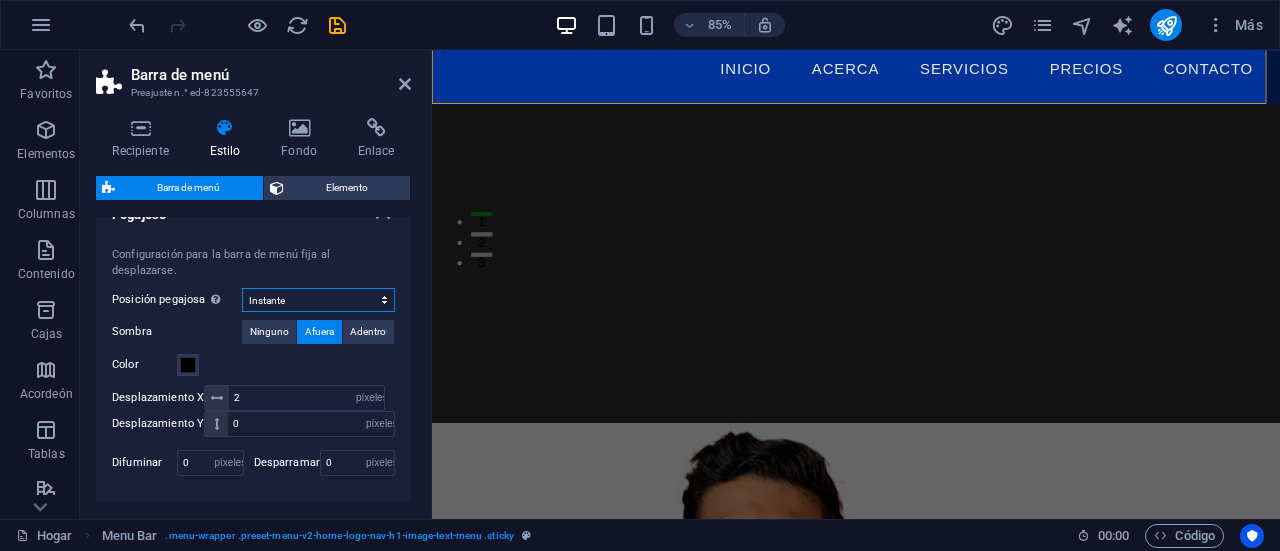 click on "Apagado Instante Después del menú Después del banner Al desplazarse hacia arriba" at bounding box center [318, 300] 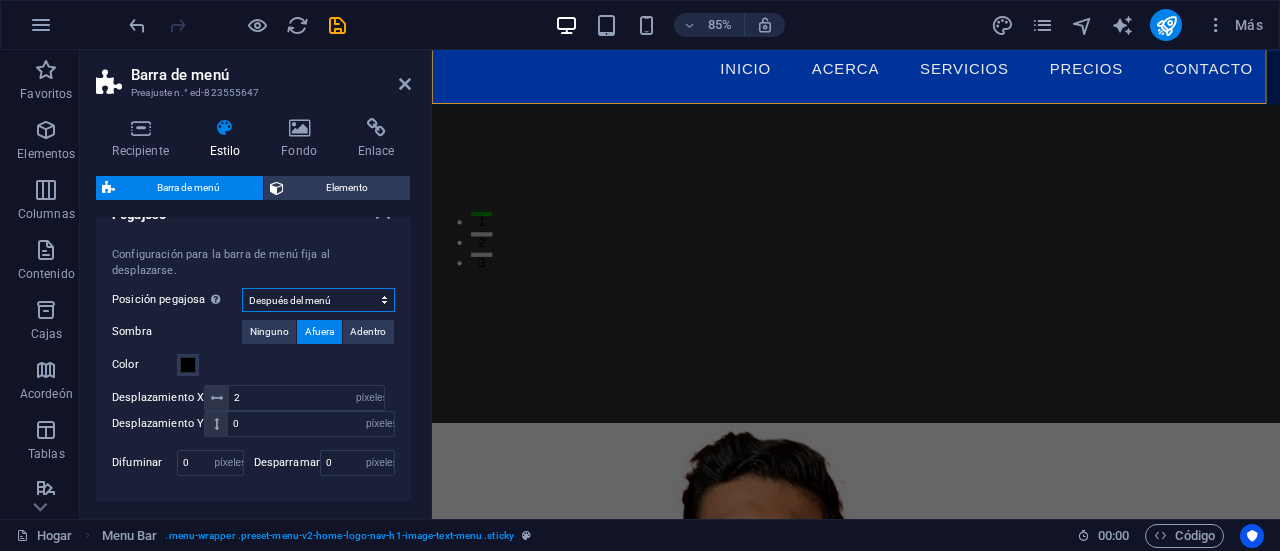 click on "Apagado Instante Después del menú Después del banner Al desplazarse hacia arriba" at bounding box center [318, 300] 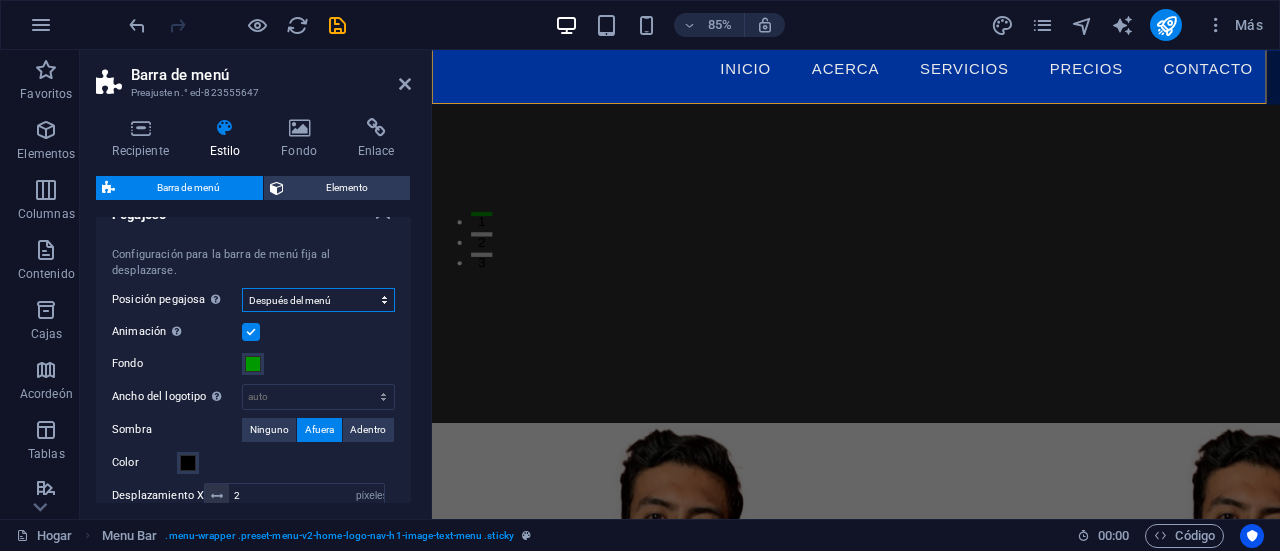 click on "Apagado Instante Después del menú Después del banner Al desplazarse hacia arriba" at bounding box center (318, 300) 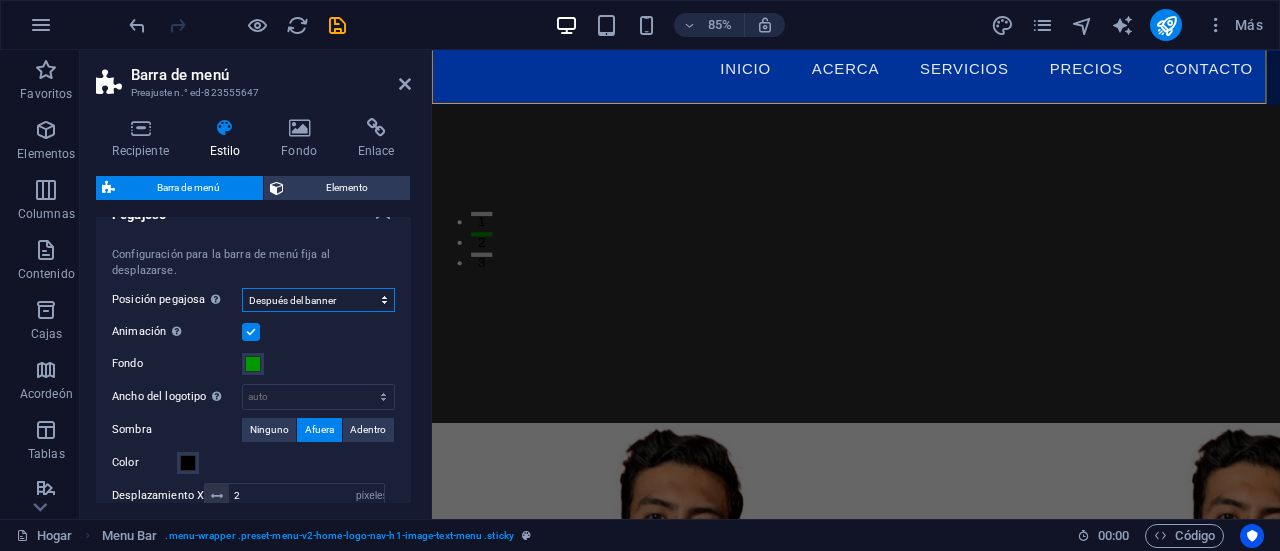 click on "Apagado Instante Después del menú Después del banner Al desplazarse hacia arriba" at bounding box center [318, 300] 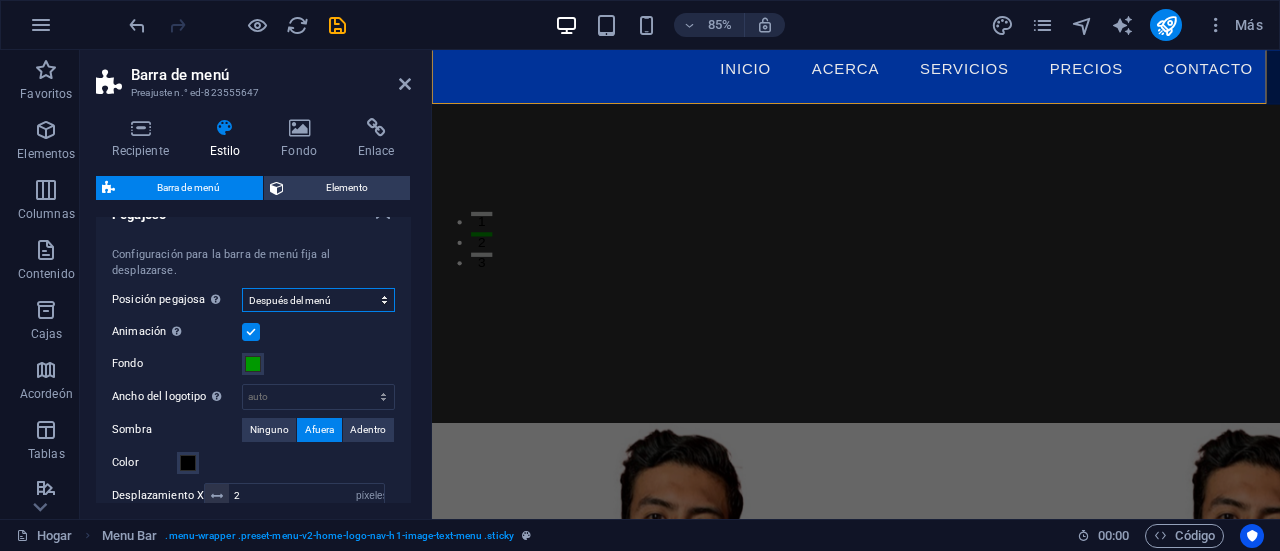 click on "Apagado Instante Después del menú Después del banner Al desplazarse hacia arriba" at bounding box center (318, 300) 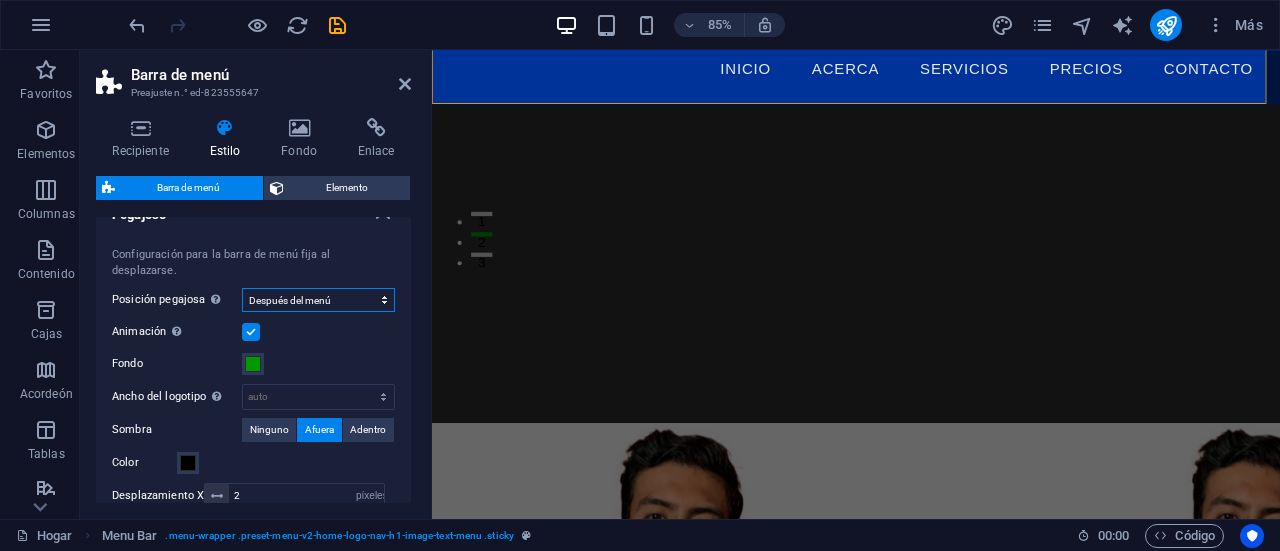 click on "Apagado Instante Después del menú Después del banner Al desplazarse hacia arriba" at bounding box center (318, 300) 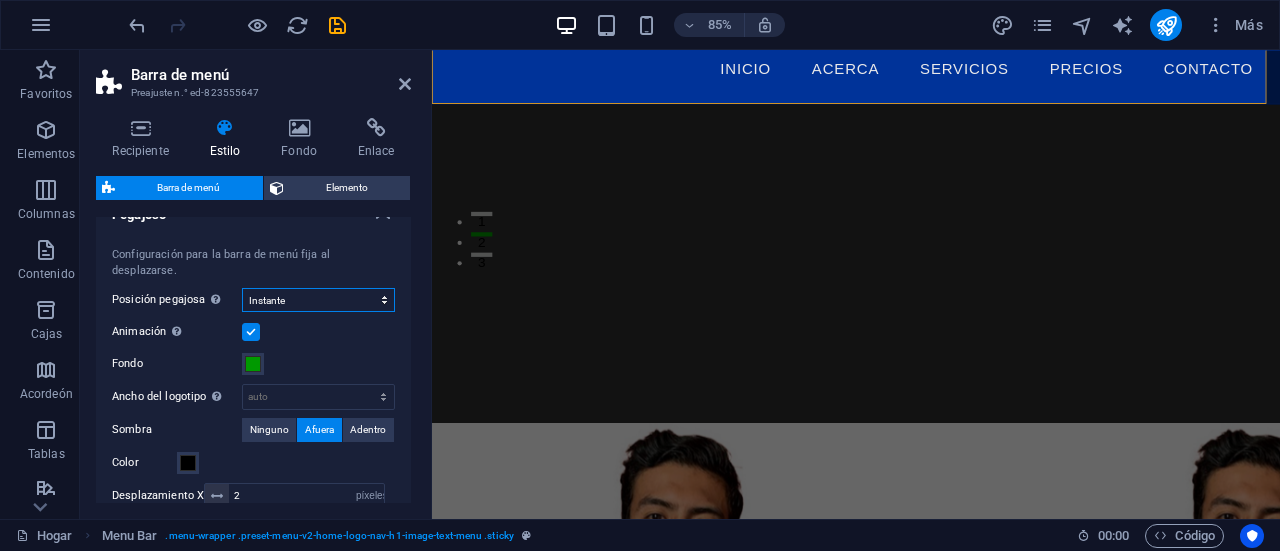 click on "Apagado Instante Después del menú Después del banner Al desplazarse hacia arriba" at bounding box center [318, 300] 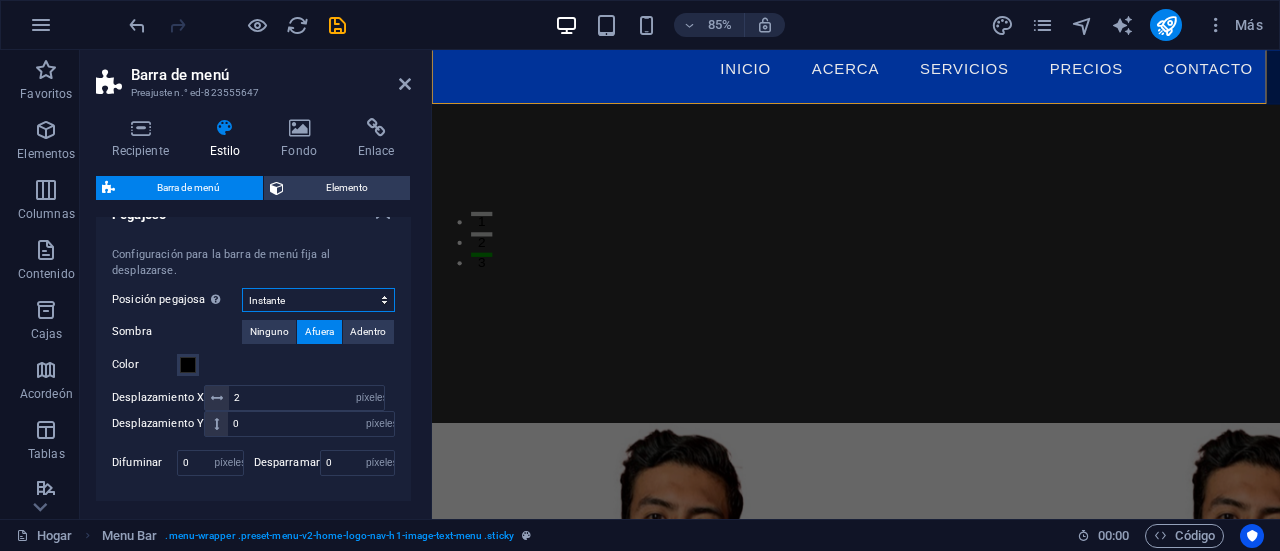 click on "Apagado Instante Después del menú Después del banner Al desplazarse hacia arriba" at bounding box center (318, 300) 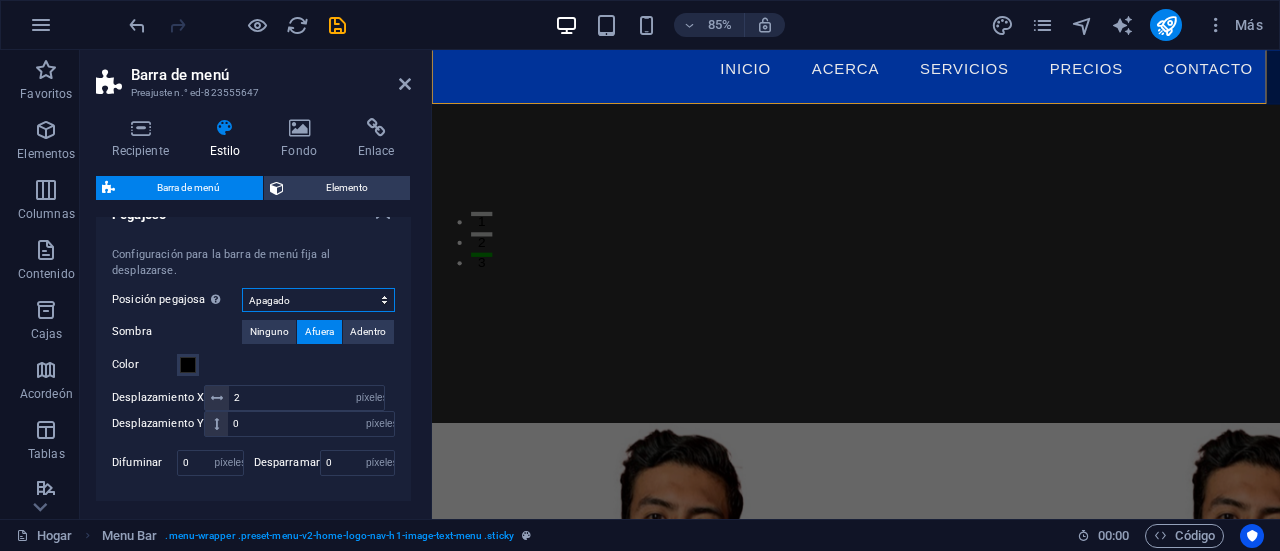 click on "Apagado Instante Después del menú Después del banner Al desplazarse hacia arriba" at bounding box center [318, 300] 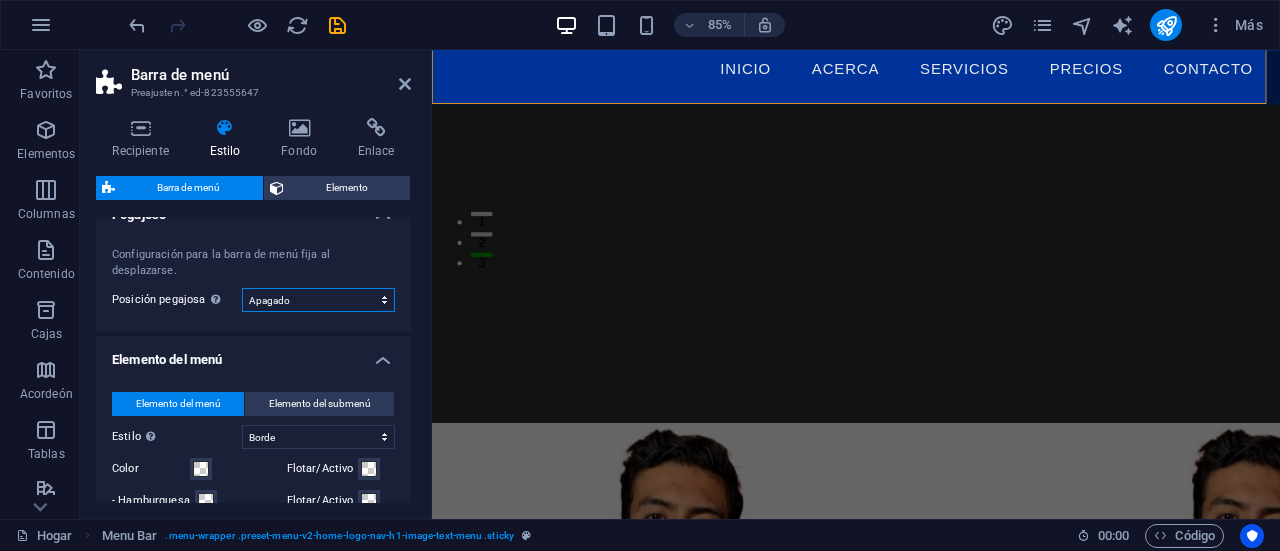 click on "Apagado Instante Después del menú Después del banner Al desplazarse hacia arriba" at bounding box center (318, 300) 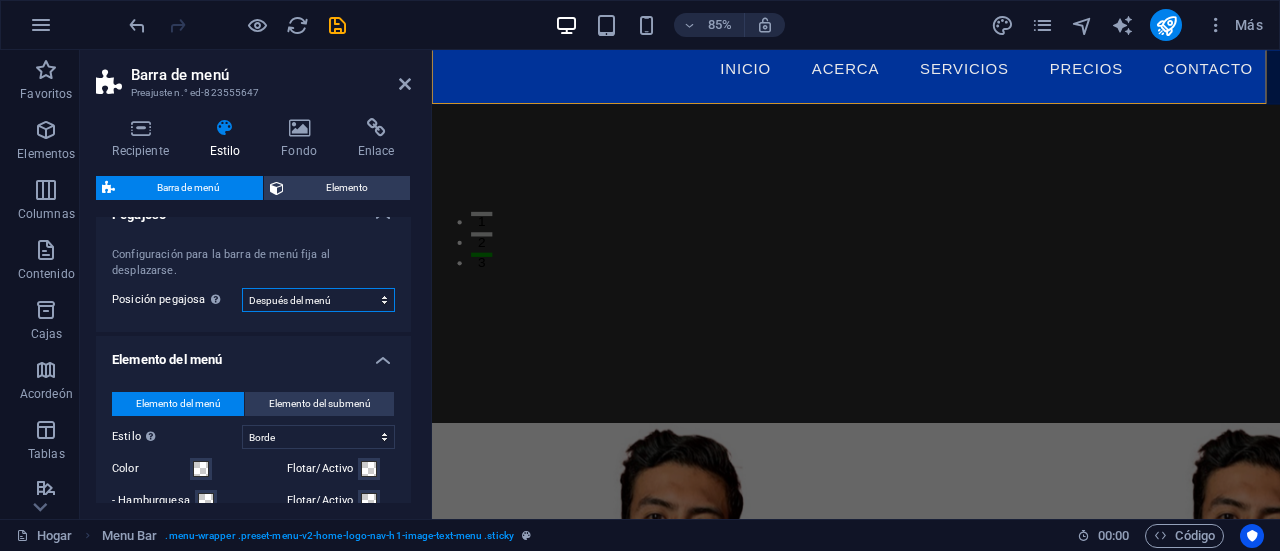 click on "Apagado Instante Después del menú Después del banner Al desplazarse hacia arriba" at bounding box center [318, 300] 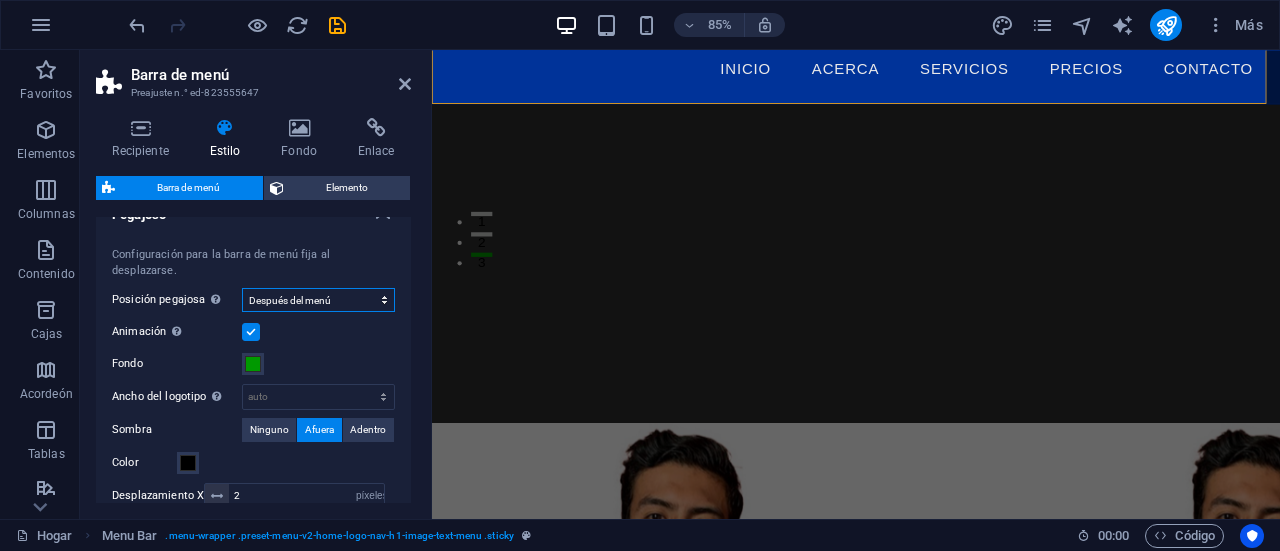 click on "Apagado Instante Después del menú Después del banner Al desplazarse hacia arriba" at bounding box center [318, 300] 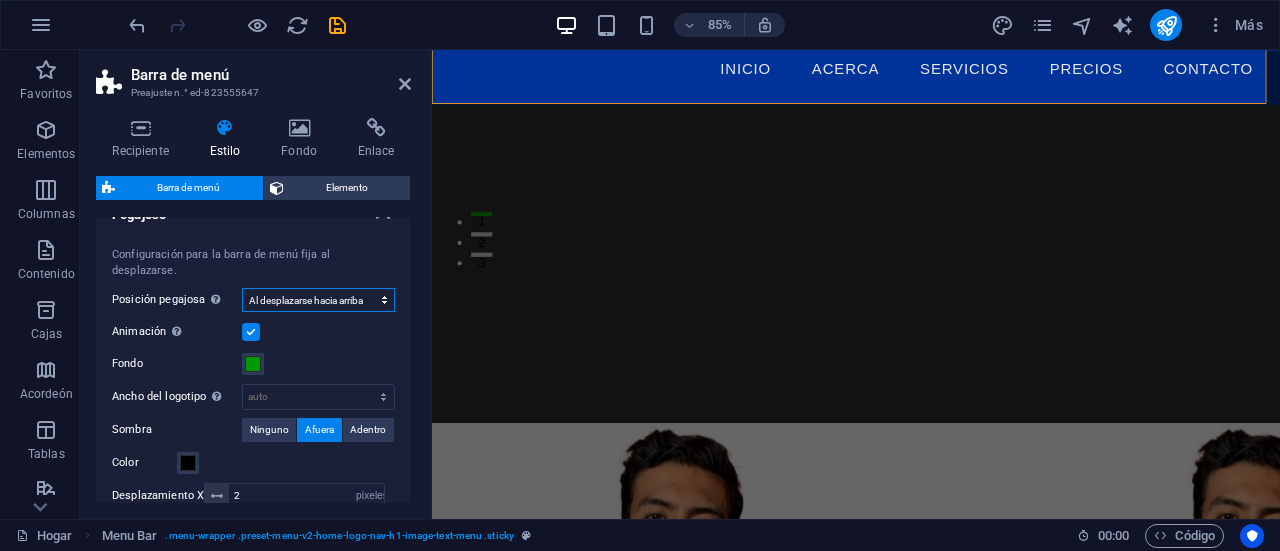 click on "Apagado Instante Después del menú Después del banner Al desplazarse hacia arriba" at bounding box center (318, 300) 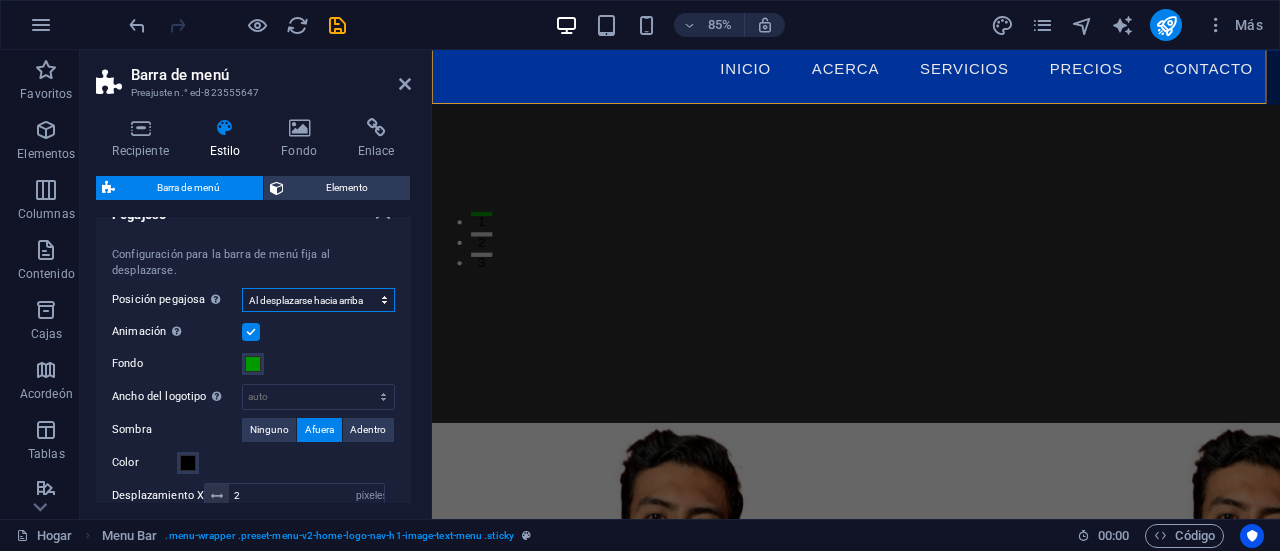 click on "Apagado Instante Después del menú Después del banner Al desplazarse hacia arriba" at bounding box center [318, 300] 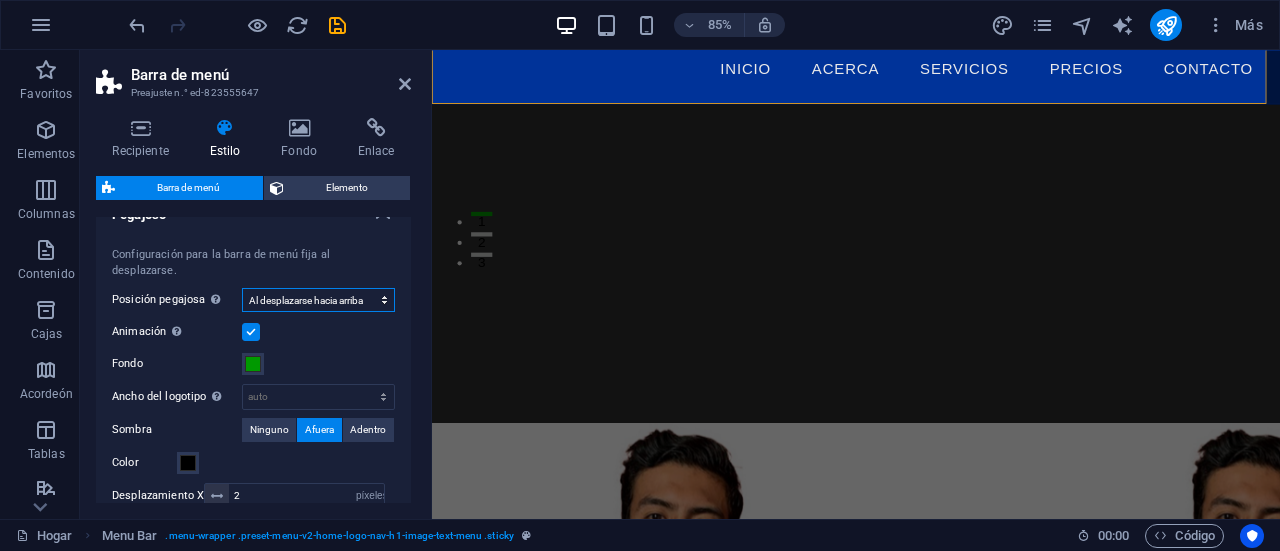 click on "Apagado Instante Después del menú Después del banner Al desplazarse hacia arriba" at bounding box center (318, 300) 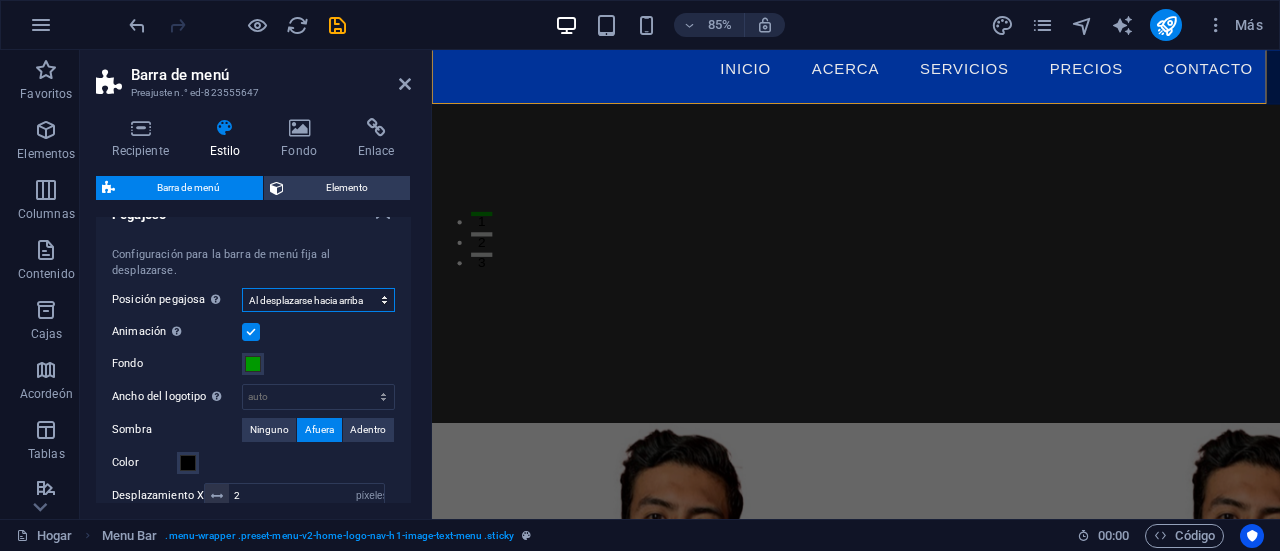 click on "Apagado Instante Después del menú Después del banner Al desplazarse hacia arriba" at bounding box center [318, 300] 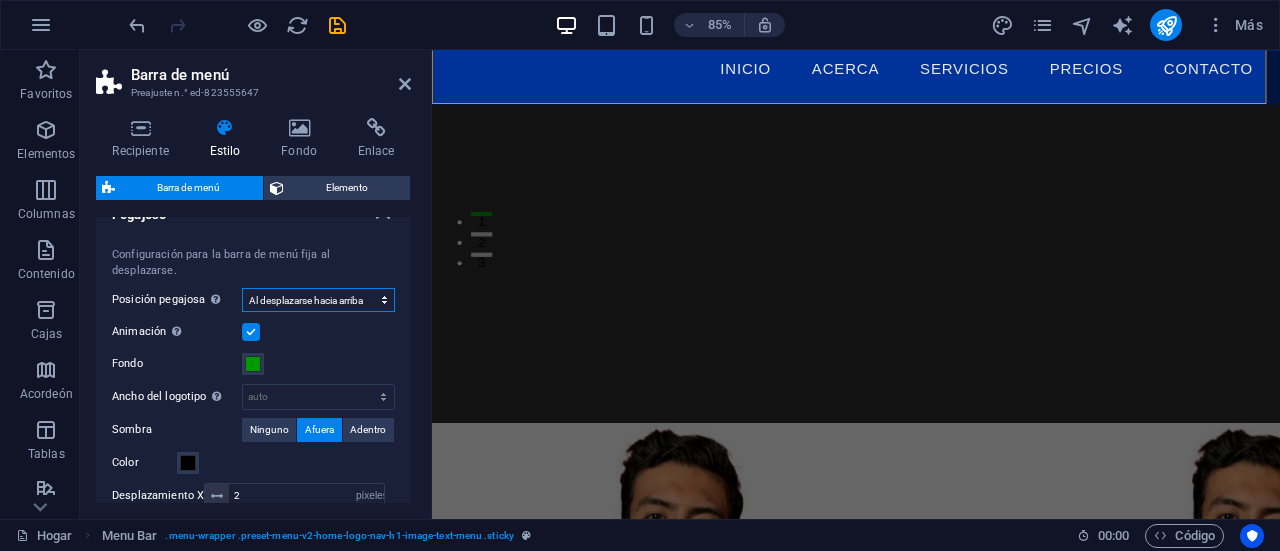 click on "Apagado Instante Después del menú Después del banner Al desplazarse hacia arriba" at bounding box center (318, 300) 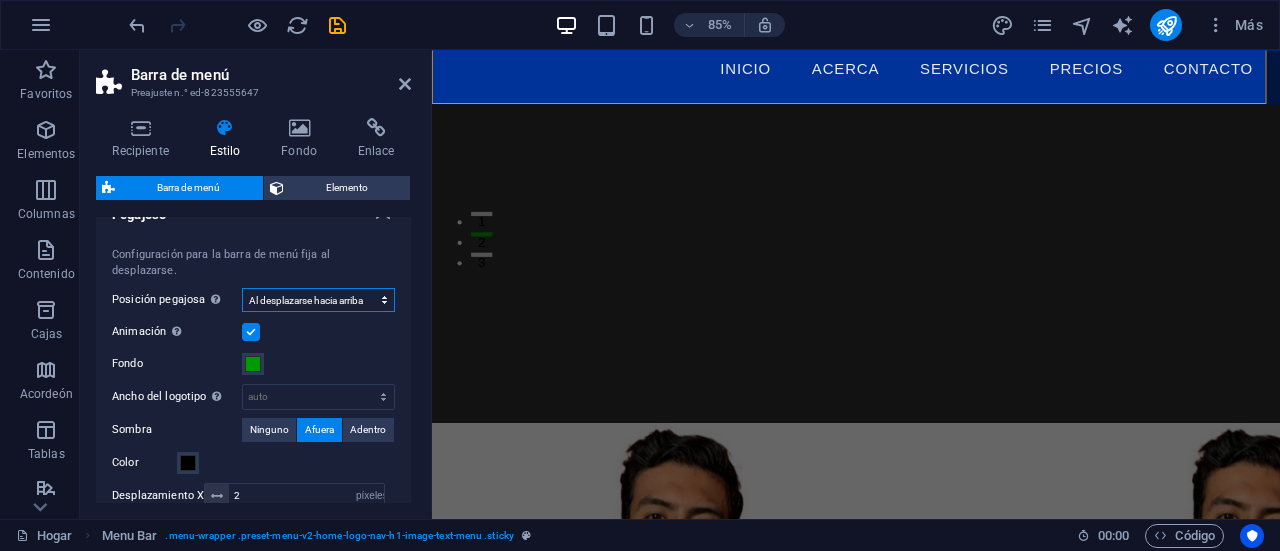 select on "sticky_instant" 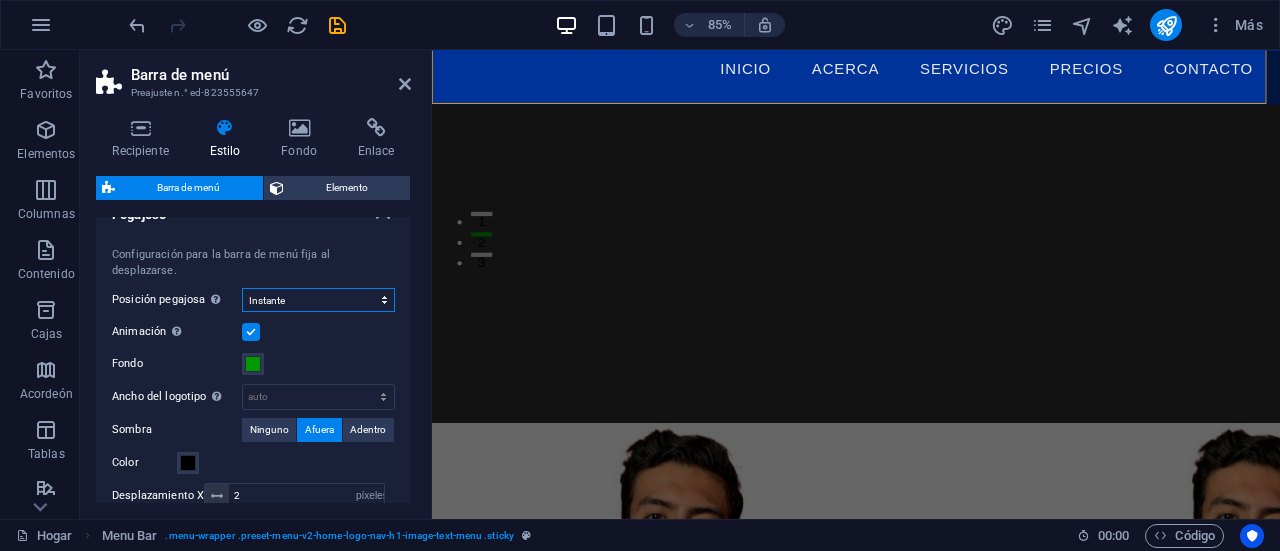 click on "Apagado Instante Después del menú Después del banner Al desplazarse hacia arriba" at bounding box center (318, 300) 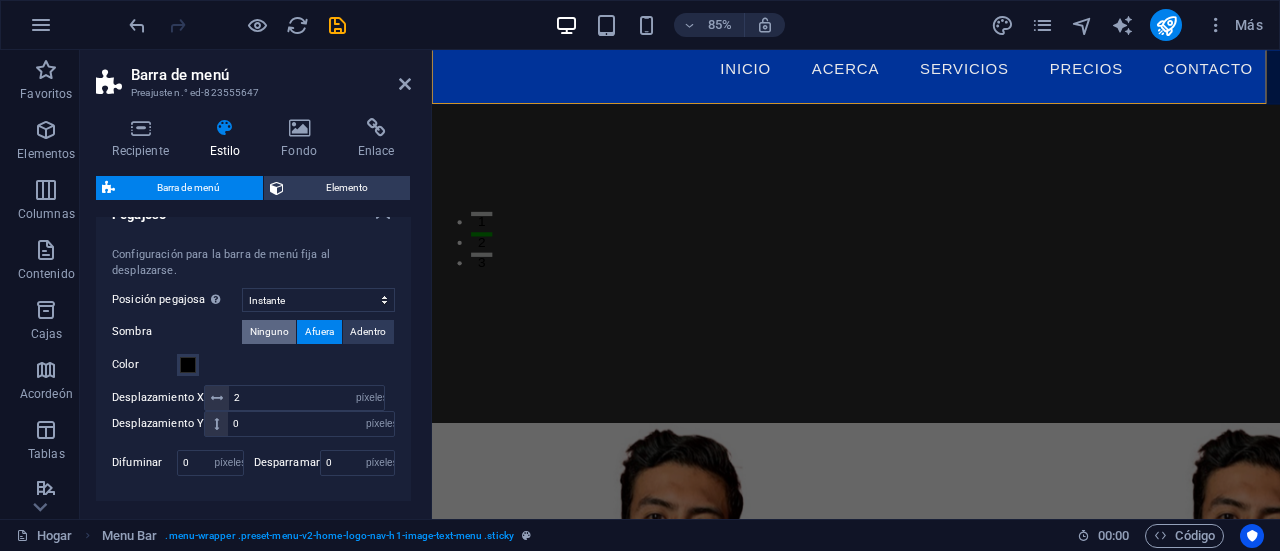 click on "Ninguno" at bounding box center [269, 332] 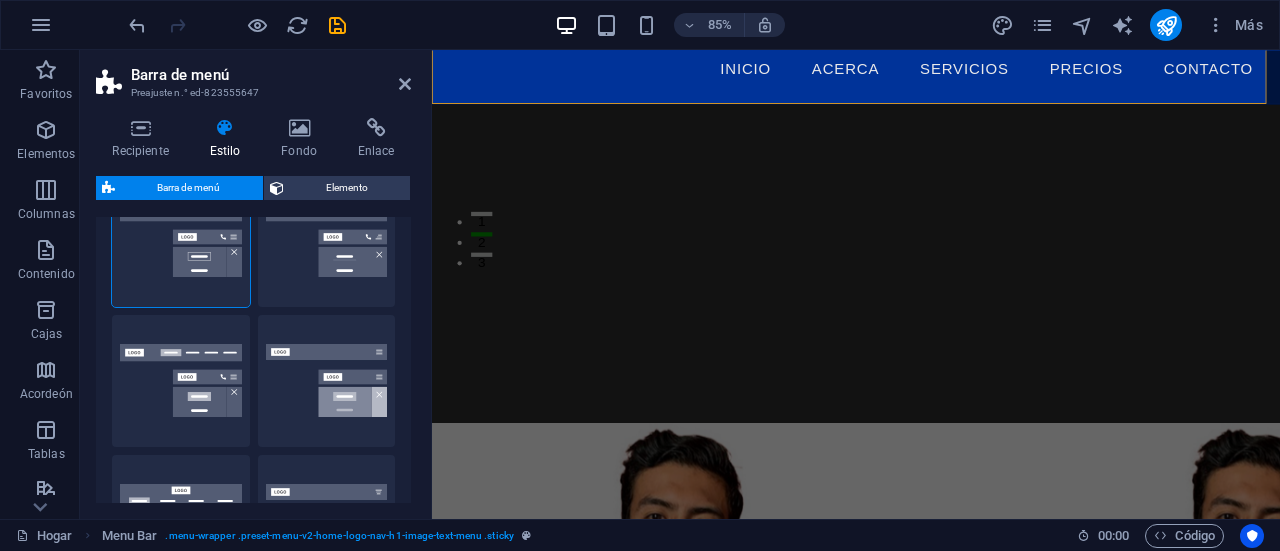 scroll, scrollTop: 0, scrollLeft: 0, axis: both 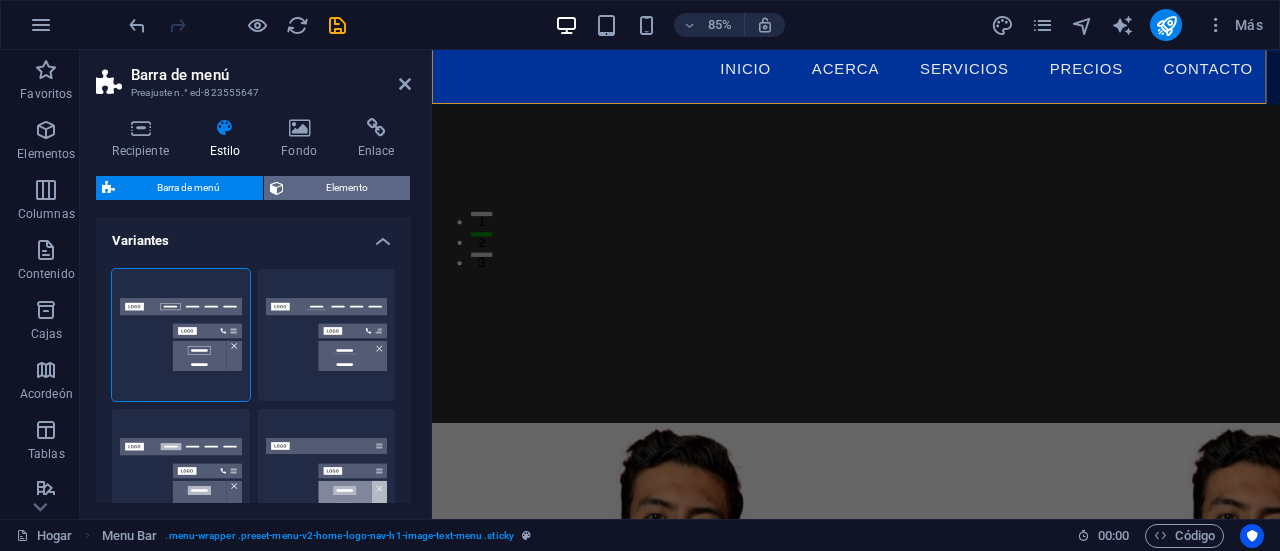 click on "Elemento" at bounding box center (347, 188) 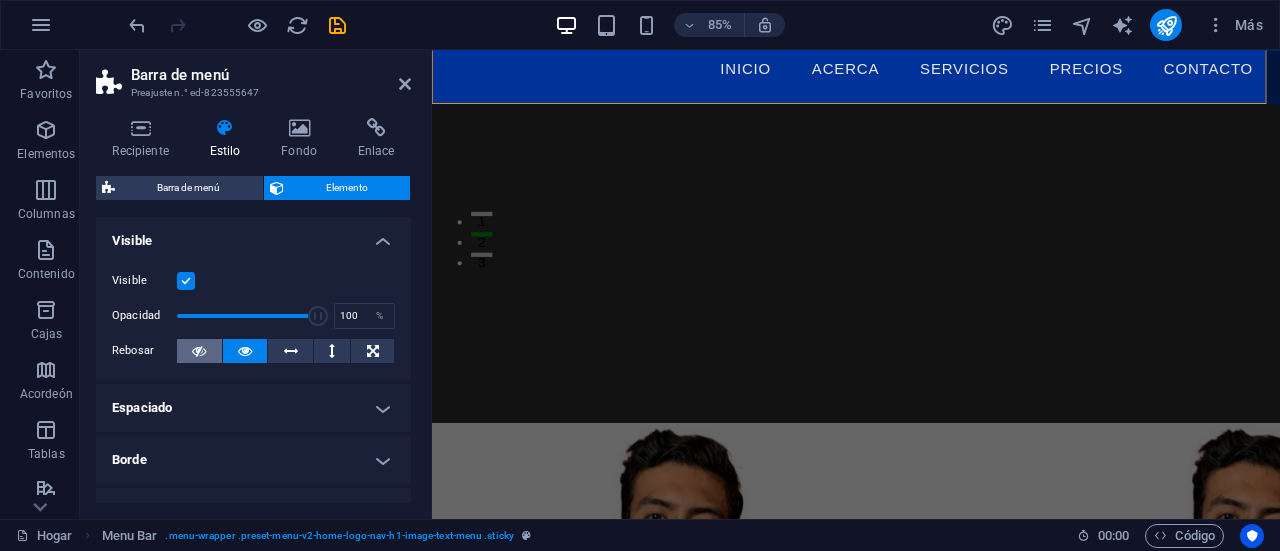 click at bounding box center [199, 351] 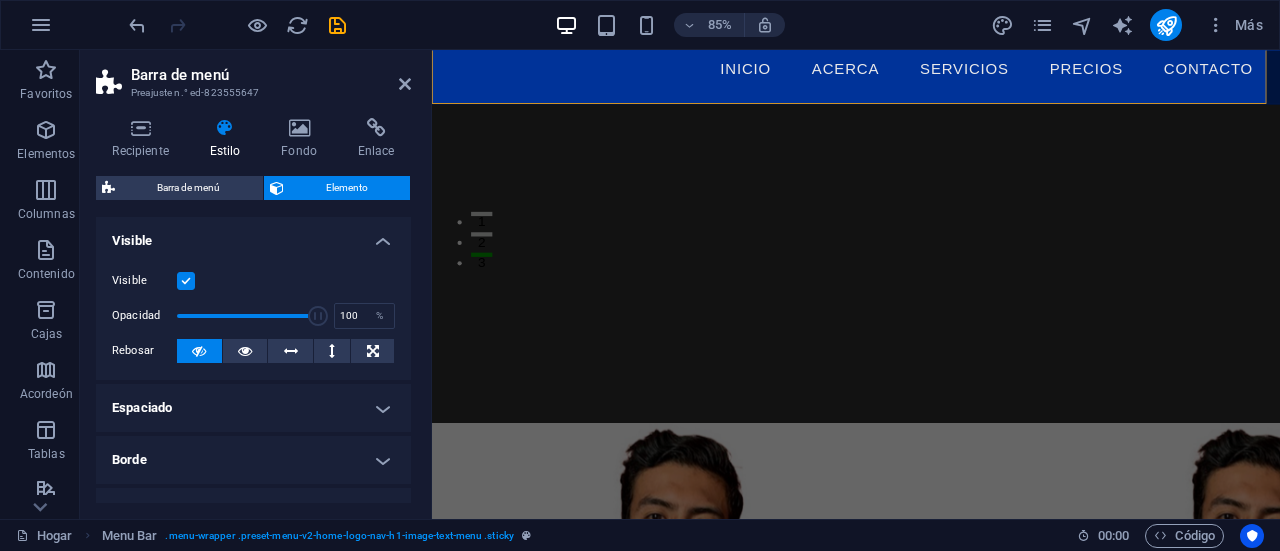 drag, startPoint x: 406, startPoint y: 239, endPoint x: 406, endPoint y: 255, distance: 16 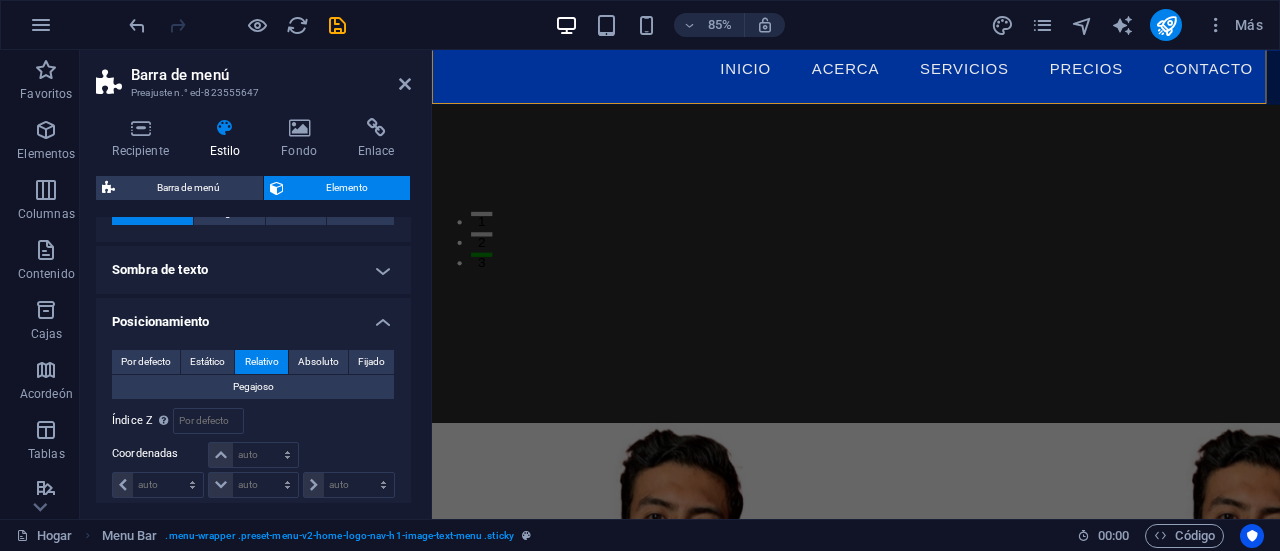 scroll, scrollTop: 342, scrollLeft: 0, axis: vertical 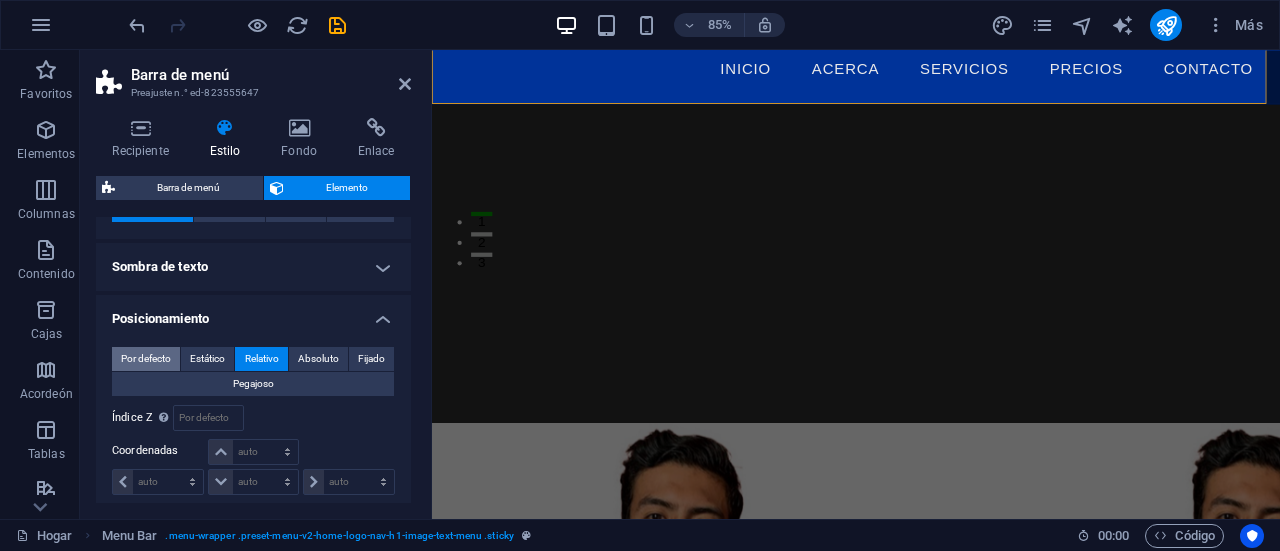 click on "Por defecto" at bounding box center [146, 358] 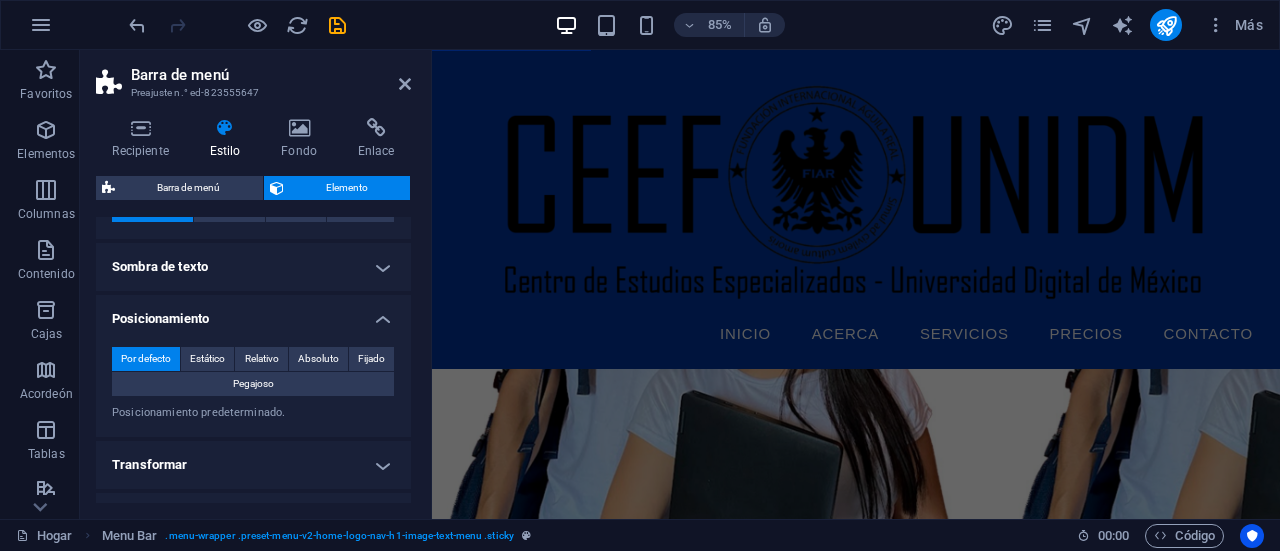 scroll, scrollTop: 0, scrollLeft: 0, axis: both 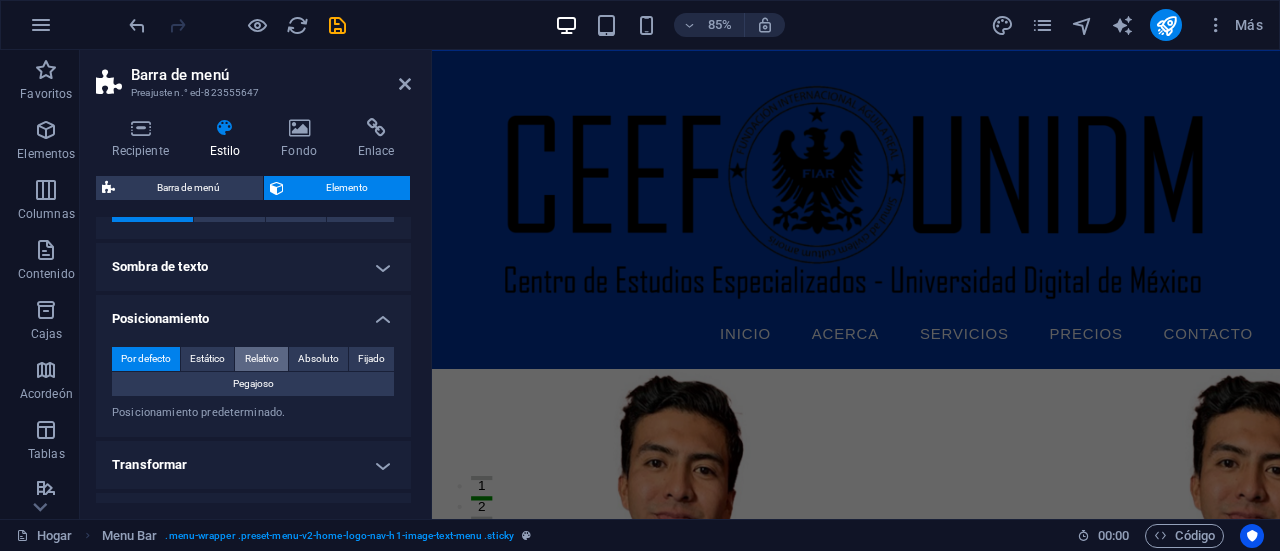 click on "Relativo" at bounding box center (262, 358) 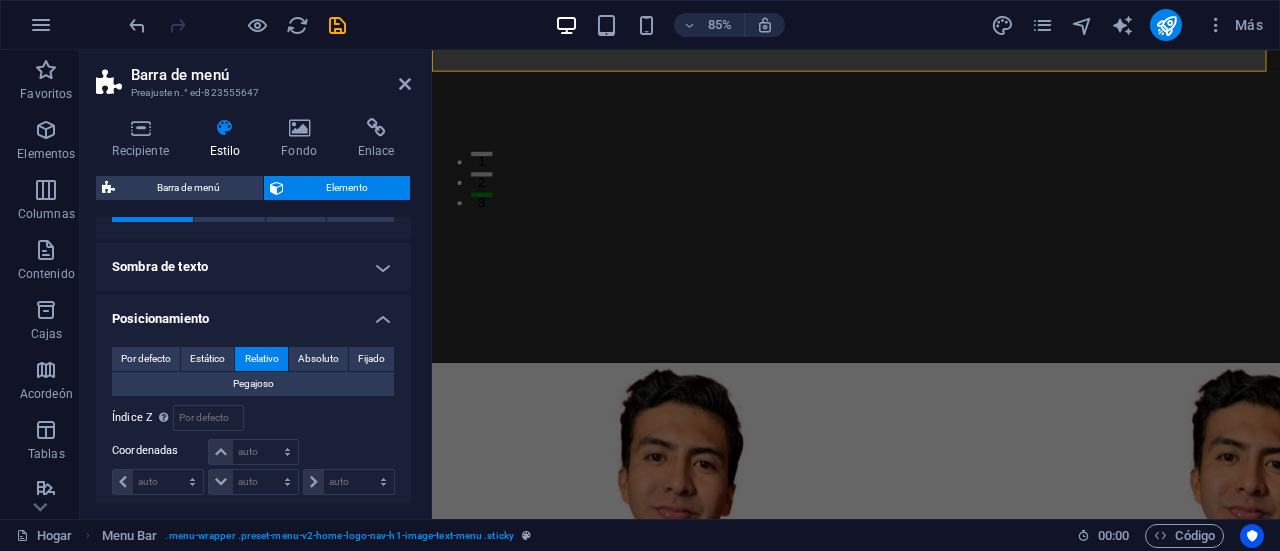scroll, scrollTop: 349, scrollLeft: 0, axis: vertical 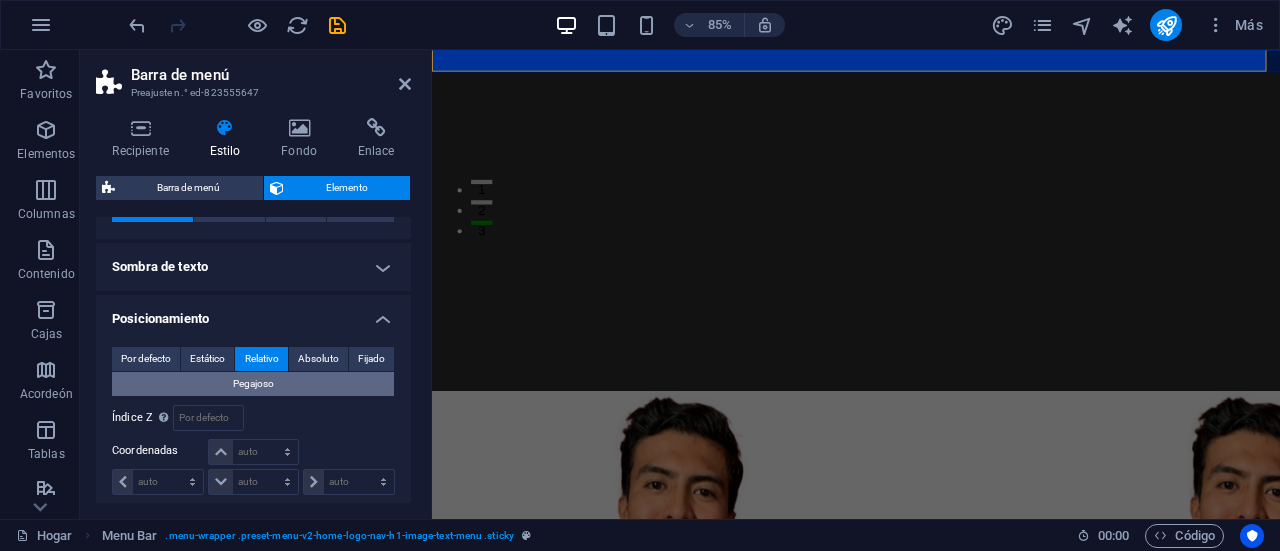 click on "Pegajoso" at bounding box center [253, 384] 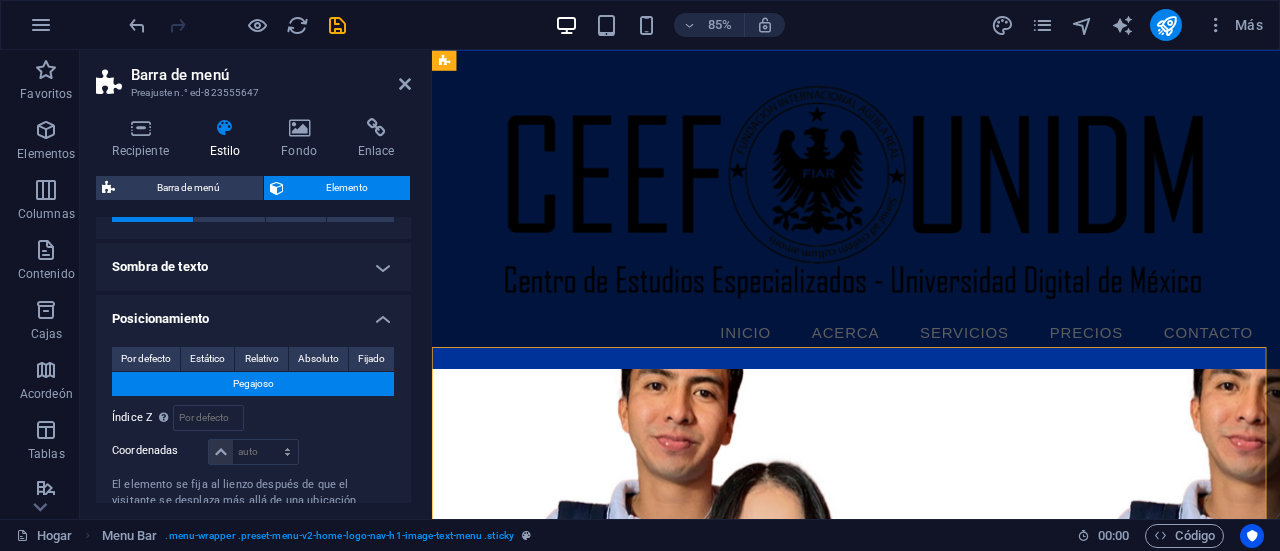 scroll, scrollTop: 0, scrollLeft: 0, axis: both 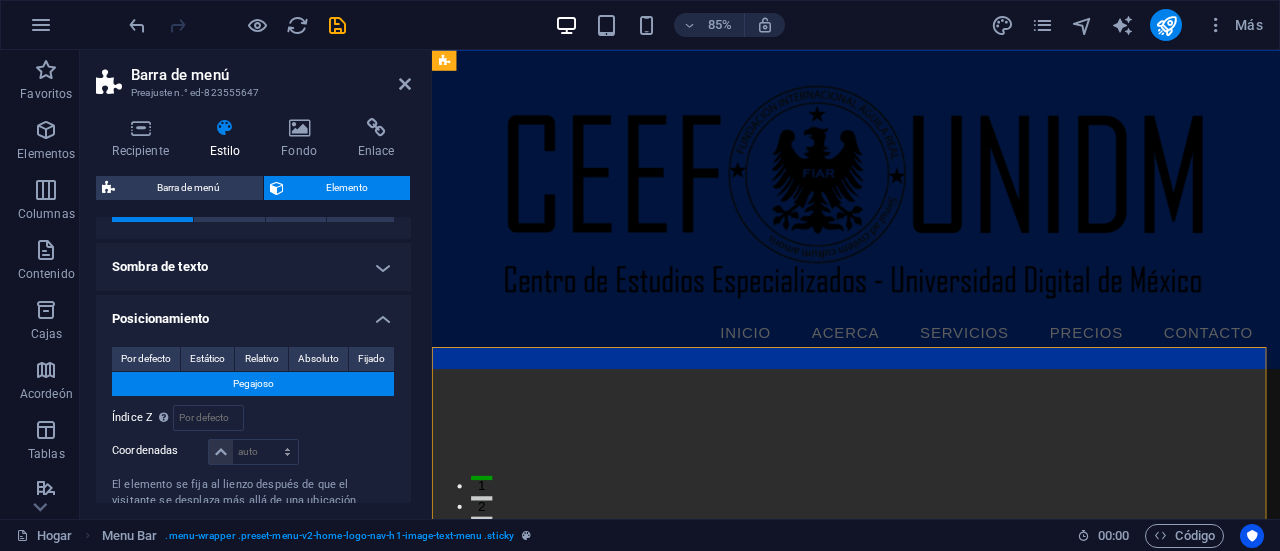 drag, startPoint x: 1418, startPoint y: 97, endPoint x: 1710, endPoint y: 90, distance: 292.0839 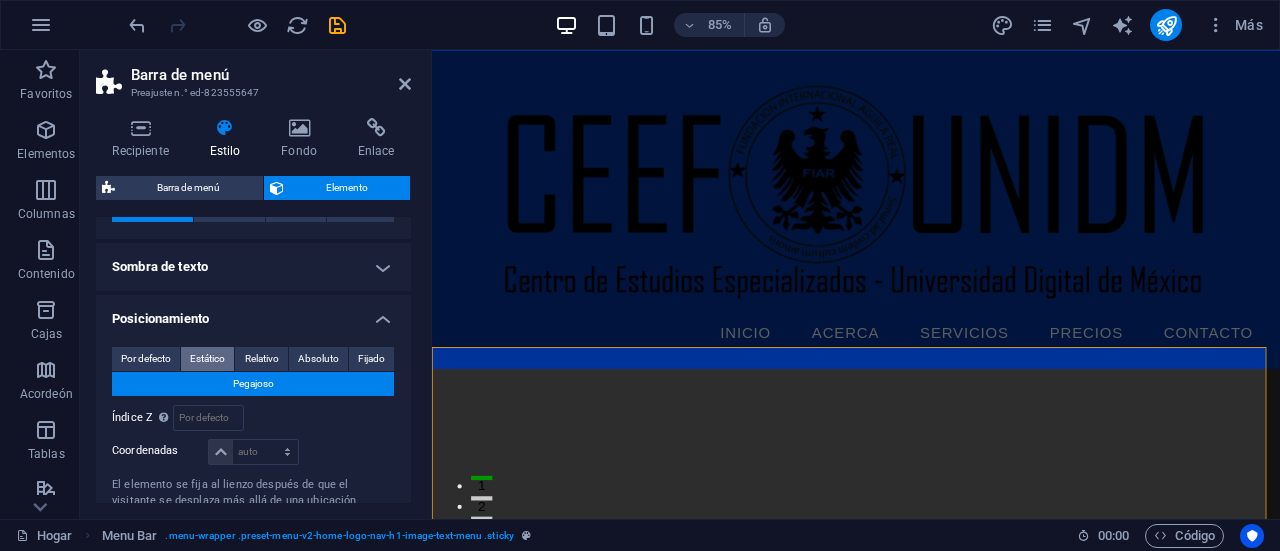 click on "Estático" at bounding box center [207, 359] 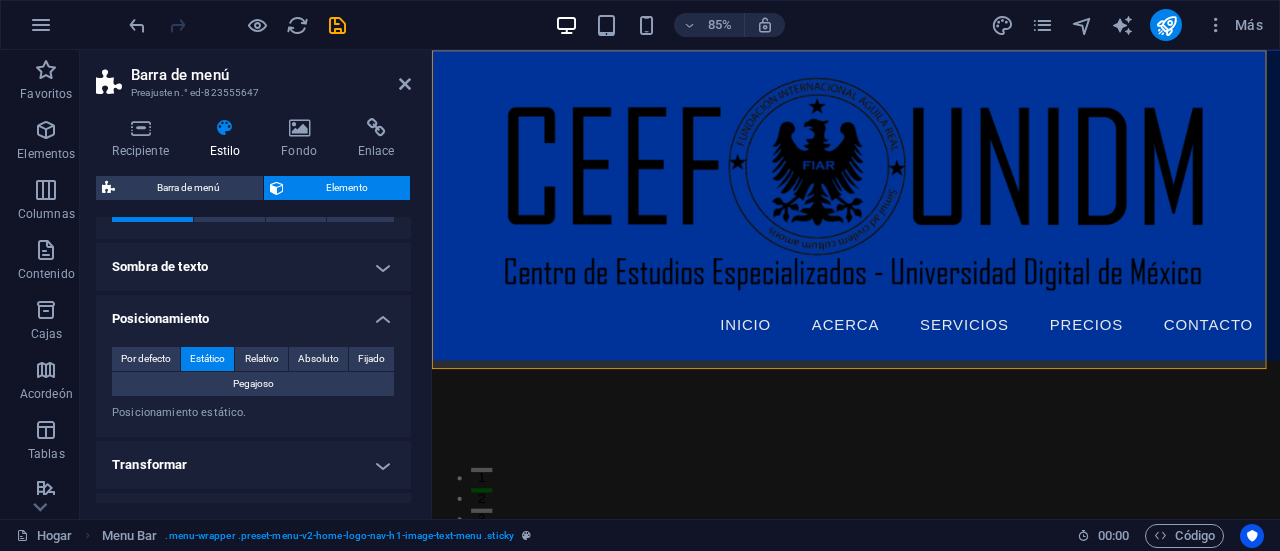 scroll, scrollTop: 0, scrollLeft: 0, axis: both 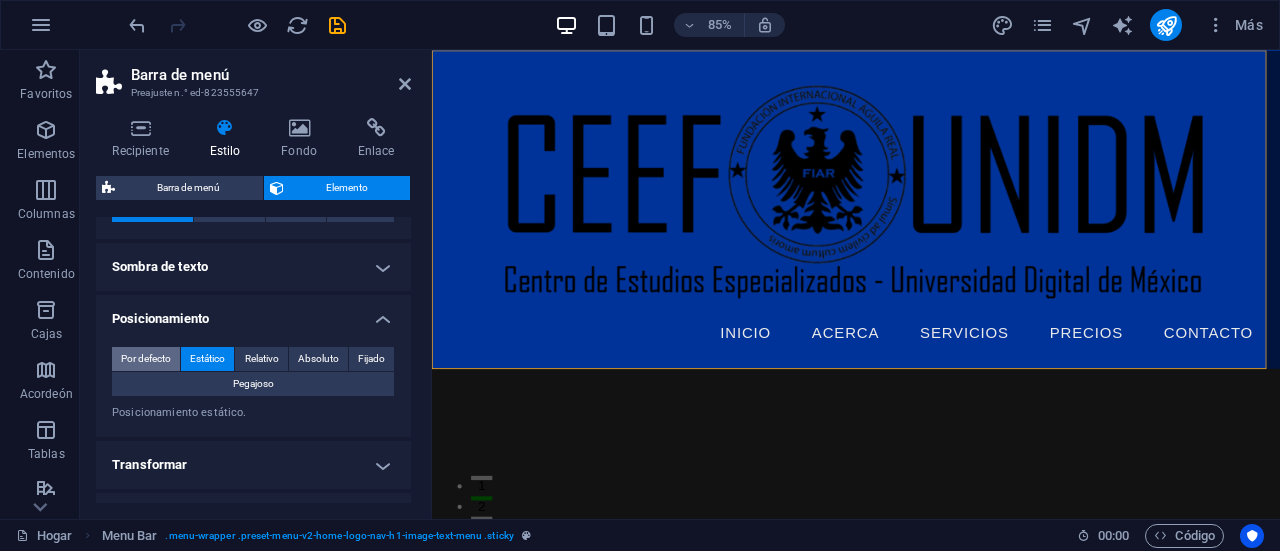click on "Por defecto" at bounding box center (146, 359) 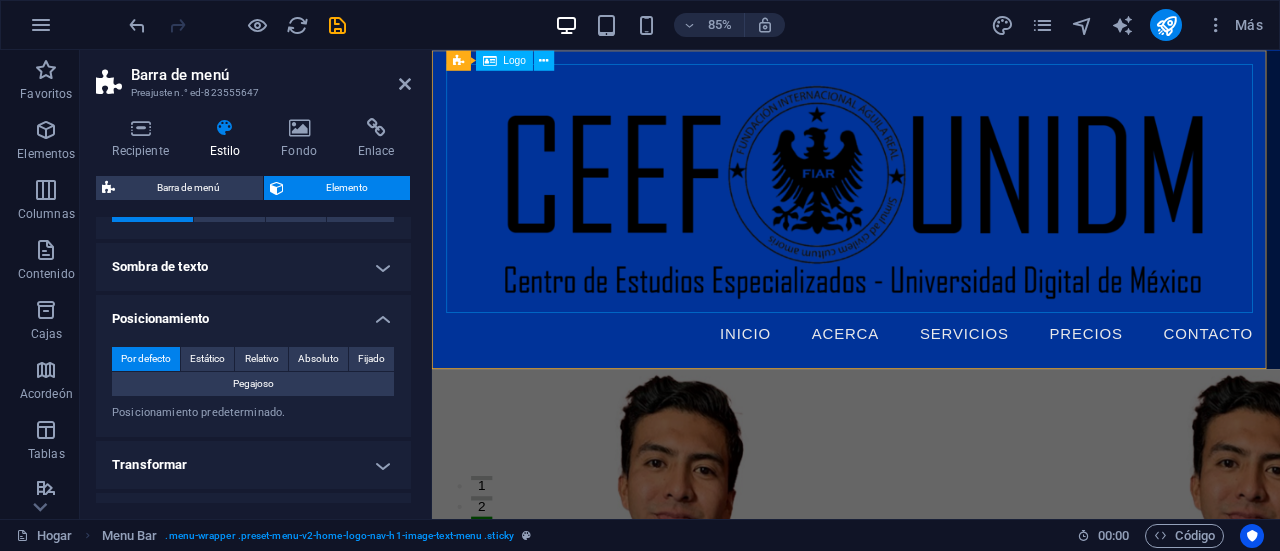 click at bounding box center [931, 212] 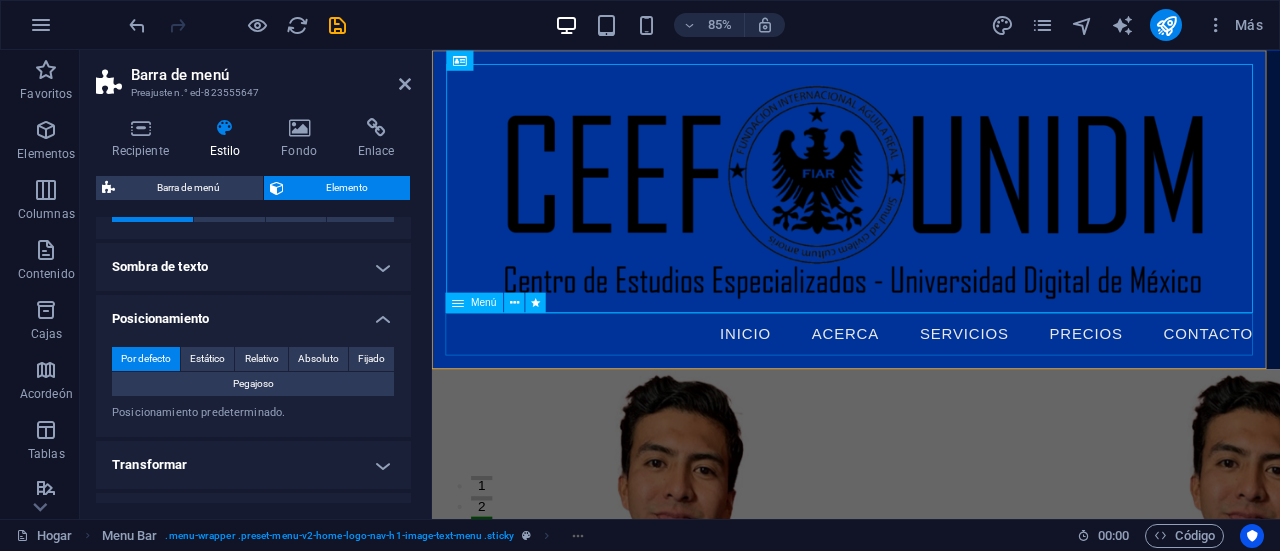 click on "Inicio Acerca Servicios Precios Contacto" at bounding box center (931, 384) 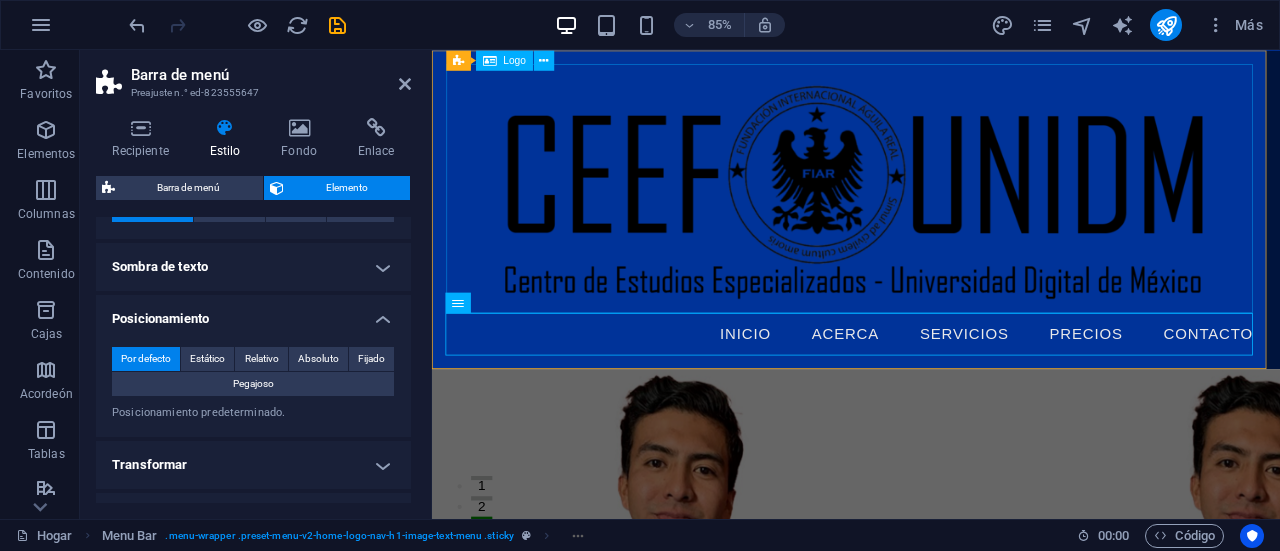 drag, startPoint x: 748, startPoint y: 427, endPoint x: 553, endPoint y: 304, distance: 230.55151 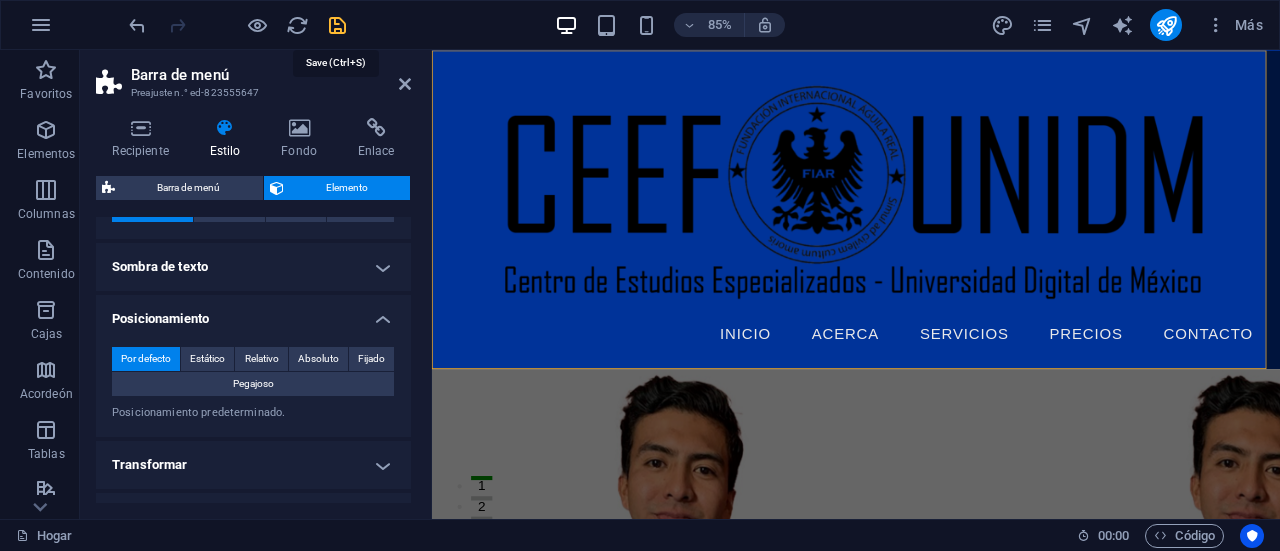 click at bounding box center (337, 25) 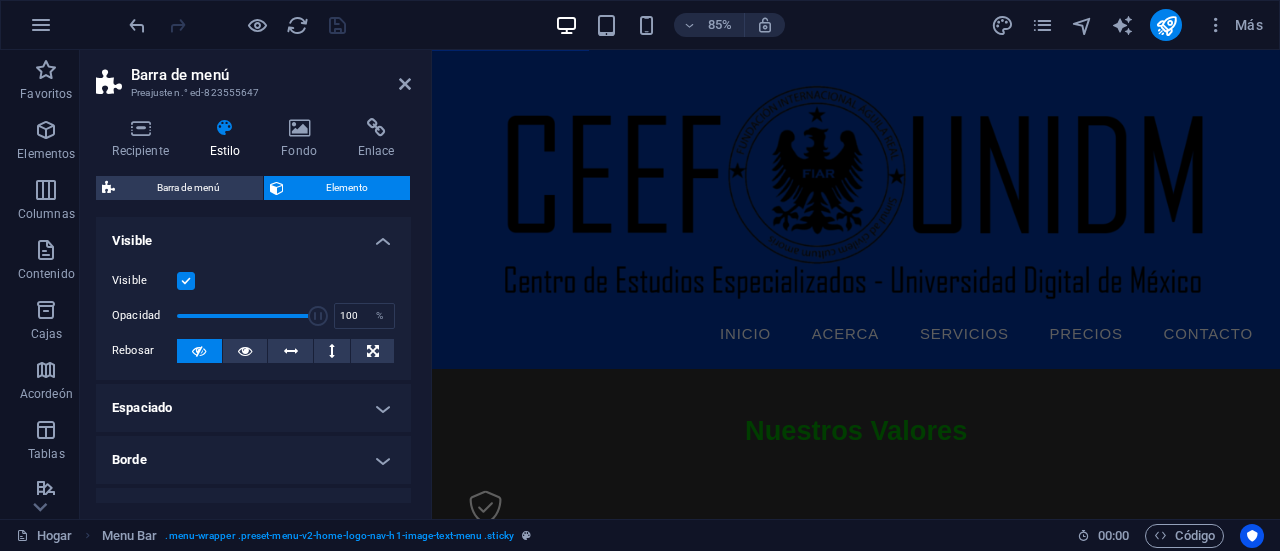 scroll, scrollTop: 0, scrollLeft: 0, axis: both 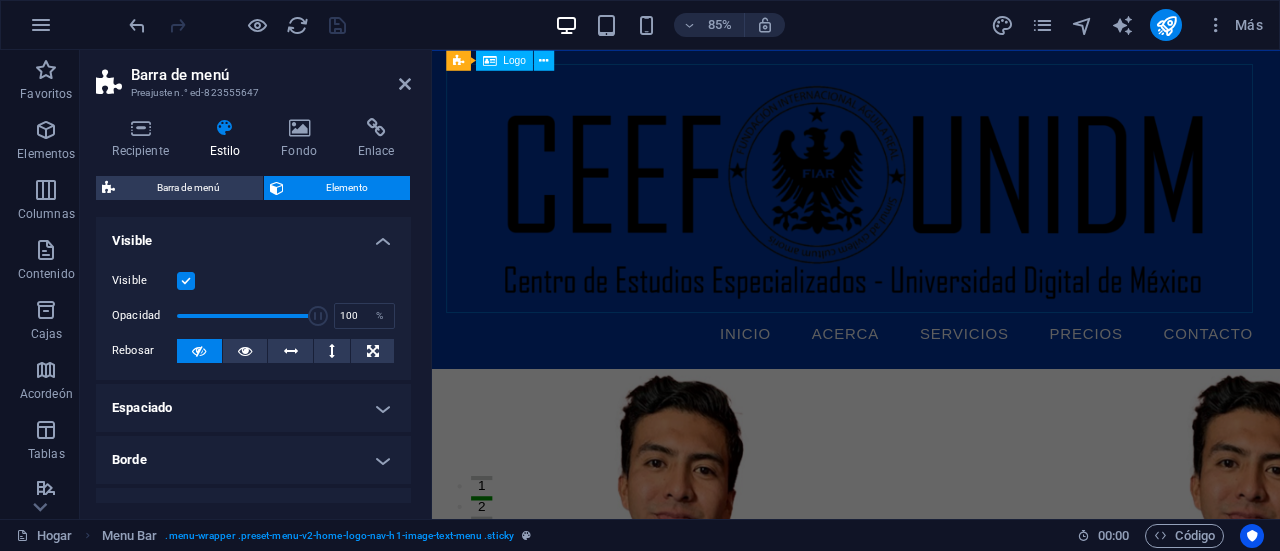click on "Logo" at bounding box center (514, 60) 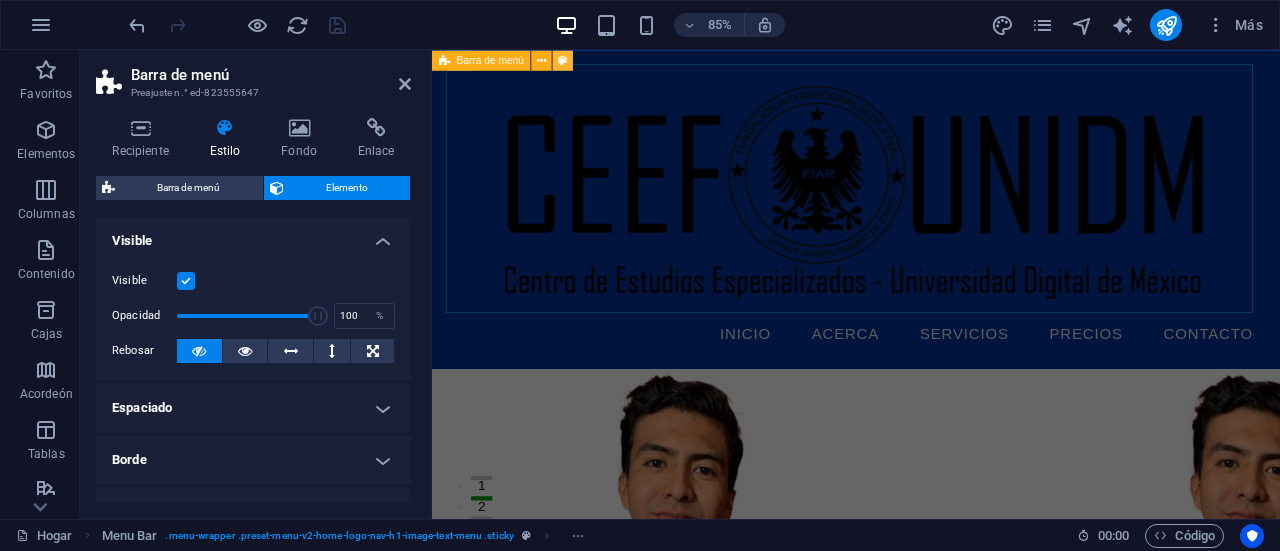 click at bounding box center [563, 60] 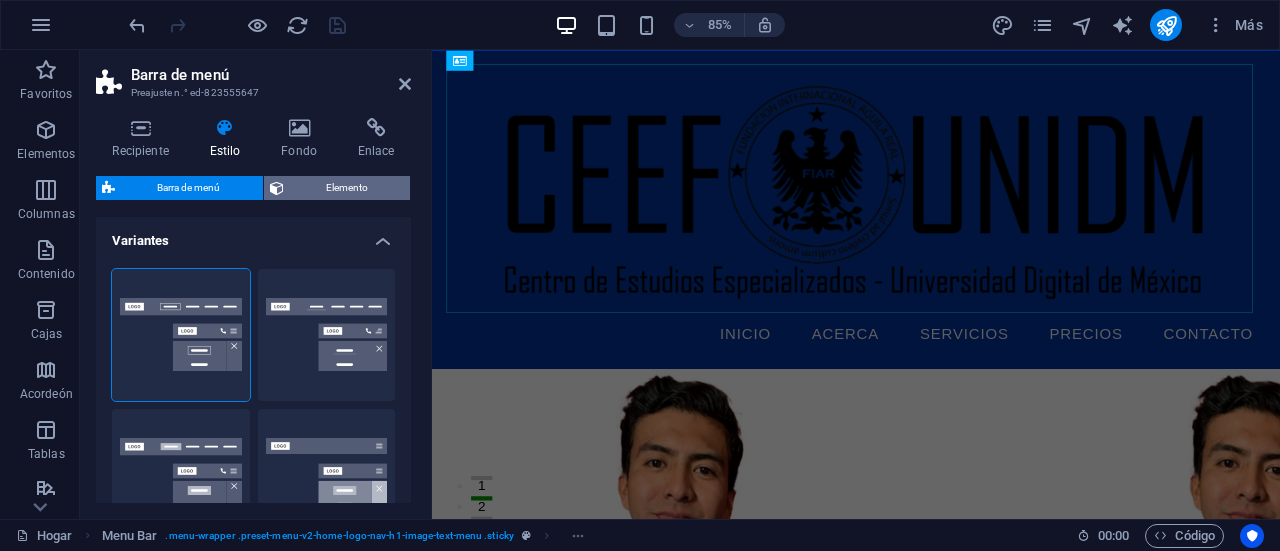 click on "Elemento" at bounding box center (347, 187) 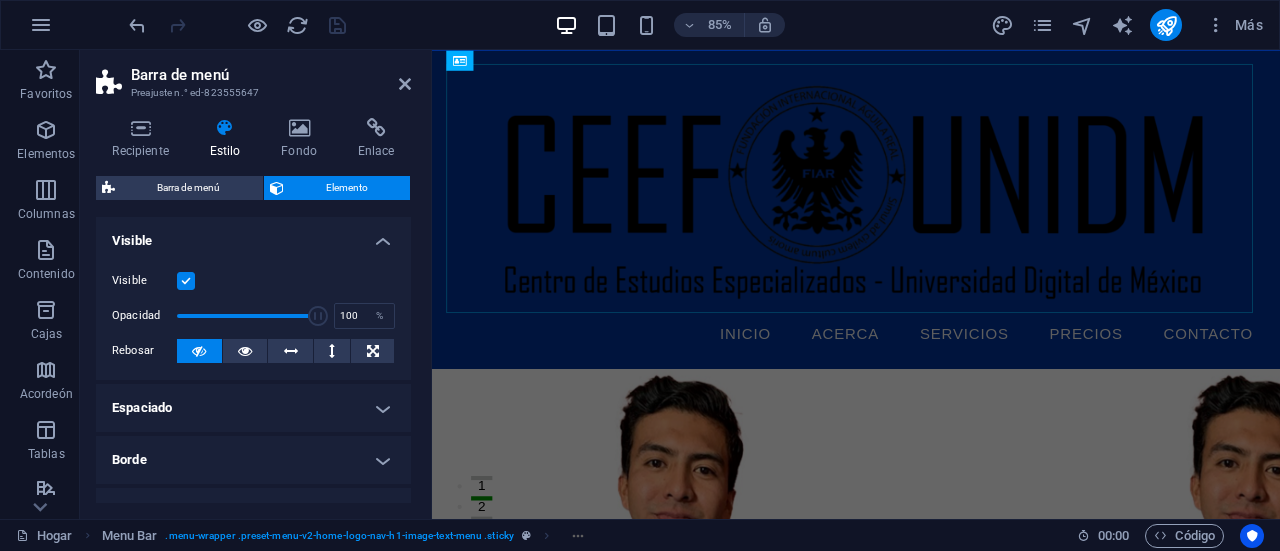 drag, startPoint x: 405, startPoint y: 275, endPoint x: 404, endPoint y: 290, distance: 15.033297 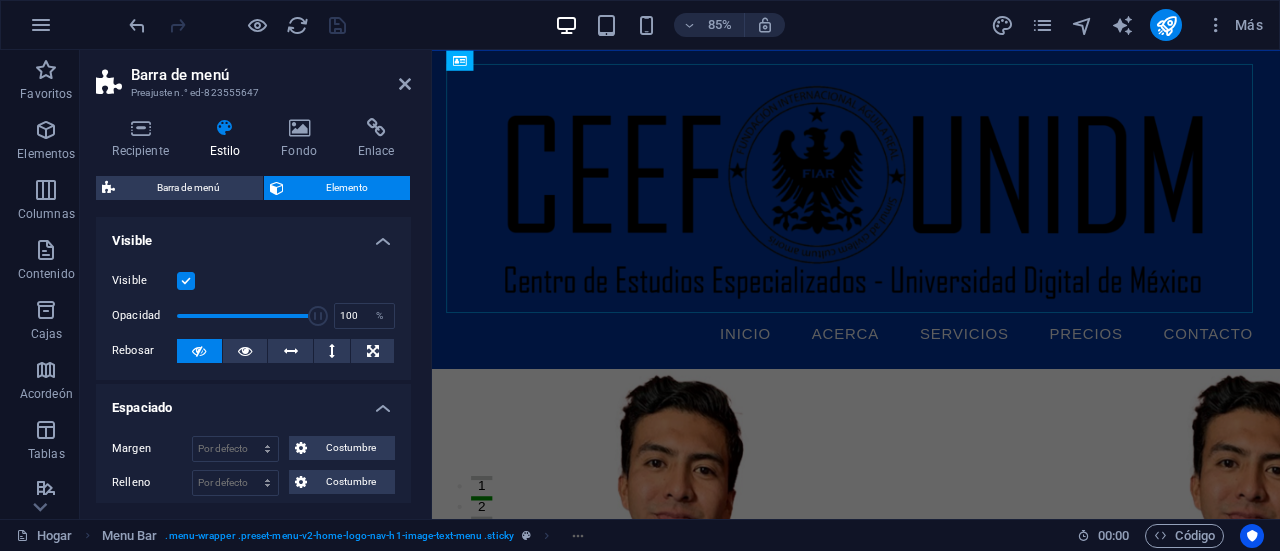drag, startPoint x: 405, startPoint y: 261, endPoint x: 405, endPoint y: 295, distance: 34 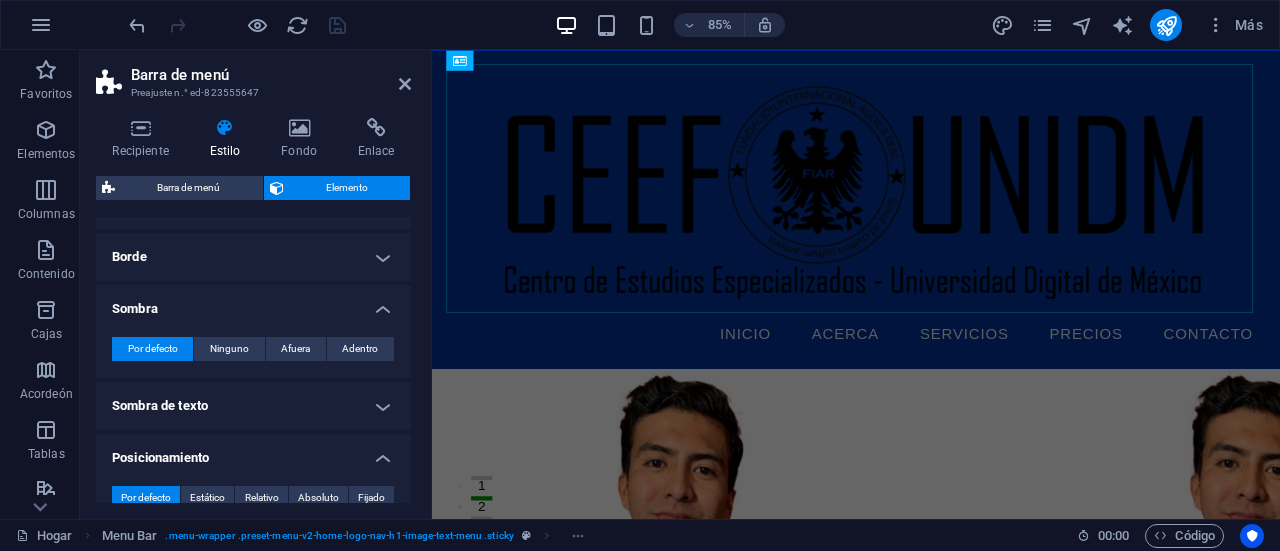 scroll, scrollTop: 272, scrollLeft: 0, axis: vertical 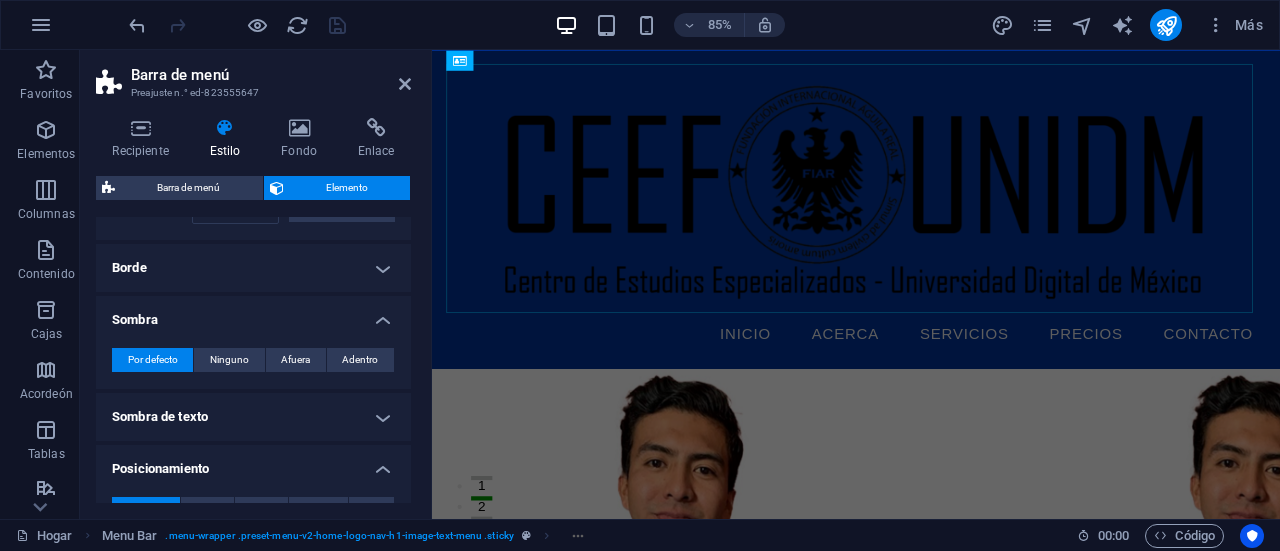 click on "Borde" at bounding box center (253, 268) 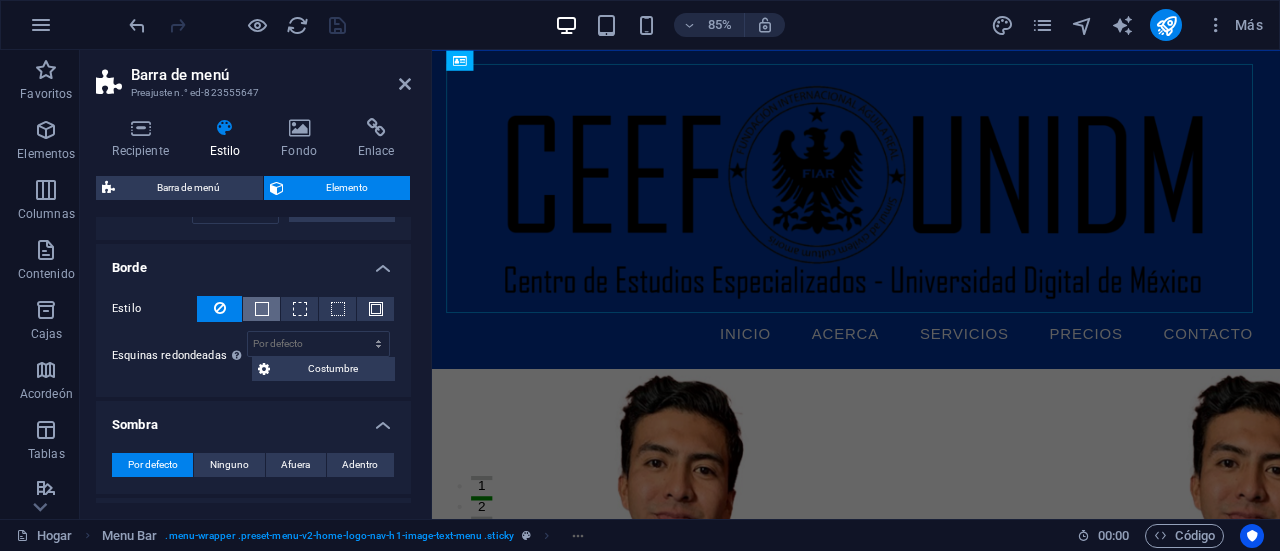click at bounding box center (262, 309) 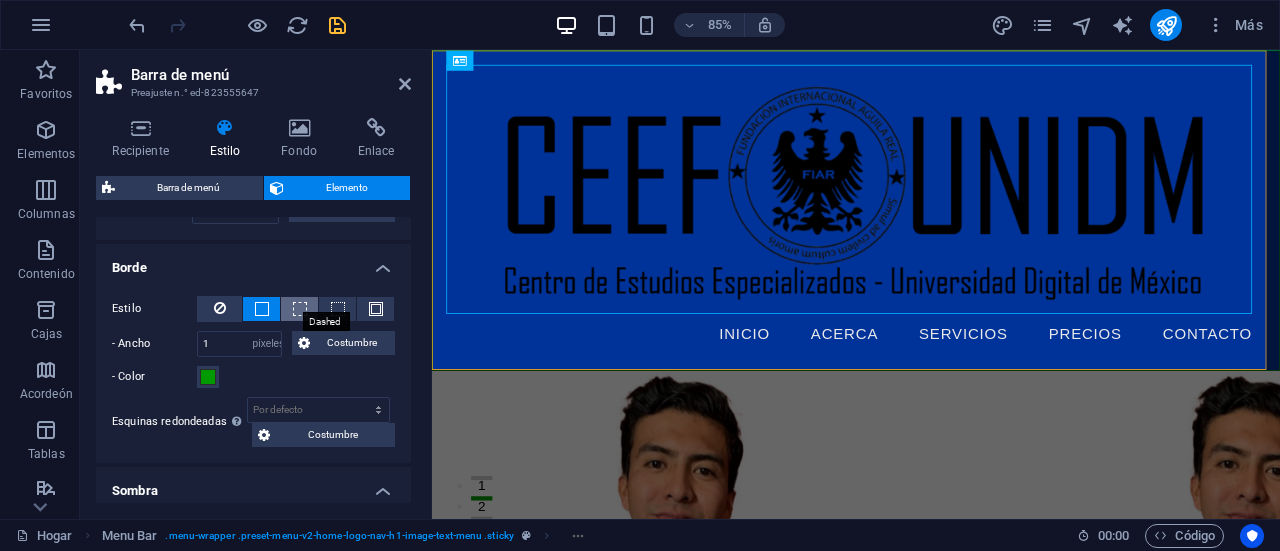 click at bounding box center [300, 309] 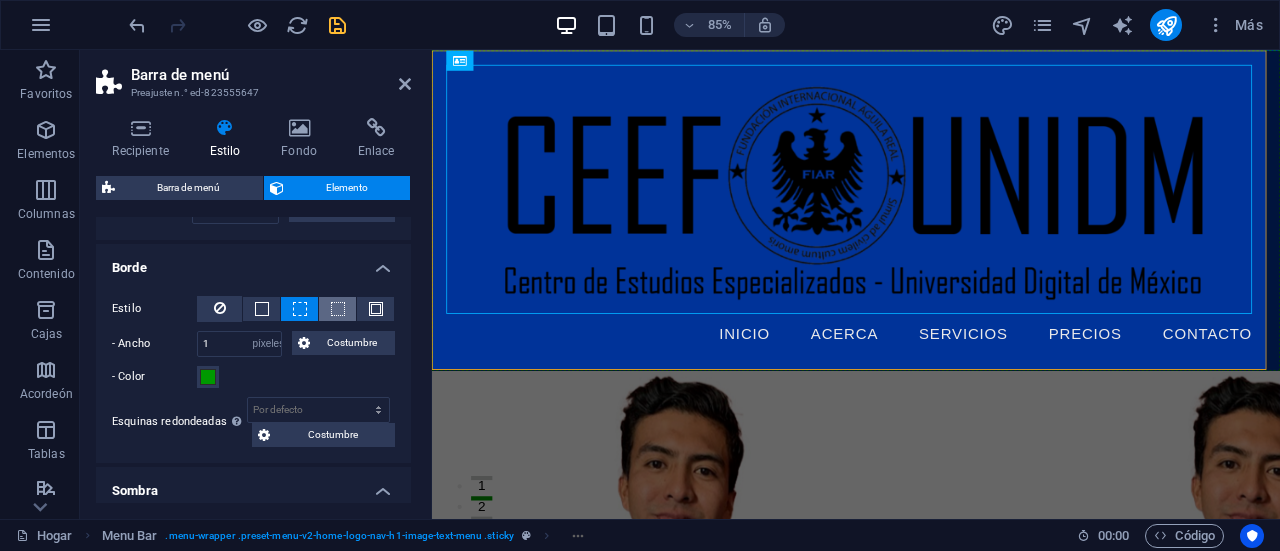 click at bounding box center (337, 309) 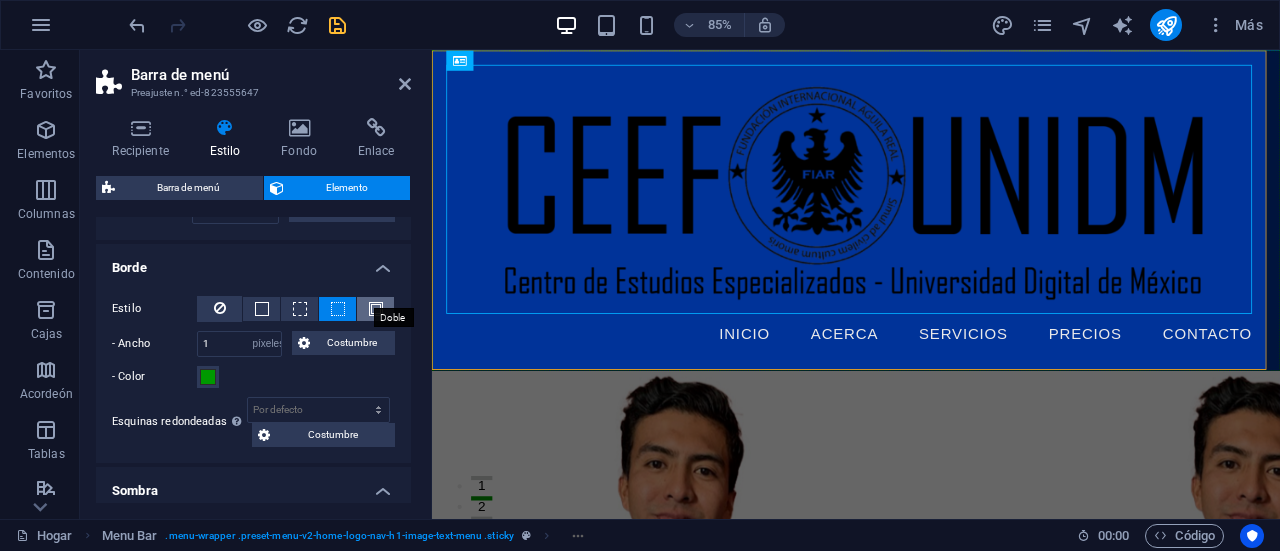 click at bounding box center (376, 309) 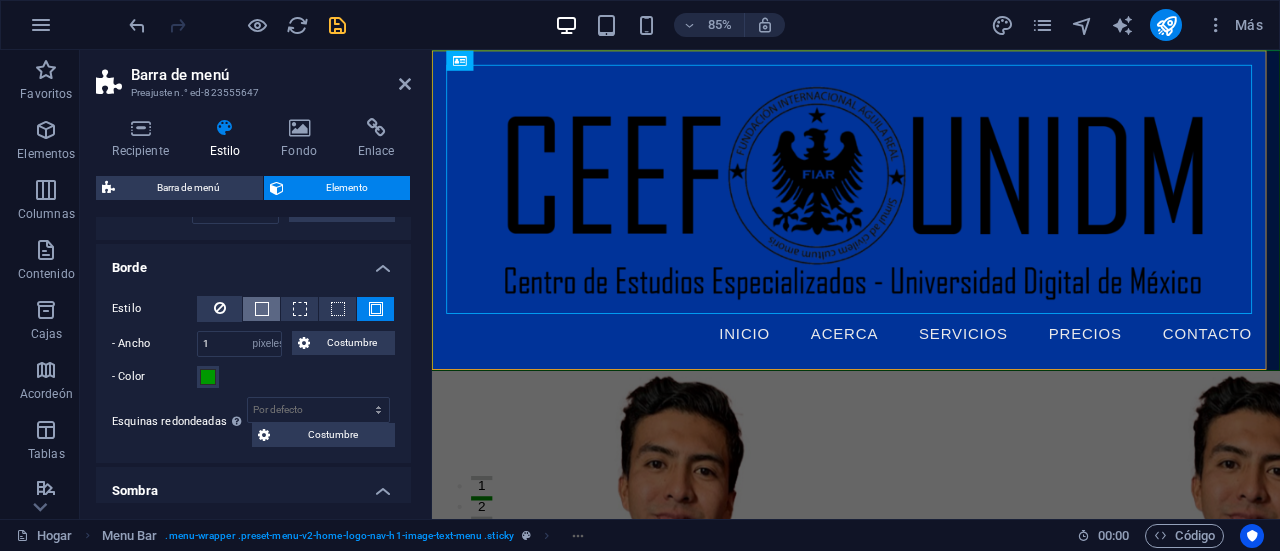 click at bounding box center (261, 309) 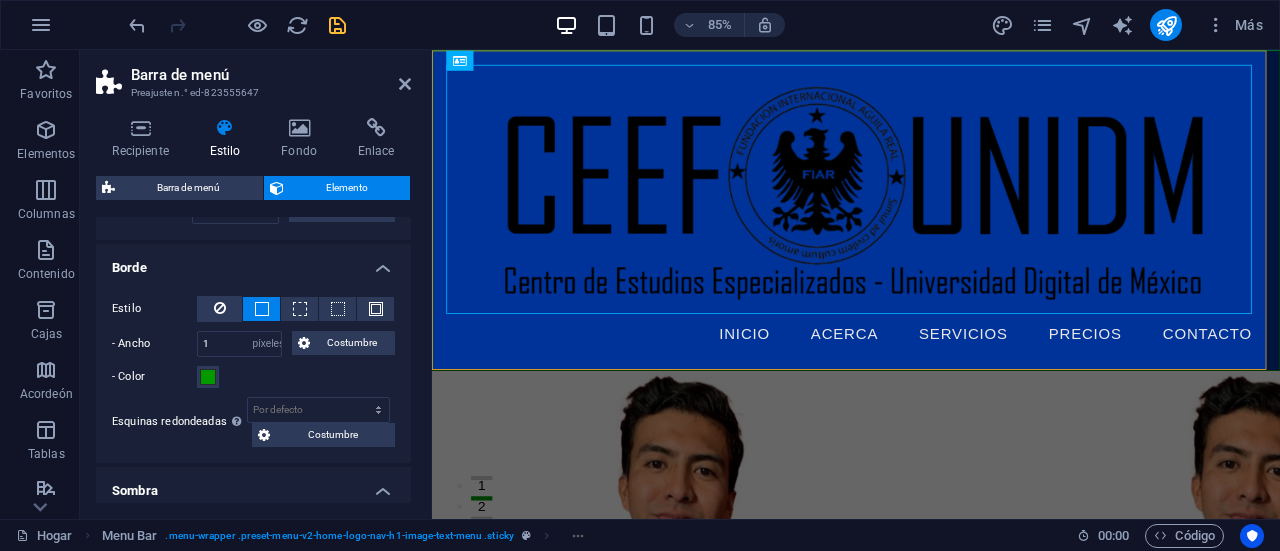click at bounding box center (261, 309) 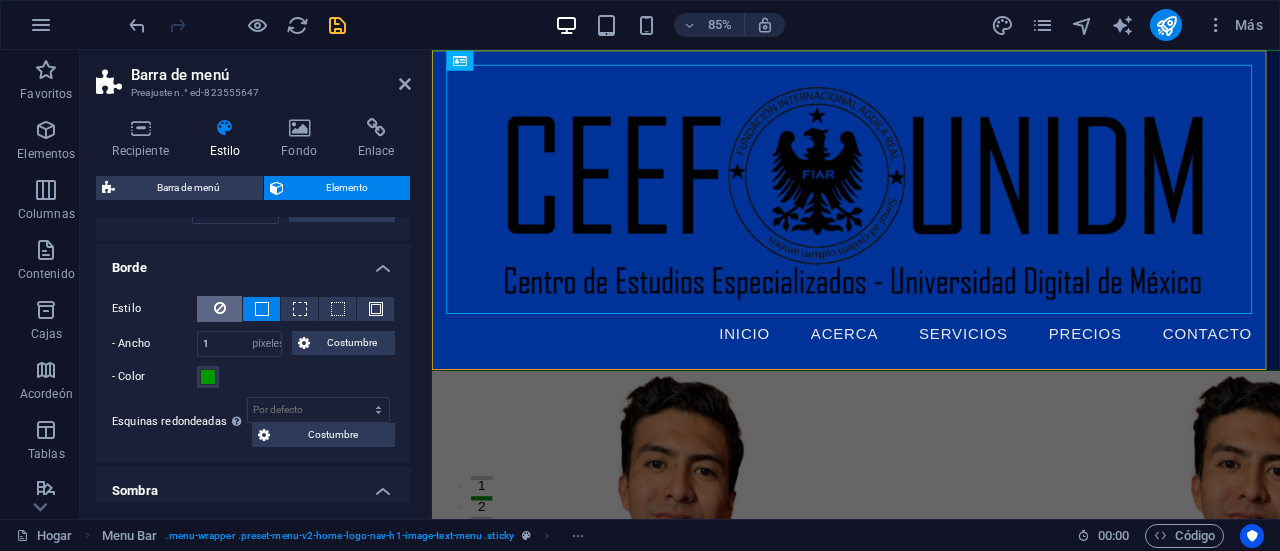 click at bounding box center (219, 309) 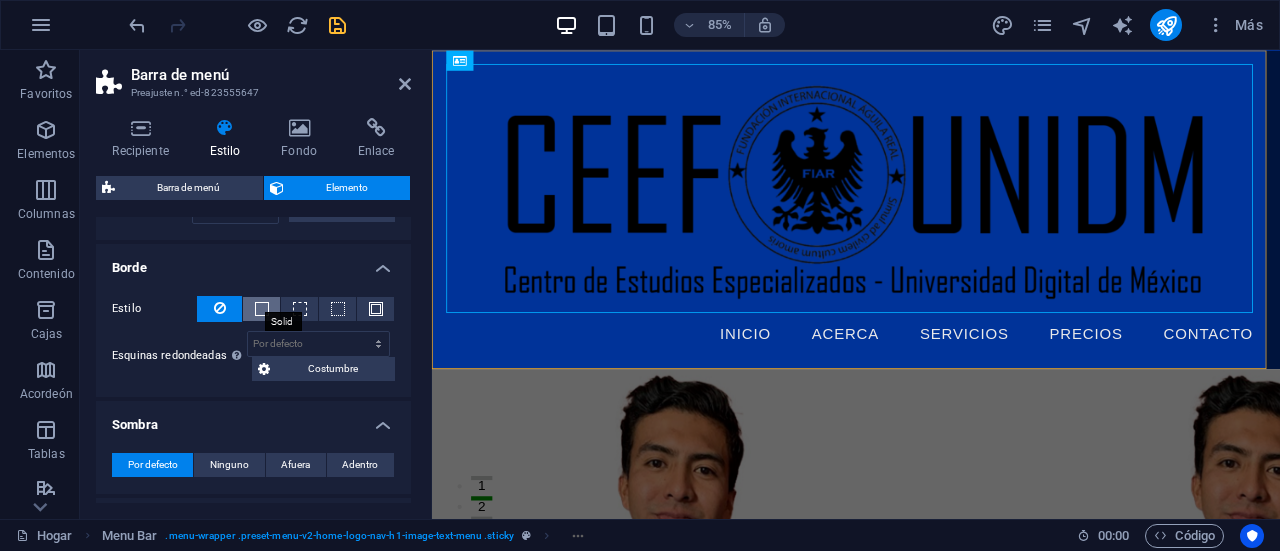 click at bounding box center (262, 309) 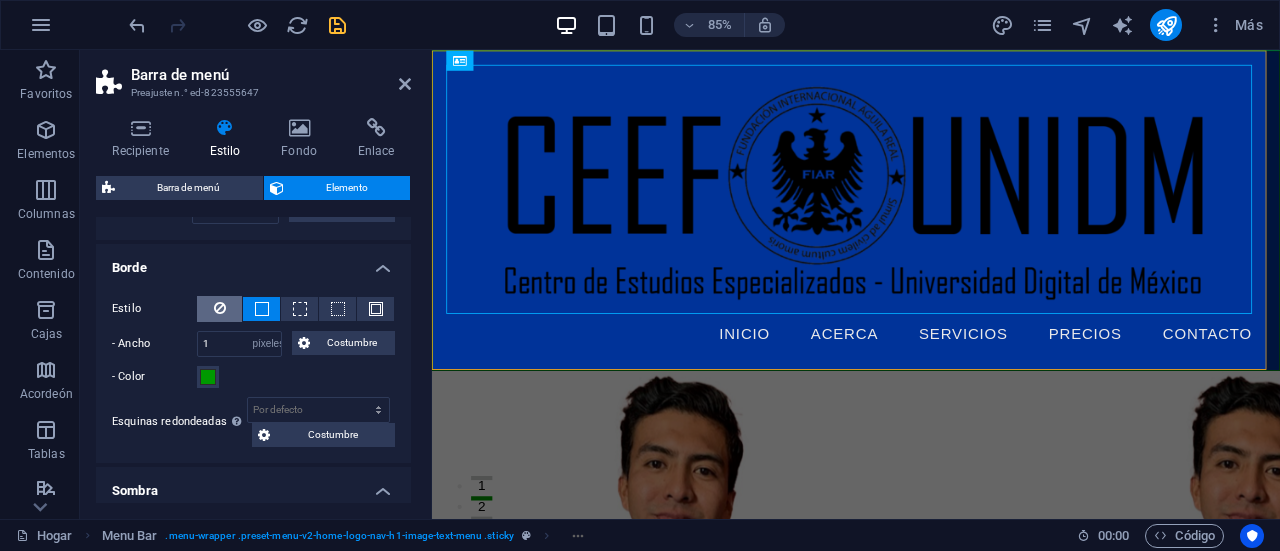 click at bounding box center [219, 309] 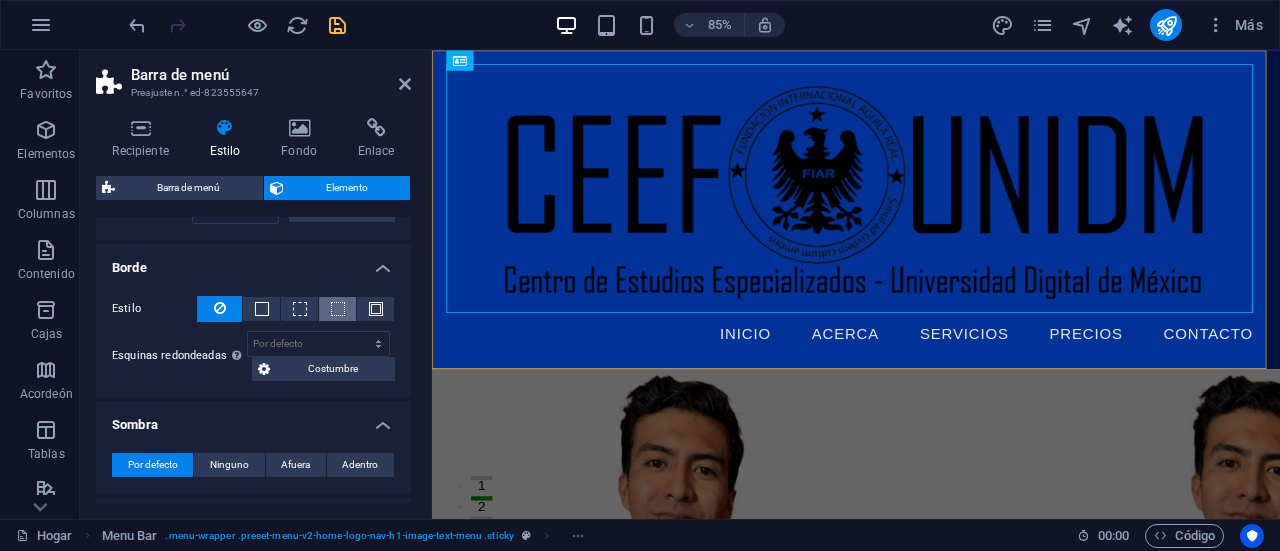 click at bounding box center (337, 309) 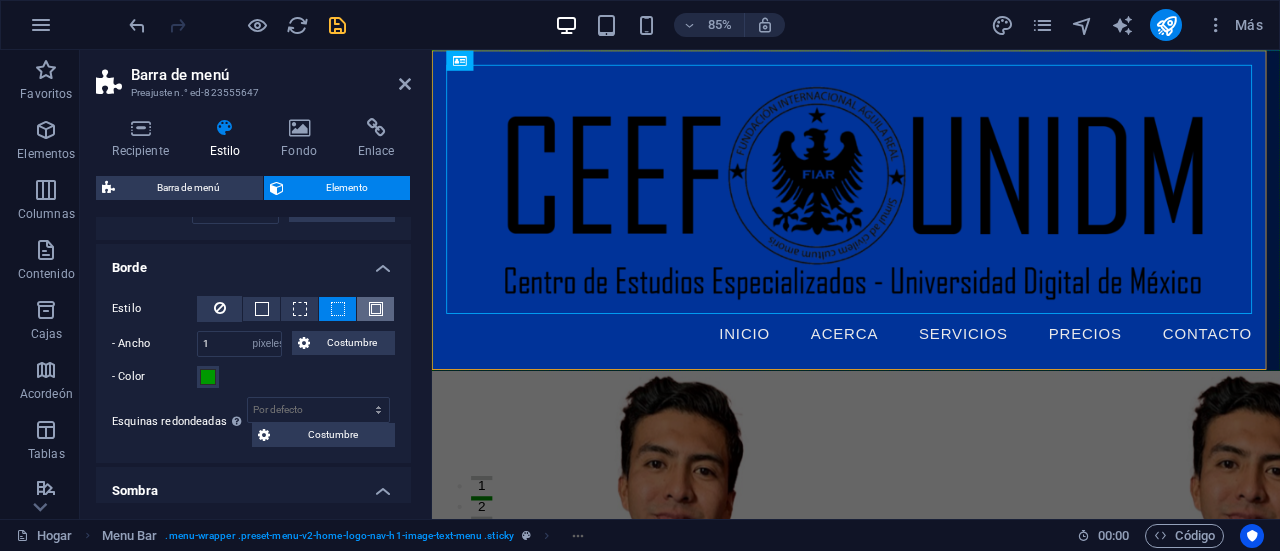 click at bounding box center [376, 309] 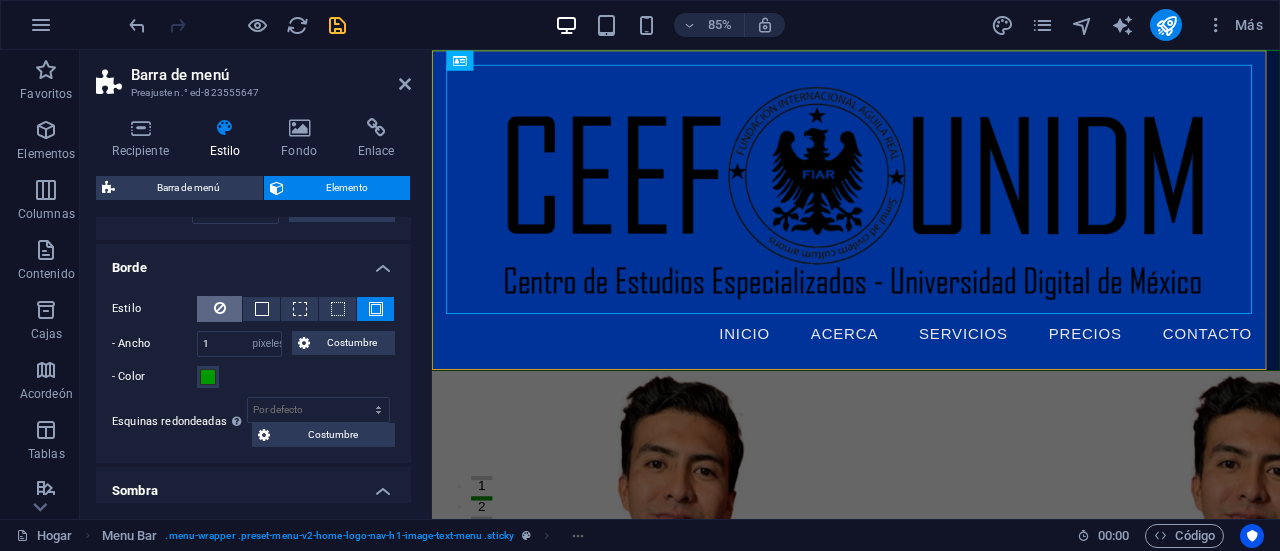 click at bounding box center [220, 308] 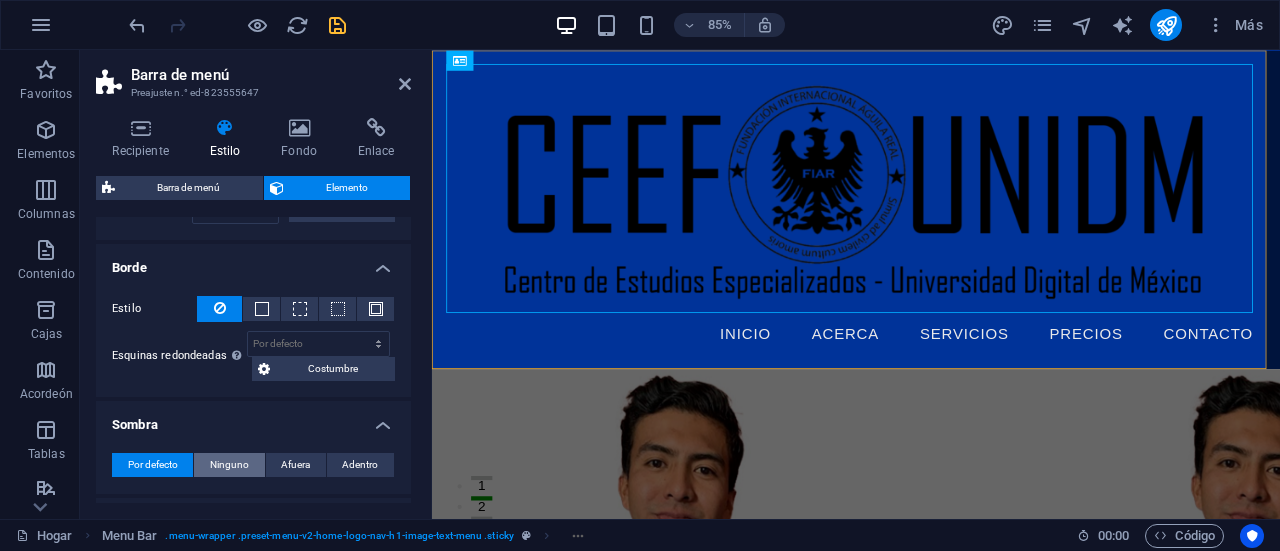 click on "Ninguno" at bounding box center (229, 464) 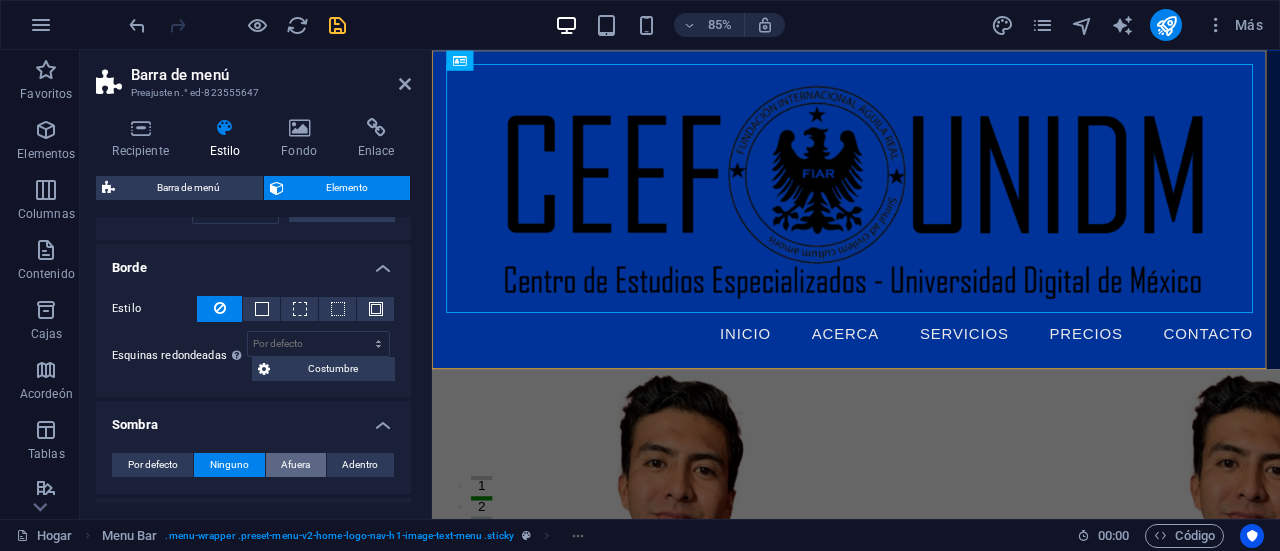 click on "Afuera" at bounding box center [295, 464] 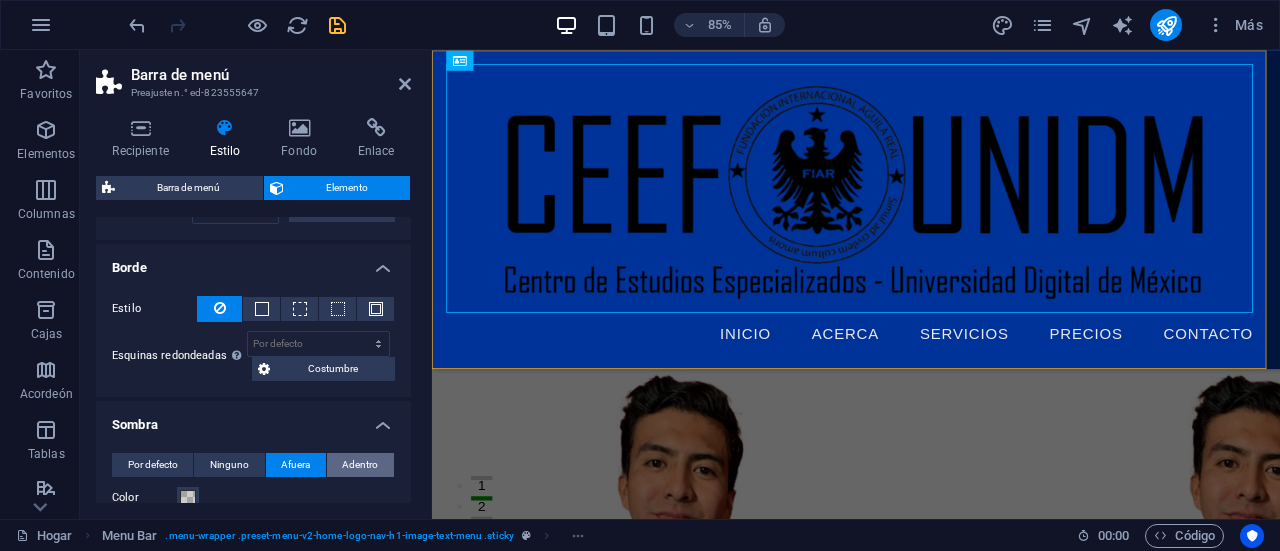 click on "Adentro" at bounding box center [360, 464] 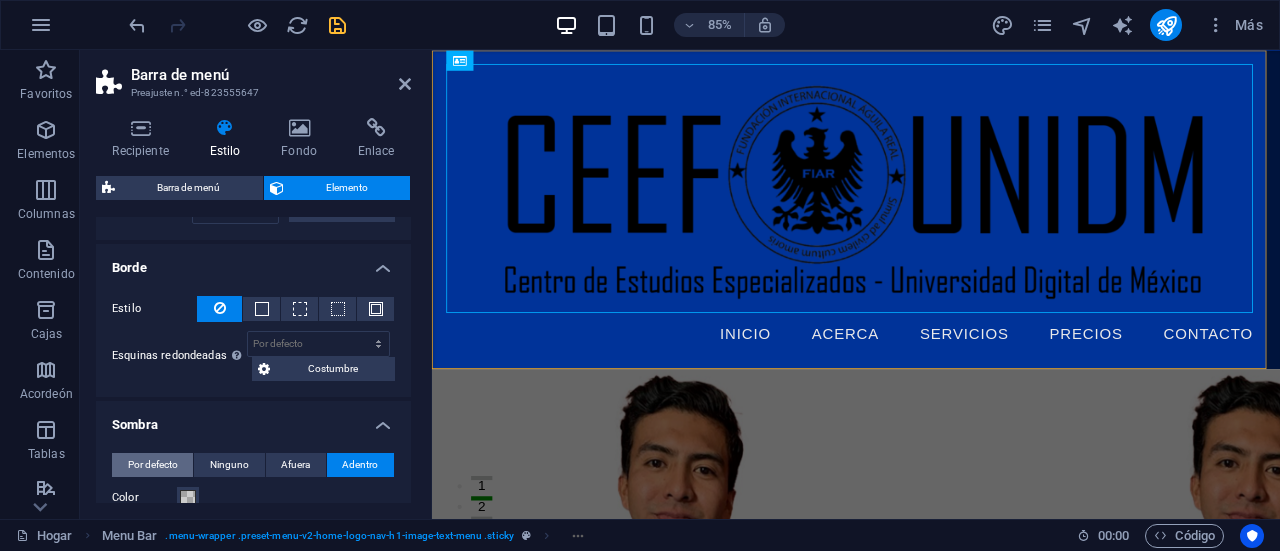 click on "Por defecto" at bounding box center (153, 464) 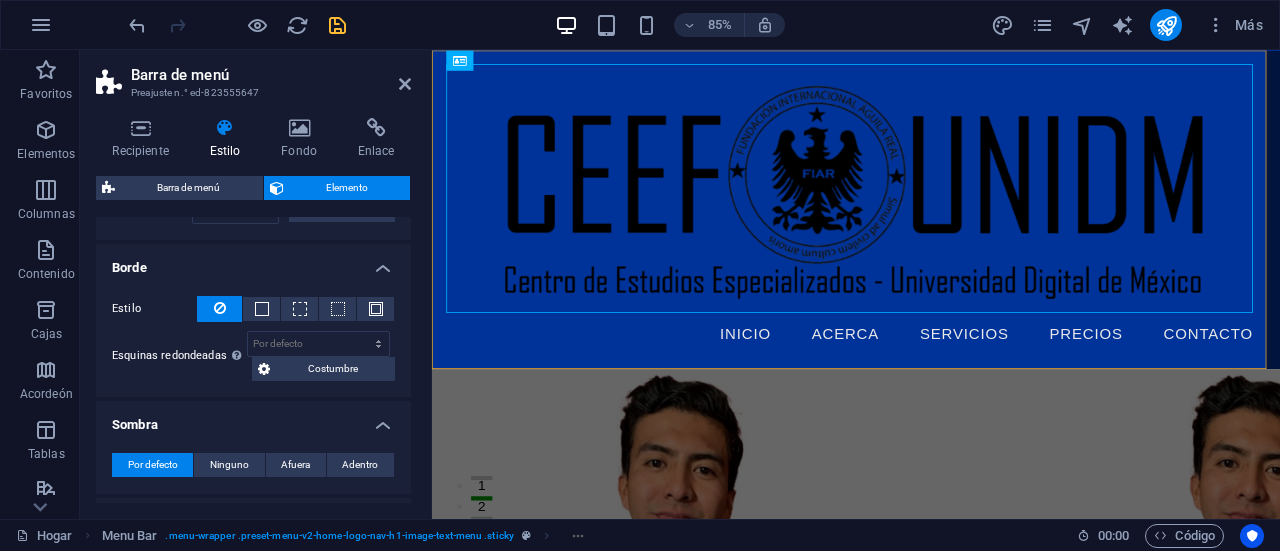 drag, startPoint x: 406, startPoint y: 347, endPoint x: 406, endPoint y: 377, distance: 30 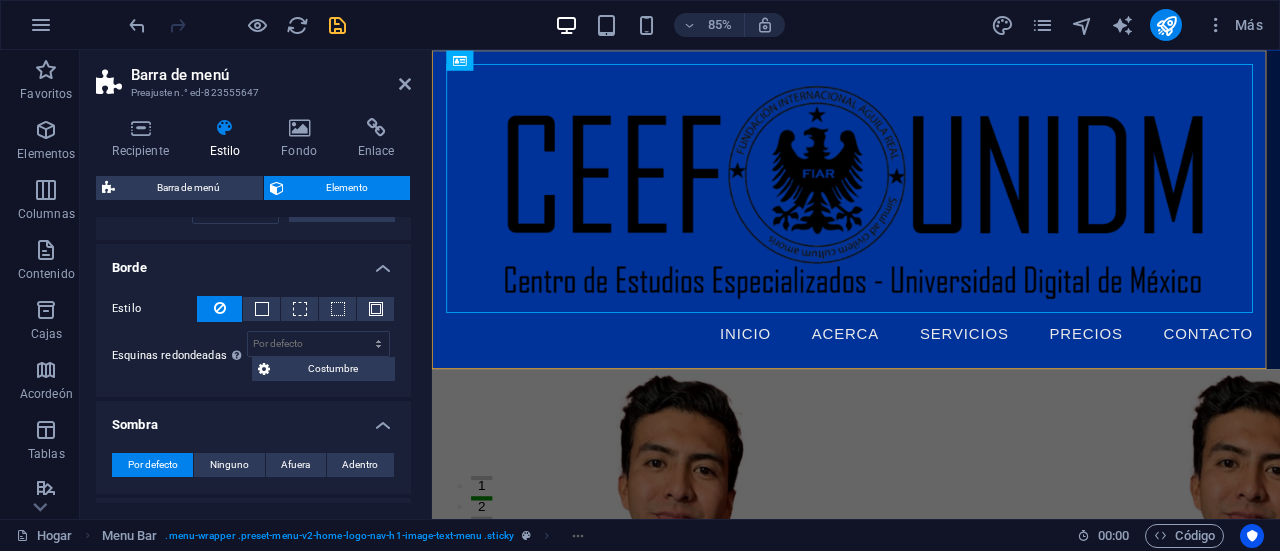 click on "Estilo              - Ancho 1 auto píxeles movimiento rápido del ojo % vh Volkswagen Costumbre Costumbre 1 auto píxeles movimiento rápido del ojo % vh Volkswagen 1 auto píxeles movimiento rápido del ojo % vh Volkswagen 1 auto píxeles movimiento rápido del ojo % vh Volkswagen 1 auto píxeles movimiento rápido del ojo % vh Volkswagen  - Color Esquinas redondeadas Para la superposición de fondo y las imágenes de fondo, el desbordamiento debe estar oculto para que las esquinas redondeadas sean visibles. Por defecto píxeles movimiento rápido del ojo % vh Volkswagen Costumbre Costumbre píxeles movimiento rápido del ojo % vh Volkswagen píxeles movimiento rápido del ojo % vh Volkswagen píxeles movimiento rápido del ojo % vh Volkswagen píxeles movimiento rápido del ojo % vh Volkswagen" at bounding box center [253, 338] 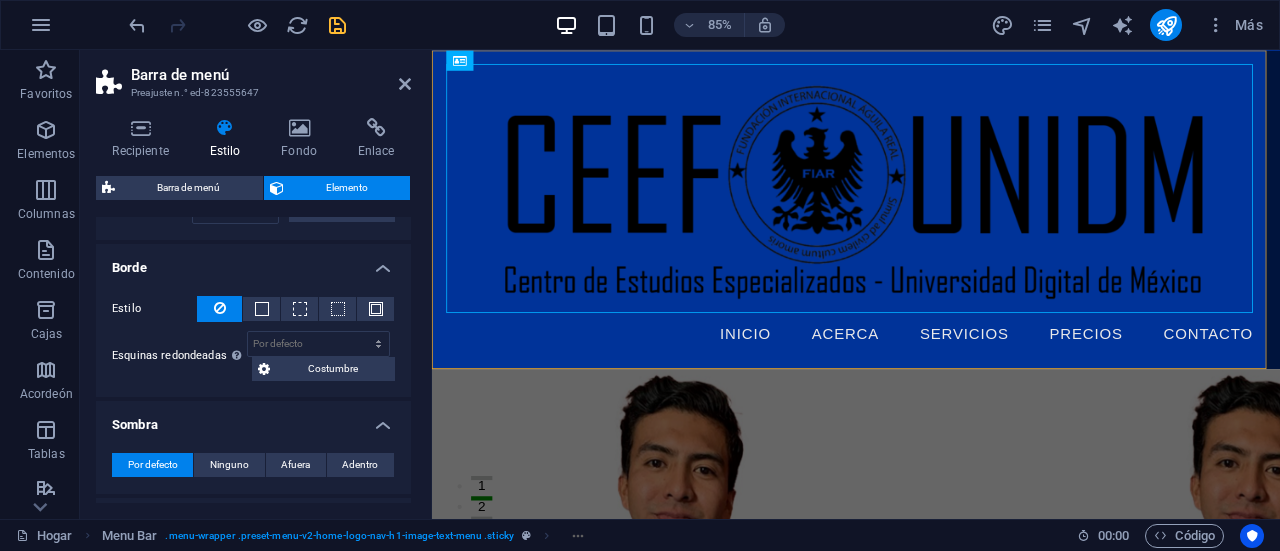 drag, startPoint x: 406, startPoint y: 348, endPoint x: 409, endPoint y: 373, distance: 25.179358 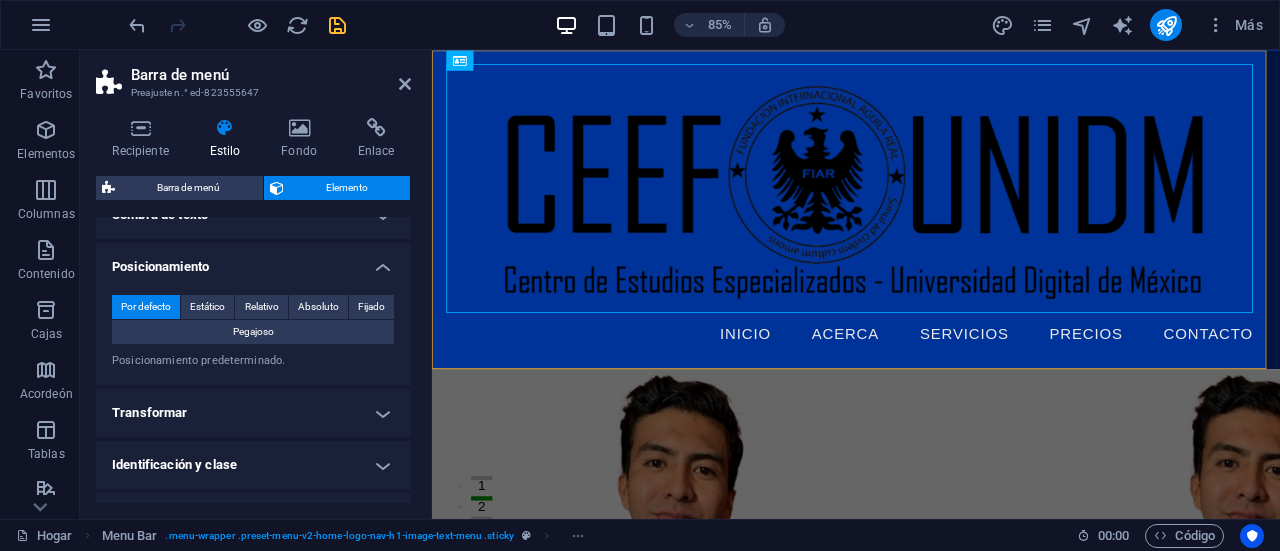 scroll, scrollTop: 584, scrollLeft: 0, axis: vertical 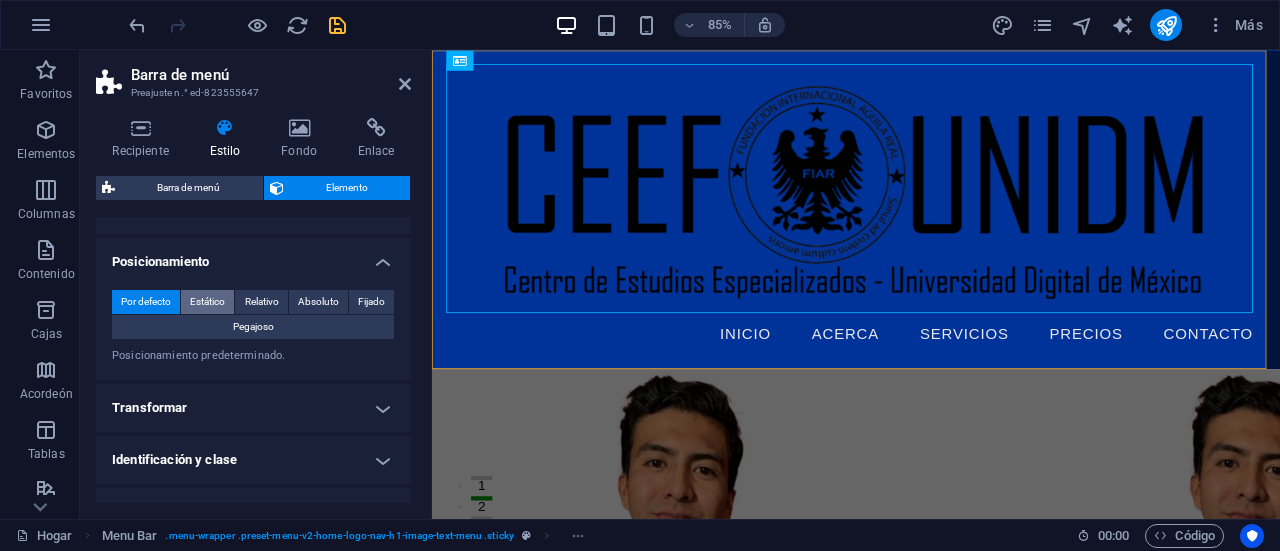 click on "Estático" at bounding box center [207, 301] 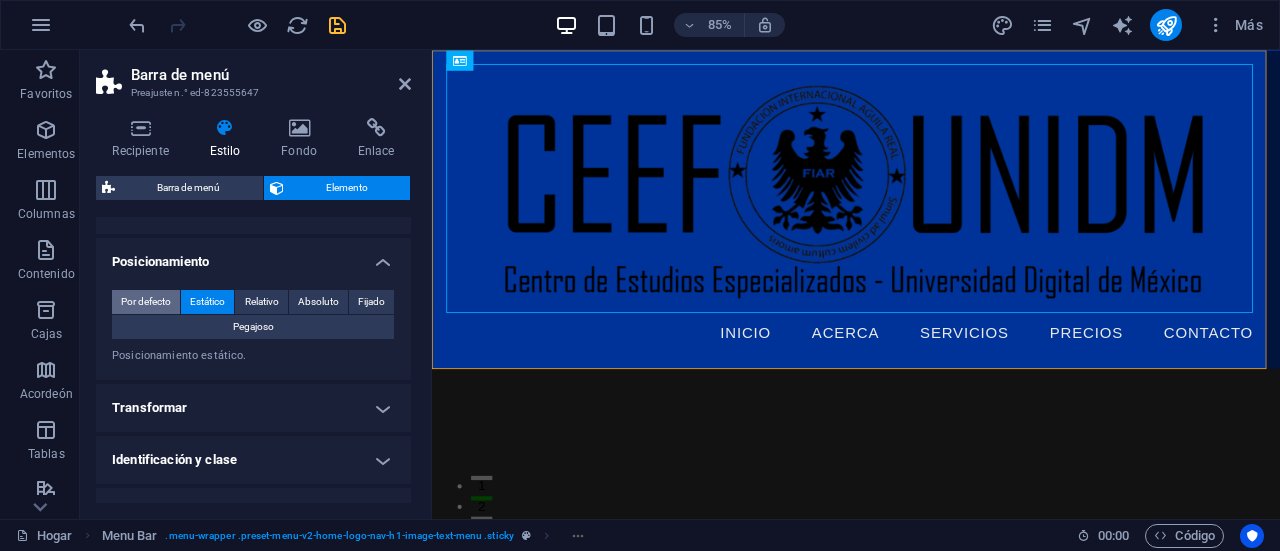 click on "Por defecto" at bounding box center (146, 301) 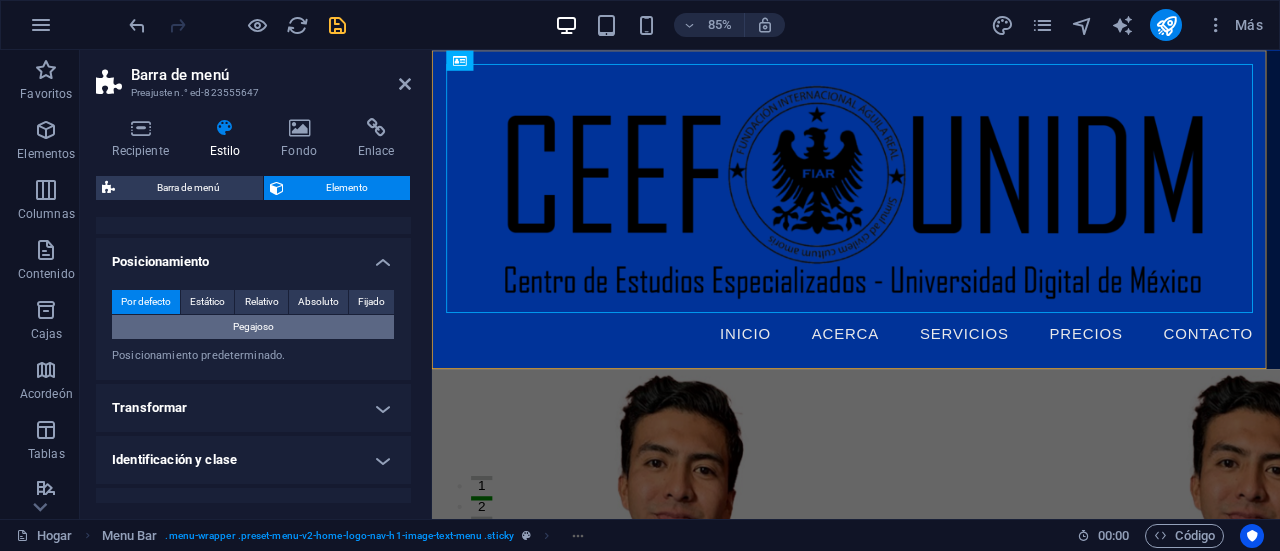 click on "Pegajoso" at bounding box center [253, 327] 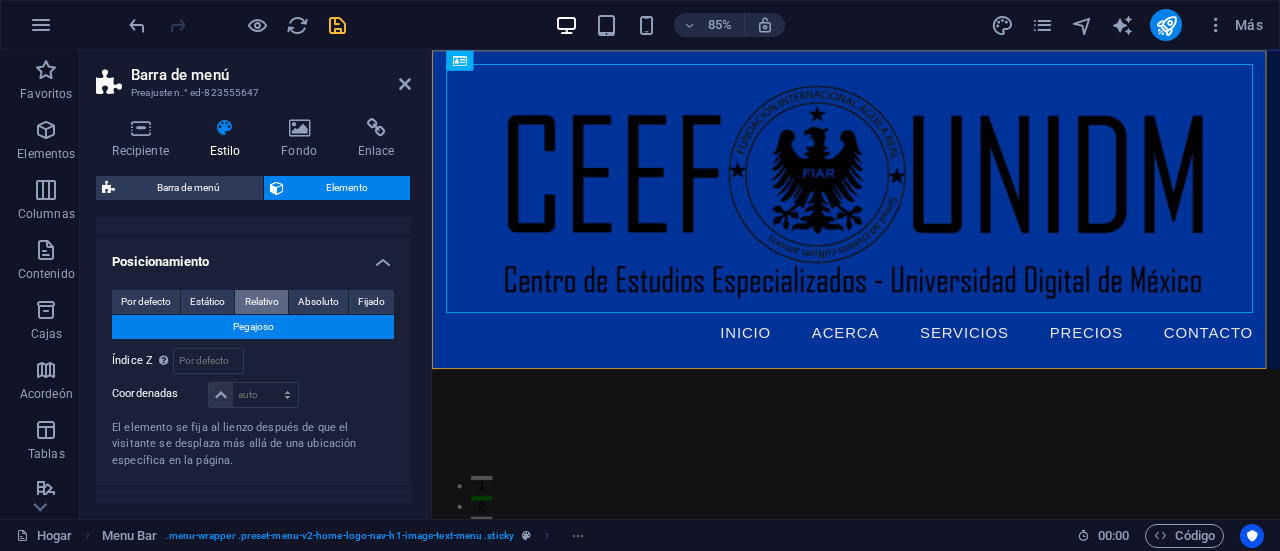 click on "Relativo" at bounding box center [262, 302] 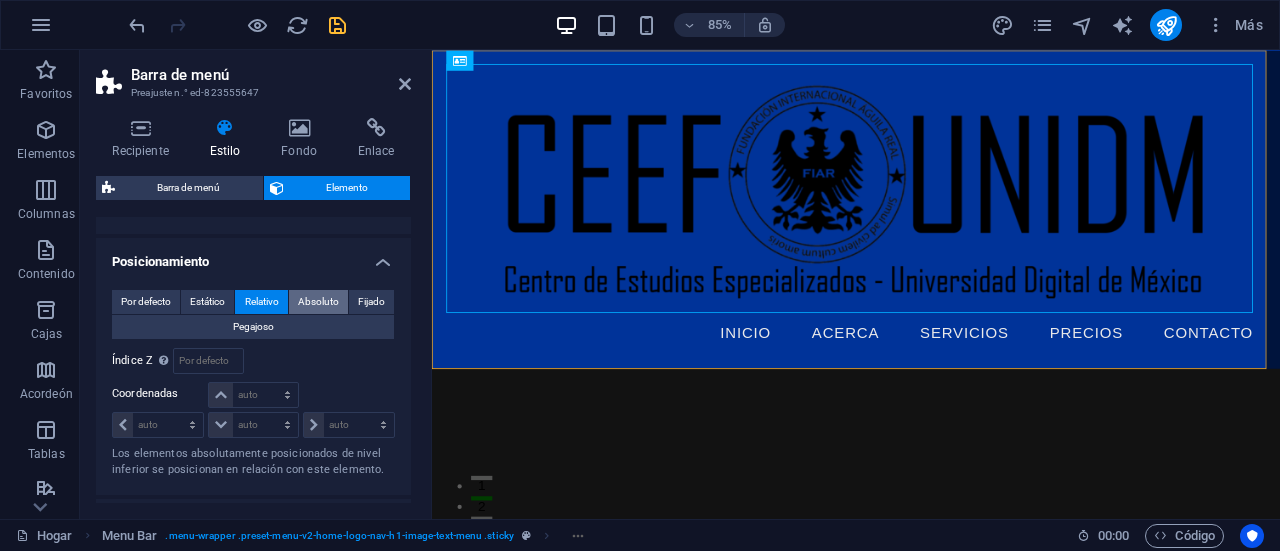 click on "Absoluto" at bounding box center [318, 301] 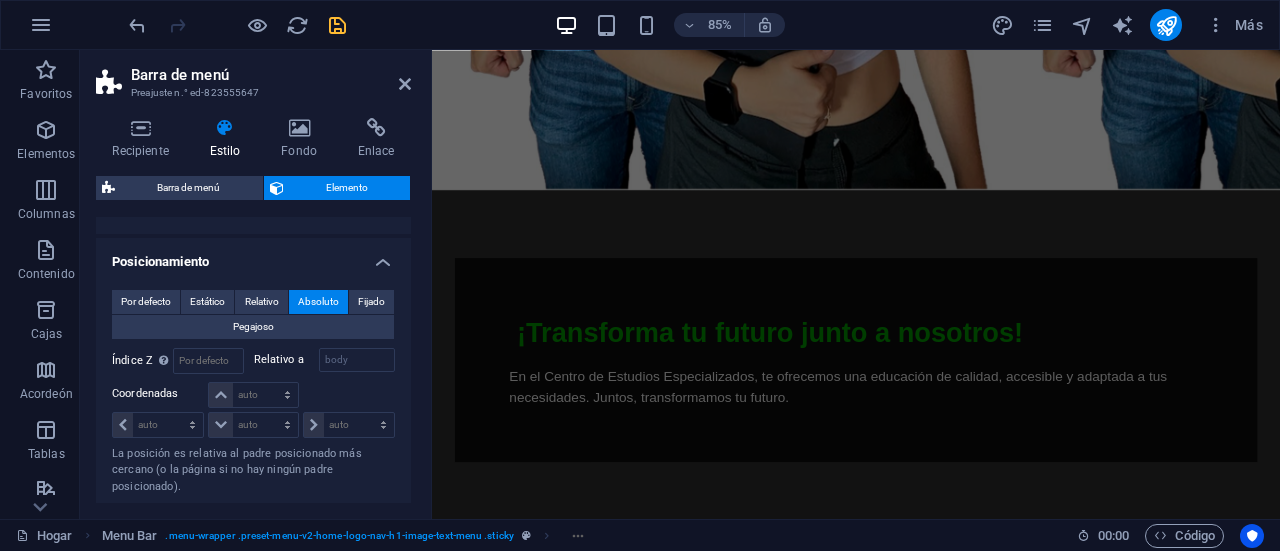 scroll, scrollTop: 1017, scrollLeft: 0, axis: vertical 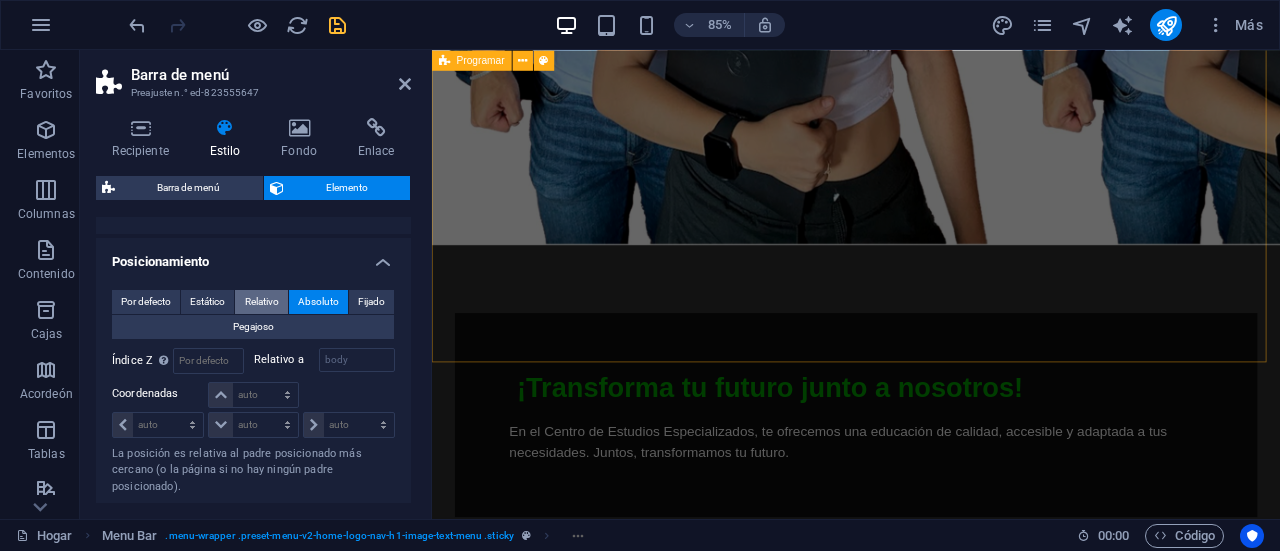 click on "Relativo" at bounding box center (261, 302) 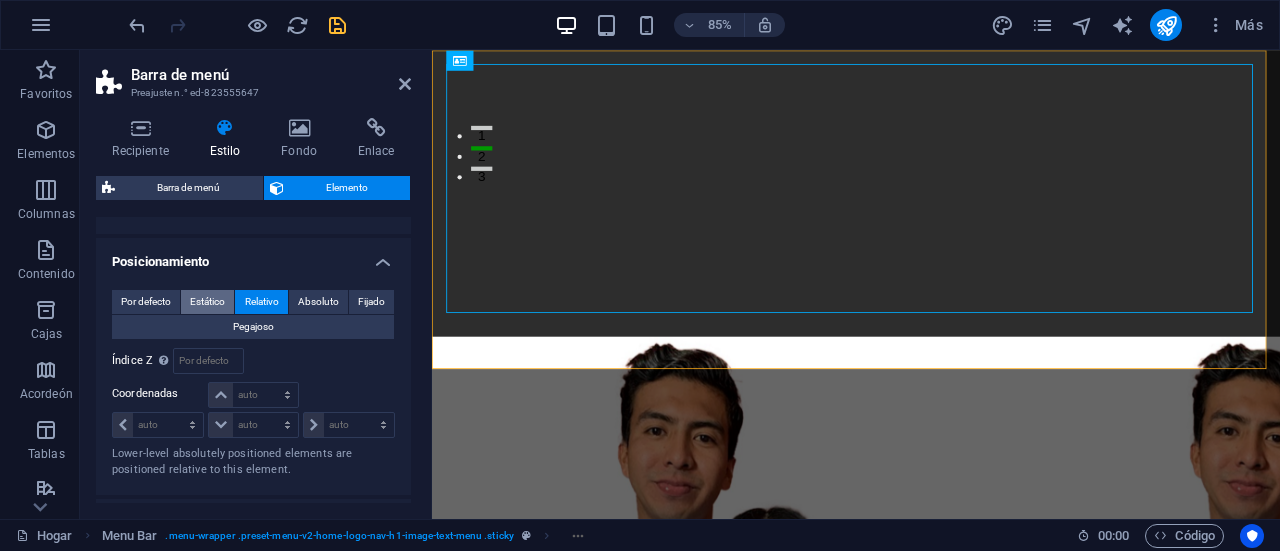 scroll, scrollTop: 0, scrollLeft: 0, axis: both 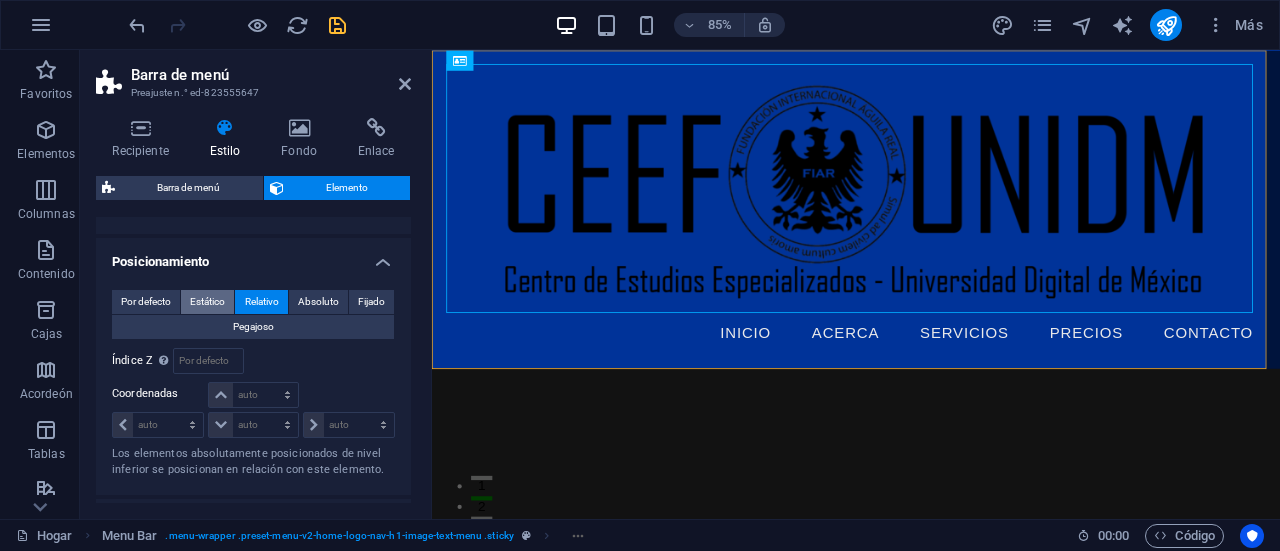click on "Estático" at bounding box center (207, 301) 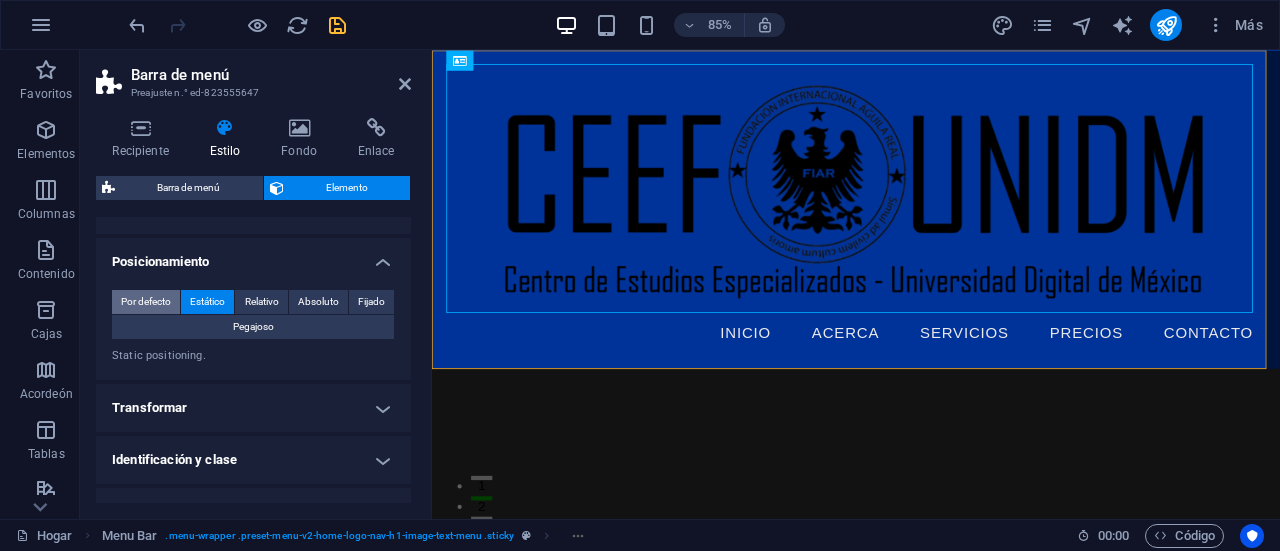 click on "Por defecto" at bounding box center [146, 301] 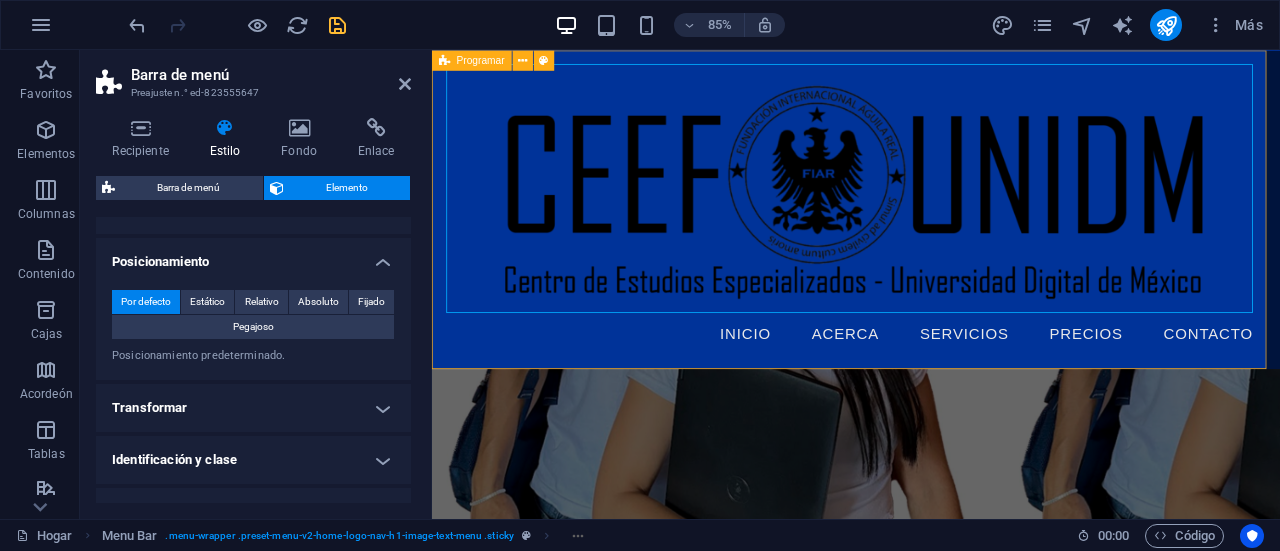 scroll, scrollTop: 0, scrollLeft: 0, axis: both 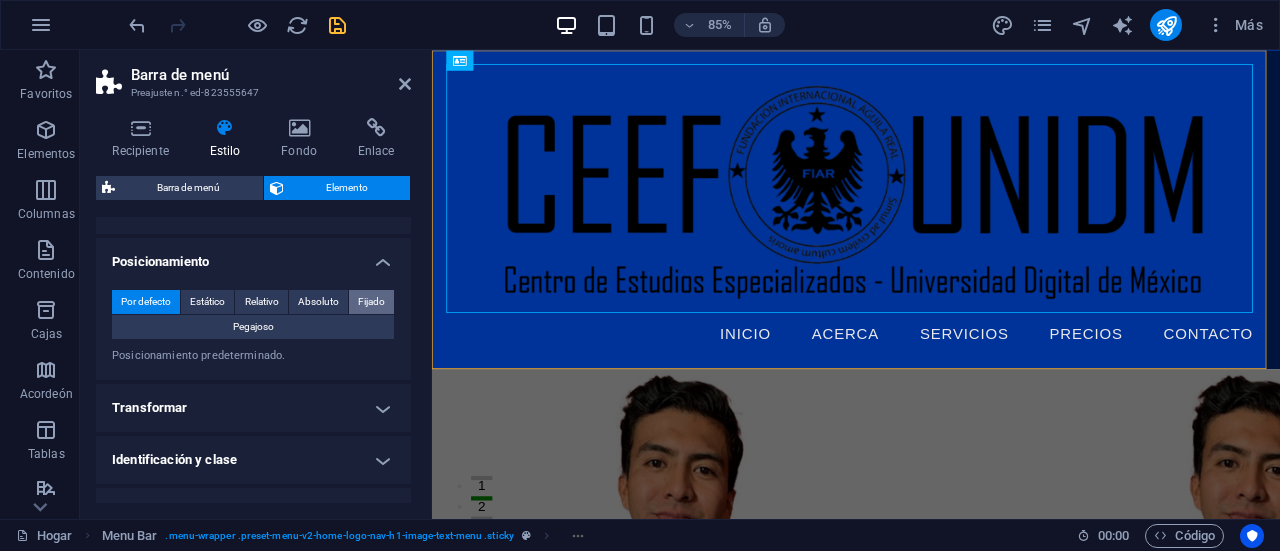 click on "Fijado" at bounding box center (371, 301) 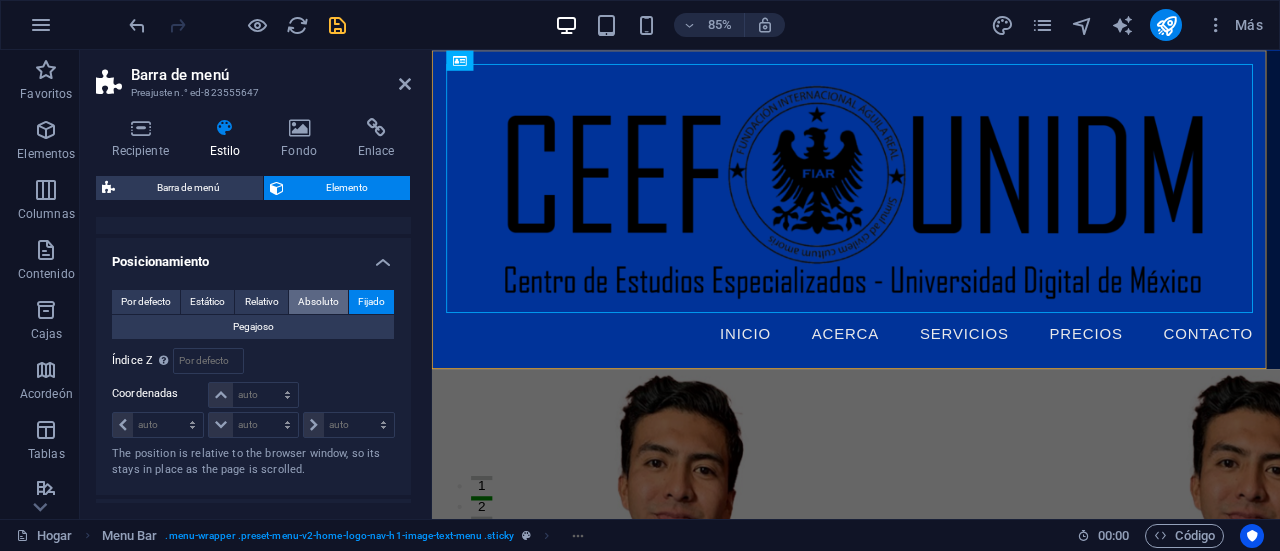click on "Absoluto" at bounding box center [318, 301] 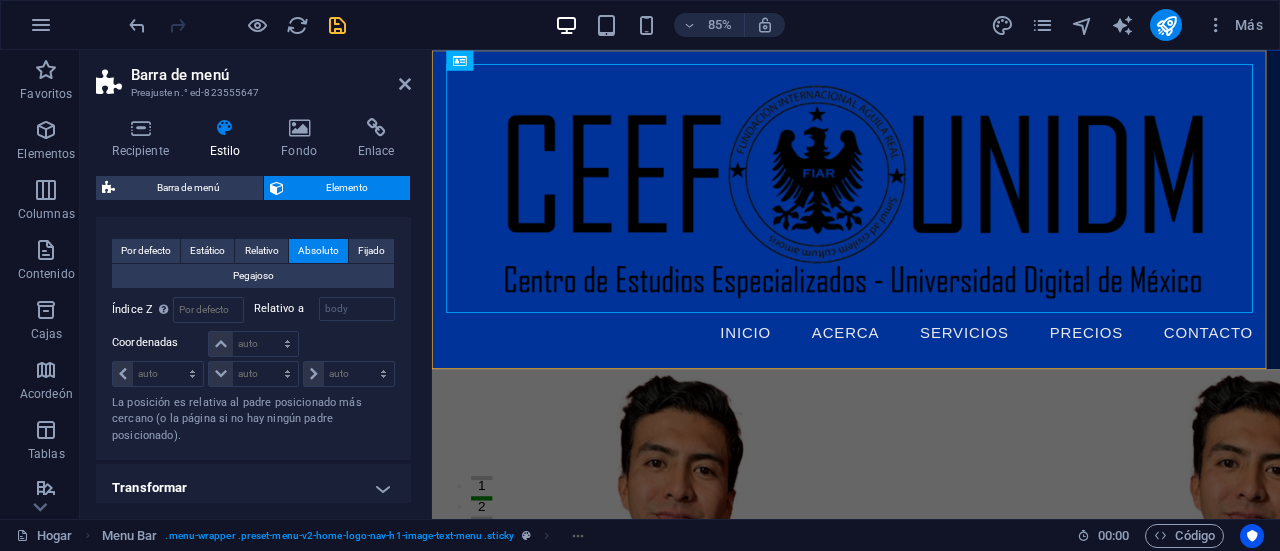 scroll, scrollTop: 614, scrollLeft: 0, axis: vertical 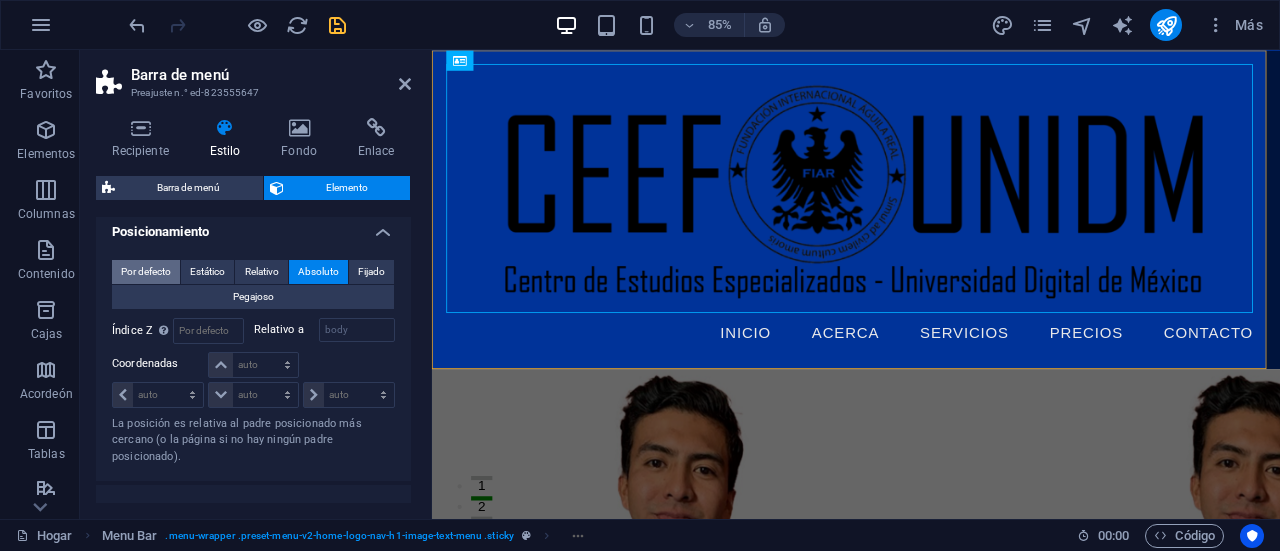 click on "Por defecto" at bounding box center [146, 271] 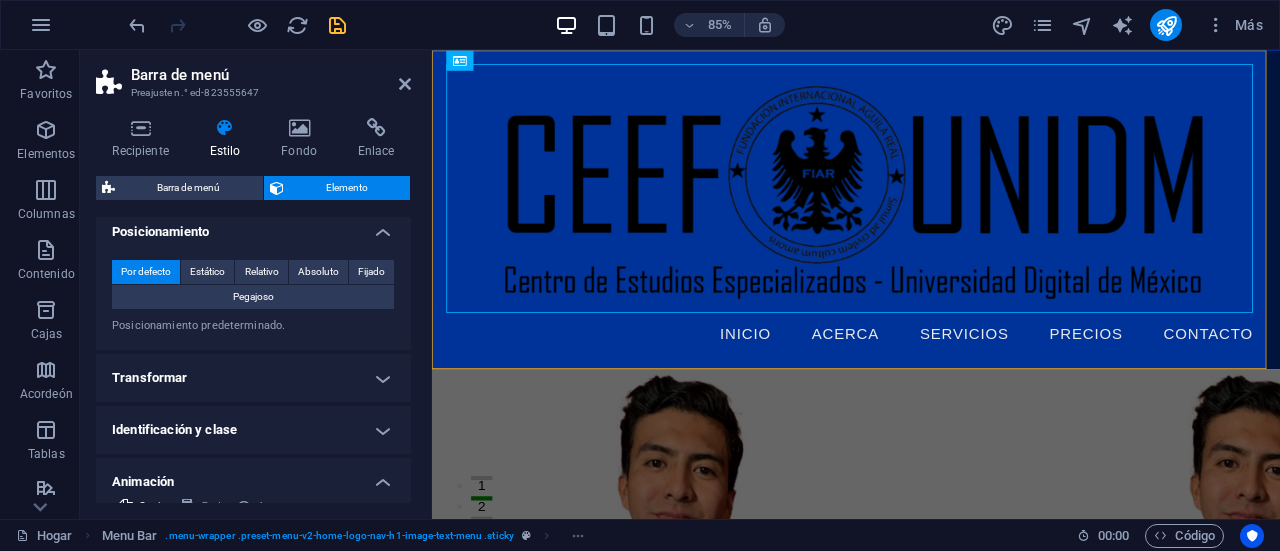 click on "Por defecto Estático Relativo Absoluto Fijado Pegajoso Índice Z Establece el orden del elemento de atrás hacia adelante. Cuanto mayor sea el valor, mayor será el elemento. Relativo a body Coordenadas auto píxeles movimiento rápido del ojo % ellos auto píxeles movimiento rápido del ojo % ellos auto píxeles movimiento rápido del ojo % ellos auto píxeles movimiento rápido del ojo % ellos Posicionamiento predeterminado." at bounding box center (253, 297) 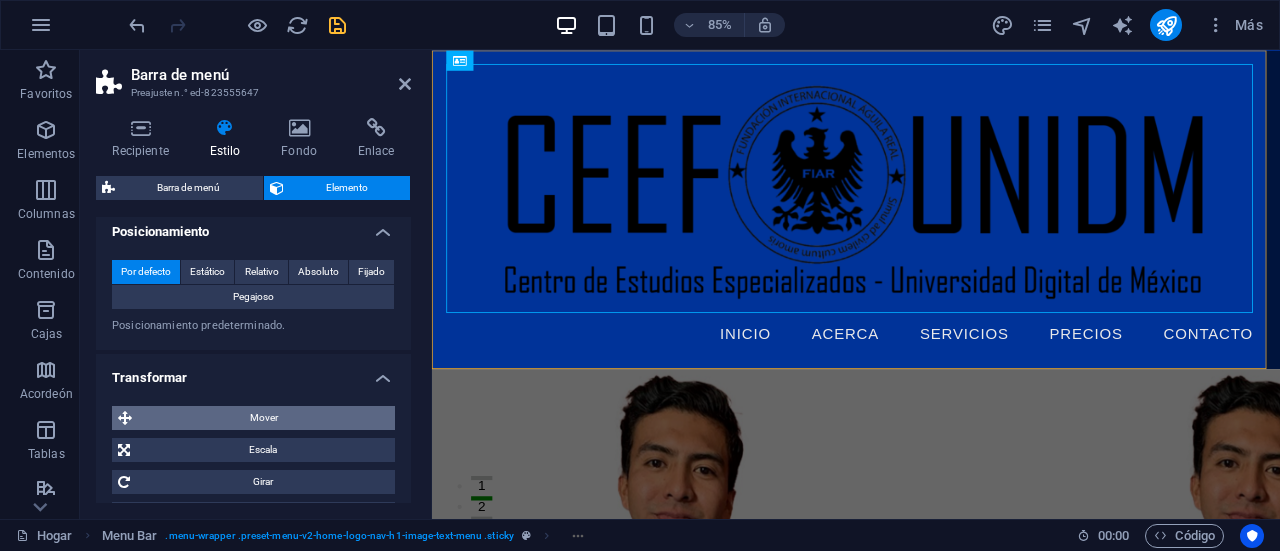 click on "Mover" at bounding box center (263, 418) 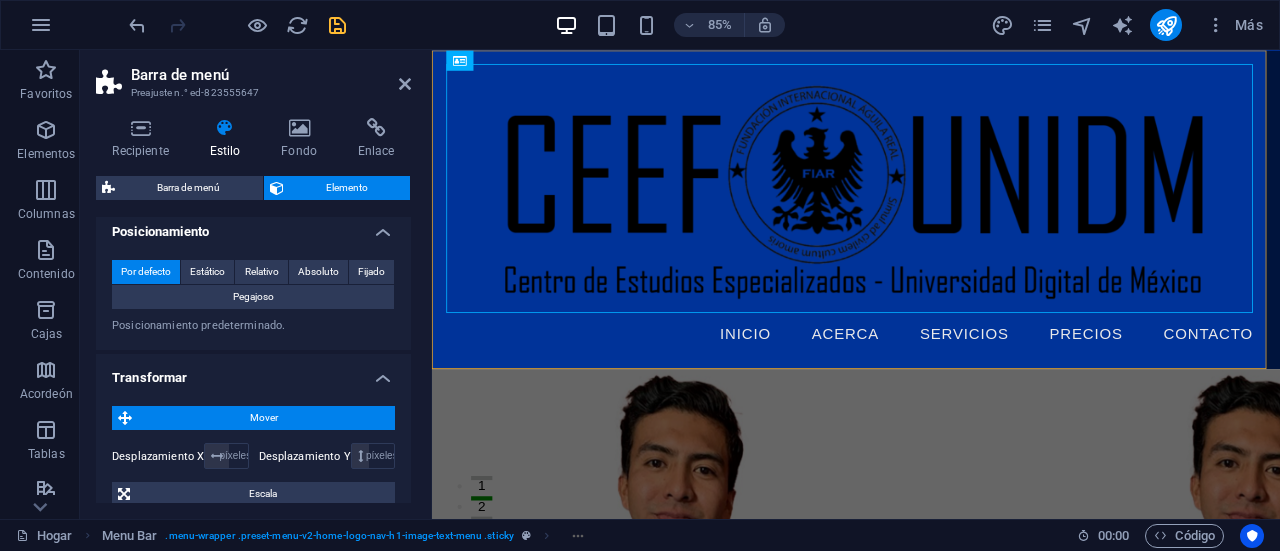 drag, startPoint x: 406, startPoint y: 384, endPoint x: 408, endPoint y: 399, distance: 15.132746 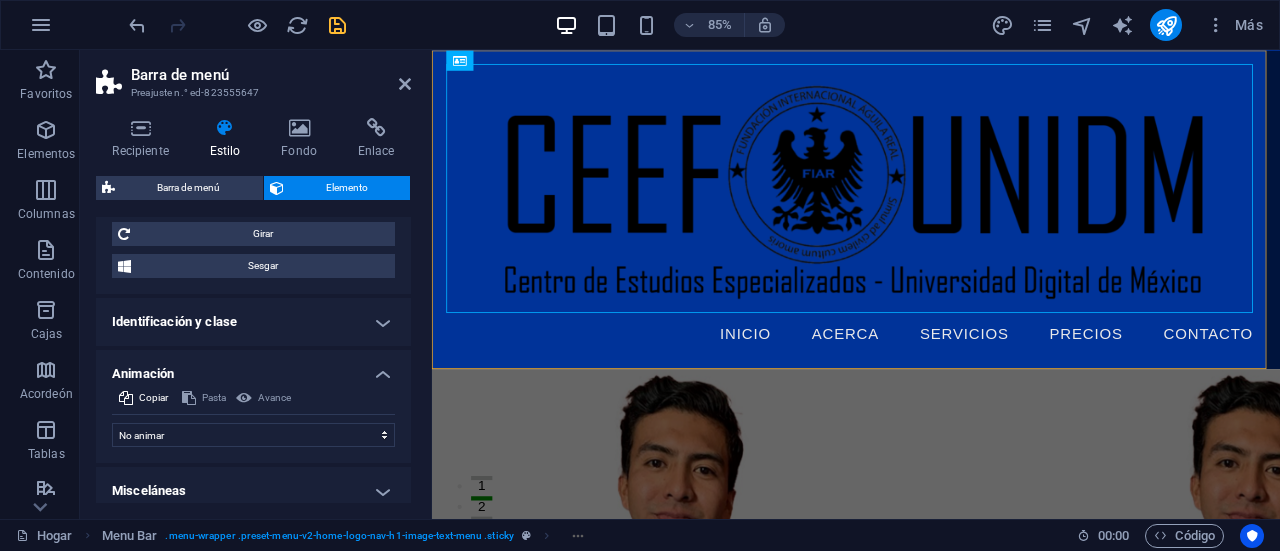 scroll, scrollTop: 908, scrollLeft: 0, axis: vertical 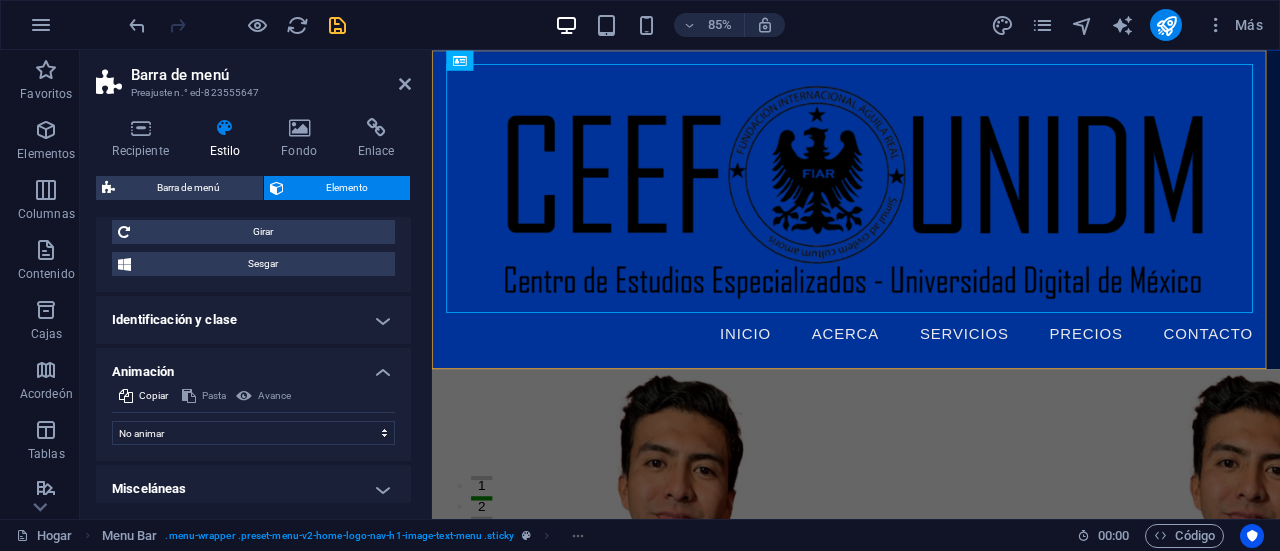 click on "Identificación y clase" at bounding box center (253, 320) 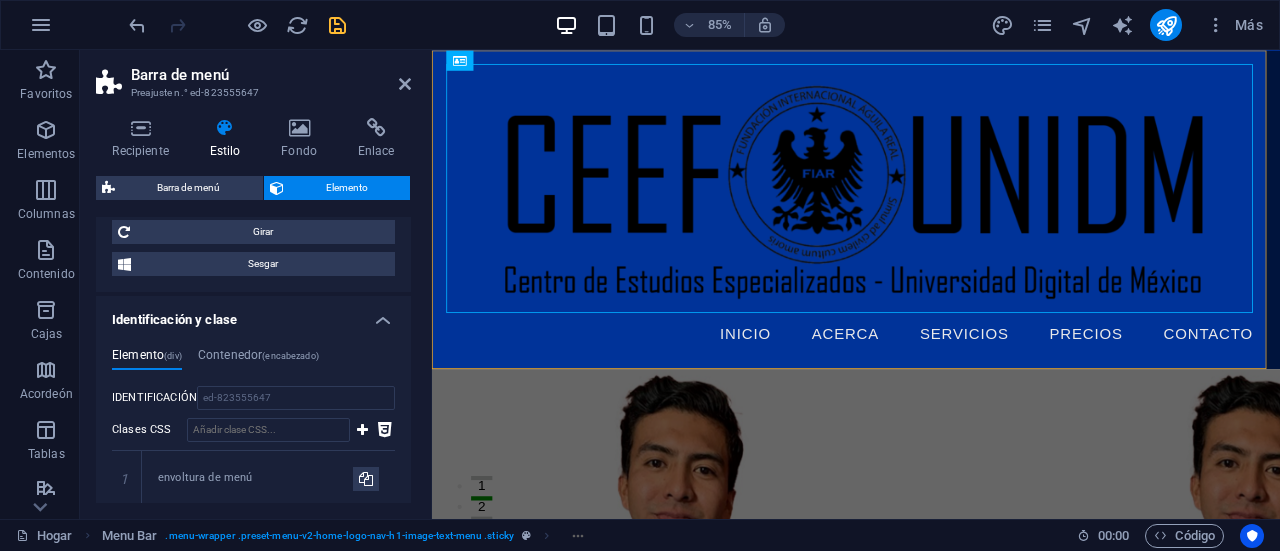 drag, startPoint x: 412, startPoint y: 394, endPoint x: 405, endPoint y: 413, distance: 20.248457 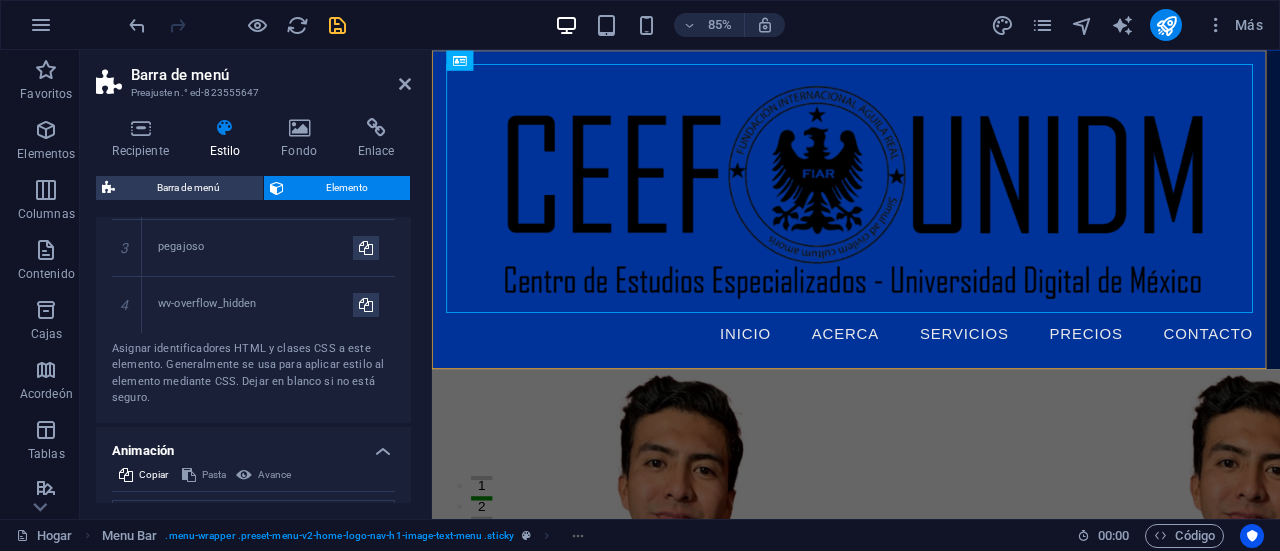 scroll, scrollTop: 1336, scrollLeft: 0, axis: vertical 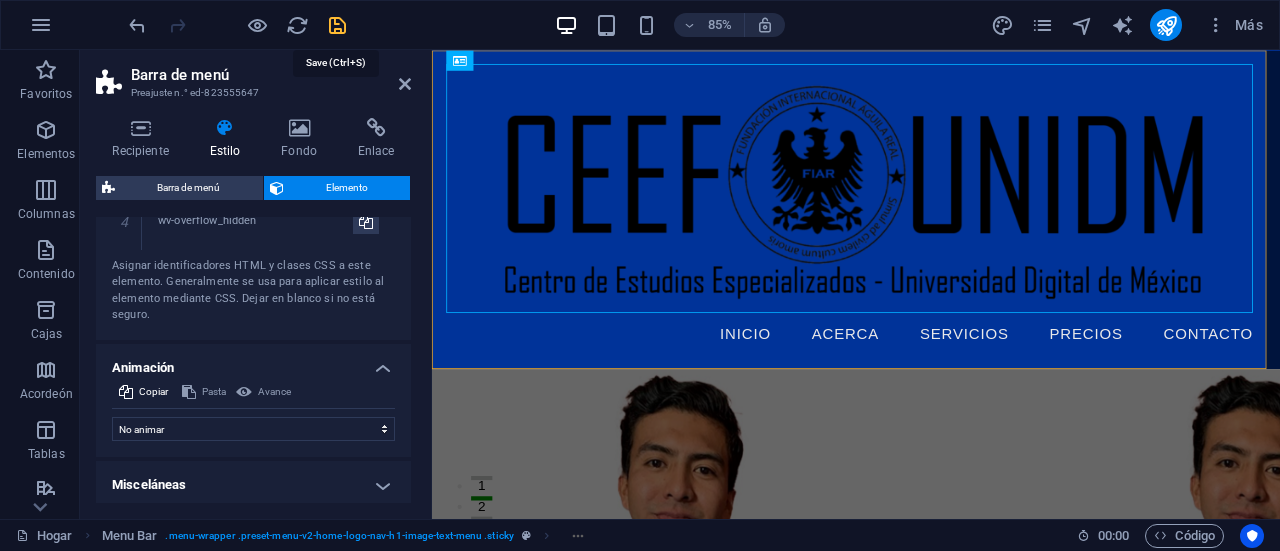 click at bounding box center (337, 25) 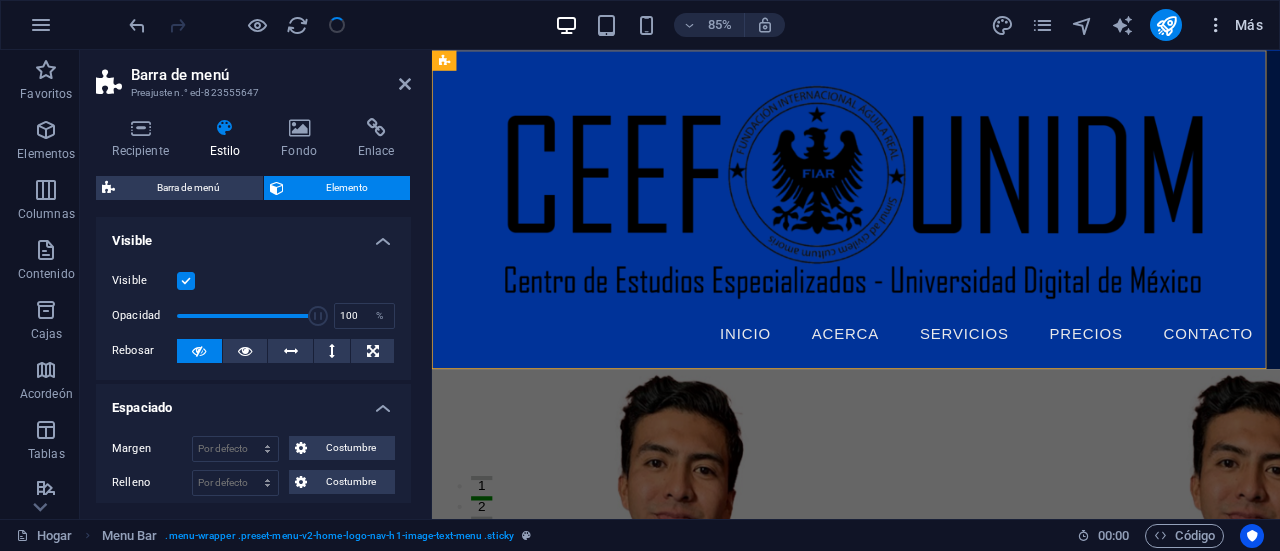 click at bounding box center (1216, 25) 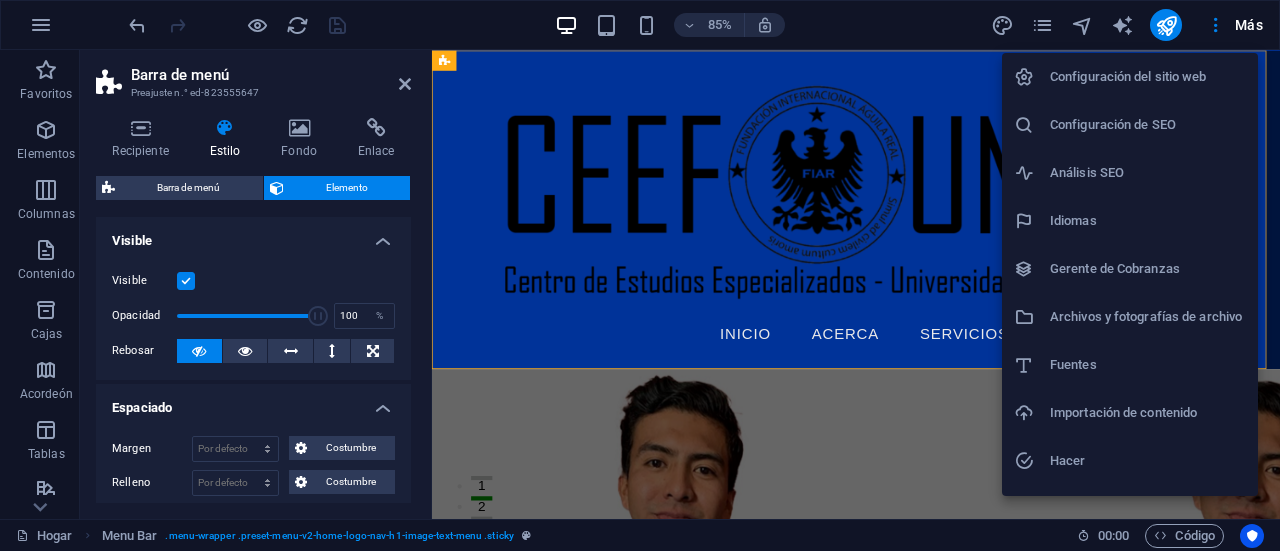 click at bounding box center (640, 275) 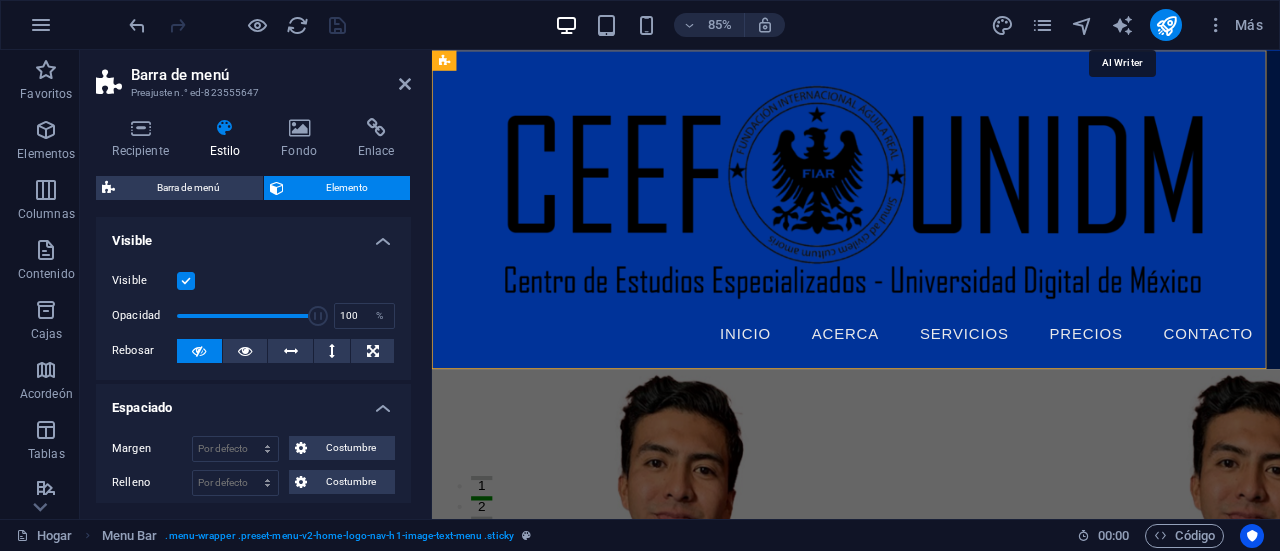 click at bounding box center [1122, 25] 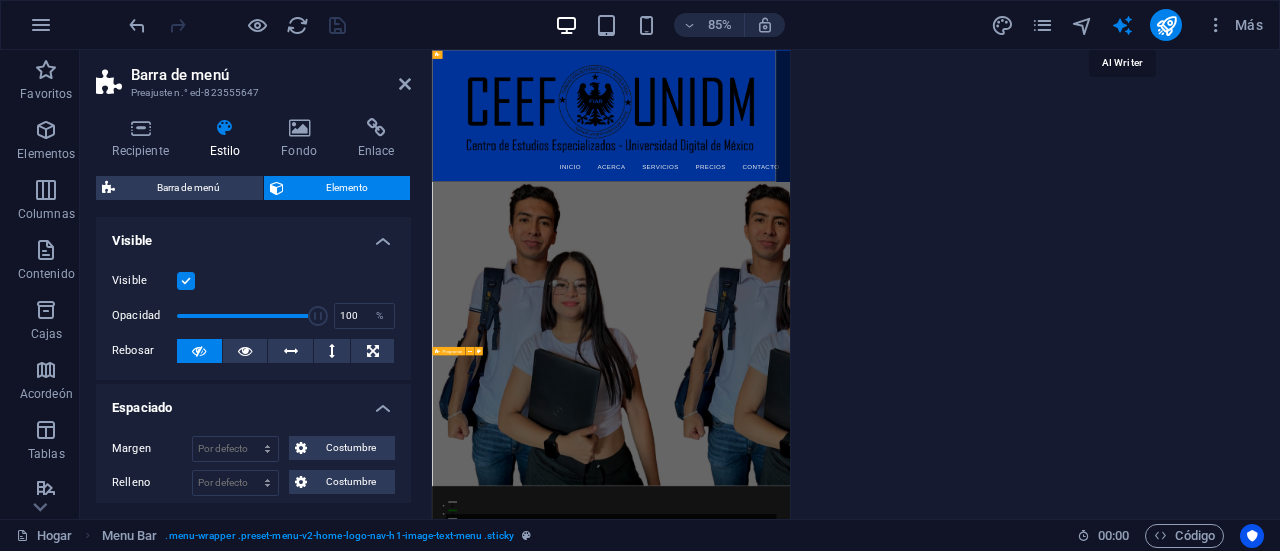 select on "English" 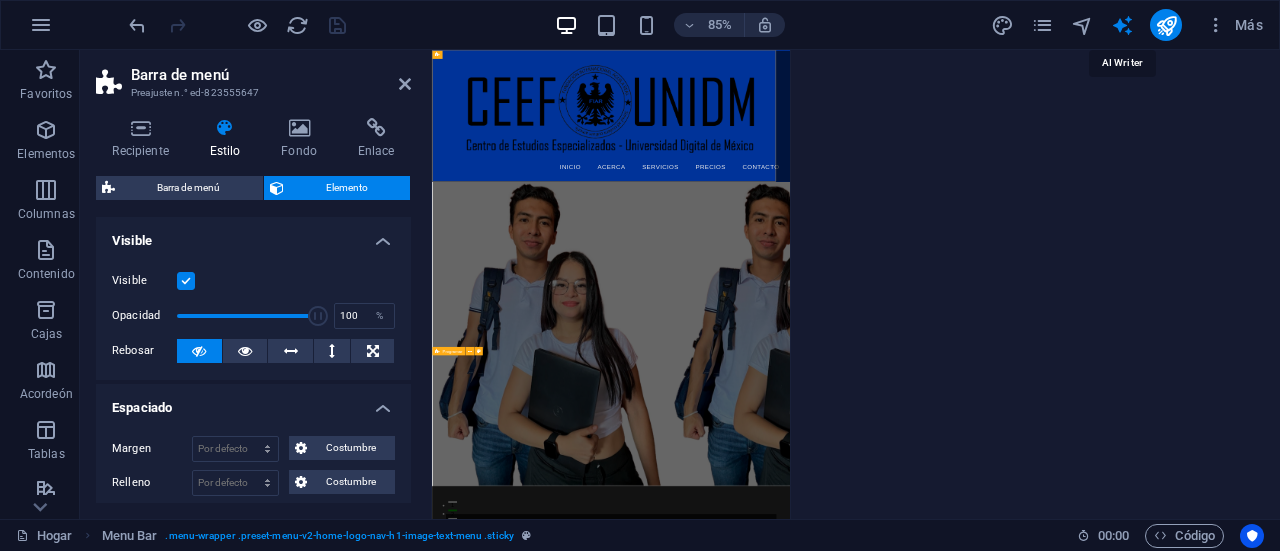 select on "English" 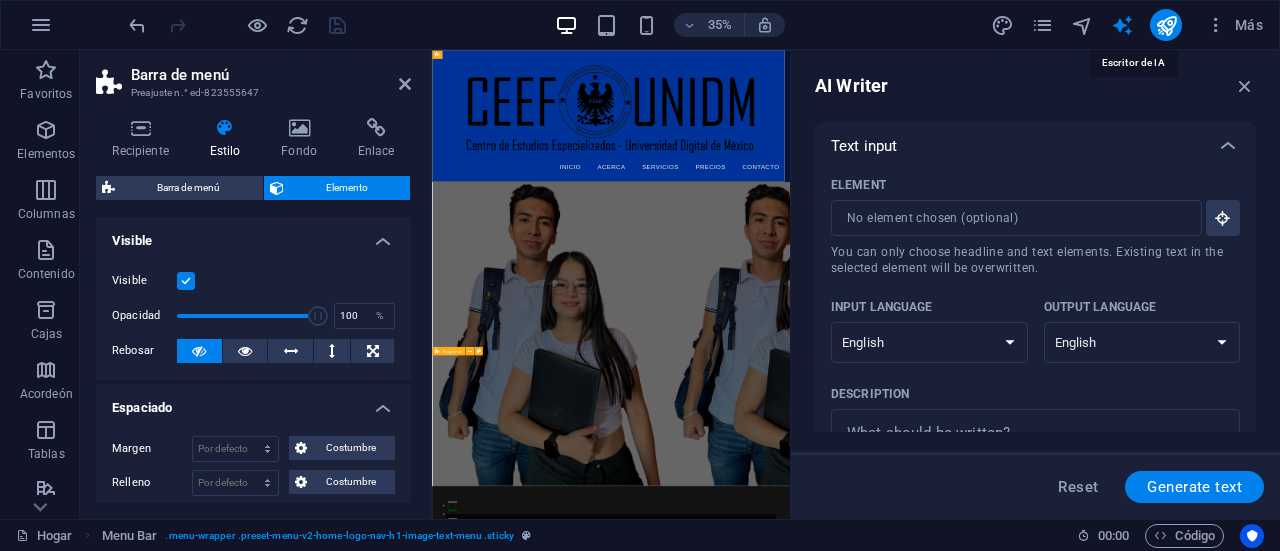 scroll, scrollTop: 0, scrollLeft: 0, axis: both 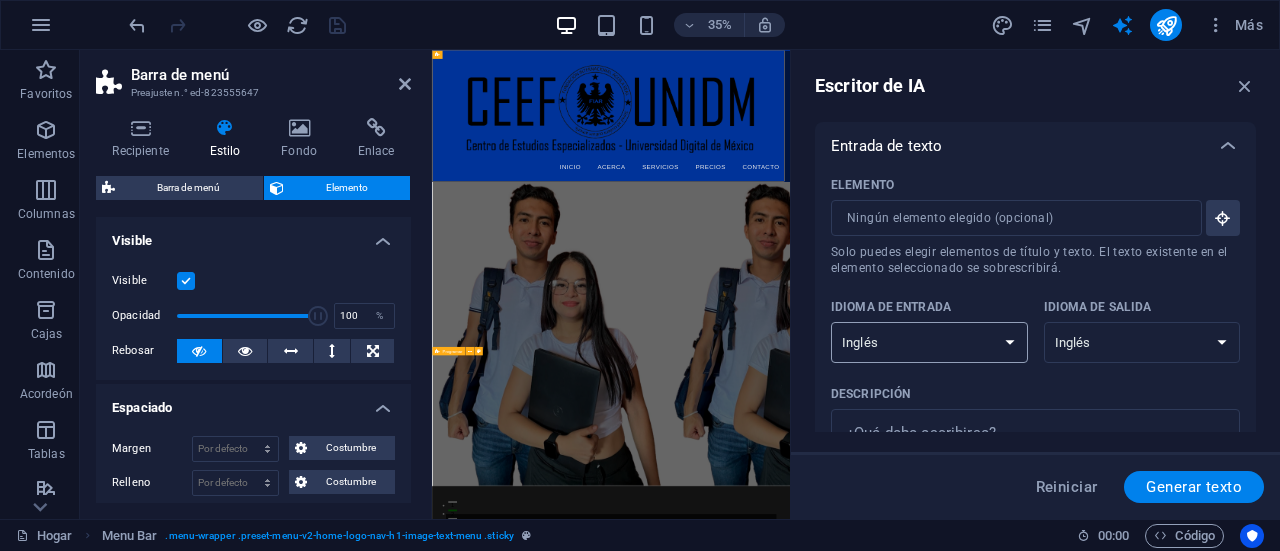 click on "albanés árabe armenio Awadhi azerbaiyano baskir vasco bielorruso bengalí Bhojpuri bosnio portugués brasileño búlgaro Cantonés (Yue) catalán Chhattisgarhi Chino croata checo danés Dogri Holandés Inglés estonio feroés finlandés Francés gallego georgiano Alemán Griego Gujarati Haryanvi hindi húngaro indonesio irlandés italiano japonés javanés Canarés Cachemira kazajo Konkani coreano Kirguistán letón lituano macedónio Maithili malayo maltés mandarín chino mandarín Maratí Marwari Min Nan Moldavo mongol montenegrino Nepalí noruego Oriya Pastún Persa (farsi) Polaco portugués punjabi Rajastán rumano ruso Sanskrit Santali serbio Sindhi Cingalés eslovaco esloveno esloveno Español ucranio Urdu uzbeko vietnamita galés Wu" at bounding box center [929, 342] 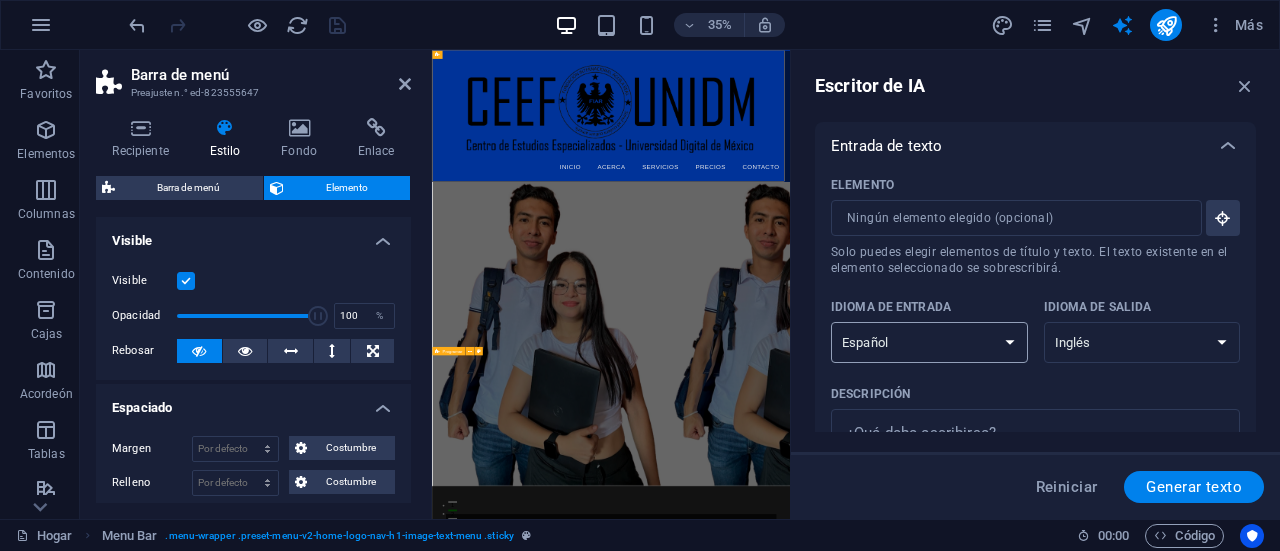 click on "albanés árabe armenio Awadhi azerbaiyano baskir vasco bielorruso bengalí Bhojpuri bosnio portugués brasileño búlgaro Cantonés (Yue) catalán Chhattisgarhi Chino croata checo danés Dogri Holandés Inglés estonio feroés finlandés Francés gallego georgiano Alemán Griego Gujarati Haryanvi hindi húngaro indonesio irlandés italiano japonés javanés Canarés Cachemira kazajo Konkani coreano Kirguistán letón lituano macedónio Maithili malayo maltés mandarín chino mandarín Maratí Marwari Min Nan Moldavo mongol montenegrino Nepalí noruego Oriya Pastún Persa (farsi) Polaco portugués punjabi Rajastán rumano ruso Sanskrit Santali serbio Sindhi Cingalés eslovaco esloveno esloveno Español ucranio Urdu uzbeko vietnamita galés Wu" at bounding box center [929, 342] 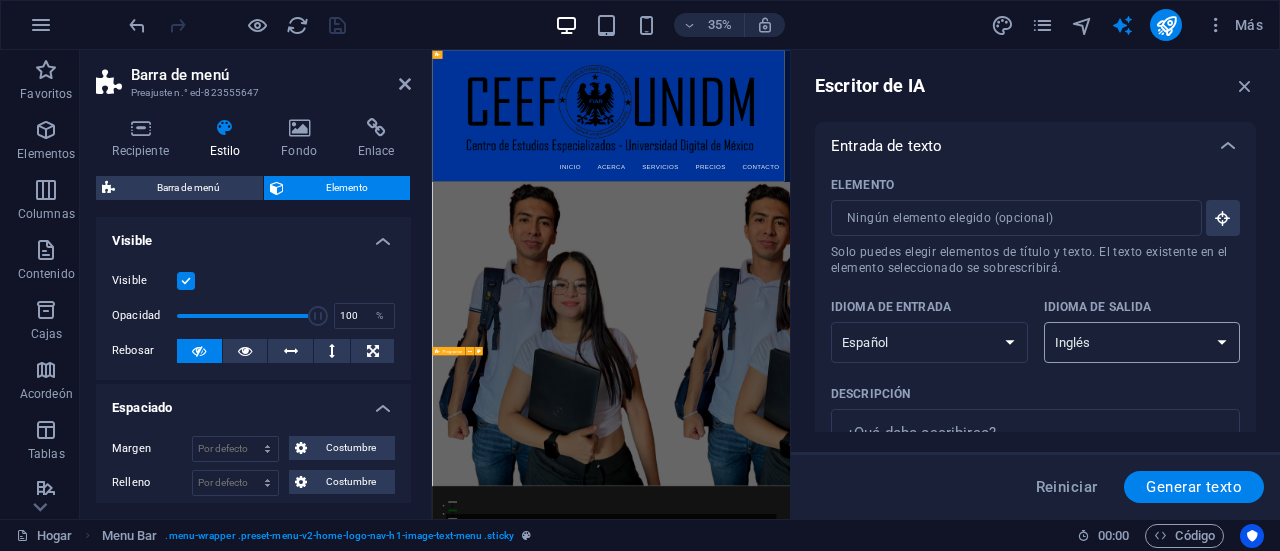 click on "albanés árabe armenio Awadhi azerbaiyano baskir vasco bielorruso bengalí Bhojpuri bosnio portugués brasileño búlgaro Cantonés (Yue) catalán Chhattisgarhi Chino croata checo danés Dogri Holandés Inglés estonio feroés finlandés Francés gallego georgiano Alemán Griego Gujarati Haryanvi hindi húngaro indonesio irlandés italiano japonés javanés Canarés Cachemira kazajo Konkani coreano Kirguistán letón lituano macedónio Maithili malayo maltés mandarín chino mandarín Maratí Marwari Min Nan Moldavo mongol montenegrino Nepalí noruego Oriya Pastún Persa (farsi) Polaco portugués punjabi Rajastán rumano ruso Sanskrit Santali serbio Sindhi Cingalés eslovaco esloveno esloveno Español ucranio Urdu uzbeko vietnamita galés Wu" at bounding box center [1142, 342] 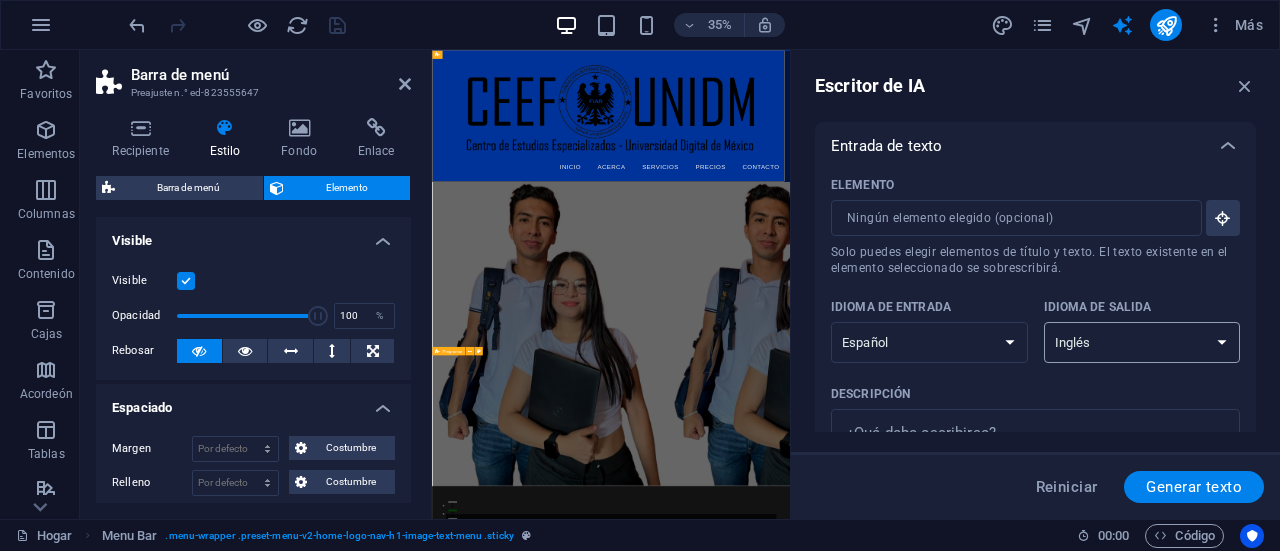 select on "Spanish" 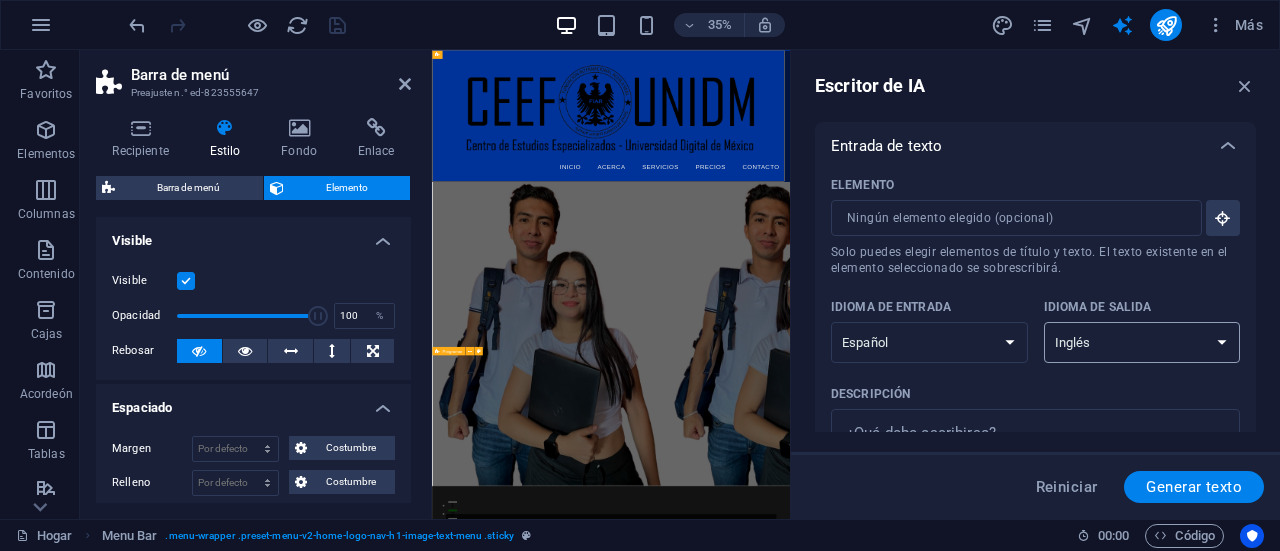 click on "albanés árabe armenio Awadhi azerbaiyano baskir vasco bielorruso bengalí Bhojpuri bosnio portugués brasileño búlgaro Cantonés (Yue) catalán Chhattisgarhi Chino croata checo danés Dogri Holandés Inglés estonio feroés finlandés Francés gallego georgiano Alemán Griego Gujarati Haryanvi hindi húngaro indonesio irlandés italiano japonés javanés Canarés Cachemira kazajo Konkani coreano Kirguistán letón lituano macedónio Maithili malayo maltés mandarín chino mandarín Maratí Marwari Min Nan Moldavo mongol montenegrino Nepalí noruego Oriya Pastún Persa (farsi) Polaco portugués punjabi Rajastán rumano ruso Sanskrit Santali serbio Sindhi Cingalés eslovaco esloveno esloveno Español ucranio Urdu uzbeko vietnamita galés Wu" at bounding box center (1142, 342) 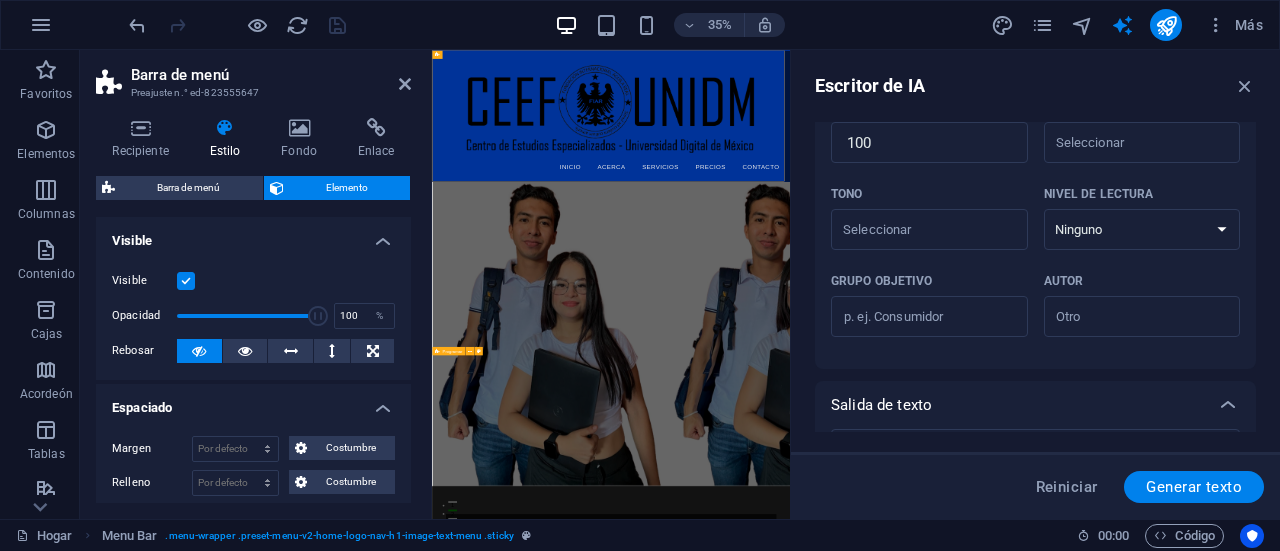 scroll, scrollTop: 592, scrollLeft: 0, axis: vertical 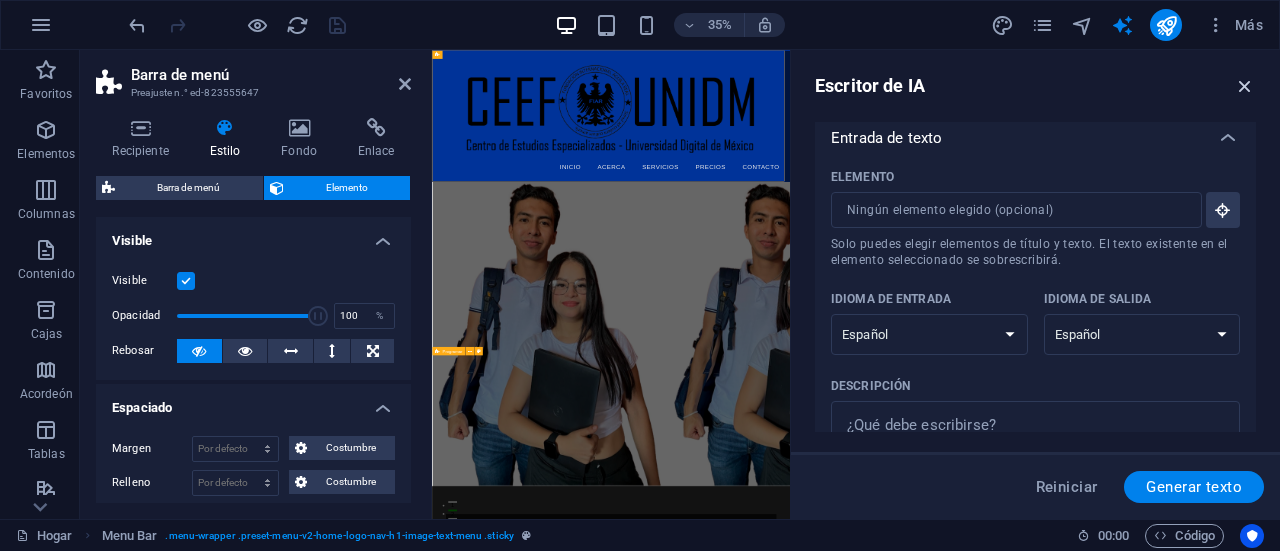 click at bounding box center (1245, 86) 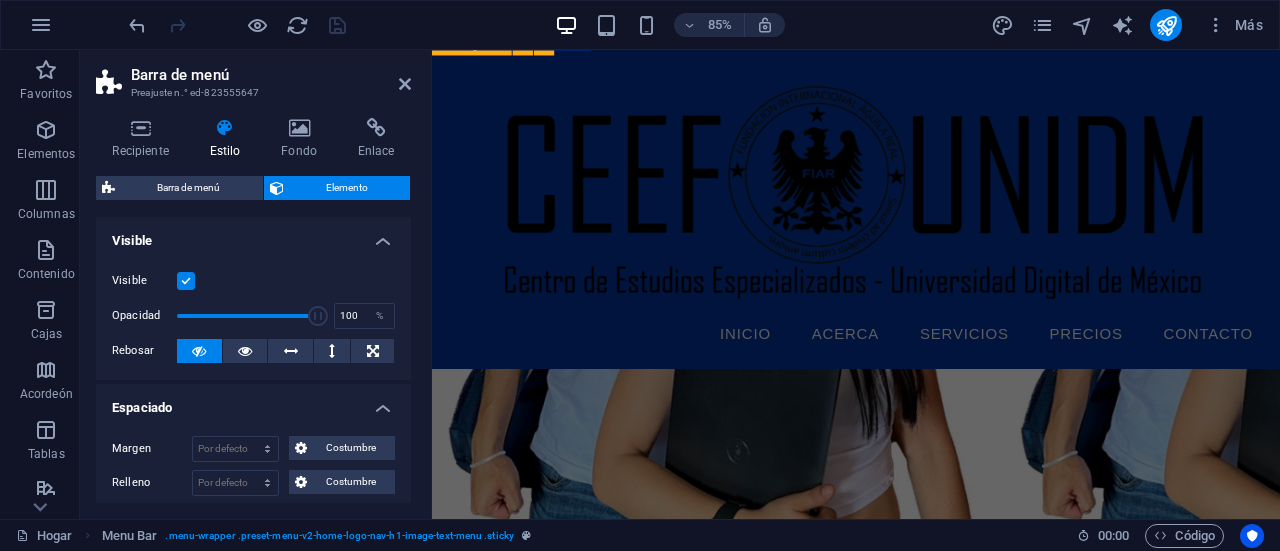 scroll, scrollTop: 864, scrollLeft: 0, axis: vertical 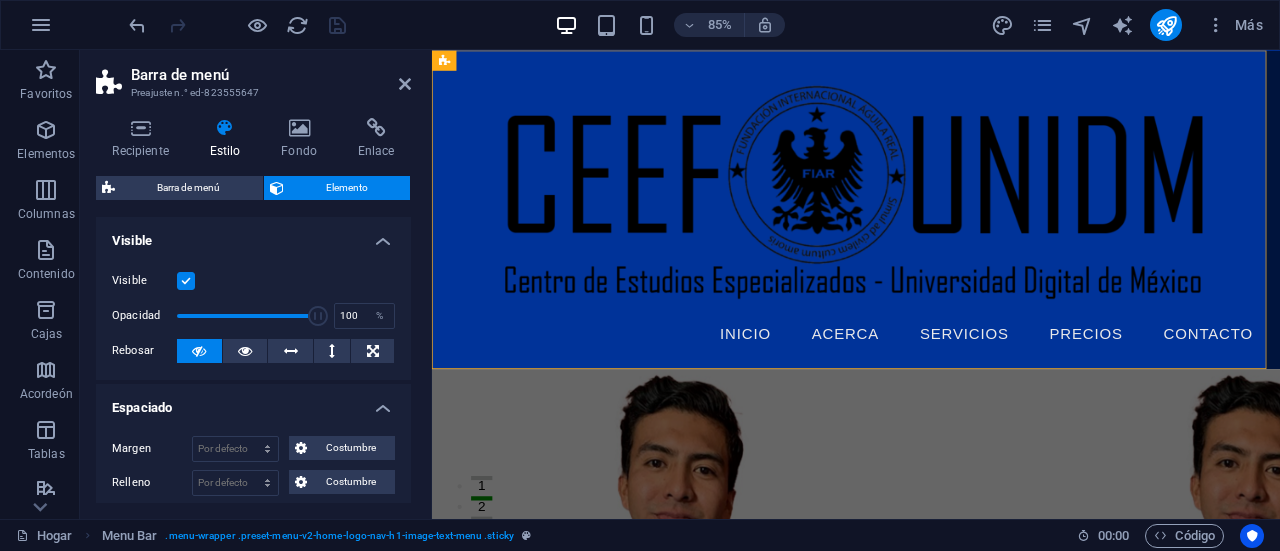 click at bounding box center (237, 25) 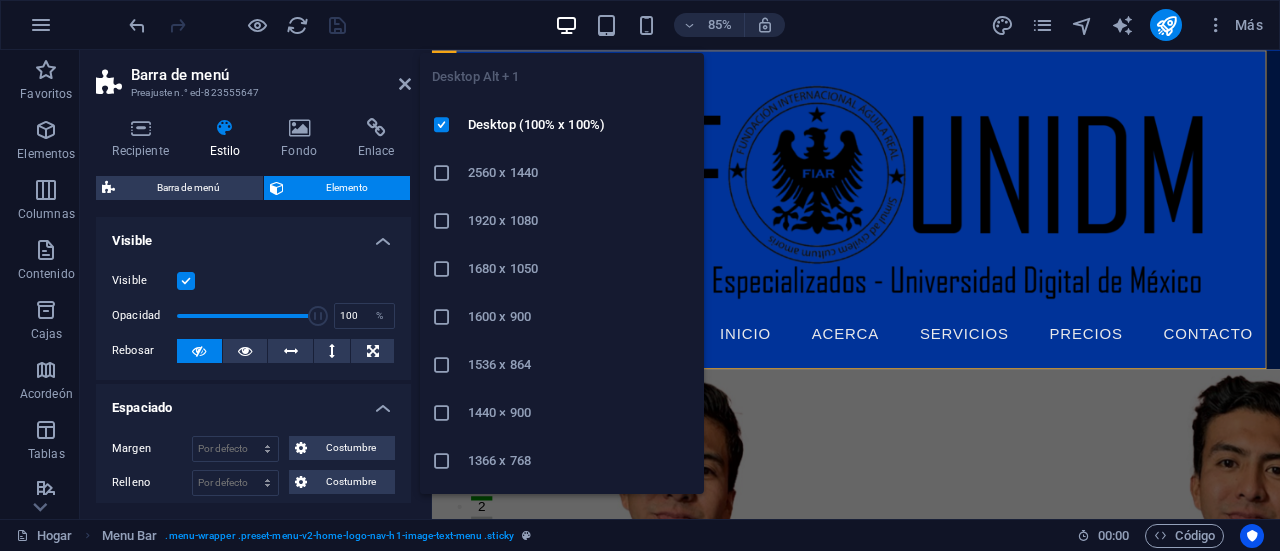 click at bounding box center [566, 25] 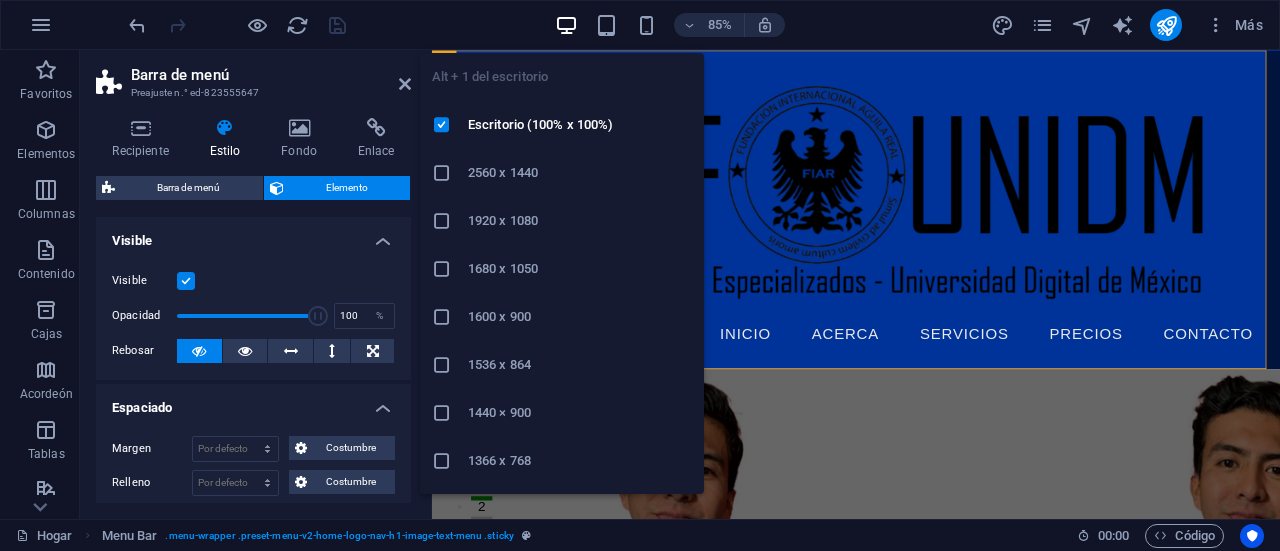 click on "2560 x 1440" at bounding box center (580, 173) 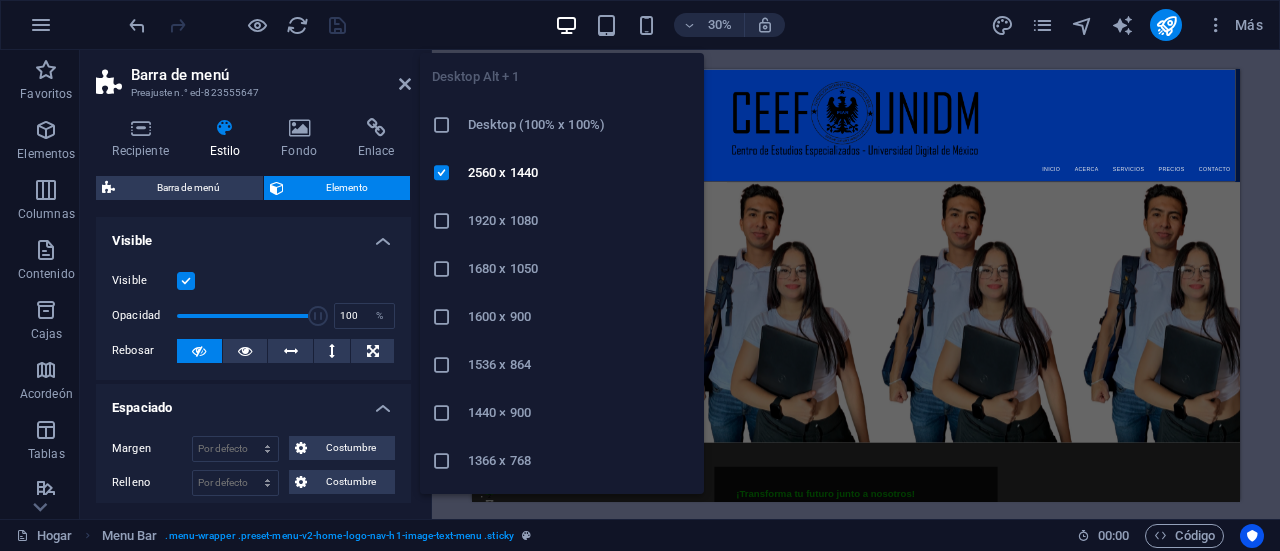 click at bounding box center (566, 25) 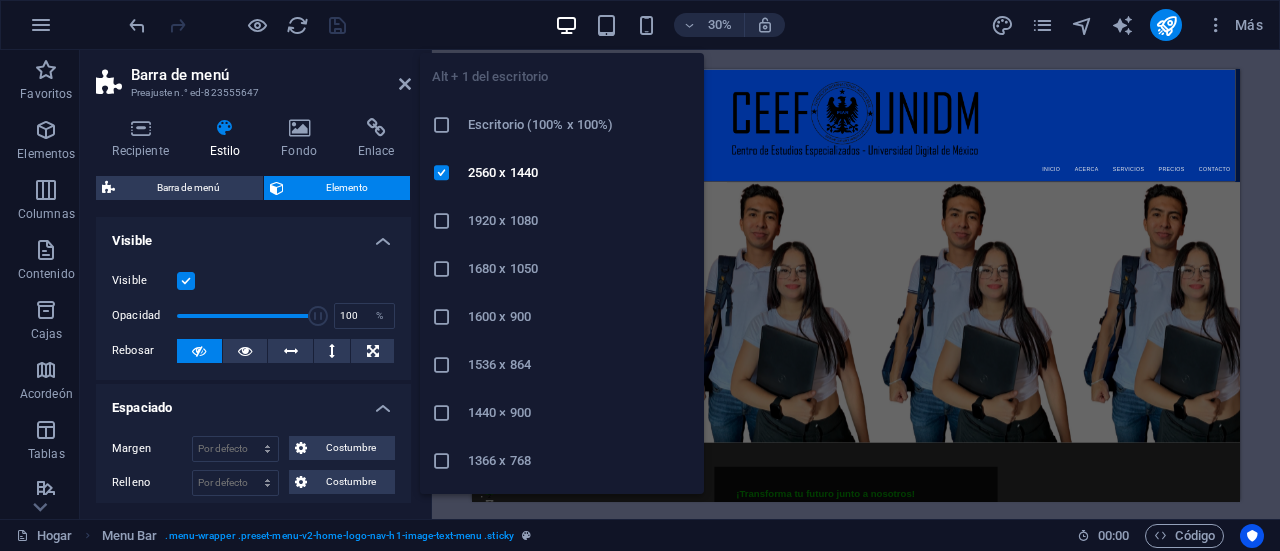 click on "Escritorio (100% x 100%)" at bounding box center (580, 125) 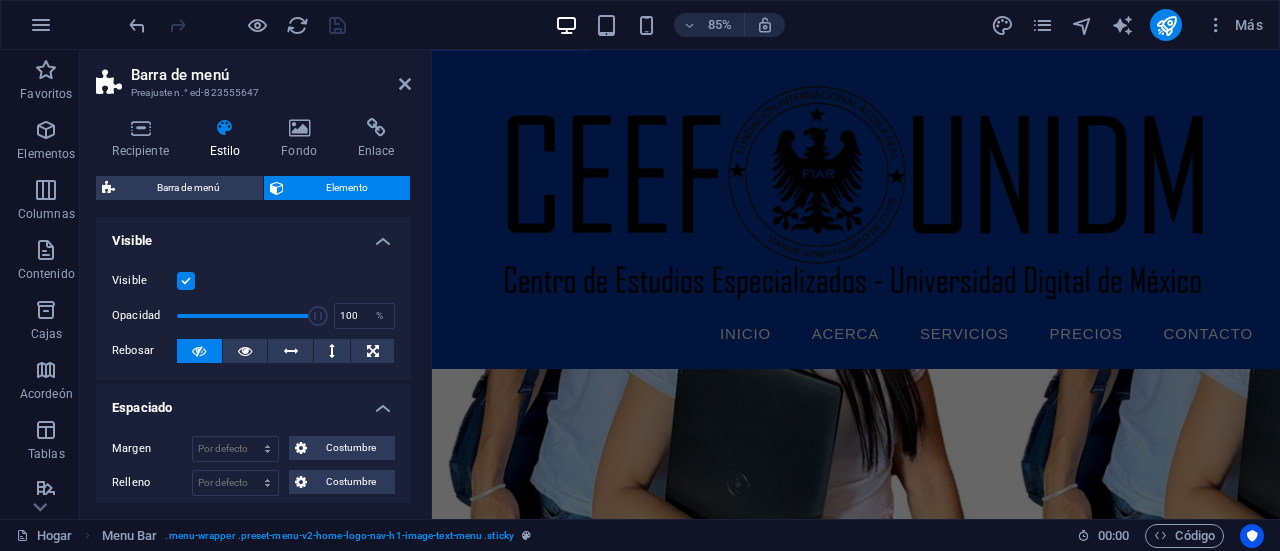 scroll, scrollTop: 560, scrollLeft: 0, axis: vertical 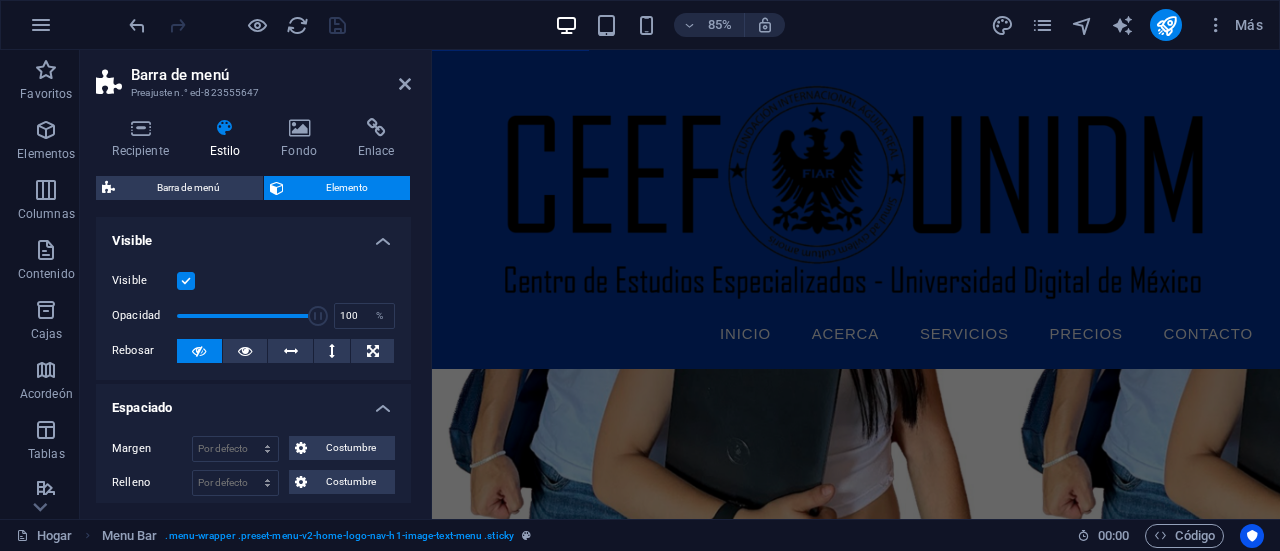 drag, startPoint x: 1423, startPoint y: 73, endPoint x: 1705, endPoint y: 51, distance: 282.85684 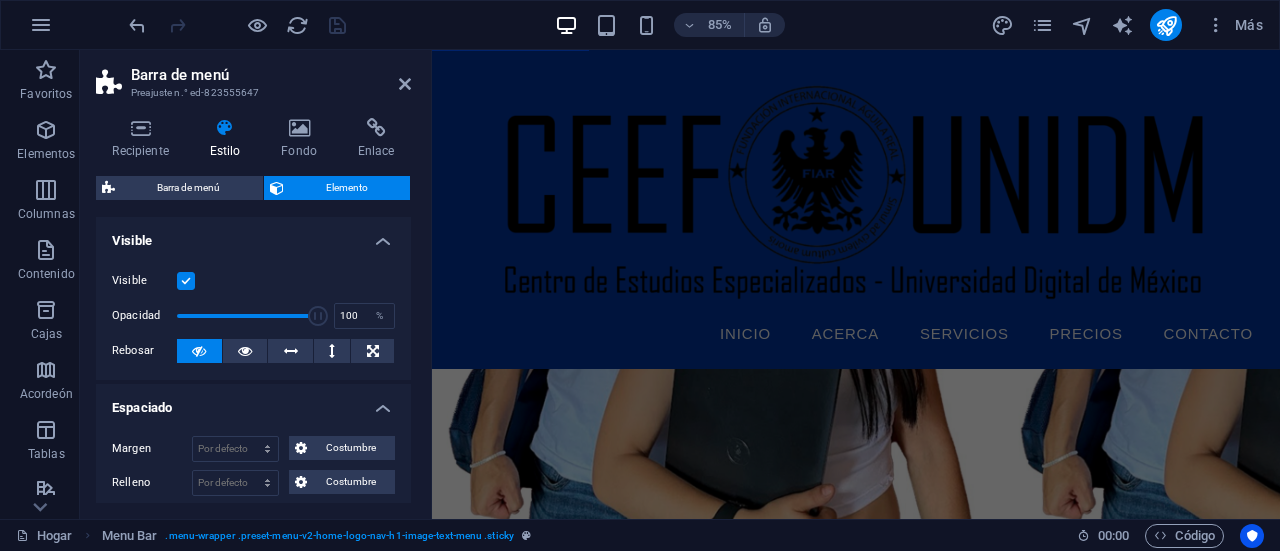 scroll, scrollTop: 0, scrollLeft: 0, axis: both 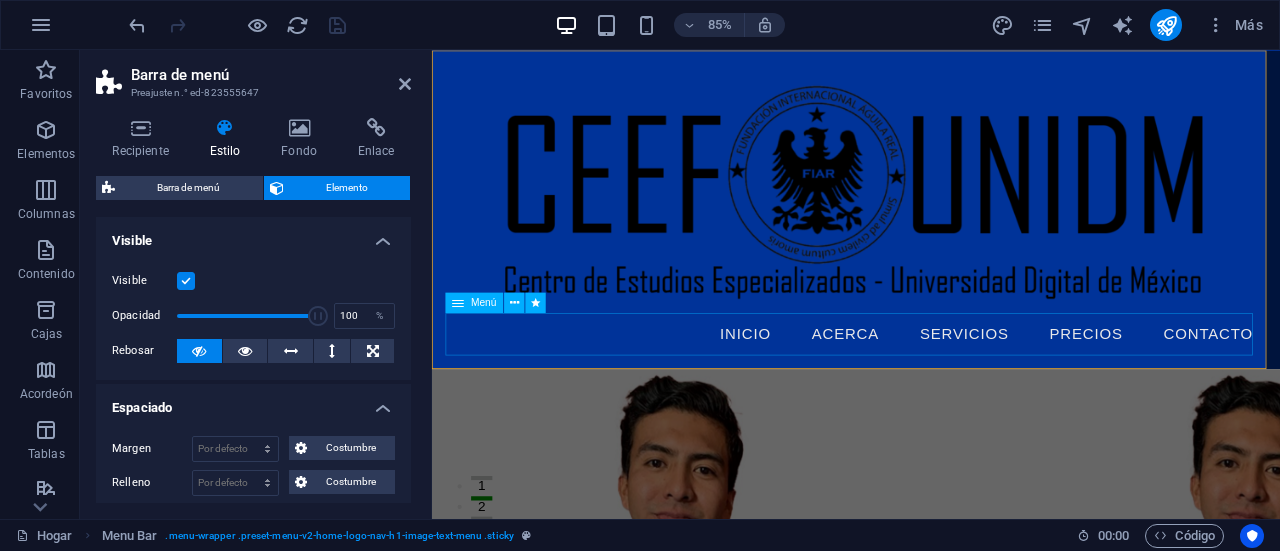click on "Inicio Acerca Servicios Precios Contacto" at bounding box center (931, 384) 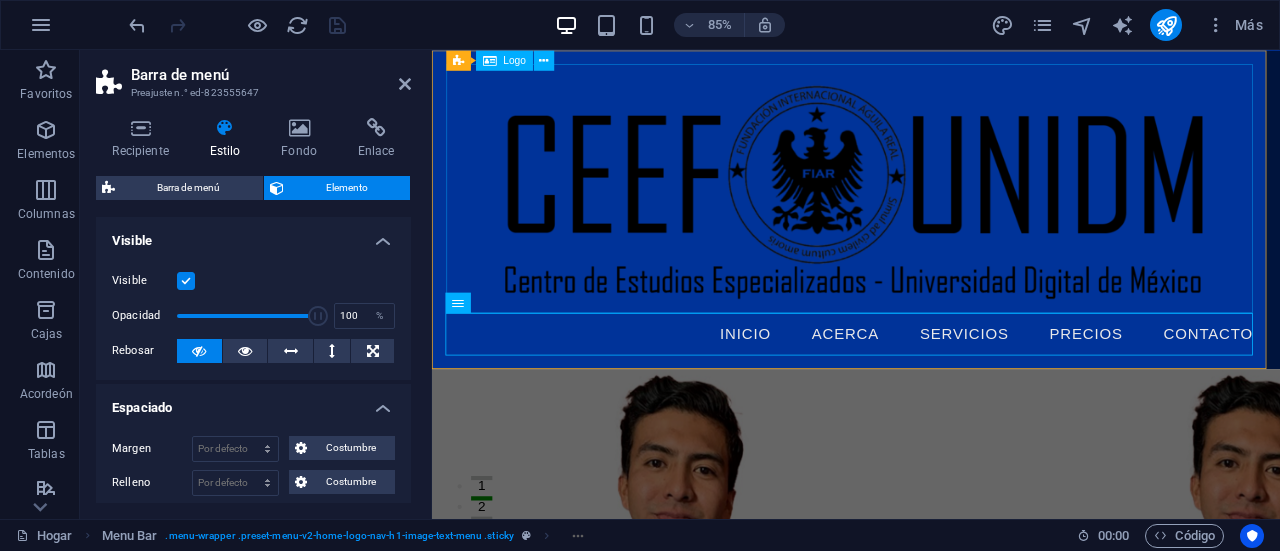 click at bounding box center (931, 212) 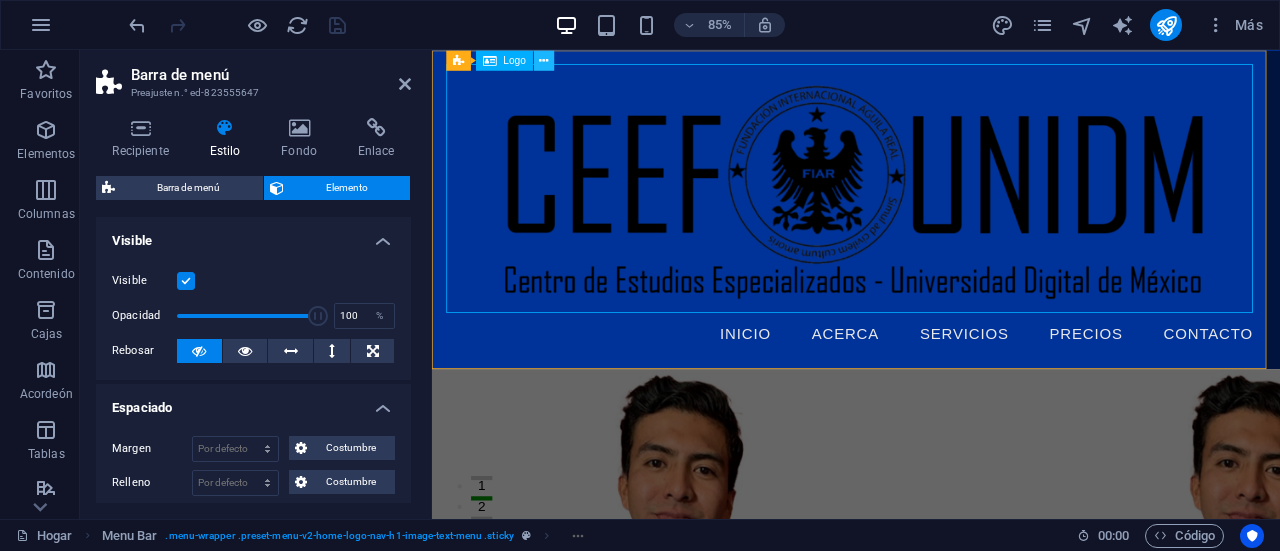 click at bounding box center (543, 60) 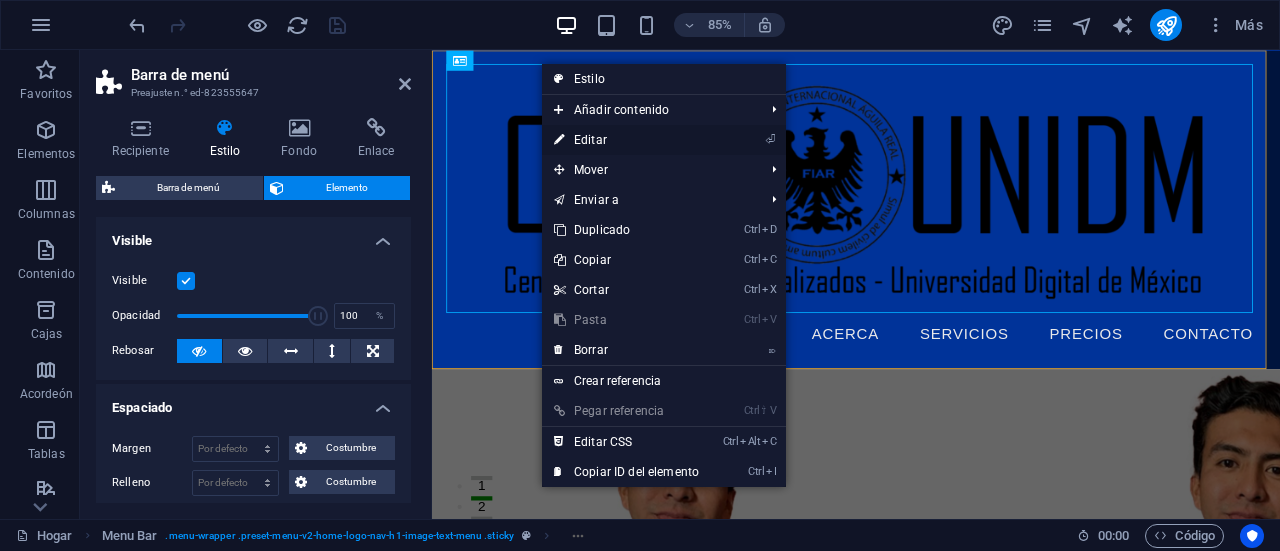 click on "⏎ Editar" at bounding box center [626, 140] 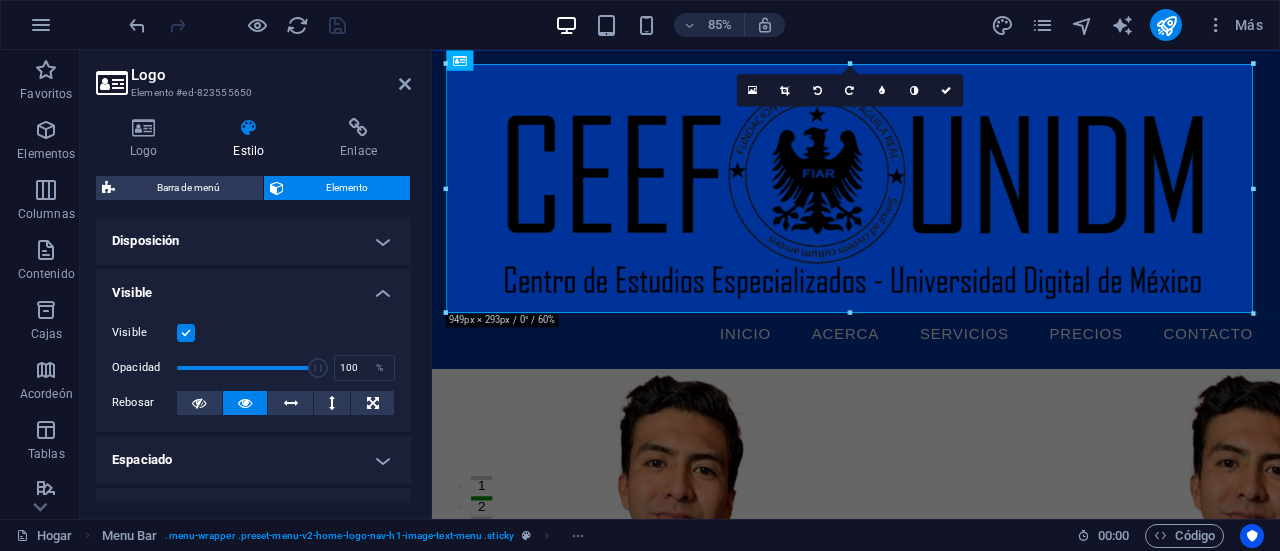 click on "Logo Estilo Enlace Logo Imagen Texto Arrastre los archivos aquí, haga clic para elegir archivos o  seleccione archivos de Archivos o de nuestras fotos y videos de archivo gratuitos Seleccione archivos del administrador de archivos, fotos de archivo o cargue archivo(s) Subir Ancho 949 Por defecto auto píxeles movimiento rápido del ojo % ellos vh Volkswagen Ajustar imagen Ajustar automáticamente la imagen a un ancho y alto fijos Altura Por defecto auto píxeles Alineación Carga diferida Cargar imágenes después de que se cargue la página mejora la velocidad de la página. Sensible Cargue automáticamente imágenes de retina y tamaños optimizados para teléfonos inteligentes. Caja de luz Usar como titular La imagen se envolverá en una etiqueta de encabezado H1. Útil para dar al texto alternativo el mismo peso que un encabezado H1, por ejemplo, para el logotipo. Si no está seguro, deje esta opción sin marcar. Optimizado Las imágenes se comprimen para mejorar la velocidad de la página. Posición 50 %" at bounding box center (253, 310) 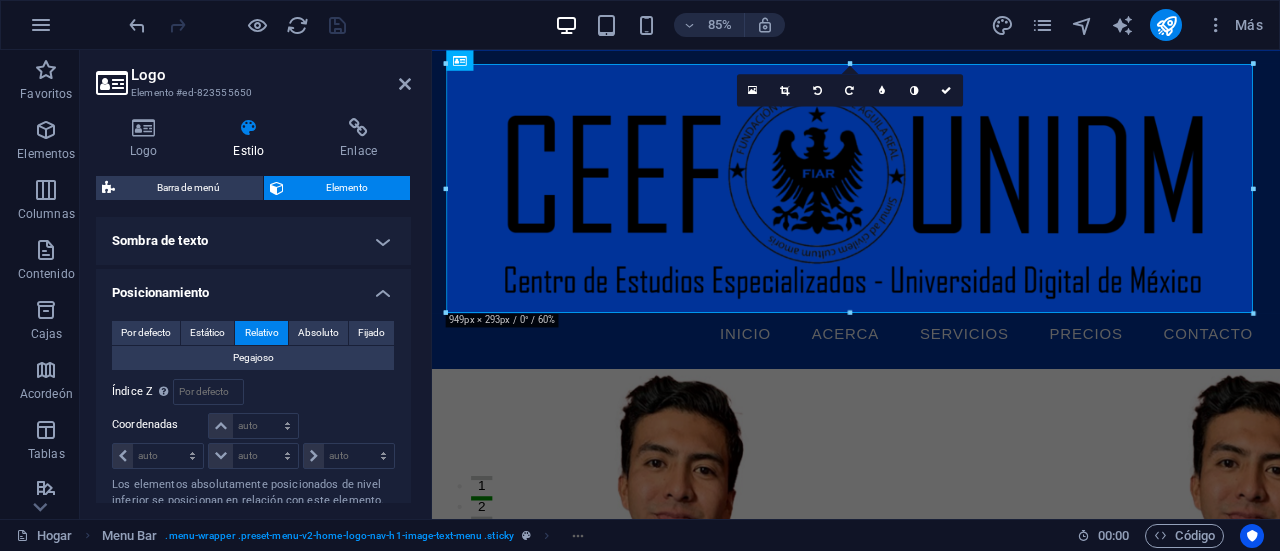scroll, scrollTop: 379, scrollLeft: 0, axis: vertical 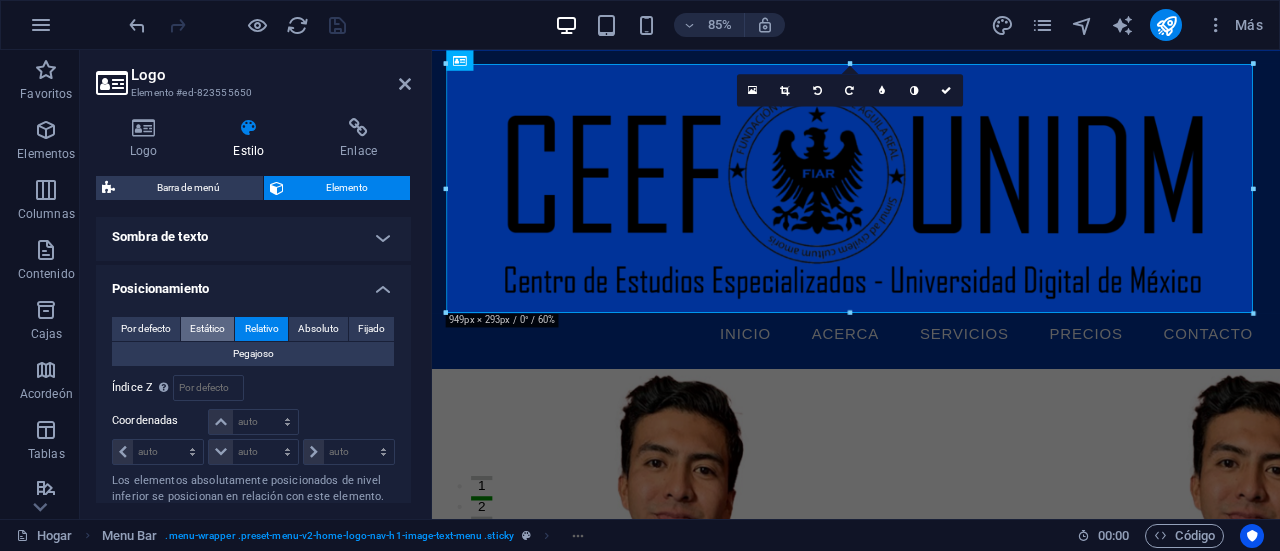 click on "Estático" at bounding box center [207, 328] 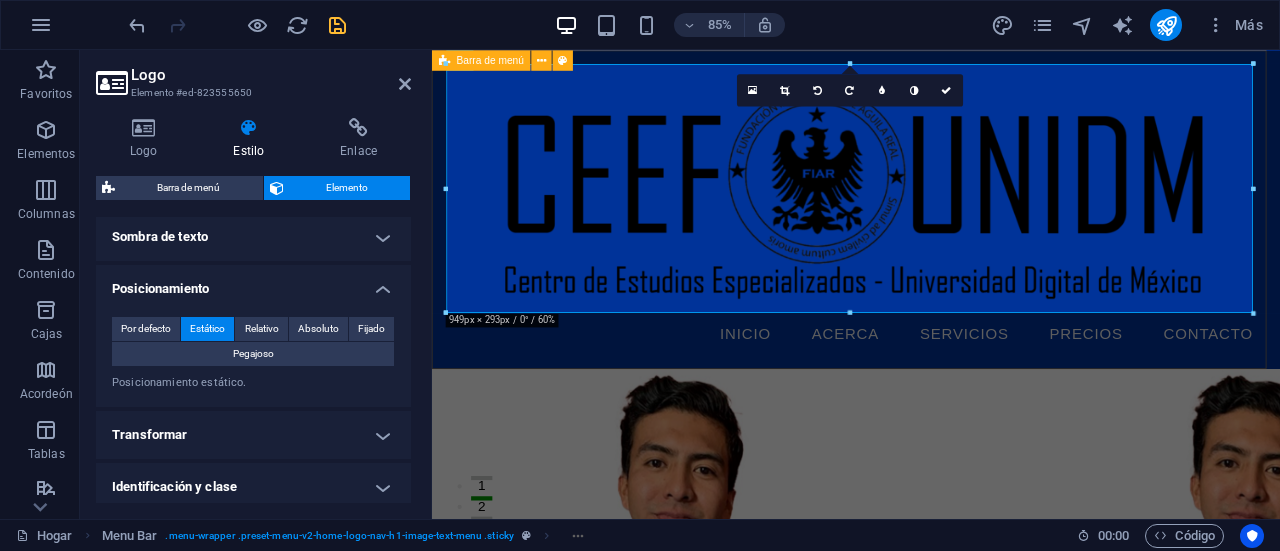 click on "Inicio Acerca Servicios Precios Contacto" at bounding box center [931, 237] 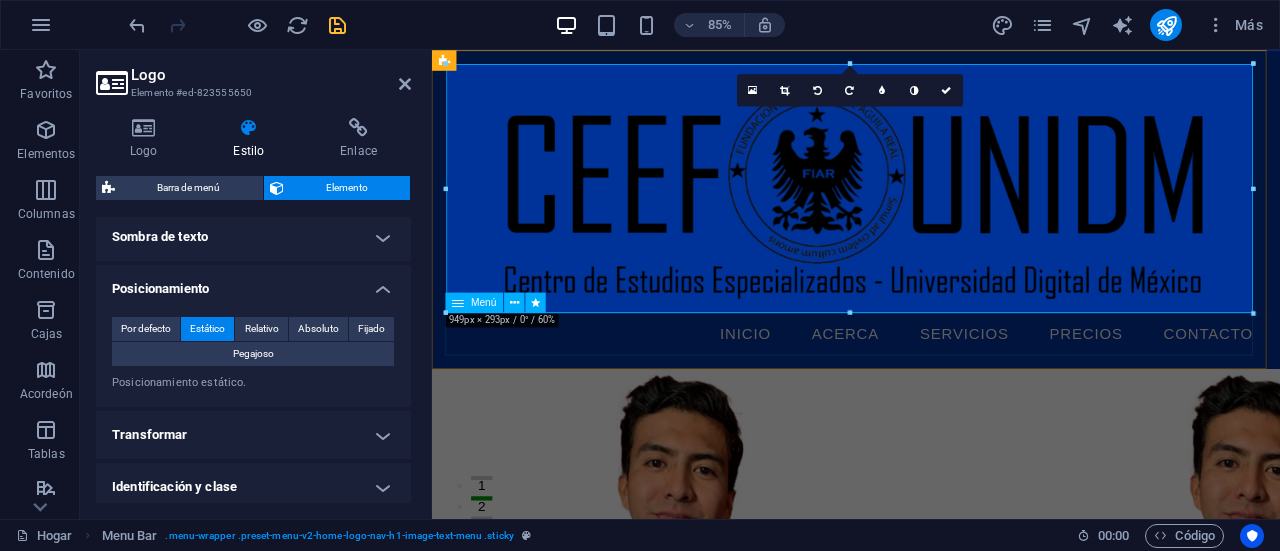click on "Inicio Acerca Servicios Precios Contacto" at bounding box center [931, 237] 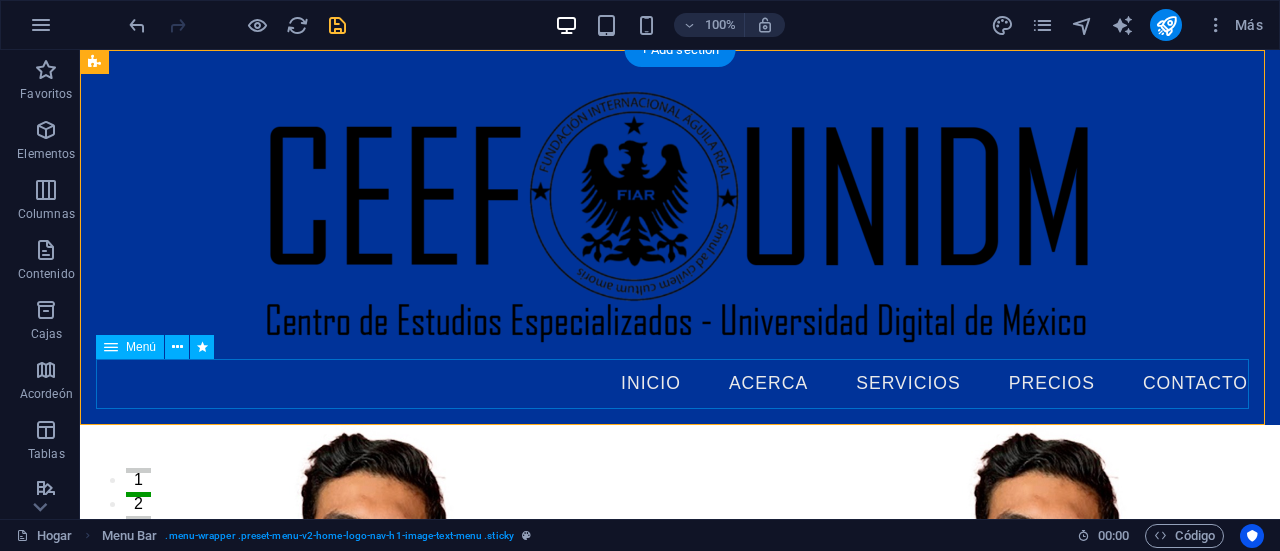click on "Inicio Acerca Servicios Precios Contacto" at bounding box center (680, 384) 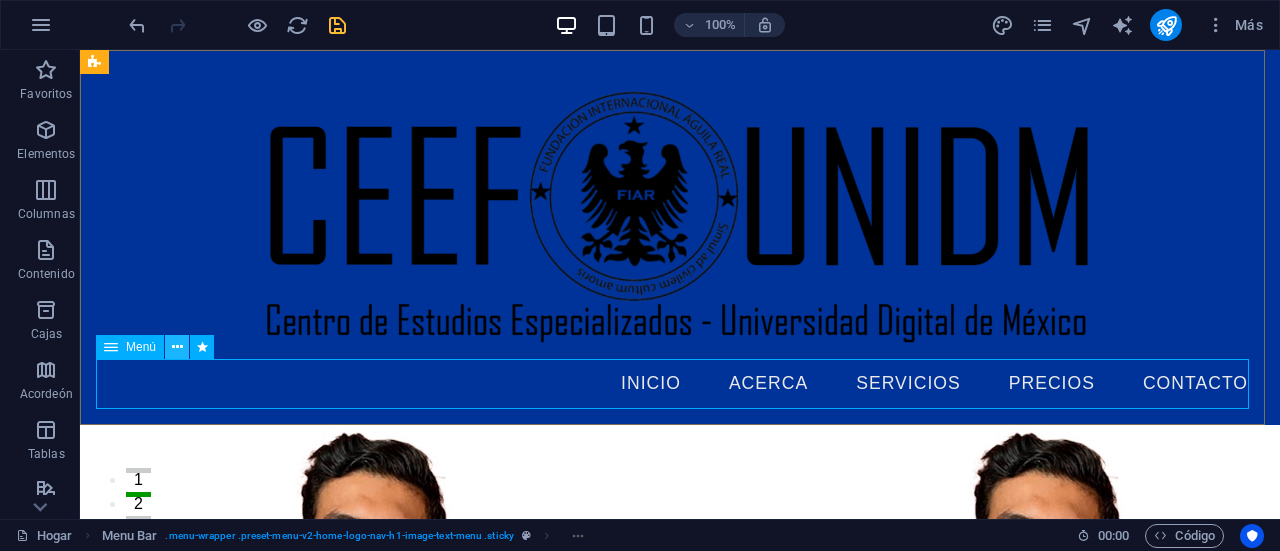 click at bounding box center [177, 347] 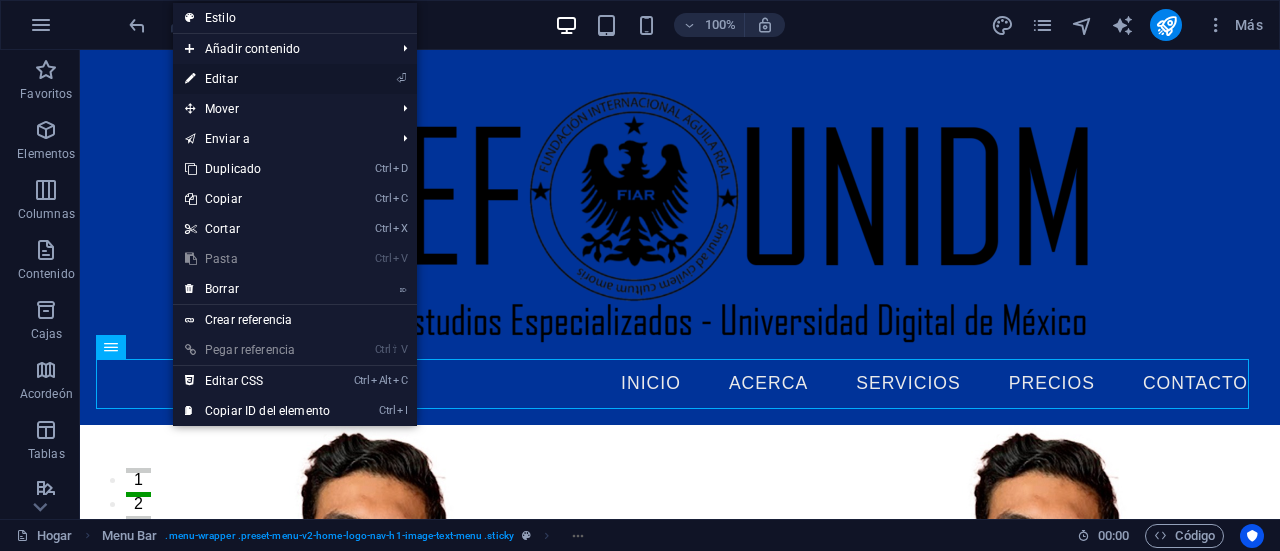 click on "⏎ Editar" at bounding box center (257, 79) 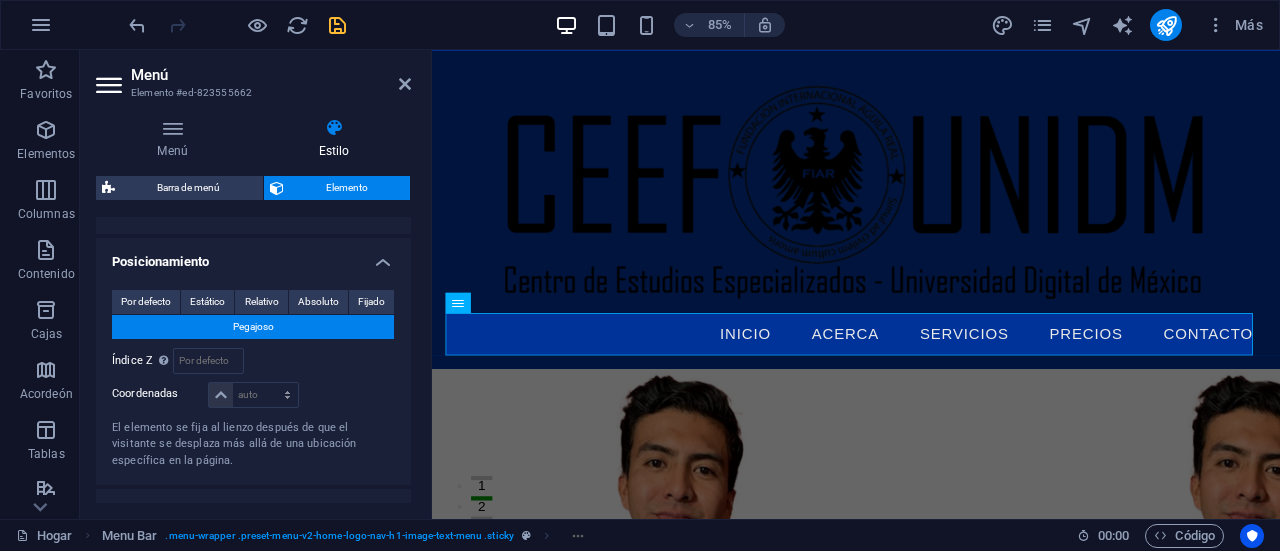 scroll, scrollTop: 837, scrollLeft: 0, axis: vertical 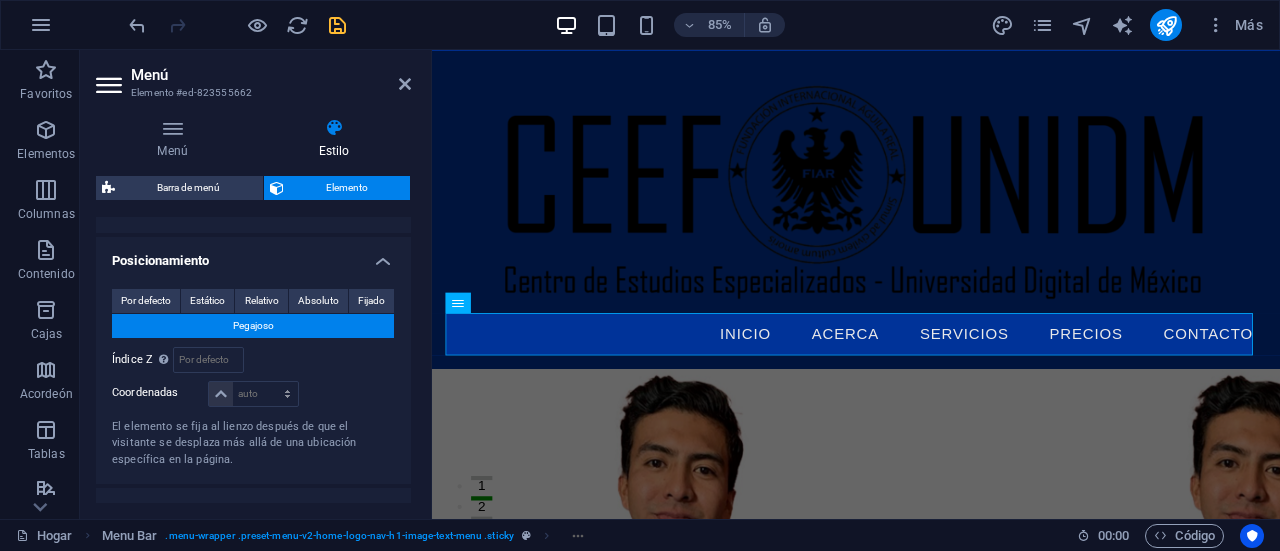 drag, startPoint x: 408, startPoint y: 235, endPoint x: 11, endPoint y: 377, distance: 421.63135 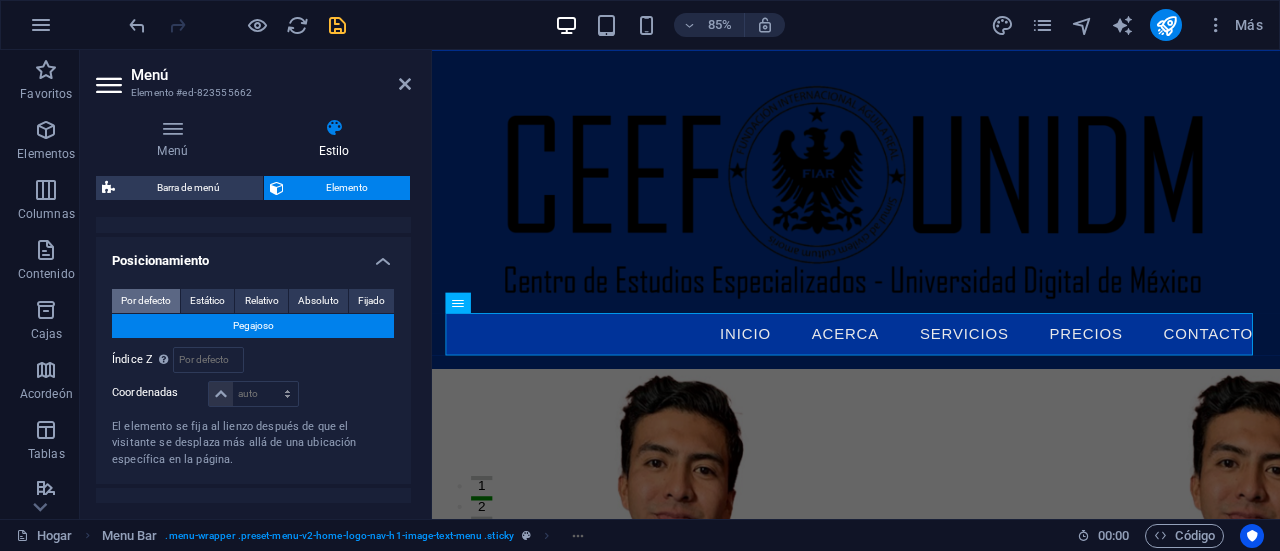 click on "Por defecto" at bounding box center (146, 300) 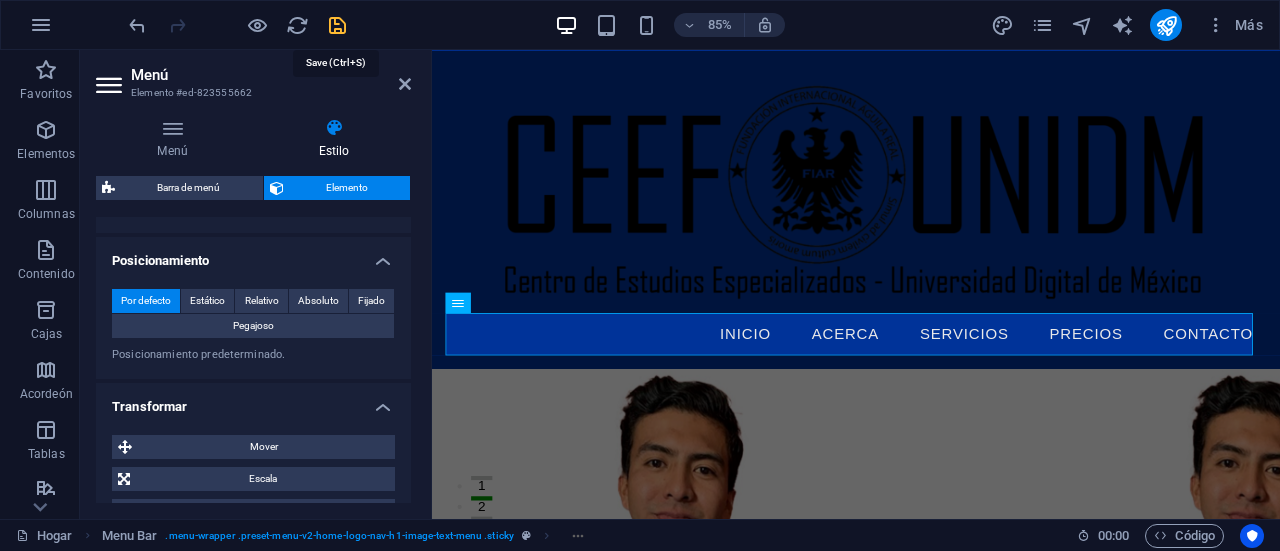 click at bounding box center [337, 25] 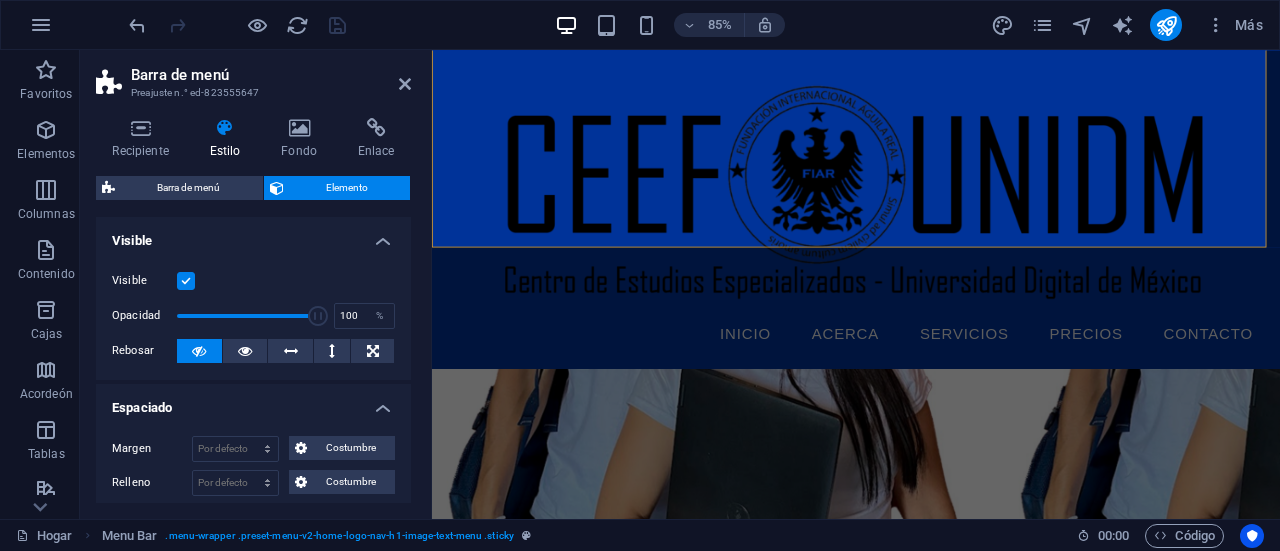 scroll, scrollTop: 0, scrollLeft: 0, axis: both 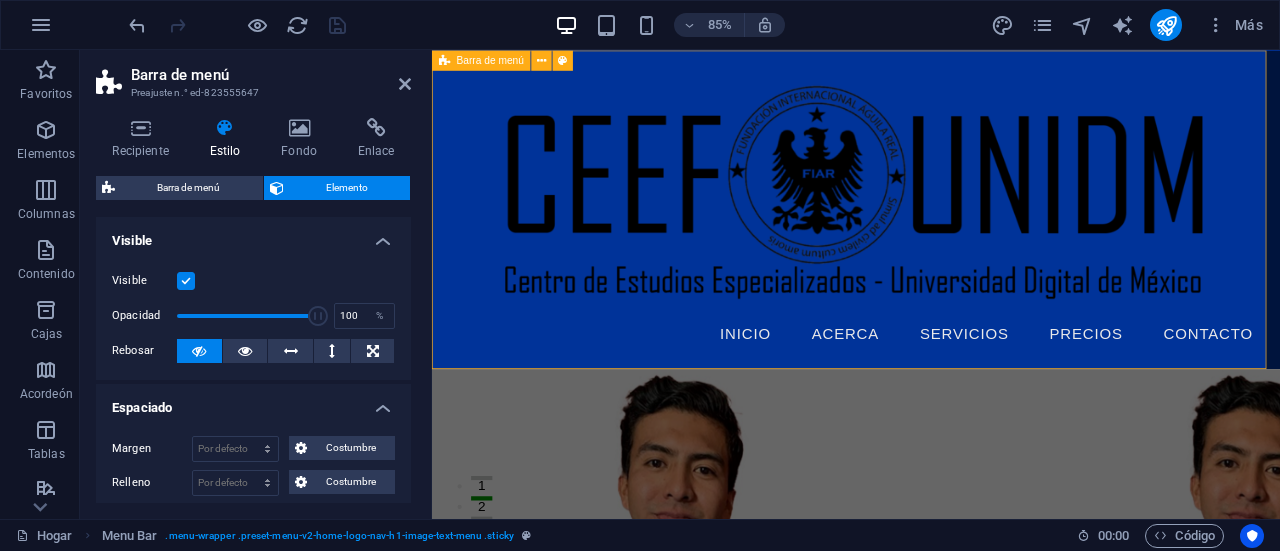 click on "Inicio Acerca Servicios Precios Contacto" at bounding box center (931, 237) 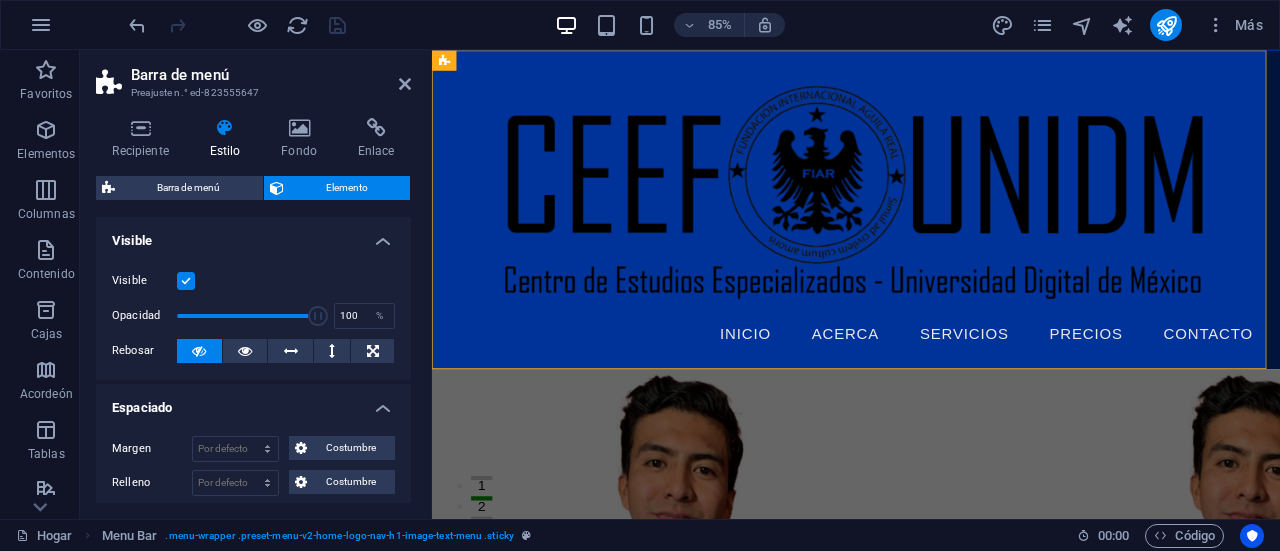 drag, startPoint x: 406, startPoint y: 237, endPoint x: 408, endPoint y: 255, distance: 18.110771 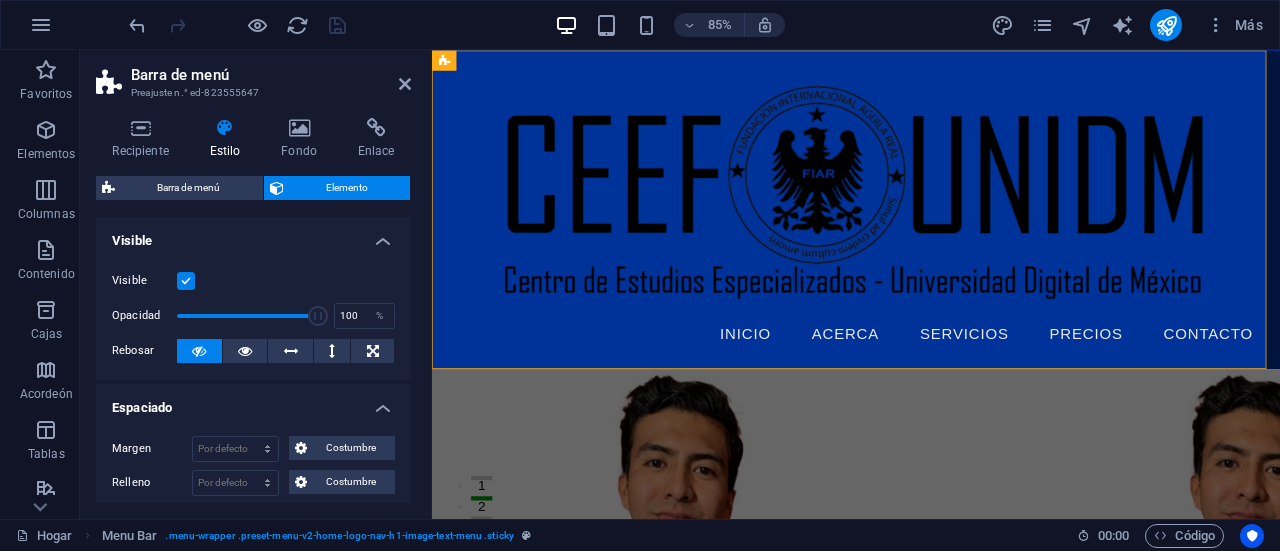 click on "Disposición Cómo se expande este elemento dentro del diseño (Flexbox). Tamaño Por defecto auto píxeles % 1/1 1/2 1/3 1/4 1/5 1/6 1/7 1/8 1/9 1/10 Crecer Encoger Orden Disposición del contenedor Visible Visible Opacidad 100 % Rebosar Espaciado Margen Por defecto auto píxeles % movimiento rápido del ojo Volkswagen vh Costumbre Costumbre auto píxeles % movimiento rápido del ojo Volkswagen vh auto píxeles % movimiento rápido del ojo Volkswagen vh auto píxeles % movimiento rápido del ojo Volkswagen vh auto píxeles % movimiento rápido del ojo Volkswagen vh Relleno Por defecto píxeles movimiento rápido del ojo % vh Volkswagen Costumbre Costumbre píxeles movimiento rápido del ojo % vh Volkswagen píxeles movimiento rápido del ojo % vh Volkswagen píxeles movimiento rápido del ojo % vh Volkswagen píxeles movimiento rápido del ojo % vh Volkswagen Borde Estilo              - Ancho 1 auto píxeles movimiento rápido del ojo % vh Volkswagen Costumbre Costumbre 1 auto píxeles % vh 1 auto %" at bounding box center (253, 360) 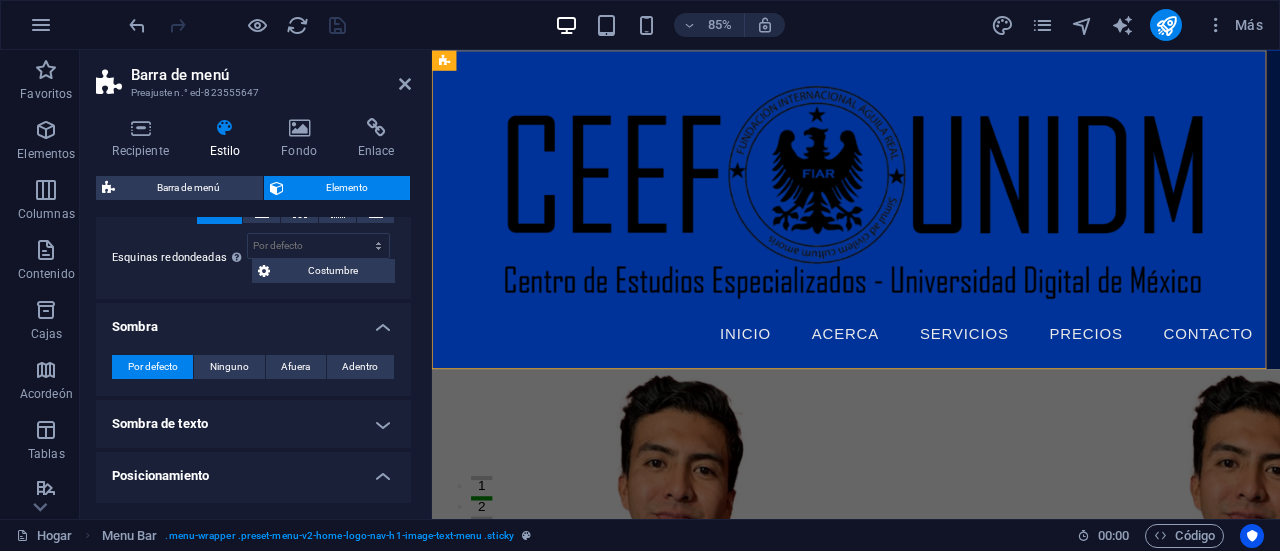 scroll, scrollTop: 358, scrollLeft: 0, axis: vertical 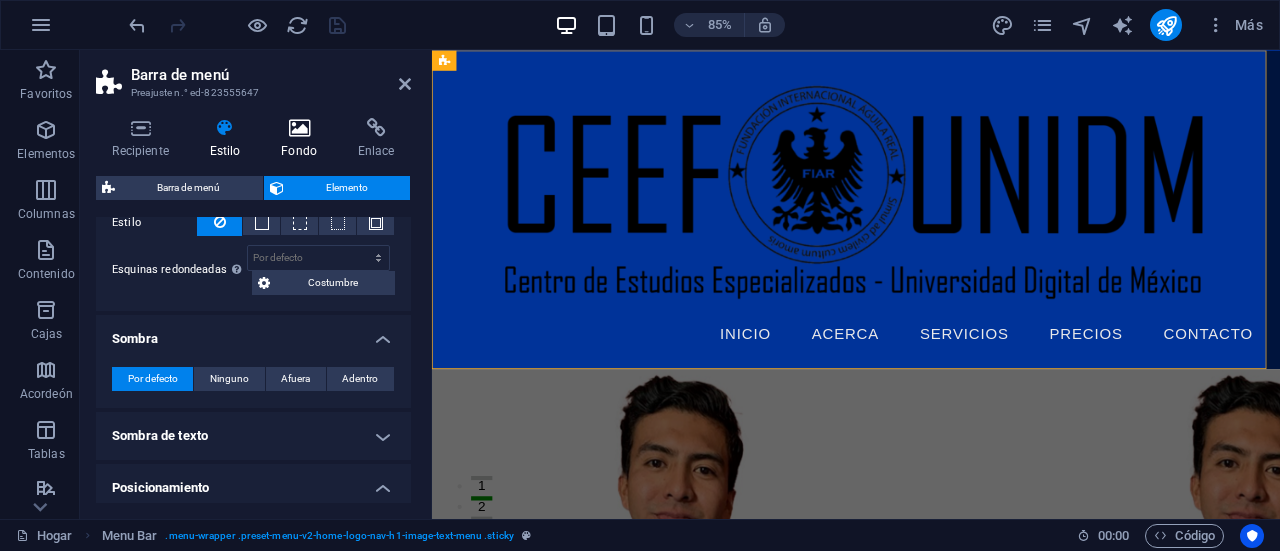 click on "Fondo" at bounding box center [299, 151] 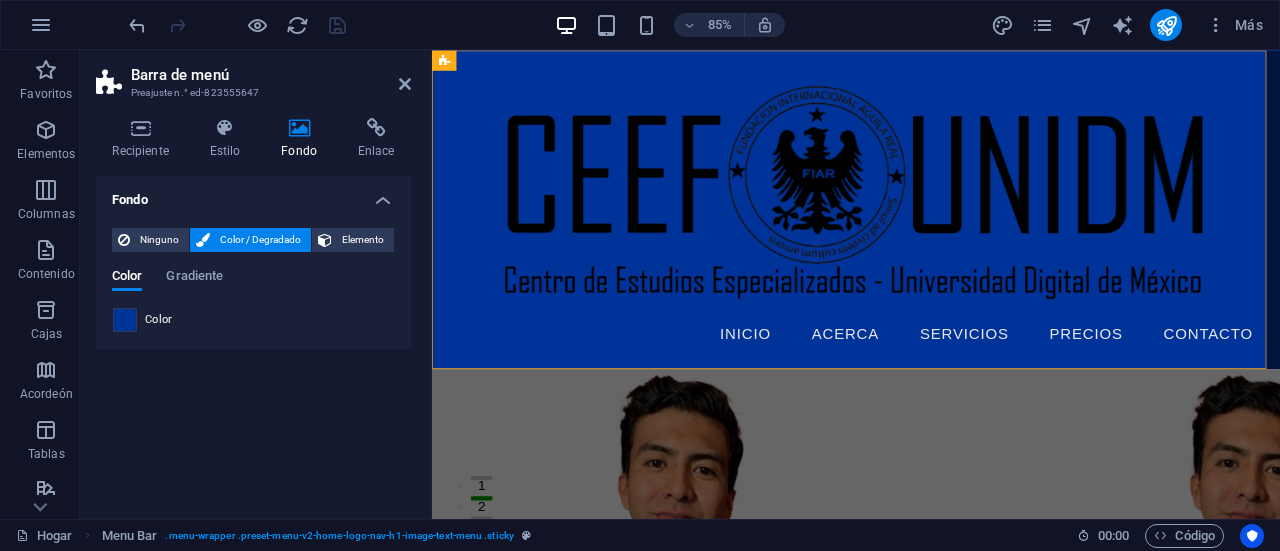 click at bounding box center [125, 320] 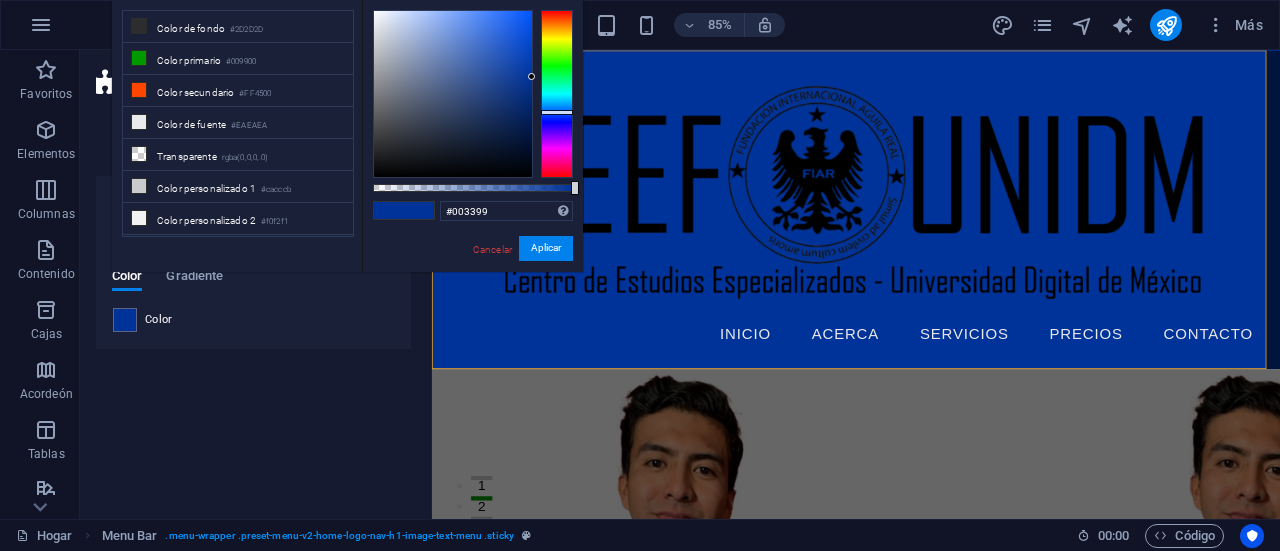 click at bounding box center (473, 188) 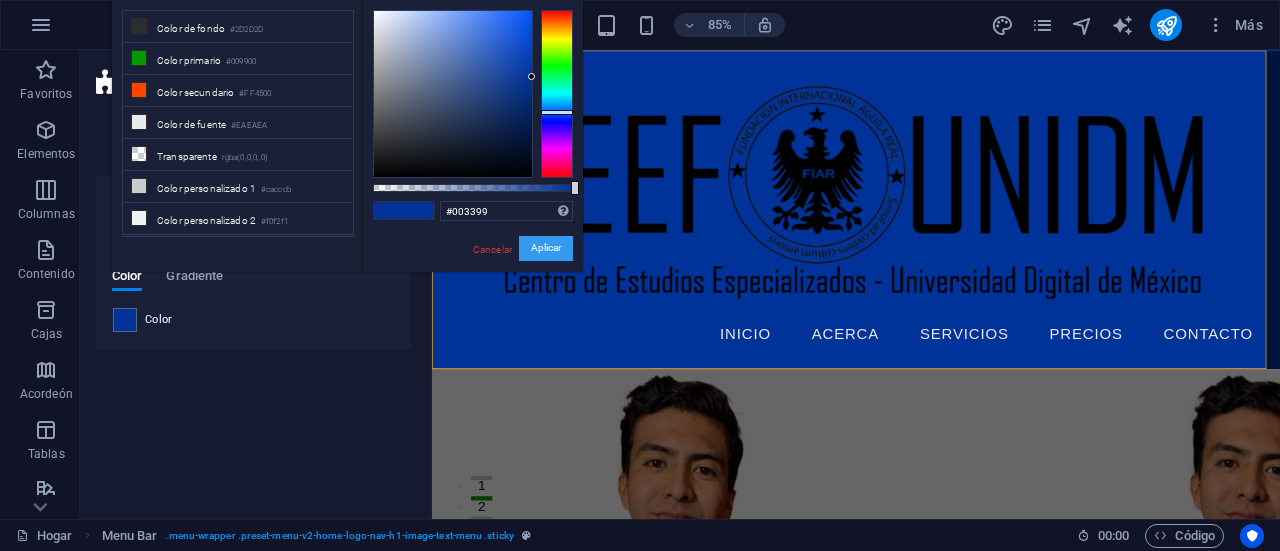 click on "Aplicar" at bounding box center [546, 248] 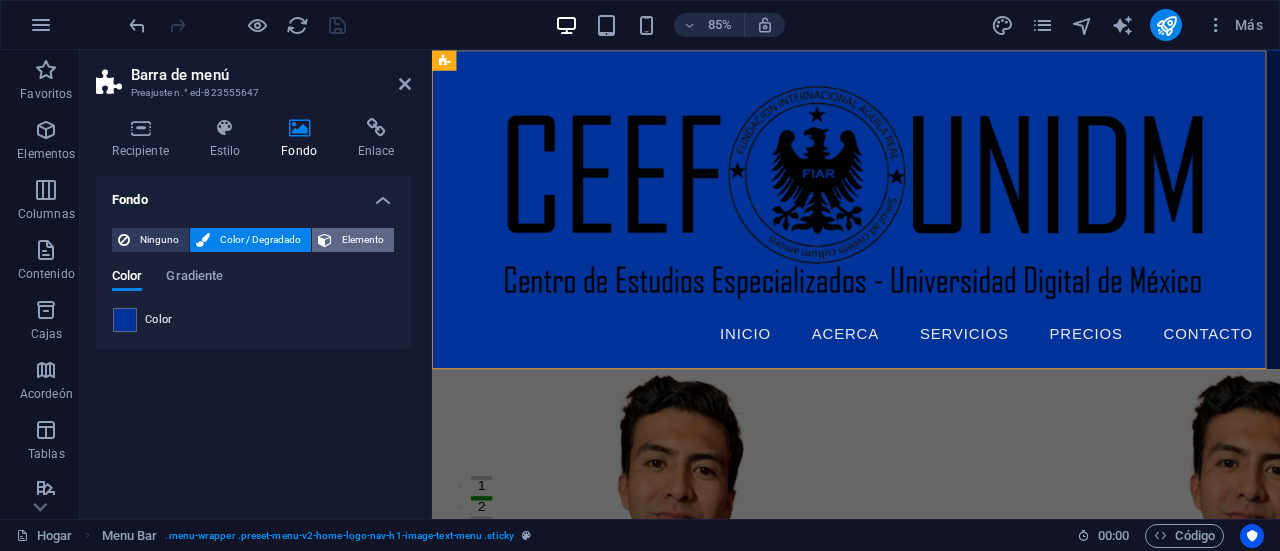 click on "Elemento" at bounding box center (363, 239) 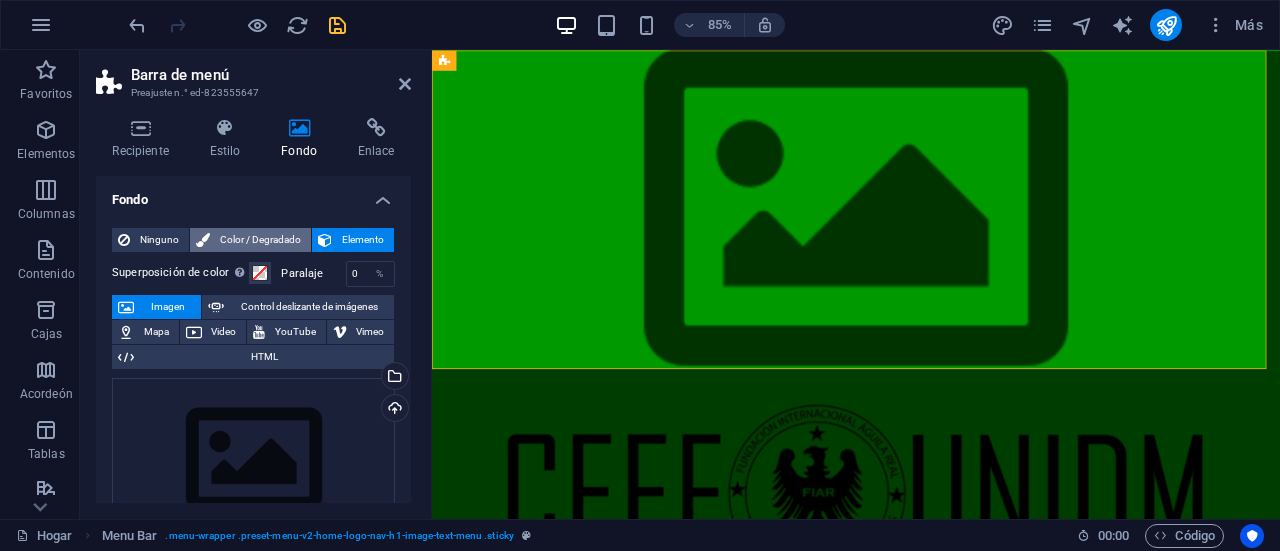 click on "Color / Degradado" at bounding box center [260, 239] 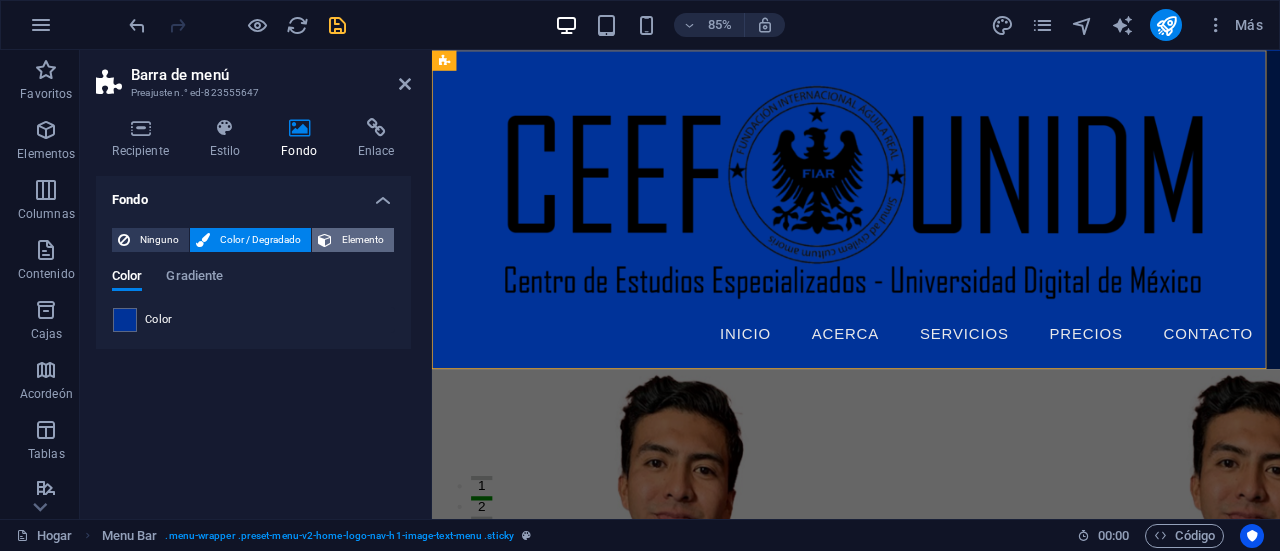 click on "Elemento" at bounding box center (363, 239) 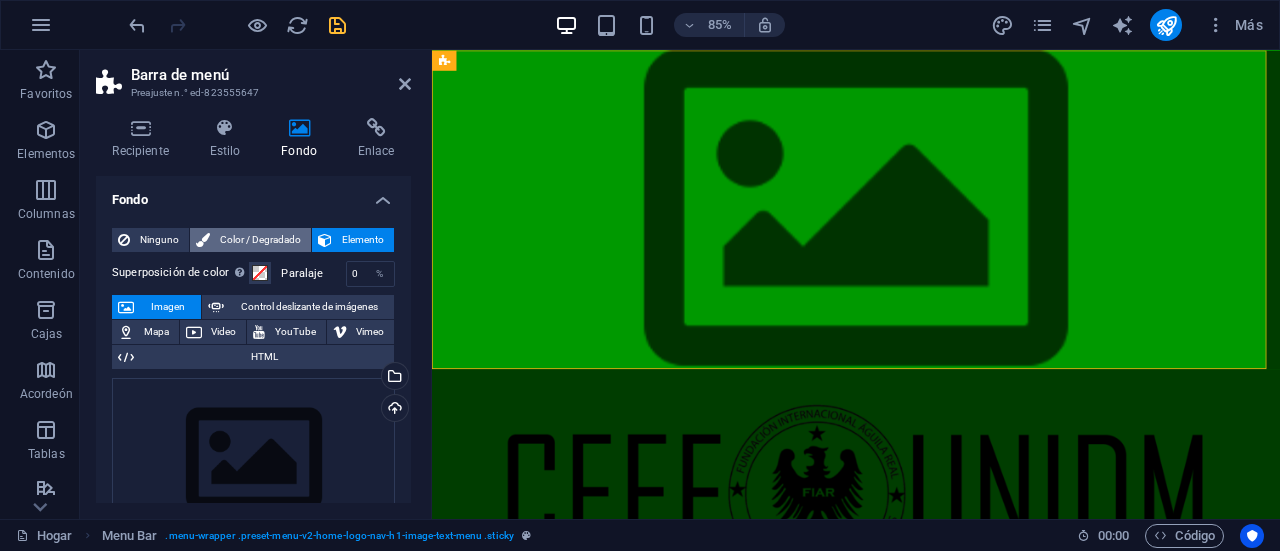 click on "Color / Degradado" at bounding box center [260, 239] 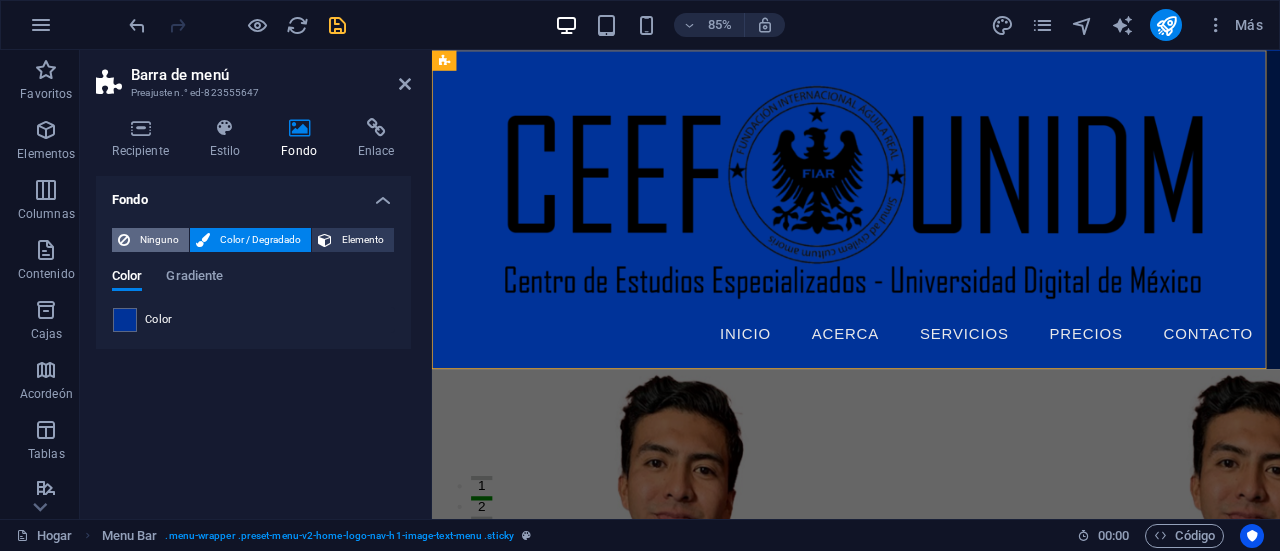 click on "Ninguno" at bounding box center (159, 239) 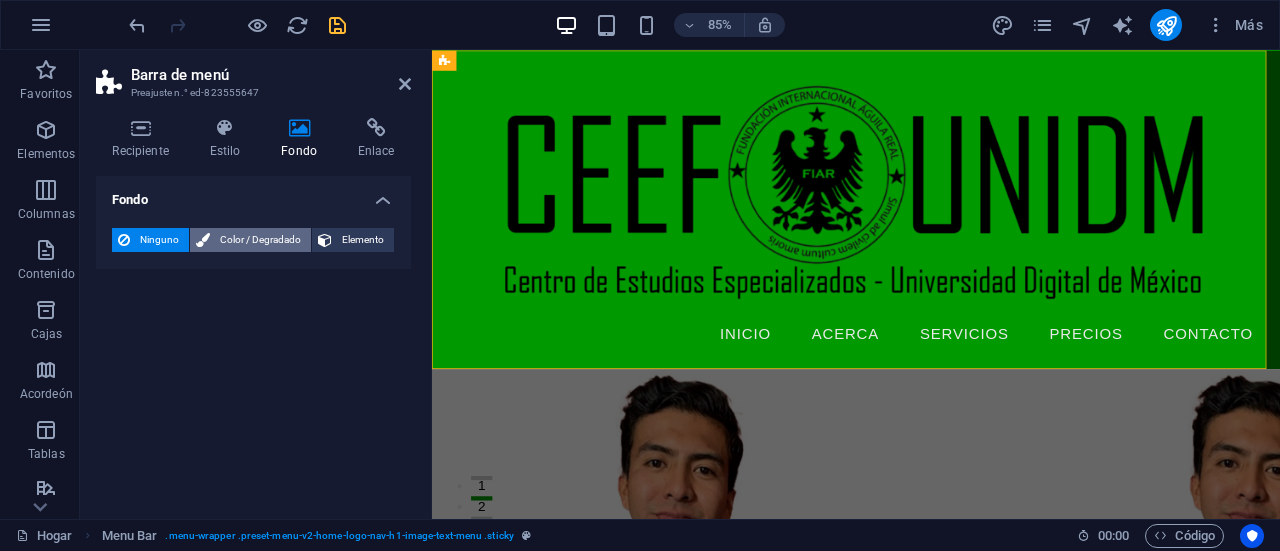 click on "Color / Degradado" at bounding box center (260, 239) 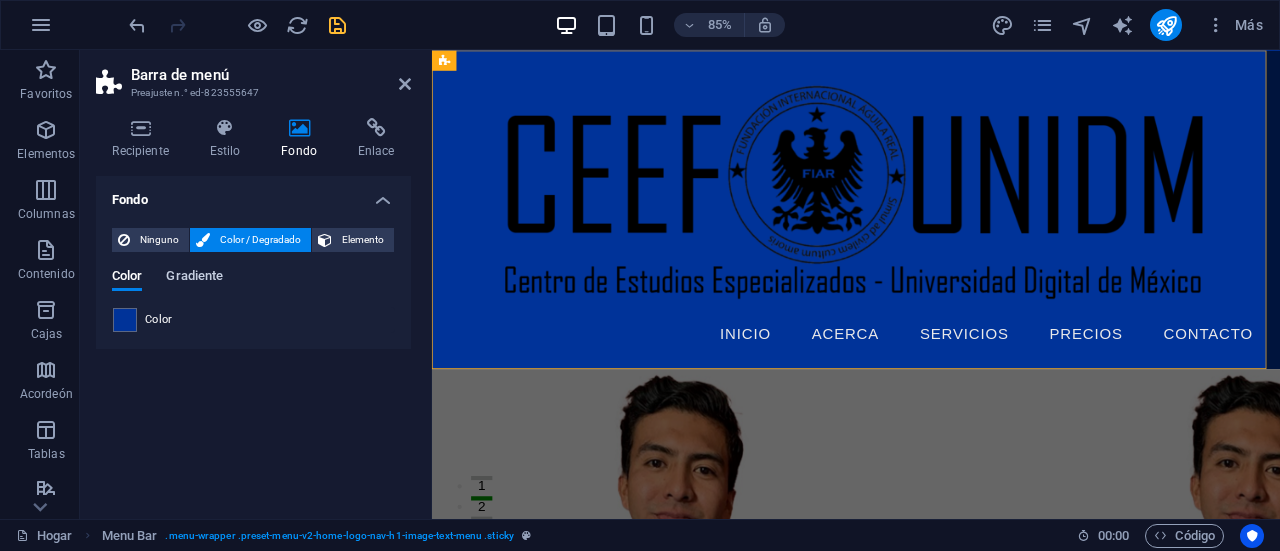 click on "Gradiente" at bounding box center [194, 275] 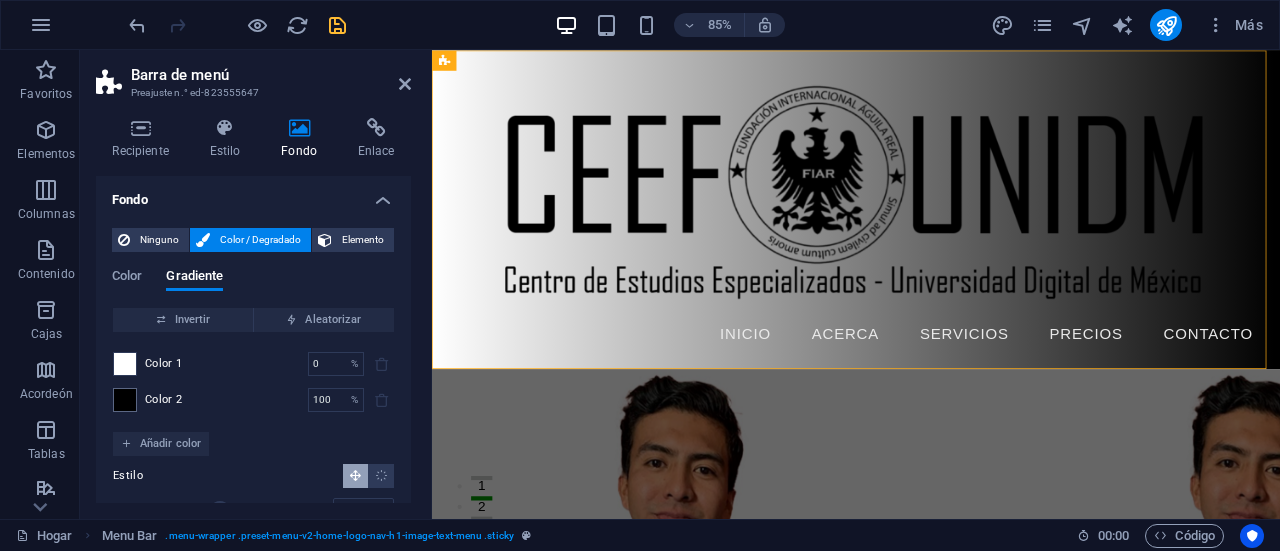 click at bounding box center [125, 364] 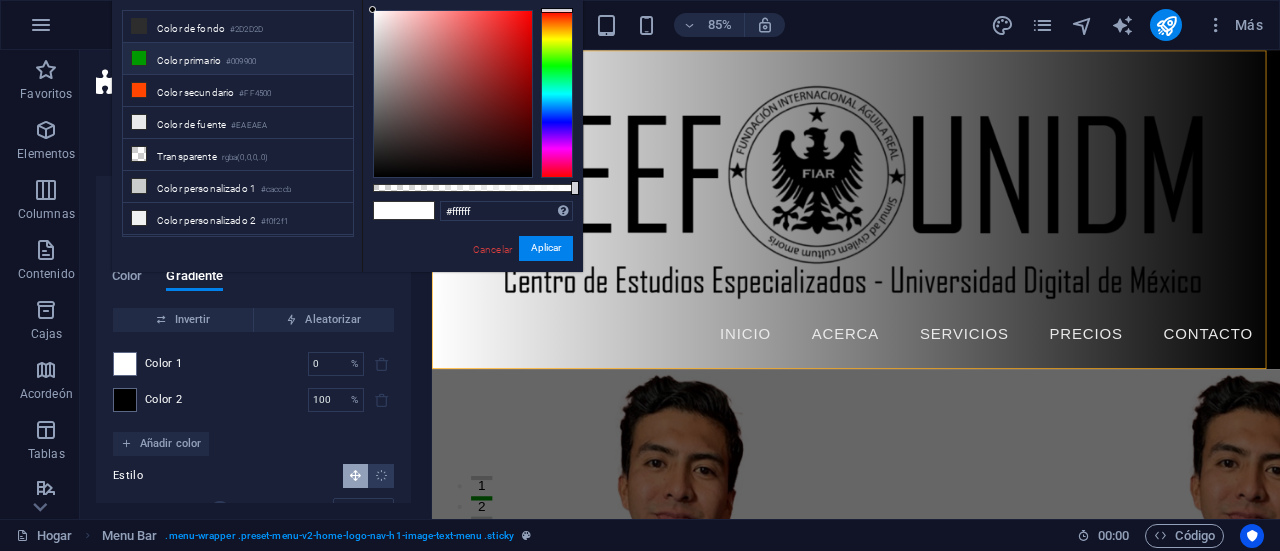 click on "Color primario" at bounding box center [189, 60] 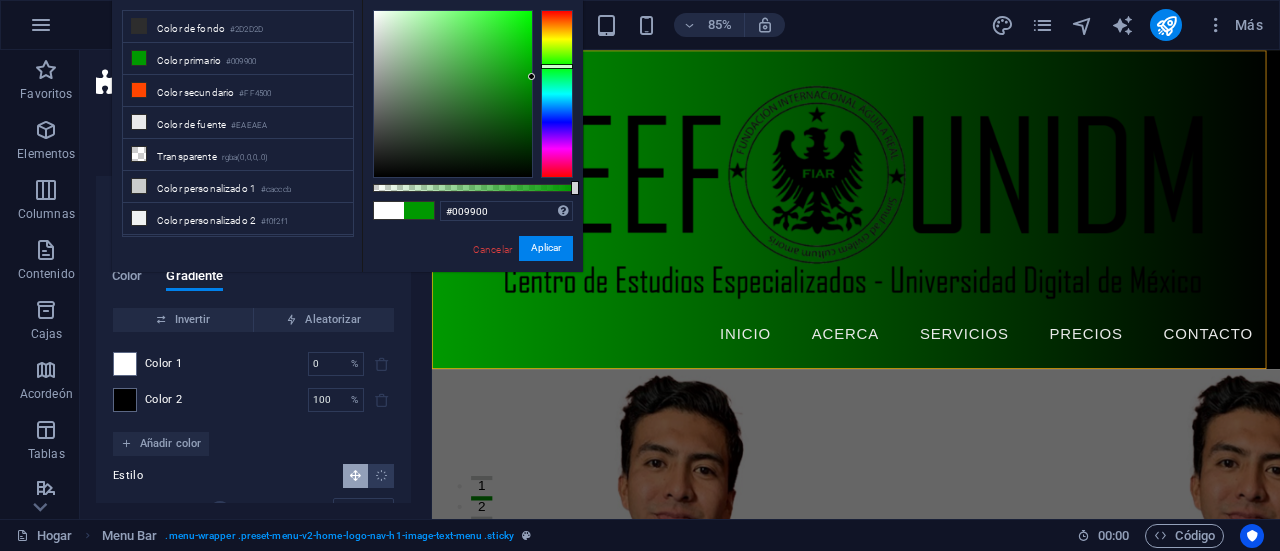 click on "Color 2" at bounding box center (164, 399) 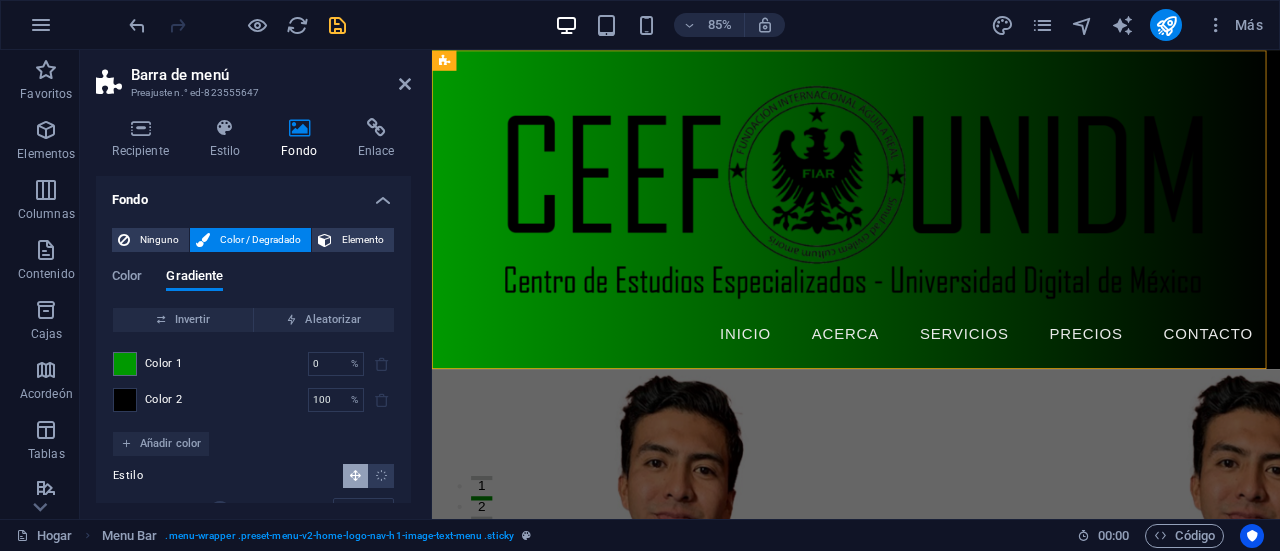 click at bounding box center (125, 400) 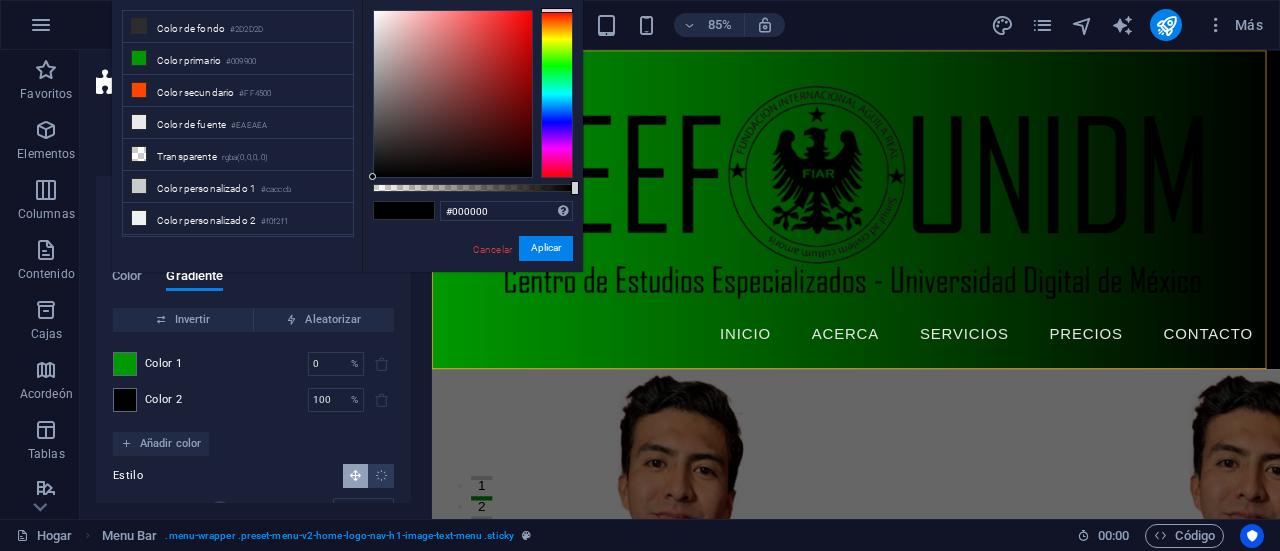click at bounding box center (557, 94) 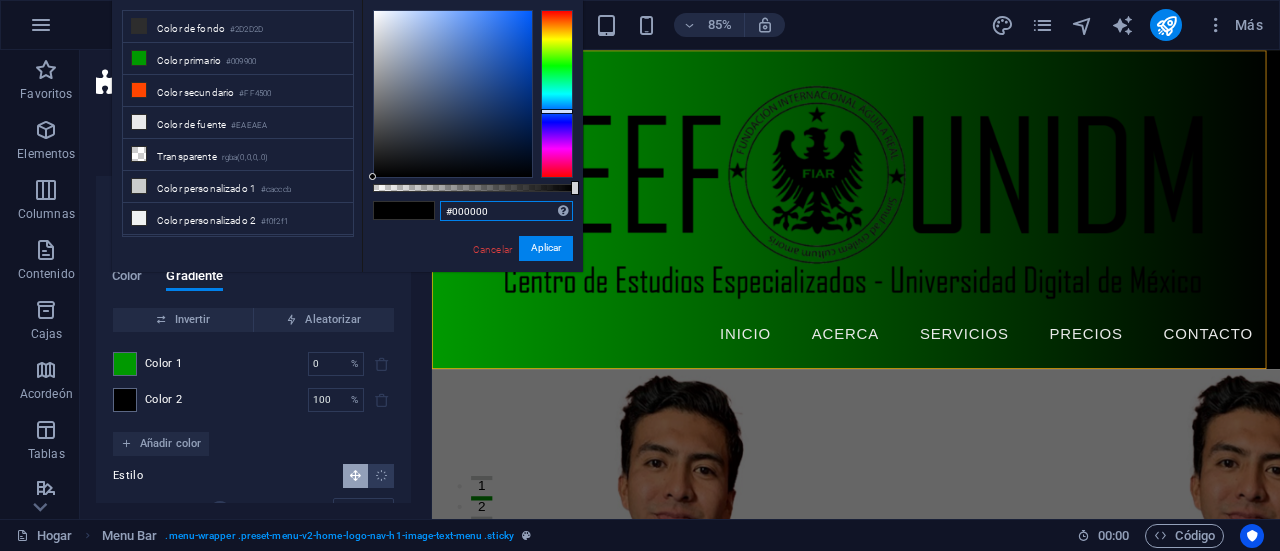 click on "#000000" at bounding box center [506, 211] 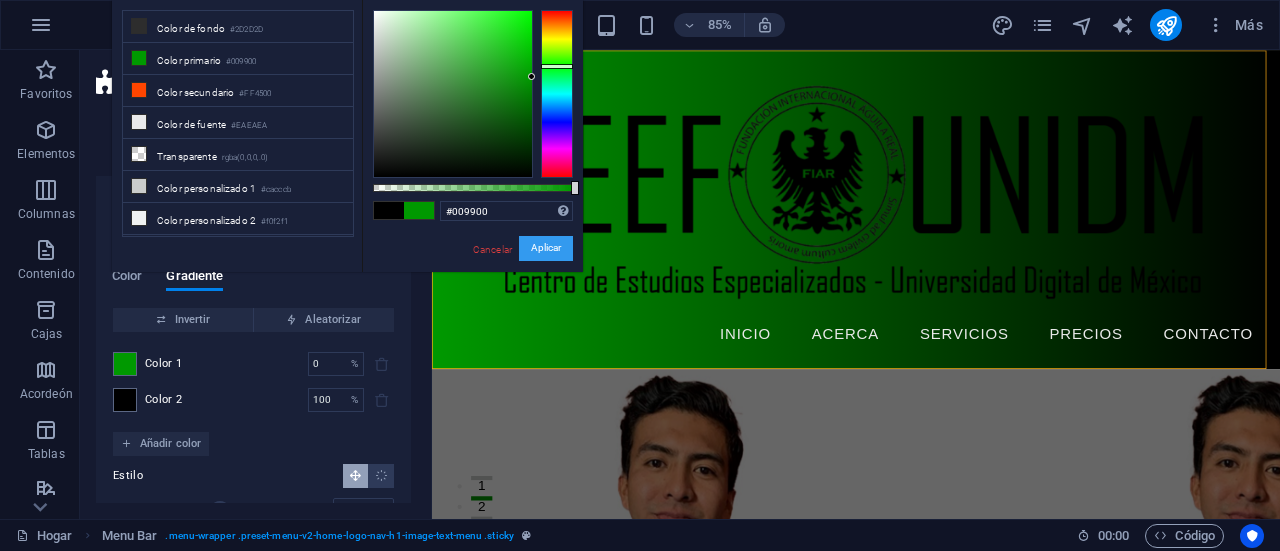 click on "Aplicar" at bounding box center [546, 248] 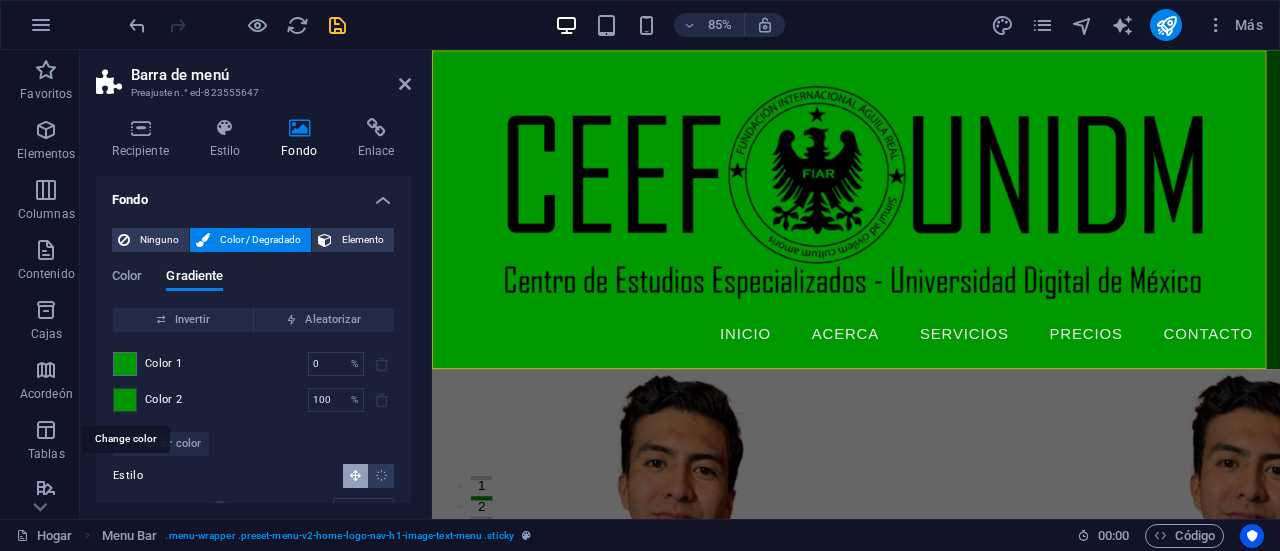 click at bounding box center (125, 400) 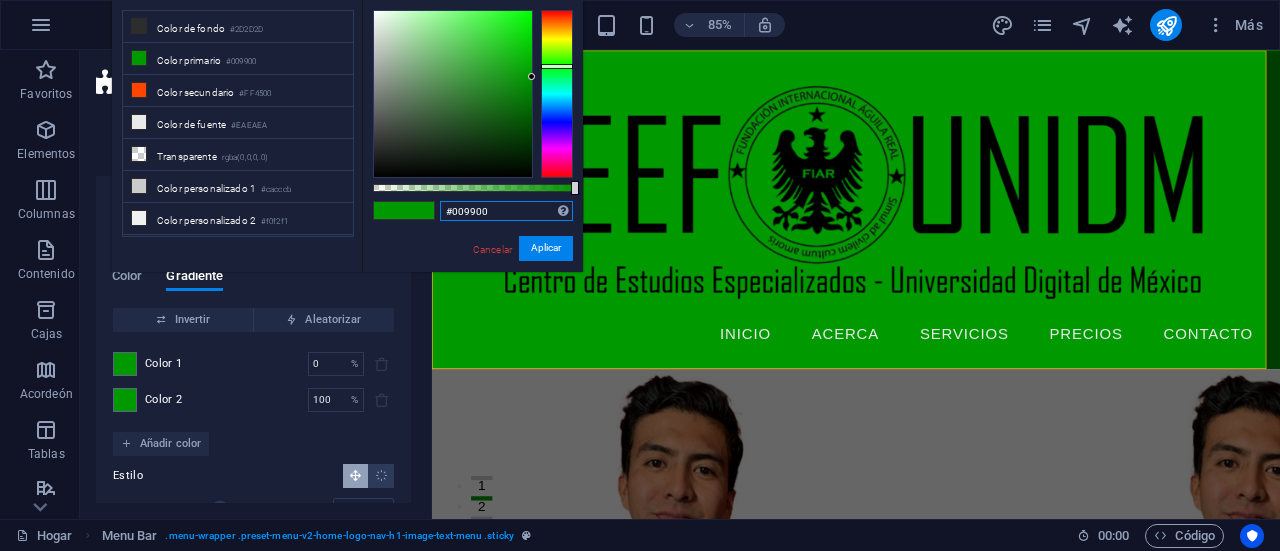click on "#009900" at bounding box center [506, 211] 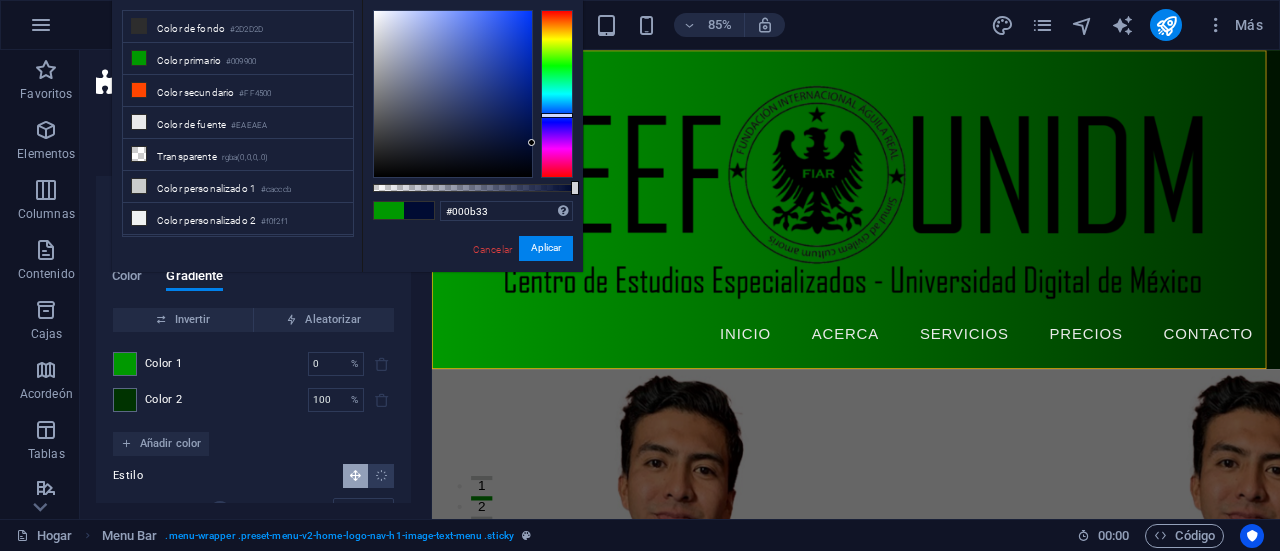 click at bounding box center (557, 94) 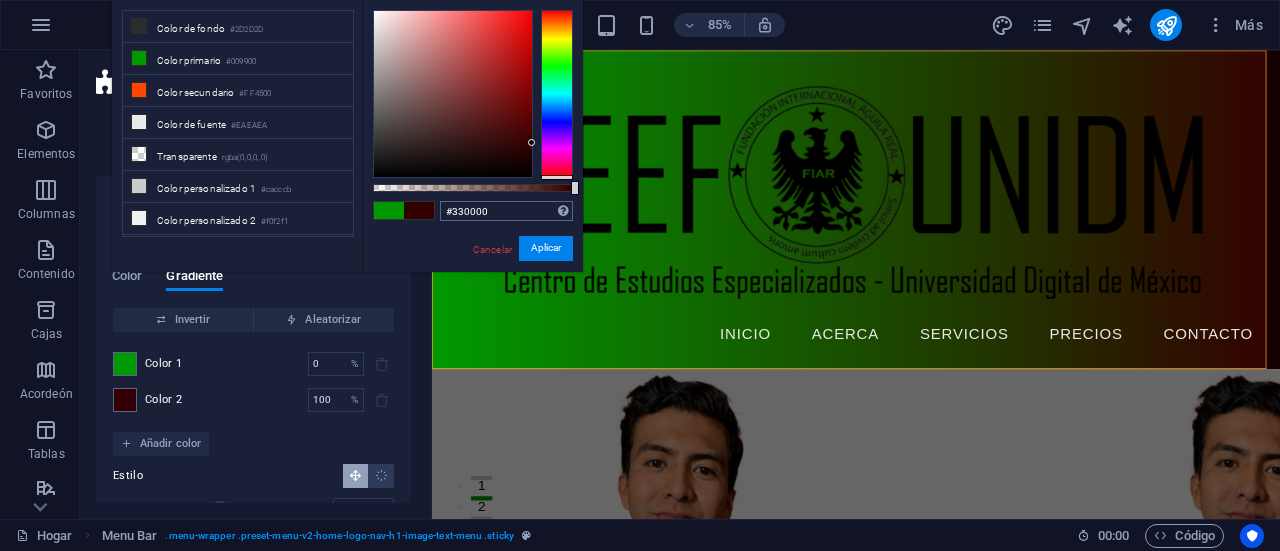 drag, startPoint x: 552, startPoint y: 108, endPoint x: 500, endPoint y: 213, distance: 117.170815 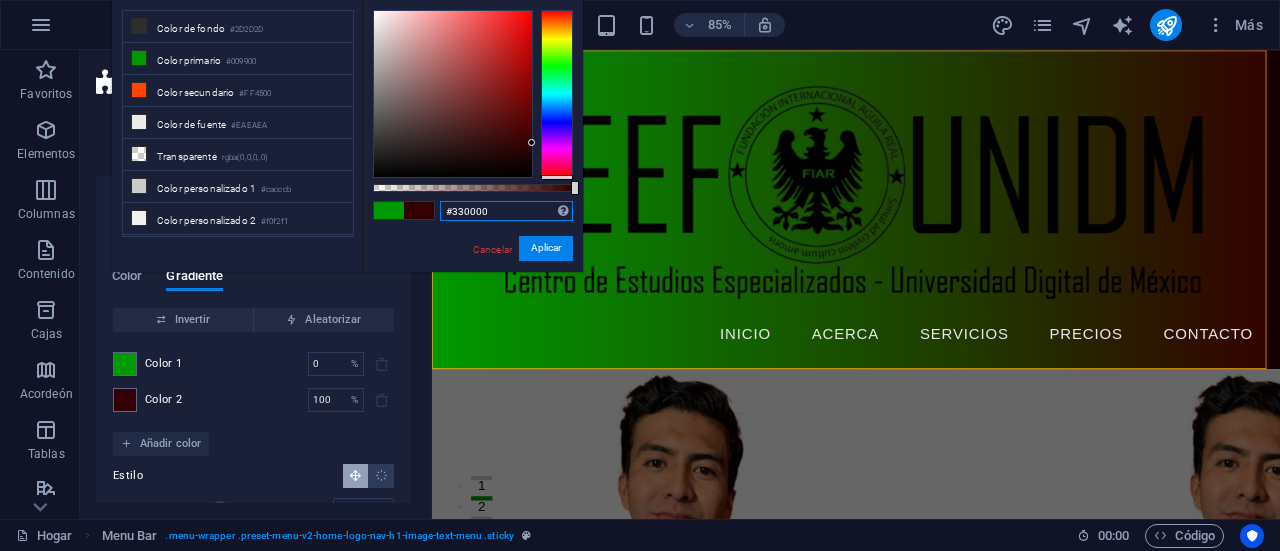 click on "#330000" at bounding box center (506, 211) 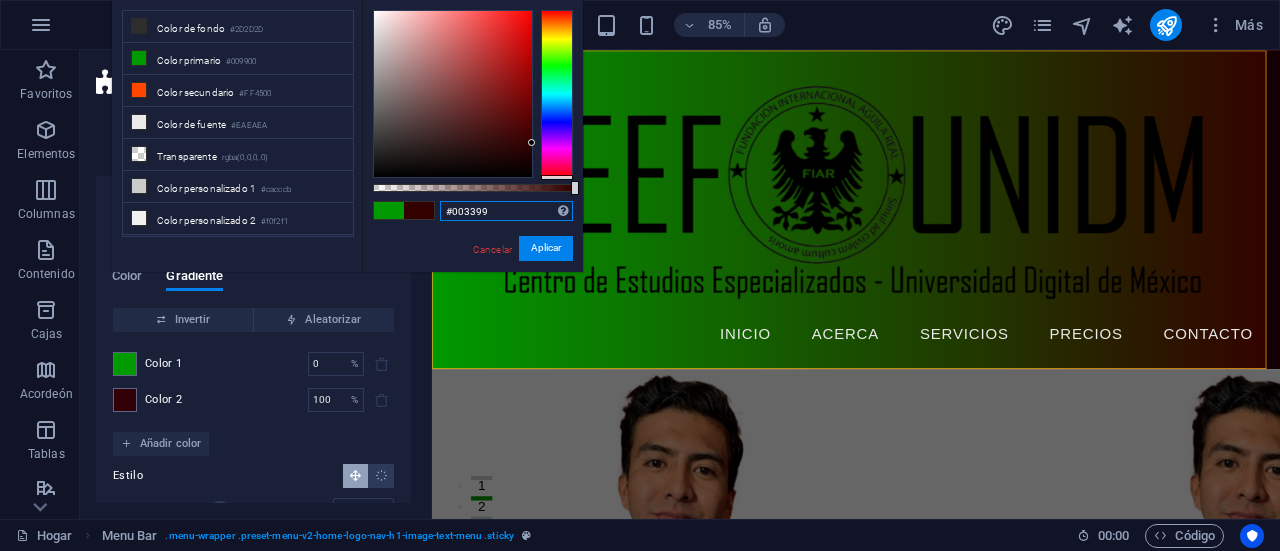 click on "#003399" at bounding box center (506, 211) 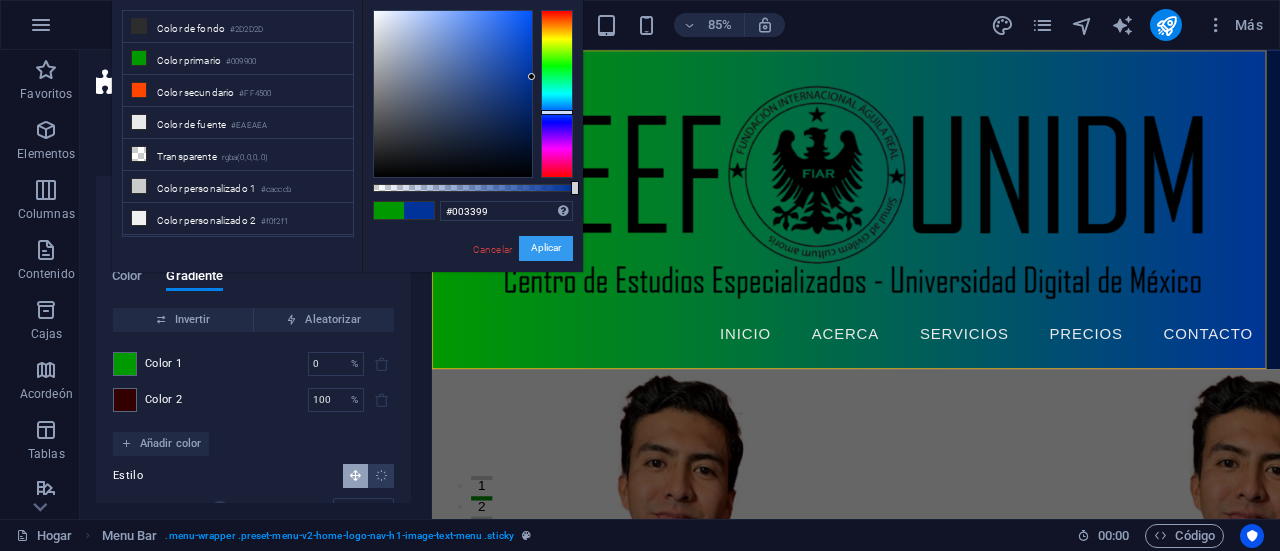 click on "Aplicar" at bounding box center [546, 248] 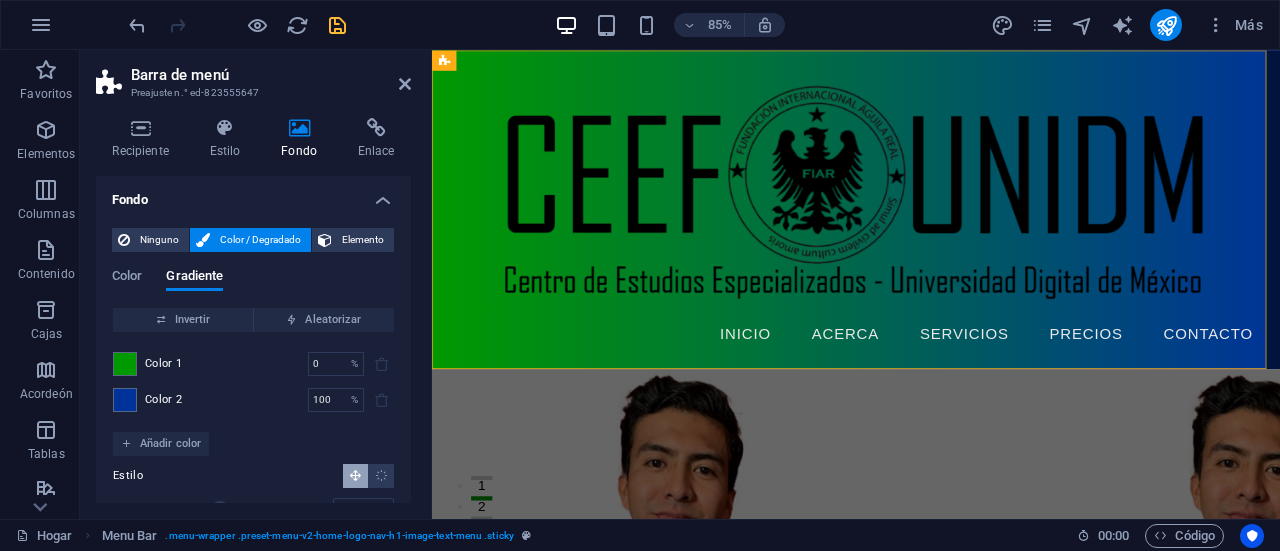 click on "Color 1" at bounding box center (164, 363) 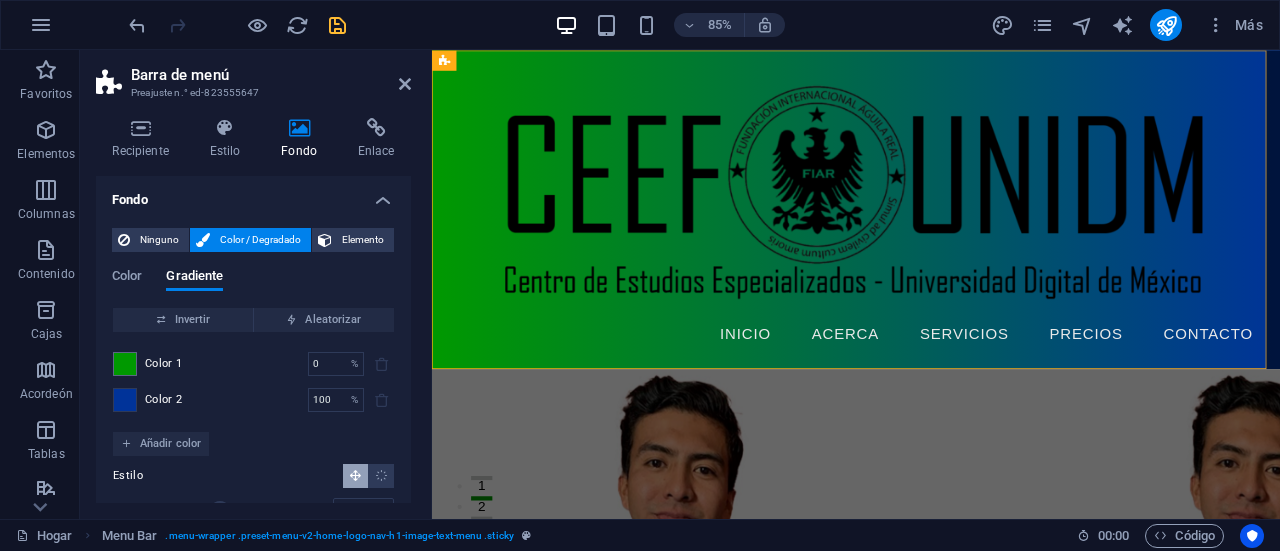 click at bounding box center [125, 400] 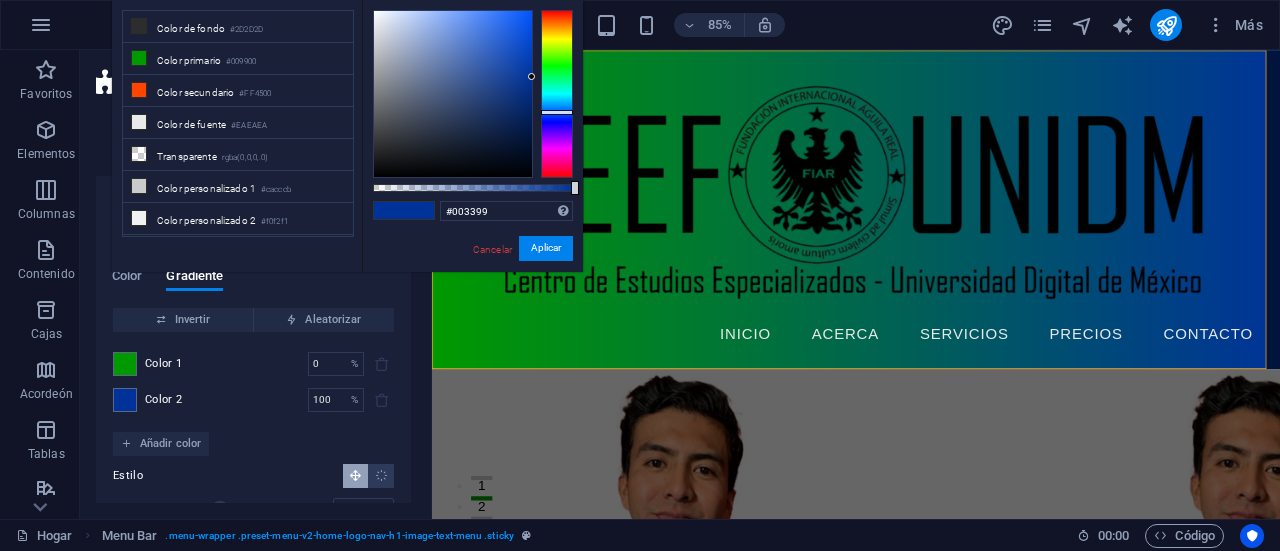 click on "Color 1" at bounding box center [164, 363] 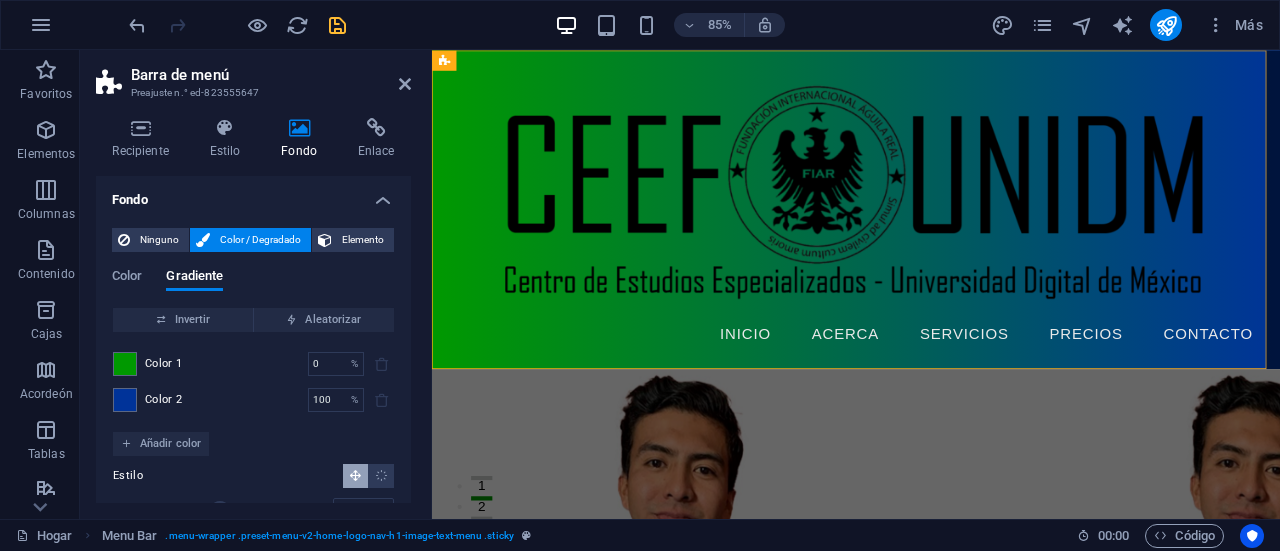 click on "Color 1 0 % ​" at bounding box center (253, 364) 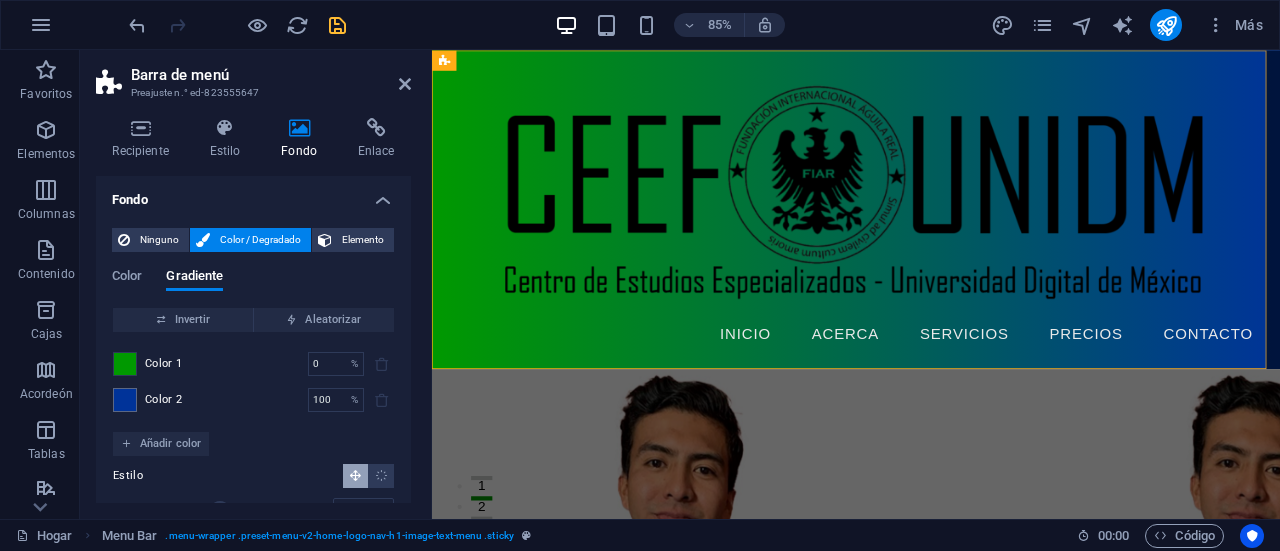 click at bounding box center [125, 364] 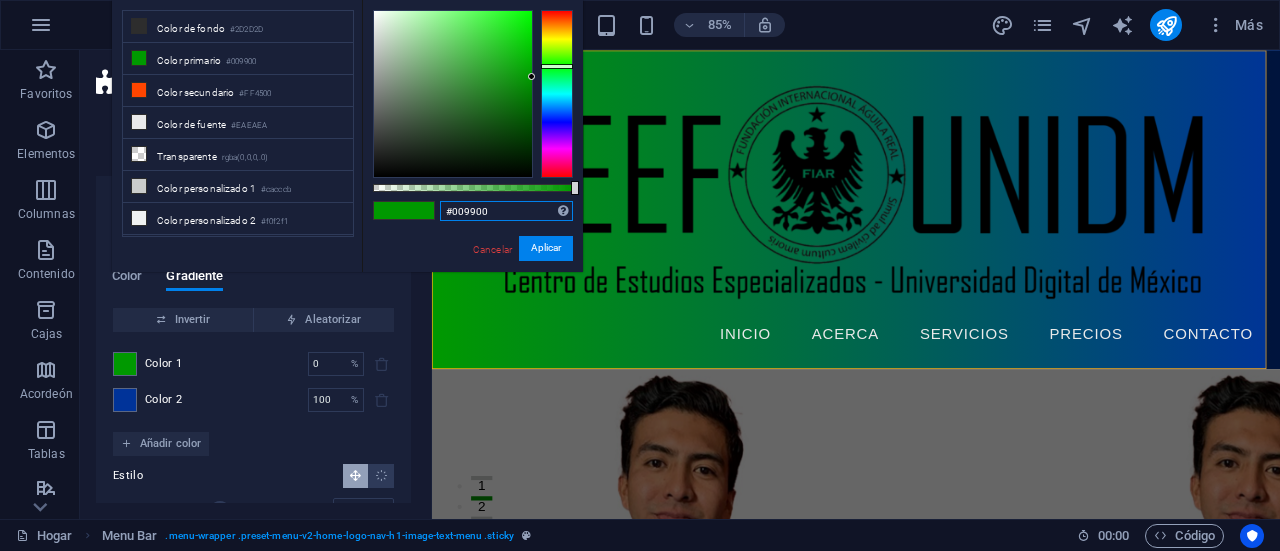 click on "#009900" at bounding box center [506, 211] 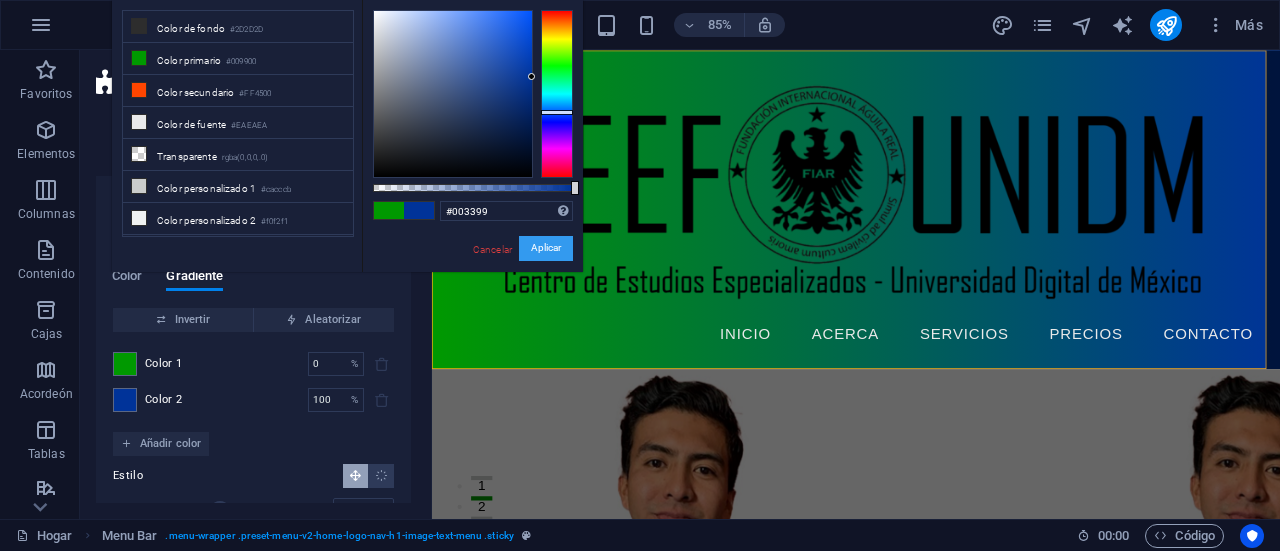 click on "Aplicar" at bounding box center [546, 248] 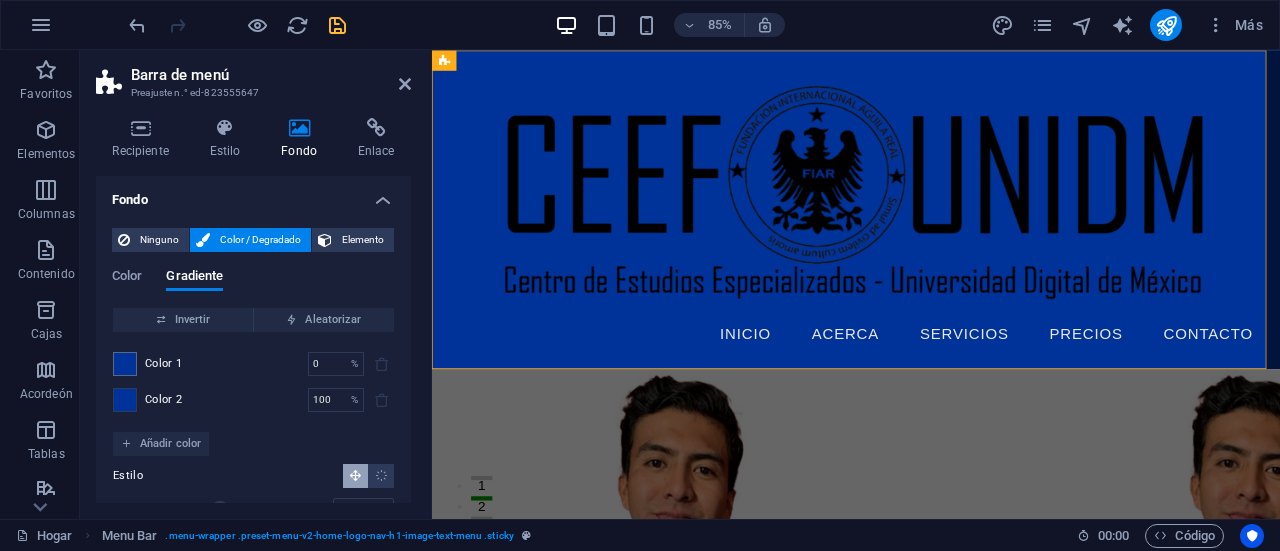 click at bounding box center (125, 400) 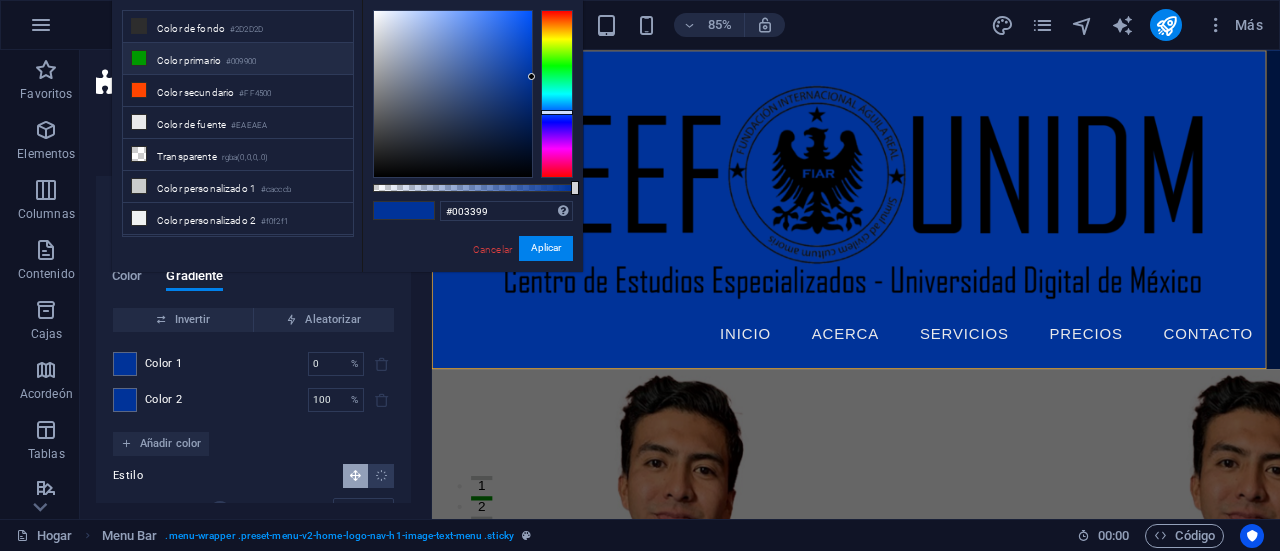 click on "Color primario
#009900" at bounding box center [238, 59] 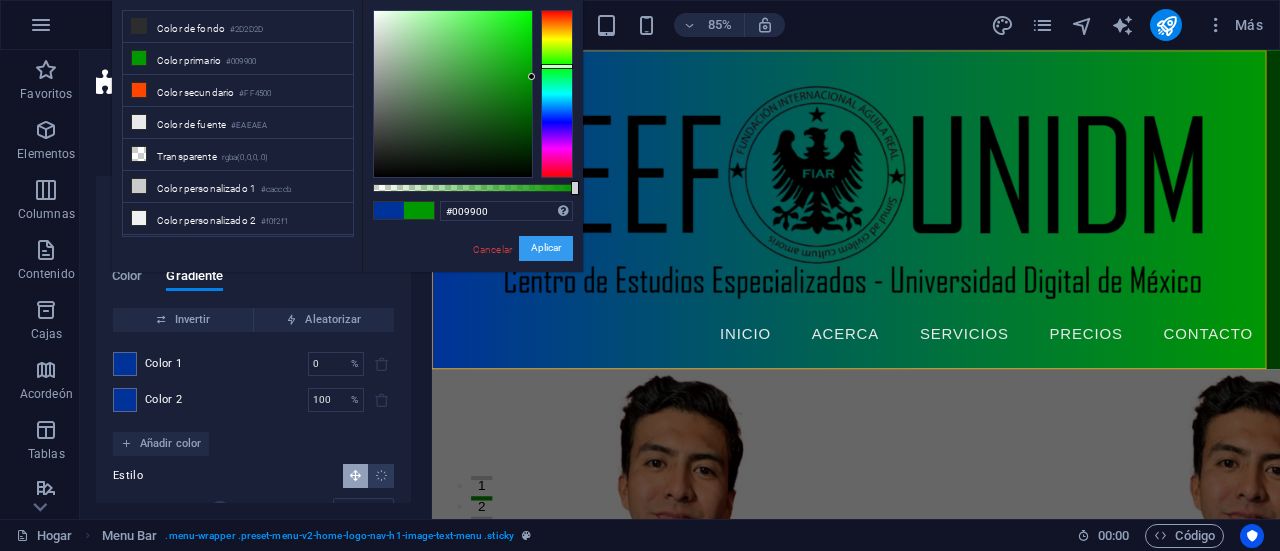 click on "Aplicar" at bounding box center (546, 248) 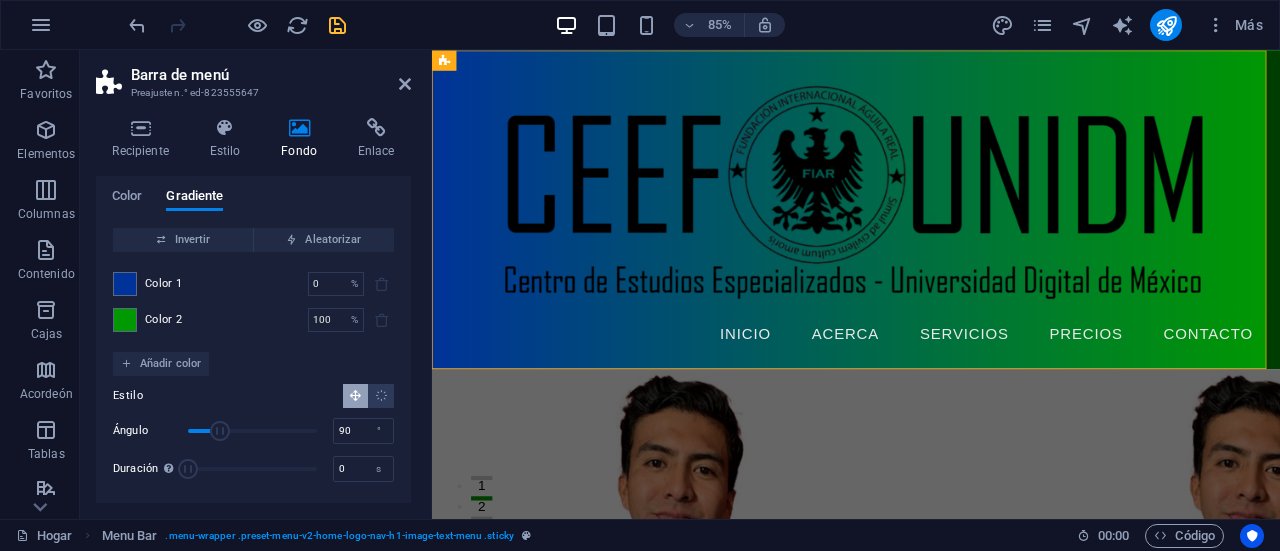 scroll, scrollTop: 84, scrollLeft: 0, axis: vertical 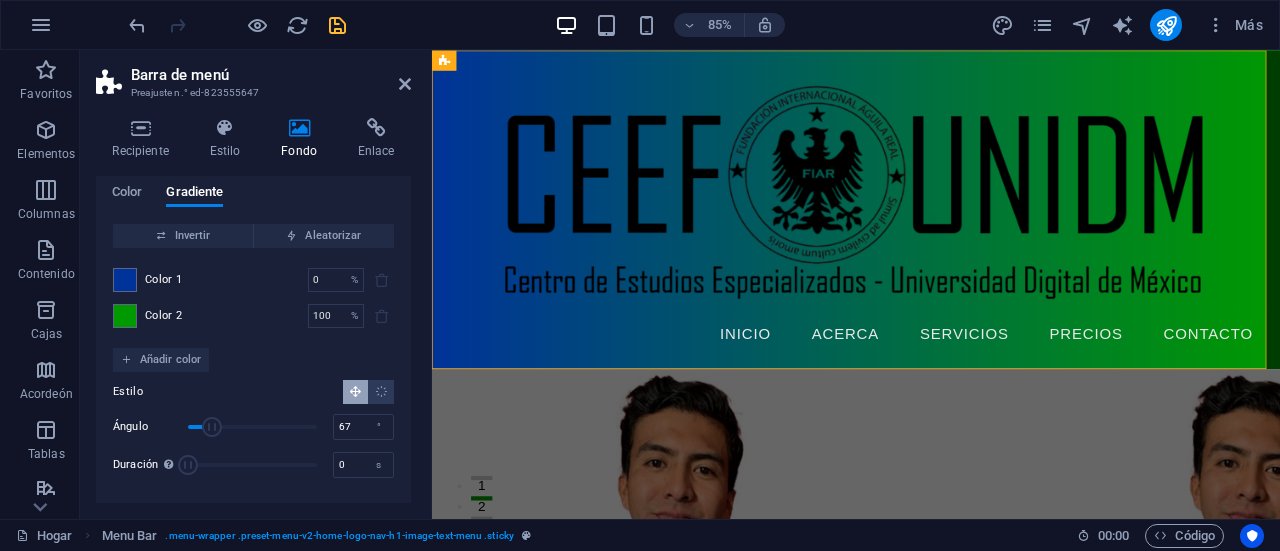 type on "70" 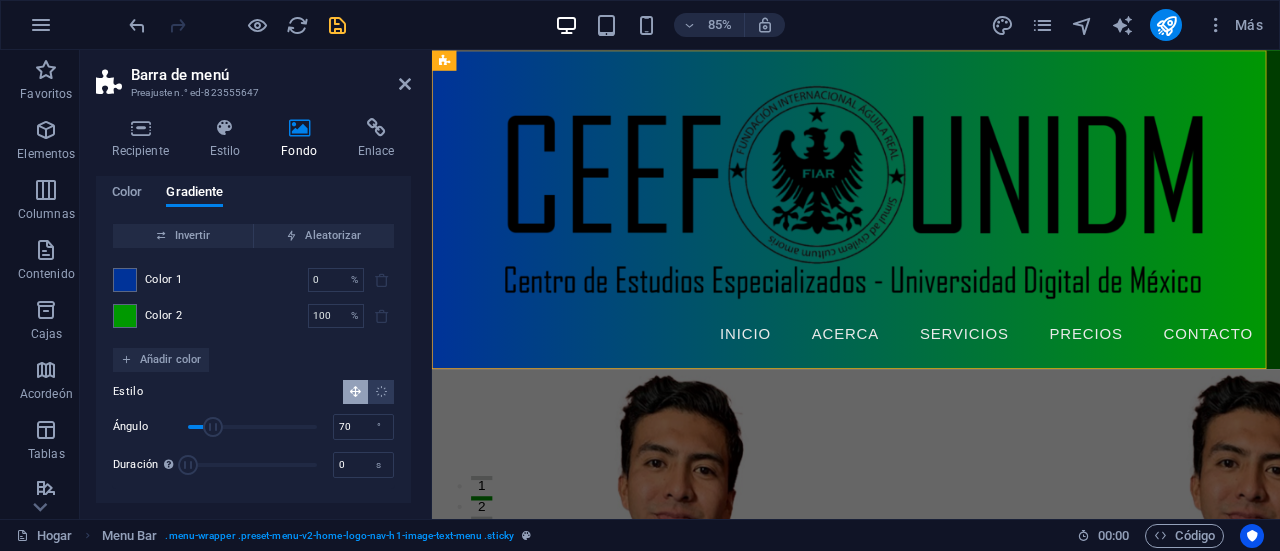 click at bounding box center [213, 427] 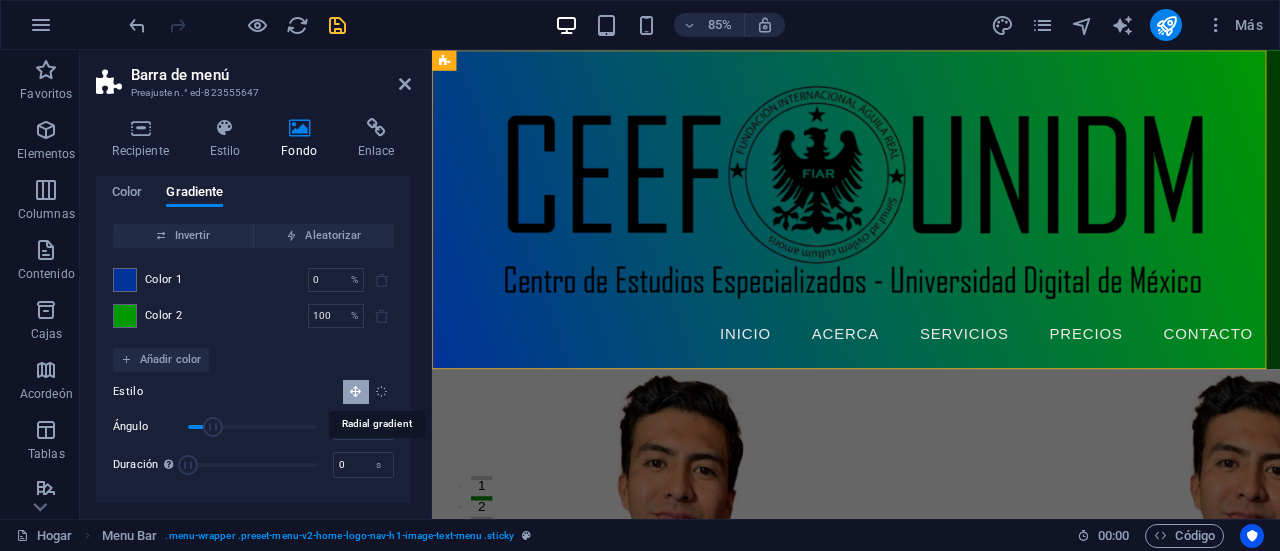 click at bounding box center (381, 391) 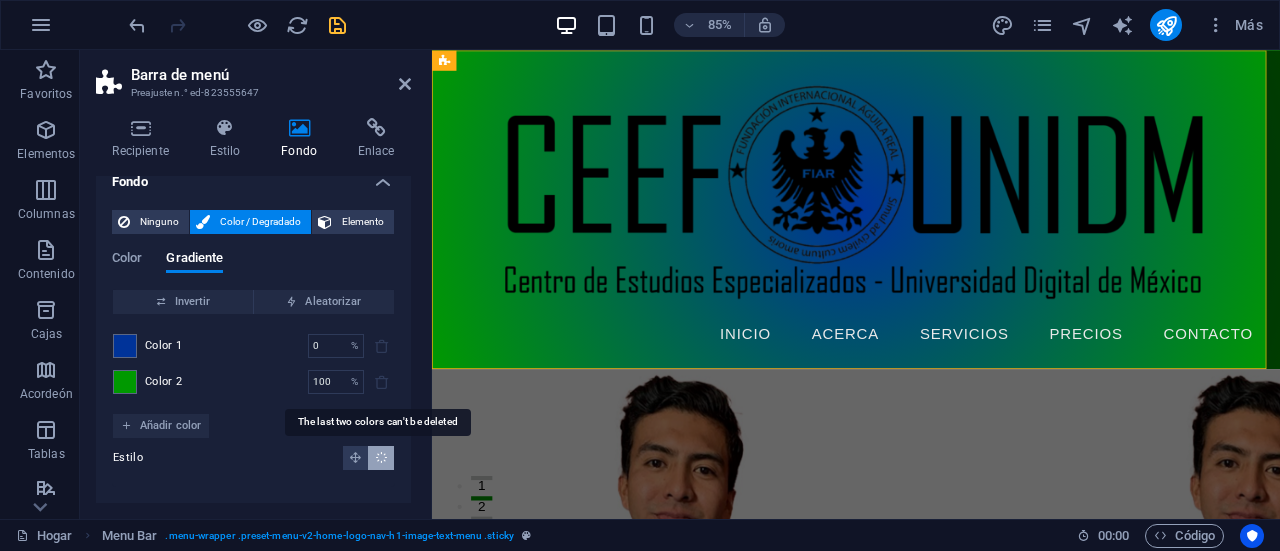 scroll, scrollTop: 16, scrollLeft: 0, axis: vertical 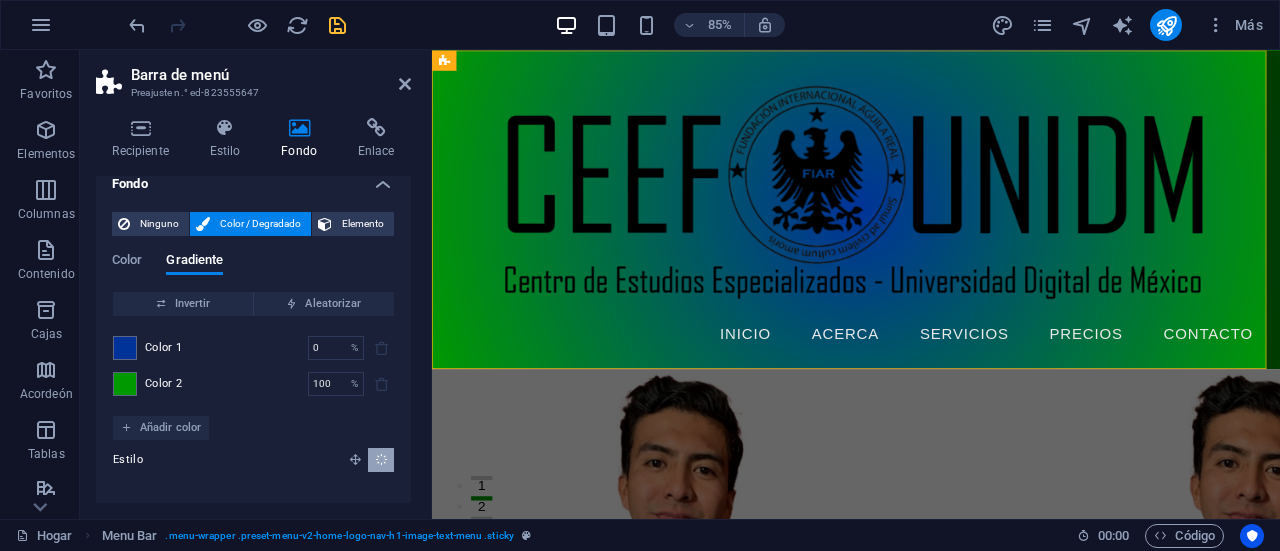 click at bounding box center [355, 460] 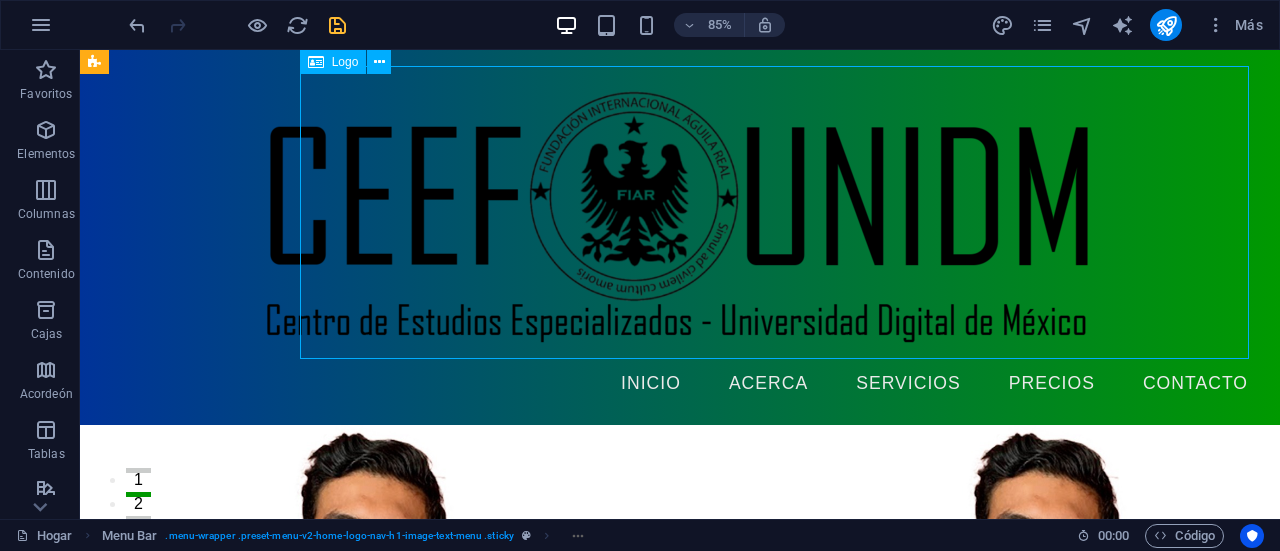 drag, startPoint x: 319, startPoint y: 314, endPoint x: 676, endPoint y: 233, distance: 366.07376 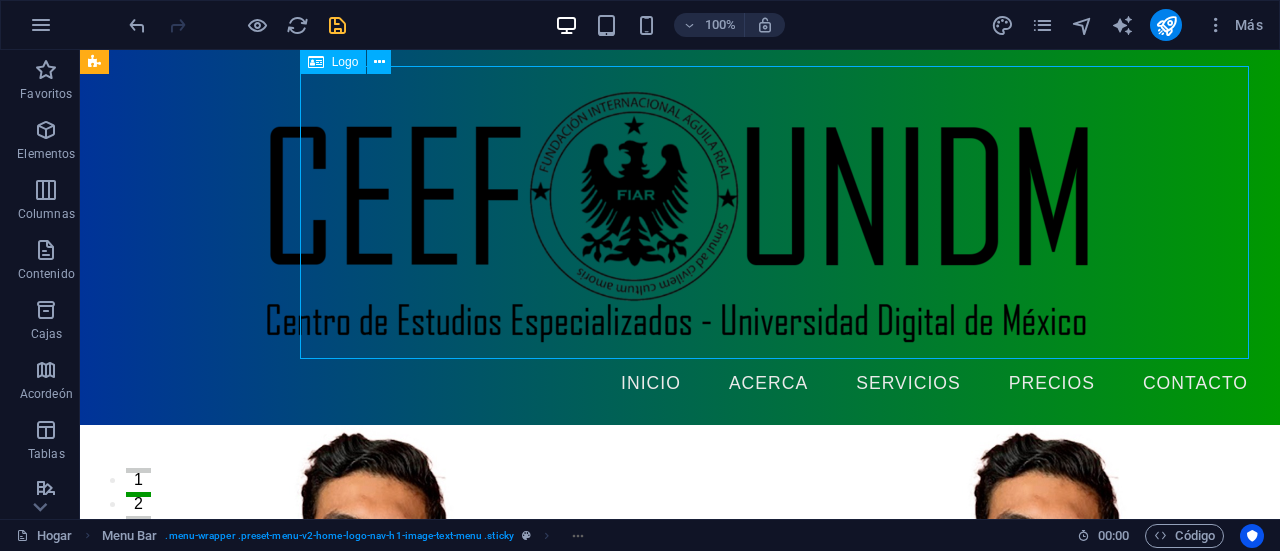 drag, startPoint x: 676, startPoint y: 233, endPoint x: 588, endPoint y: 233, distance: 88 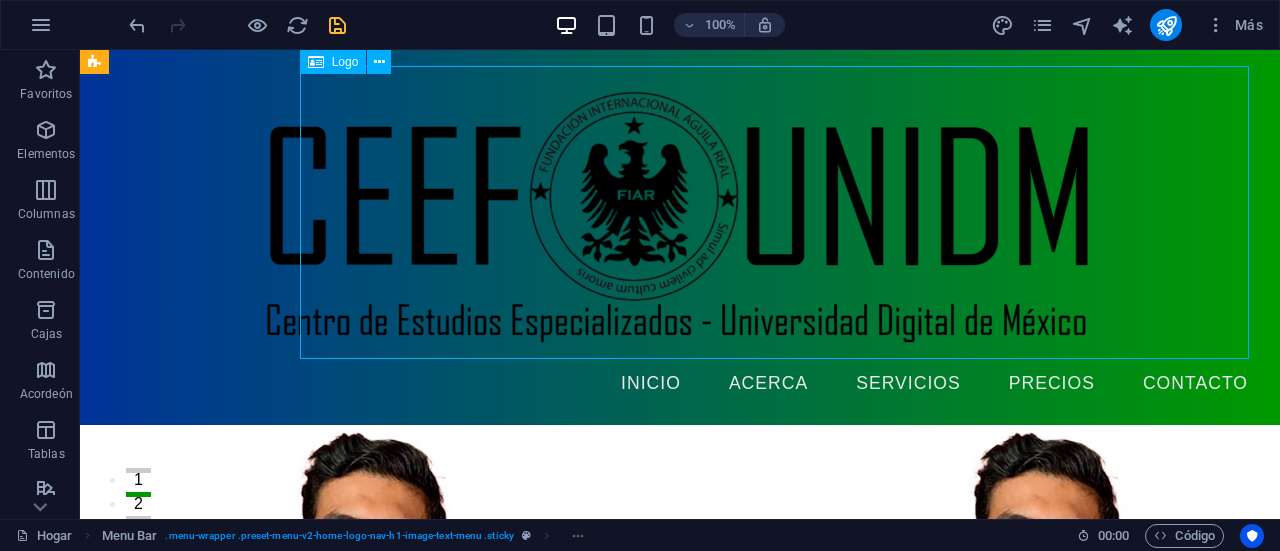 drag, startPoint x: 588, startPoint y: 233, endPoint x: 518, endPoint y: 226, distance: 70.34913 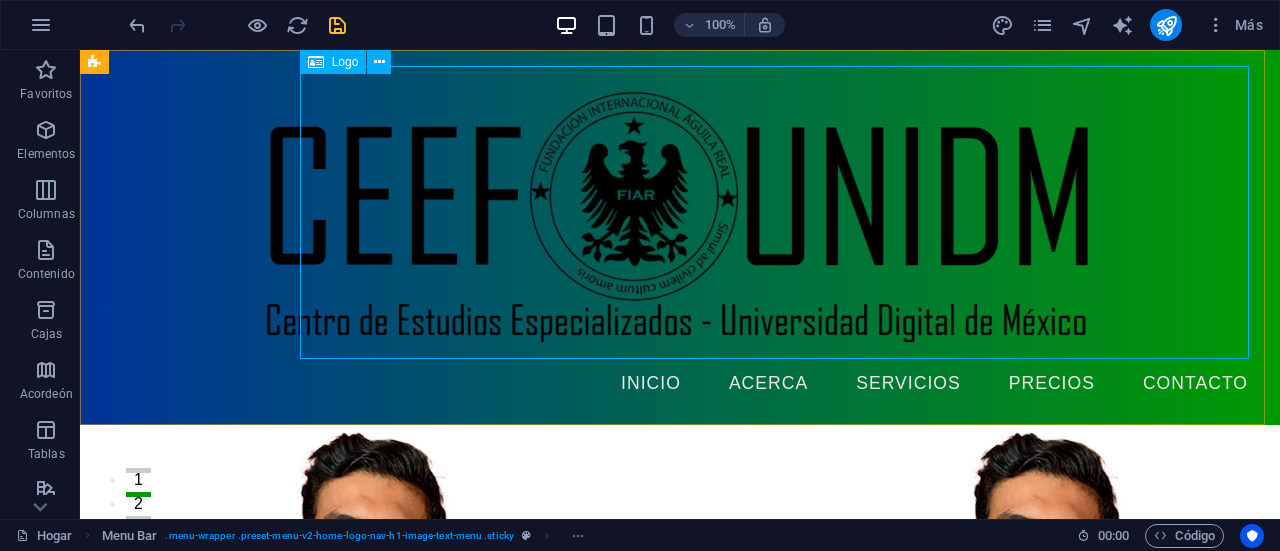 click at bounding box center (680, 212) 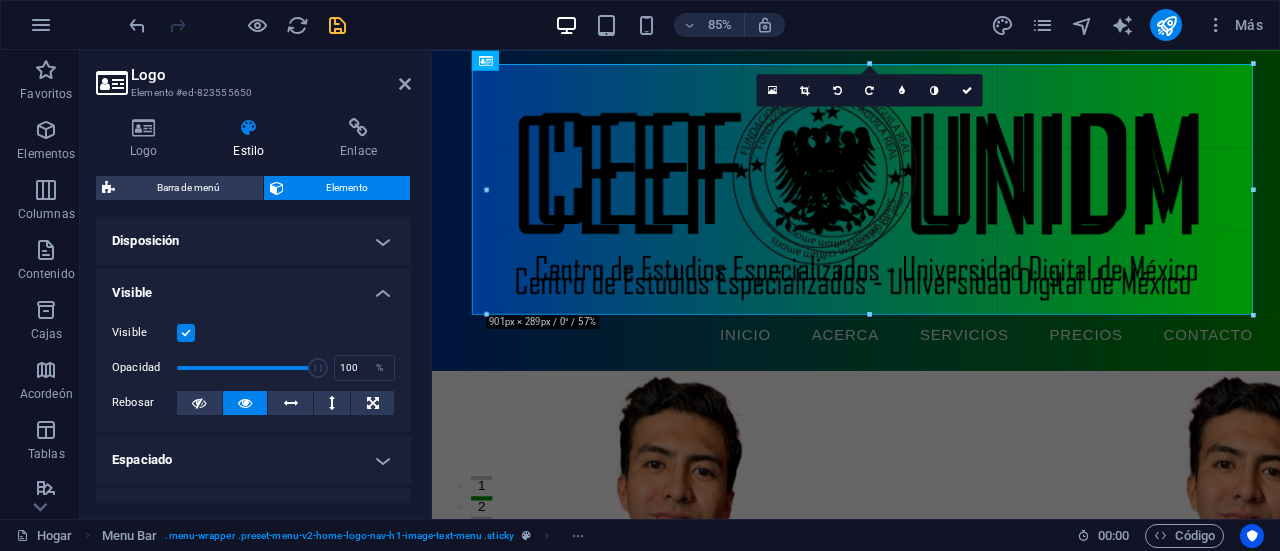 drag, startPoint x: 446, startPoint y: 185, endPoint x: 476, endPoint y: 163, distance: 37.202152 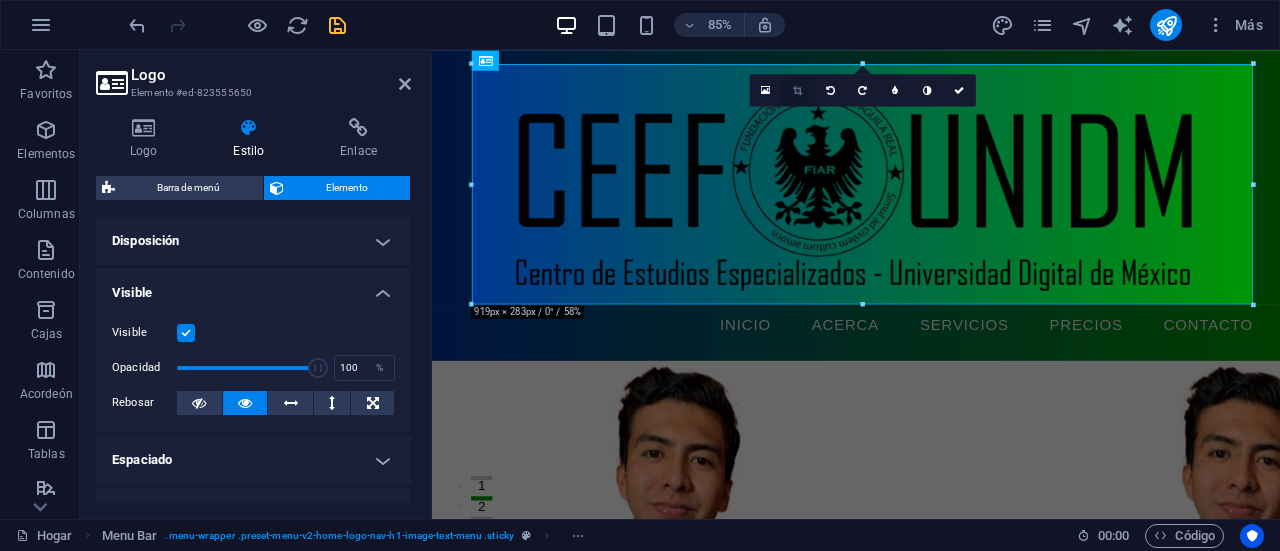 click at bounding box center [797, 90] 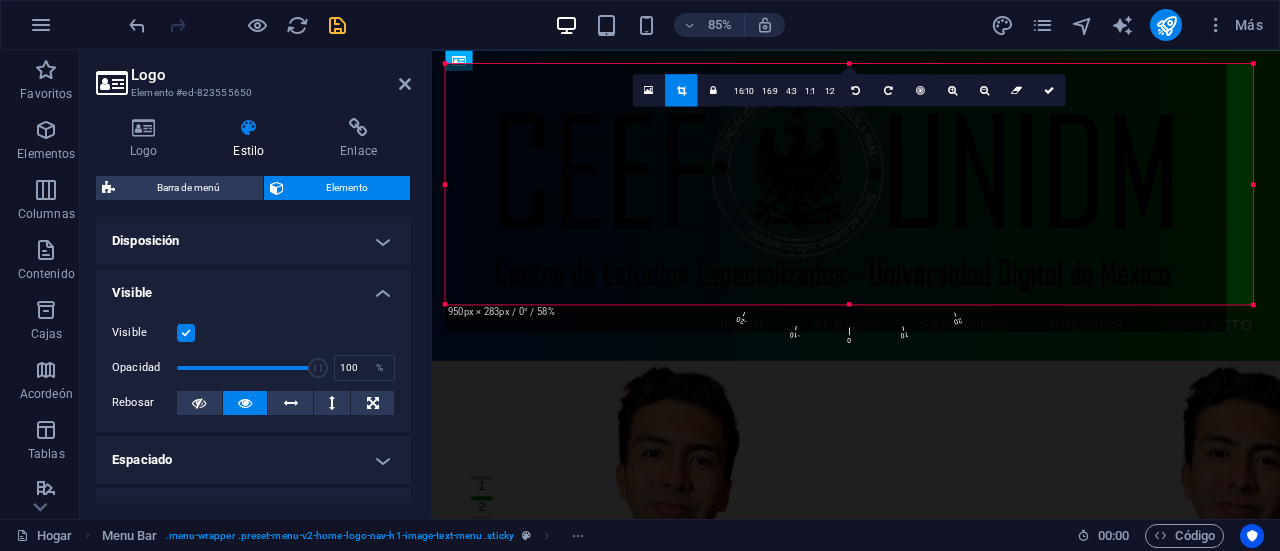 drag, startPoint x: 472, startPoint y: 185, endPoint x: 426, endPoint y: 185, distance: 46 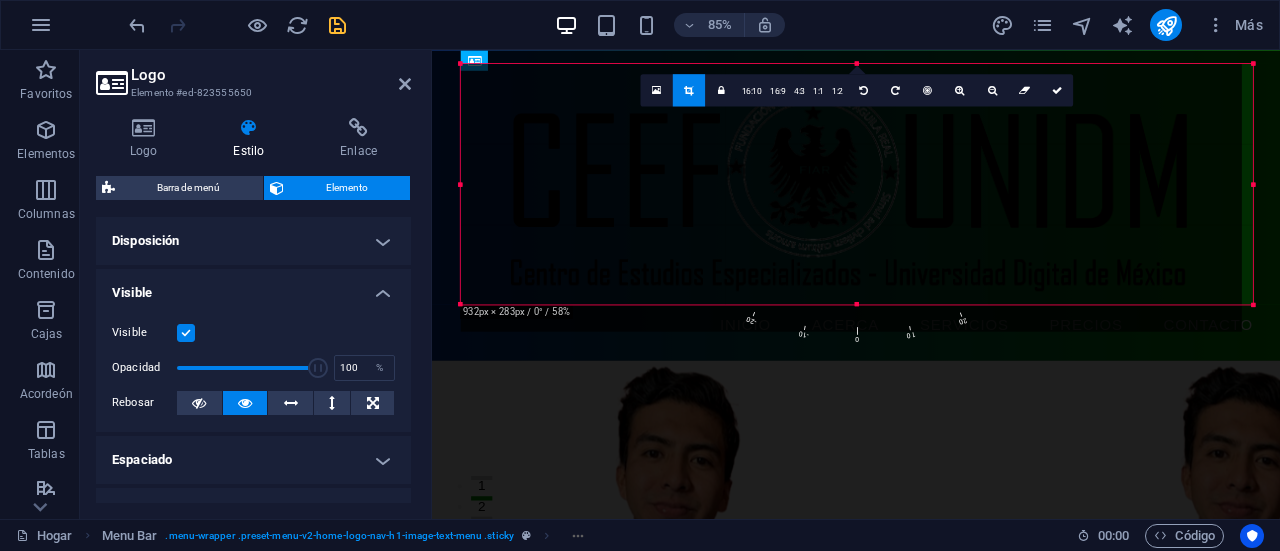 drag, startPoint x: 1227, startPoint y: 183, endPoint x: 1240, endPoint y: 182, distance: 13.038404 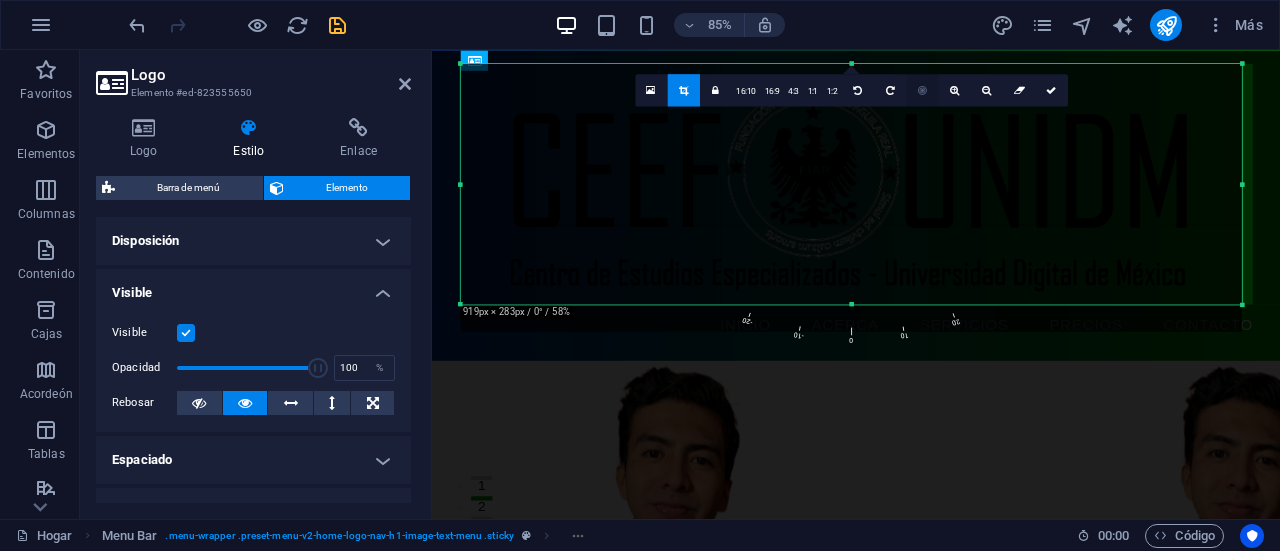 click at bounding box center (922, 90) 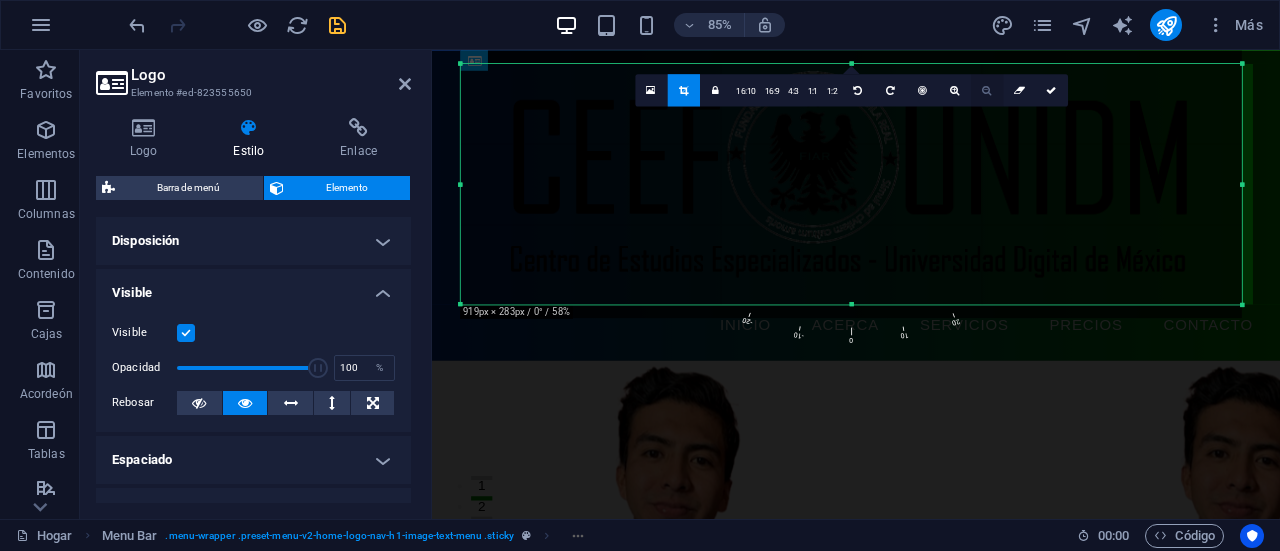 click at bounding box center (987, 90) 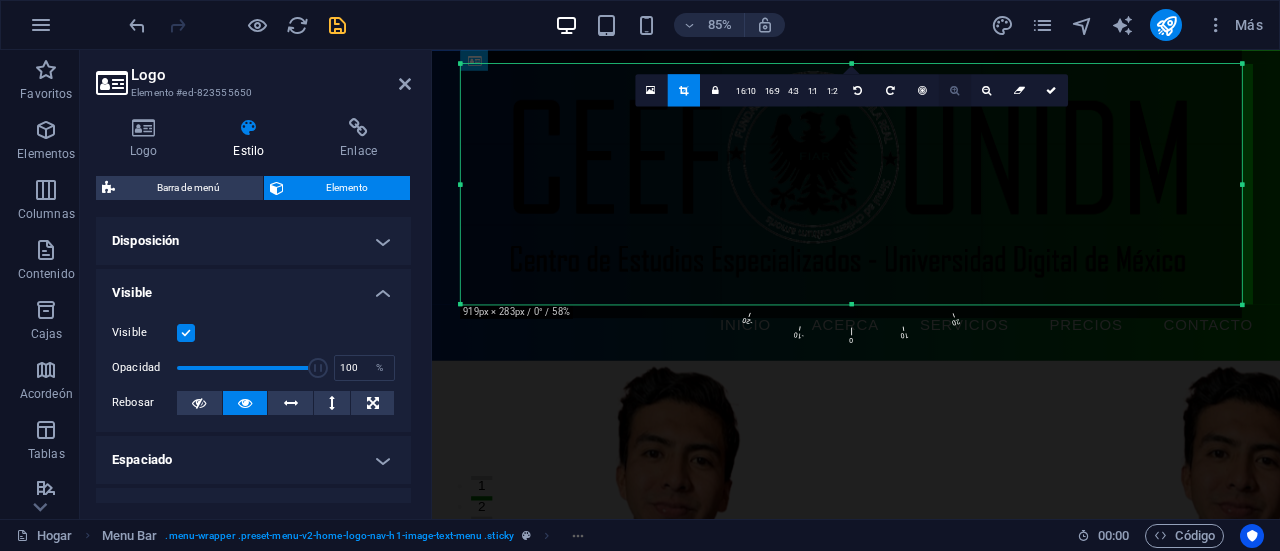 click at bounding box center (954, 90) 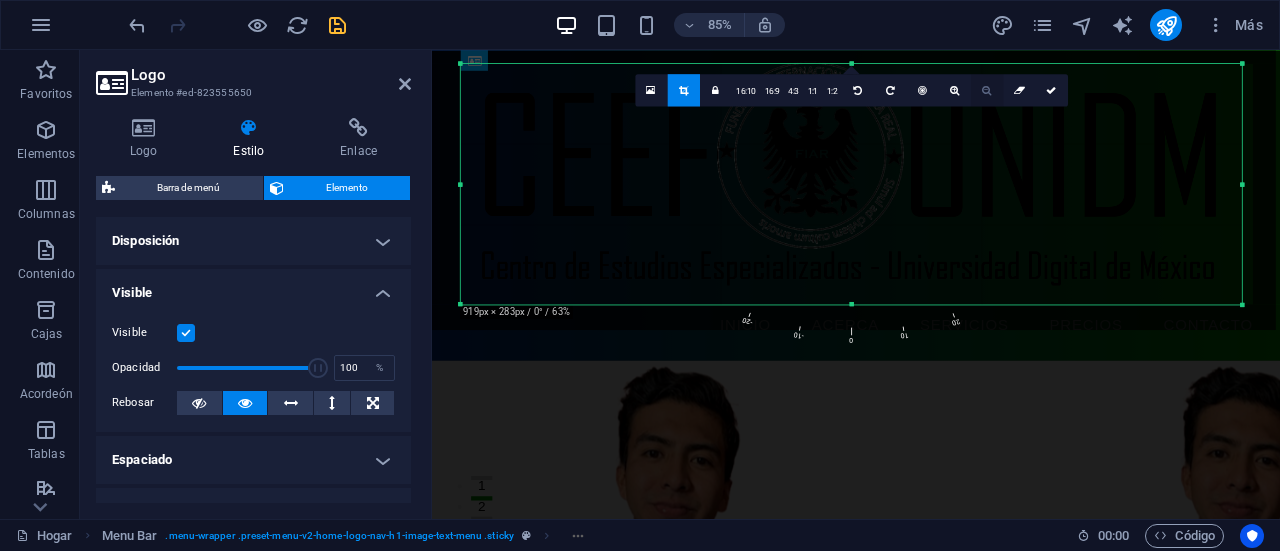 click at bounding box center (987, 90) 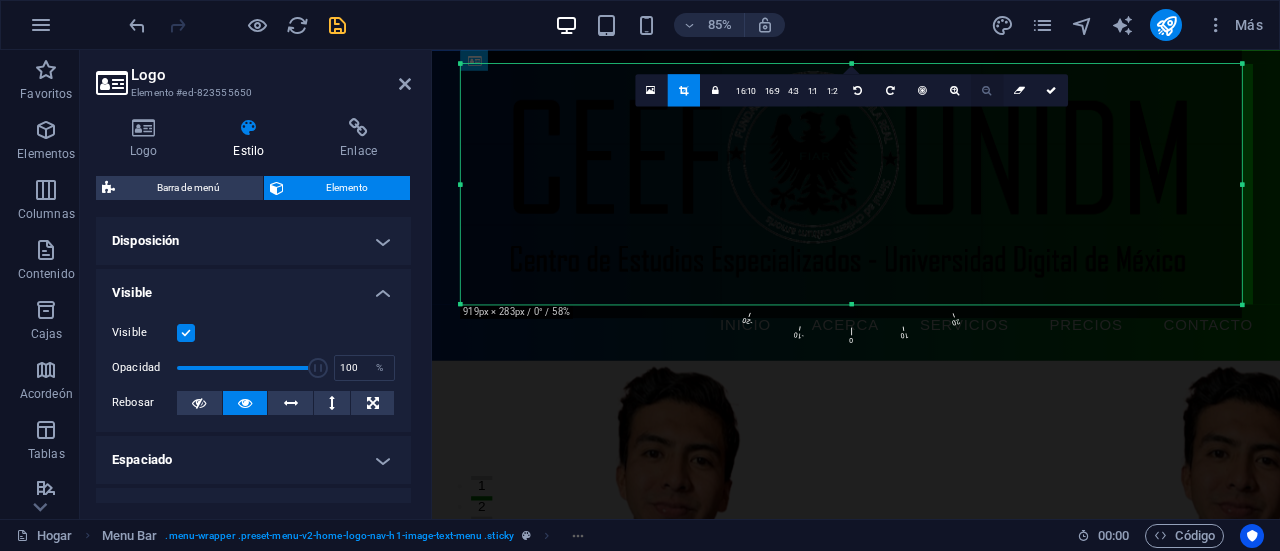 click at bounding box center [987, 90] 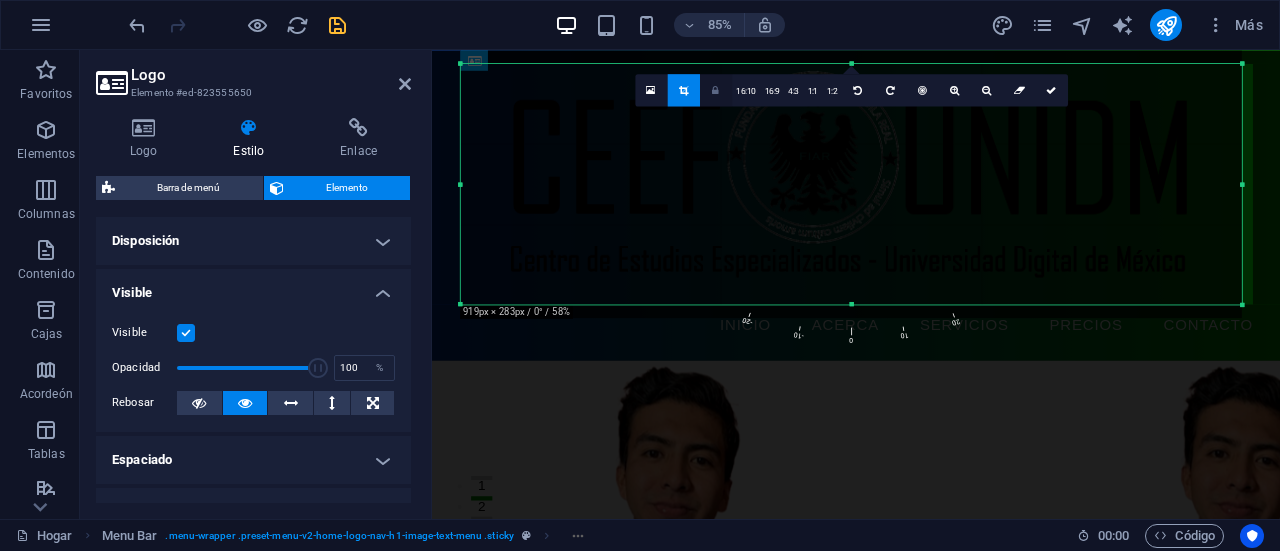click at bounding box center (715, 90) 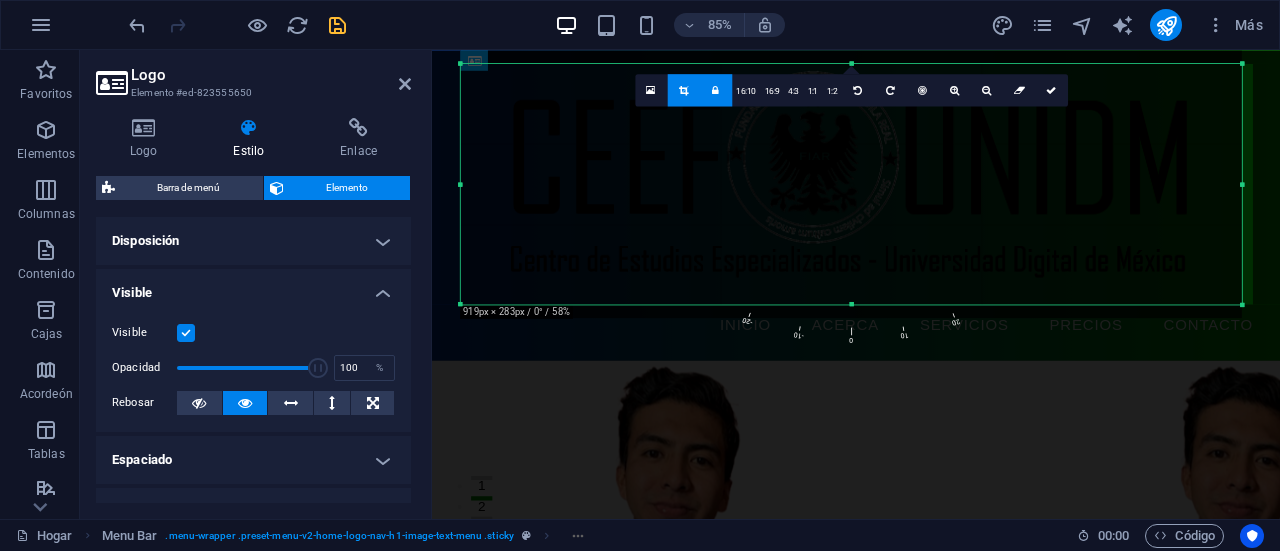 click at bounding box center (715, 90) 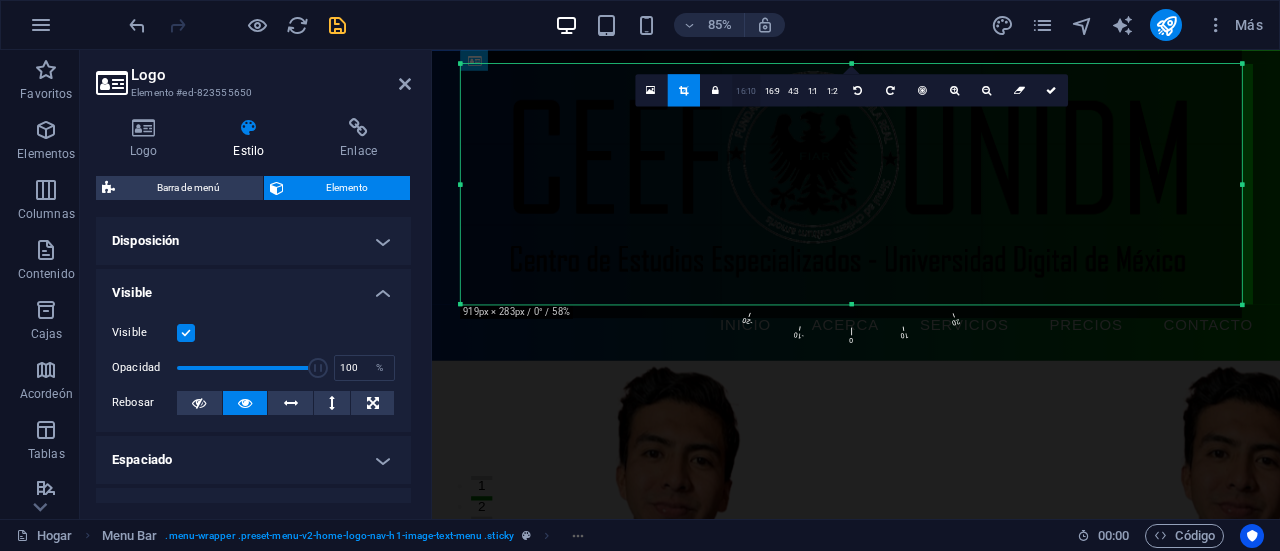 click on "16:10" at bounding box center (746, 90) 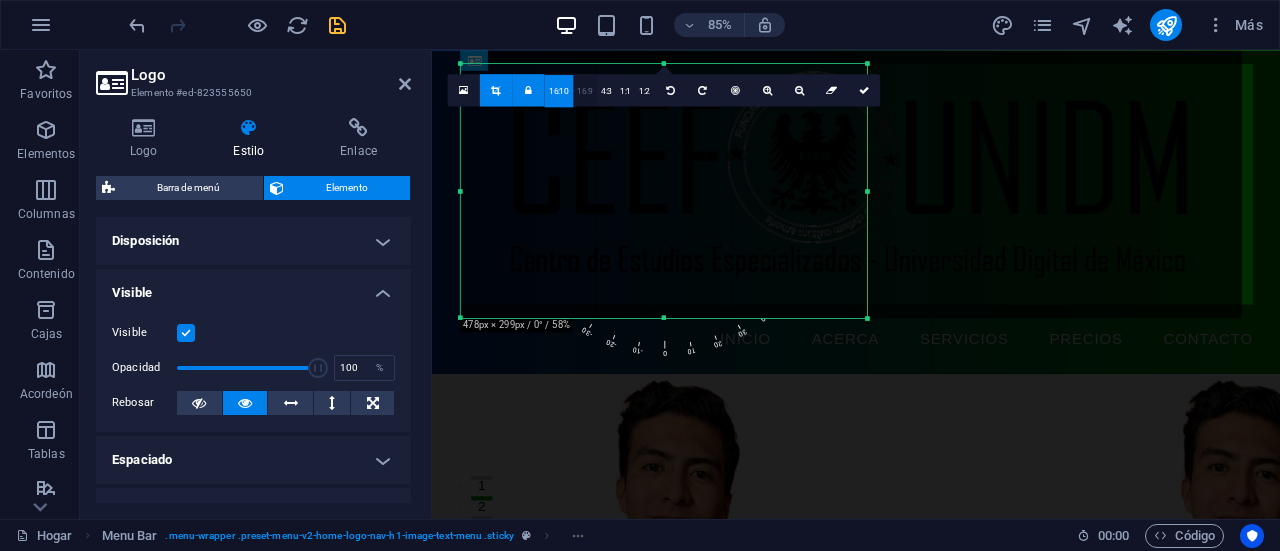 click on "16:9" at bounding box center (585, 90) 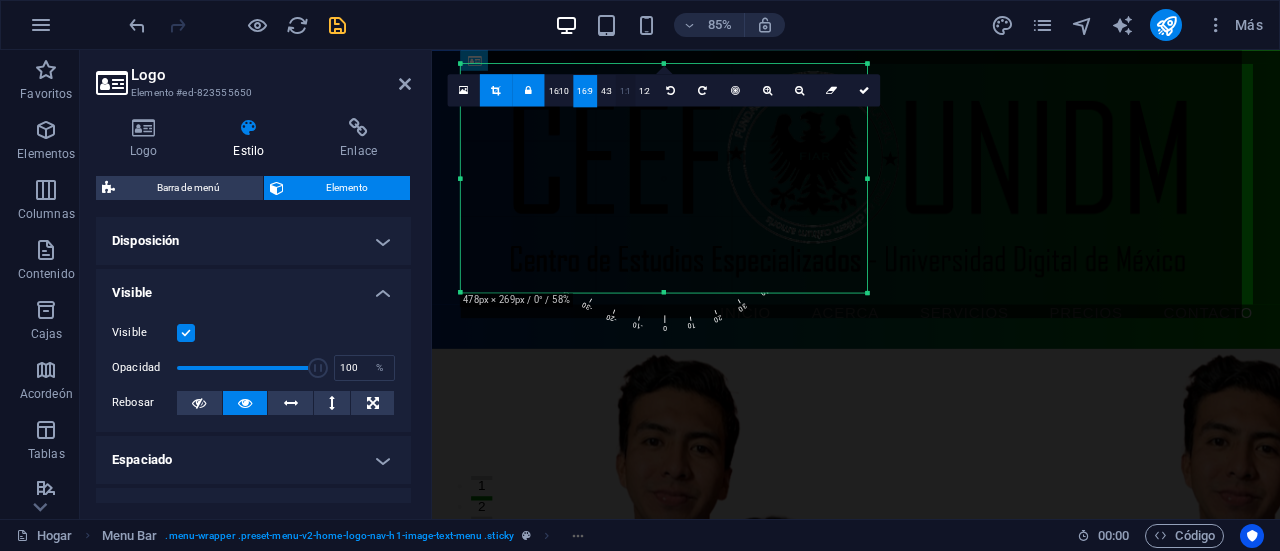 click on "1:1" at bounding box center [625, 90] 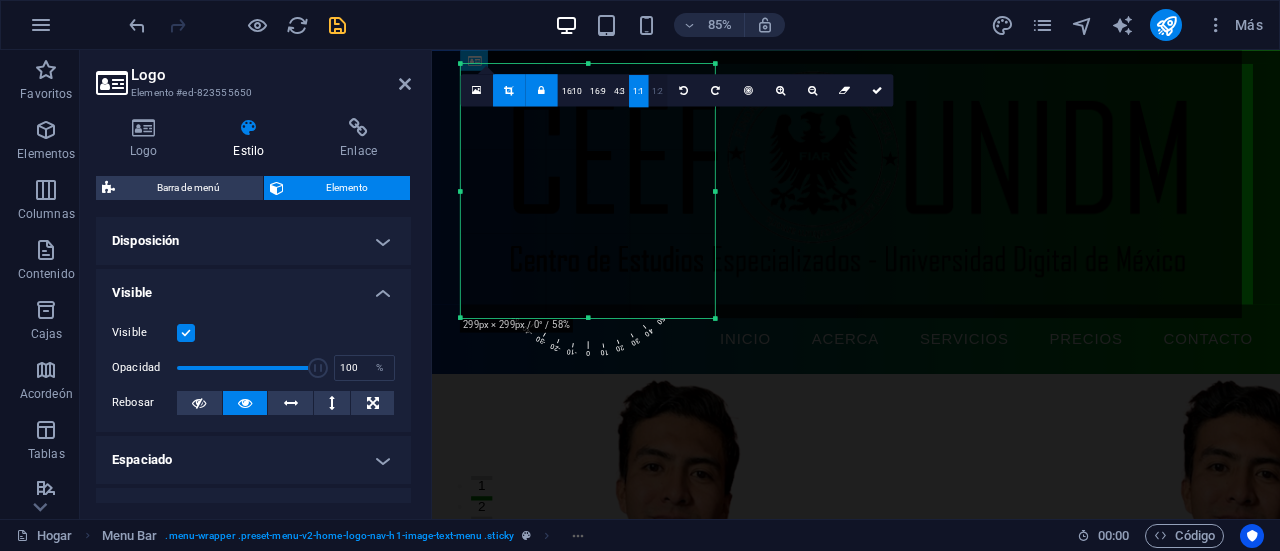 click on "1:2" at bounding box center (658, 90) 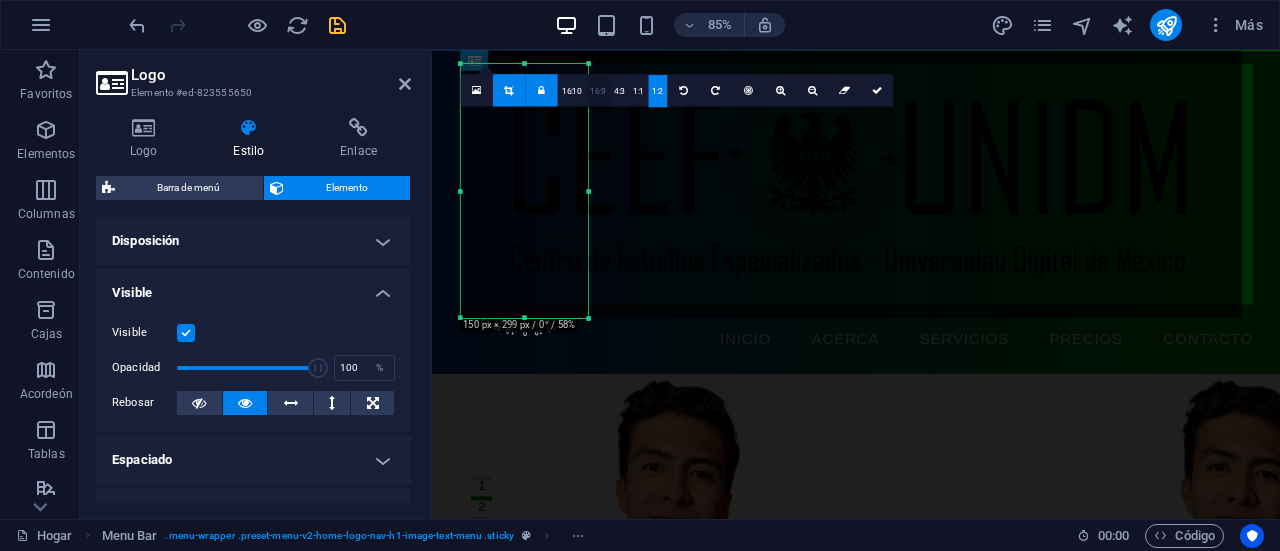 click on "16:9" at bounding box center (598, 90) 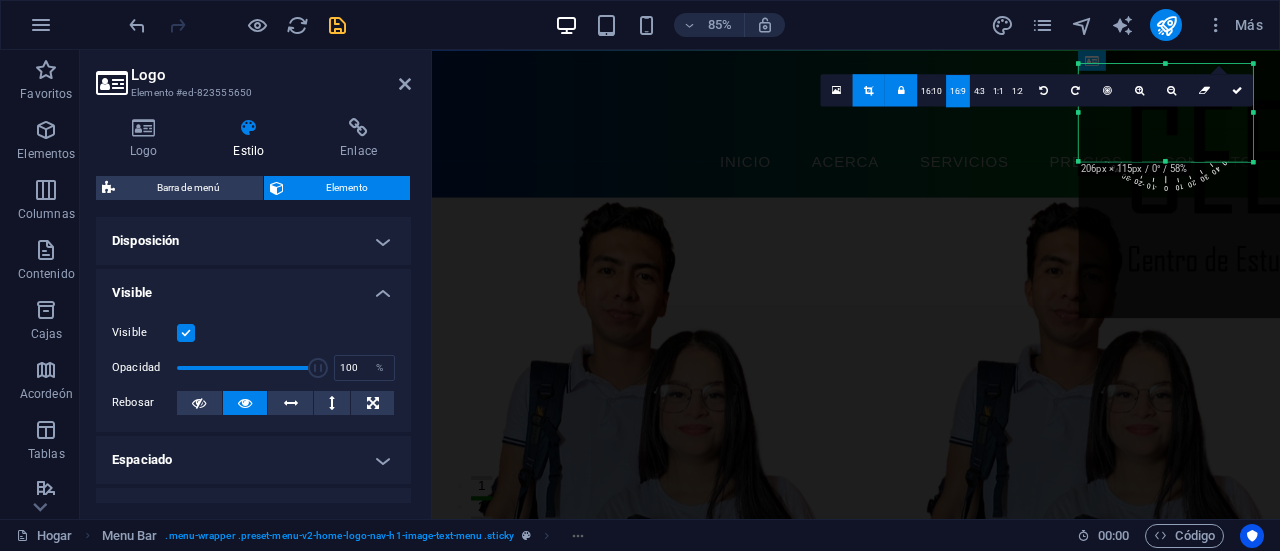 click on "Barra de menú   Barra de menú   Logo   Menú
Texto   Texto en el fondo   Recipiente   H2   H2   Programar   Recipiente   Marcador de posición   Recipiente   Spacer 180 170 160 150 140 130 120 110 100 90 80 70 60 50 40 30 20 10 0 -10 -20 -30 -40 -50 -60 -70 -80 -90 -100 -110 -120 -130 -140 -150 -160 -170 206px × 115px / 0° / 58% 16:10 16:9 4:3 1:1 1:2 0" at bounding box center (856, 284) 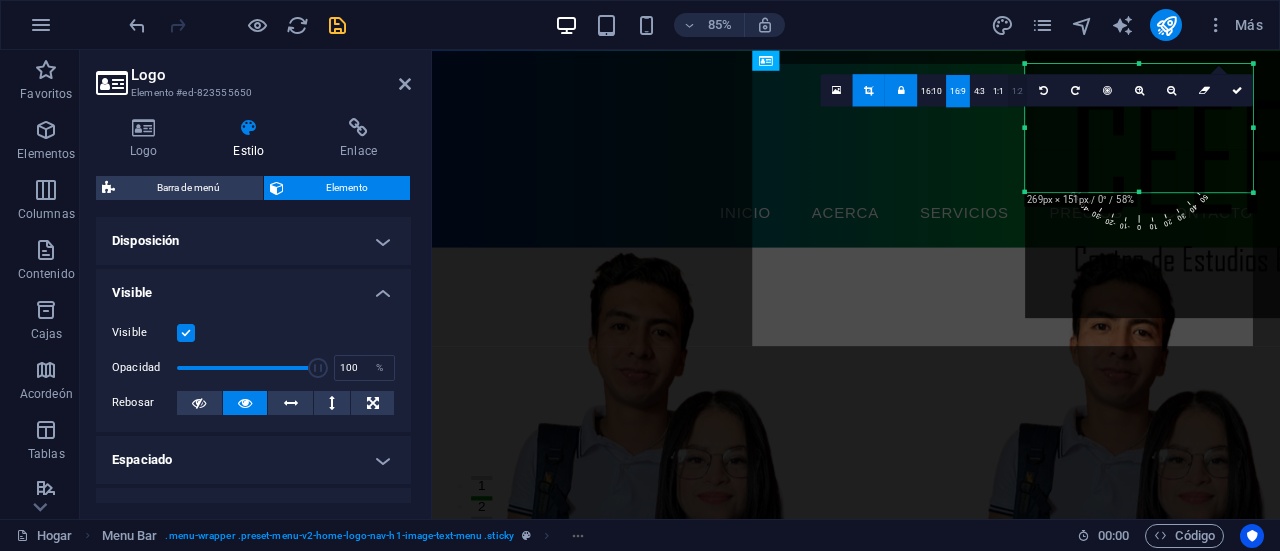 drag, startPoint x: 1114, startPoint y: 107, endPoint x: 1009, endPoint y: 95, distance: 105.68349 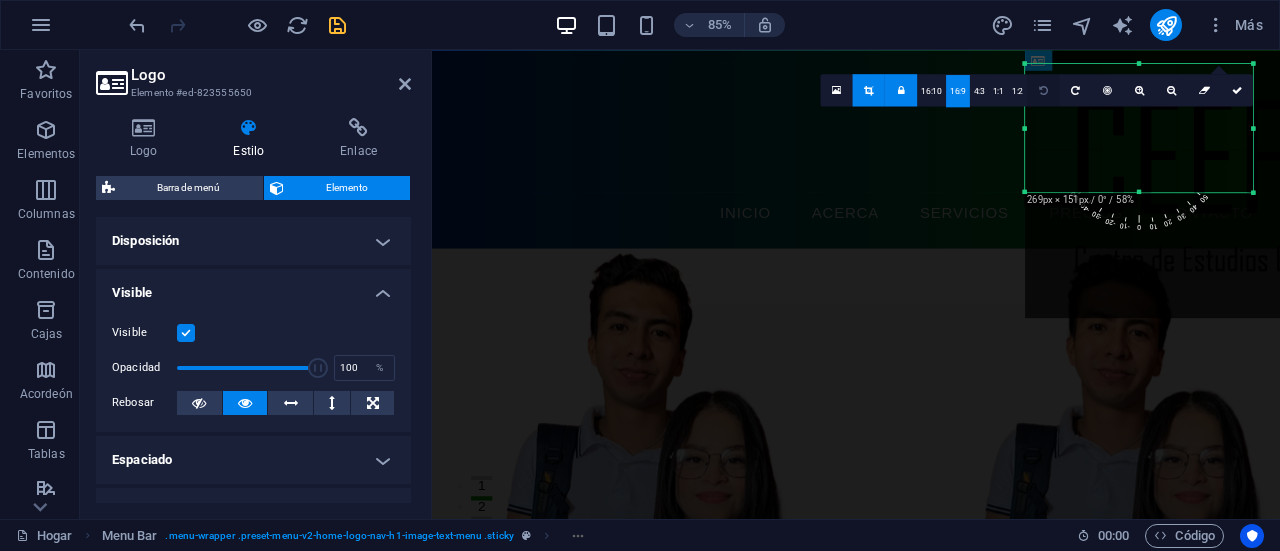 click at bounding box center [1043, 90] 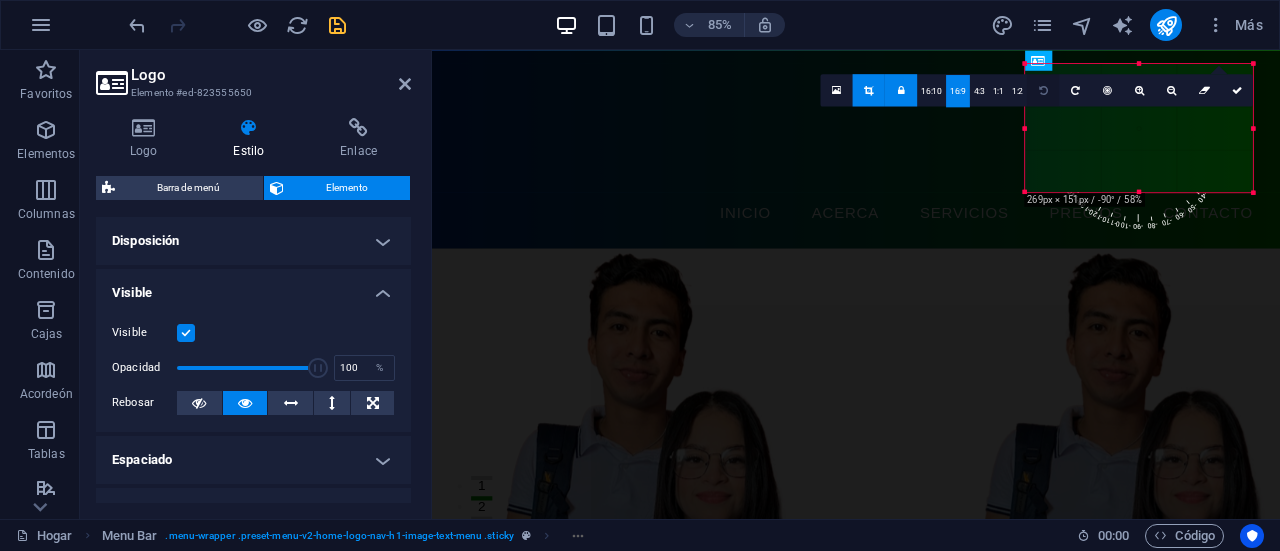 click at bounding box center [1043, 90] 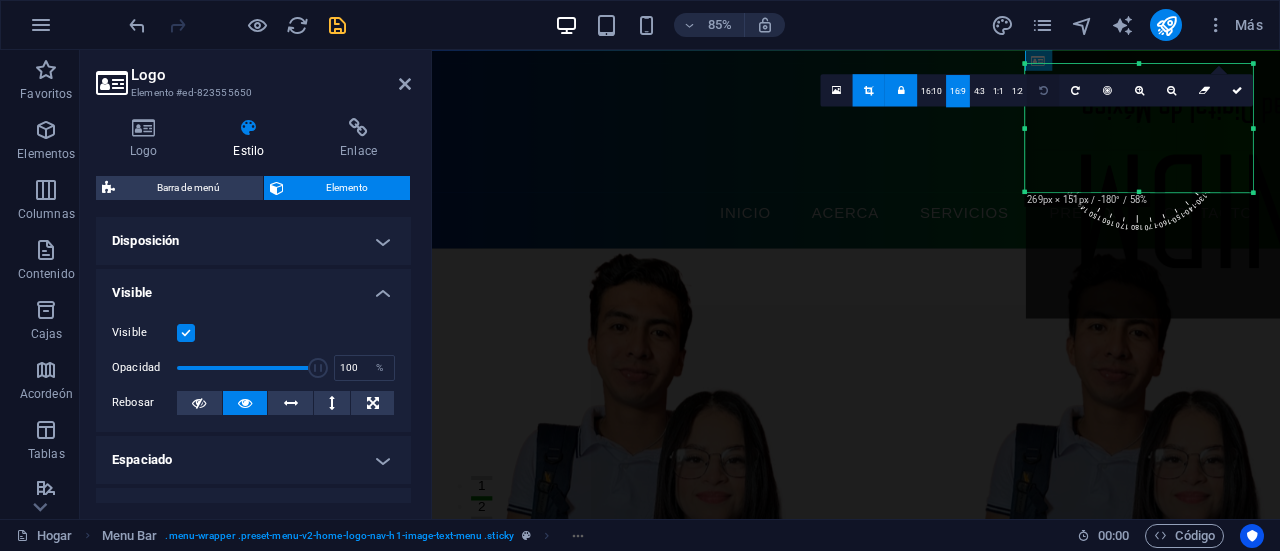 click at bounding box center (1043, 90) 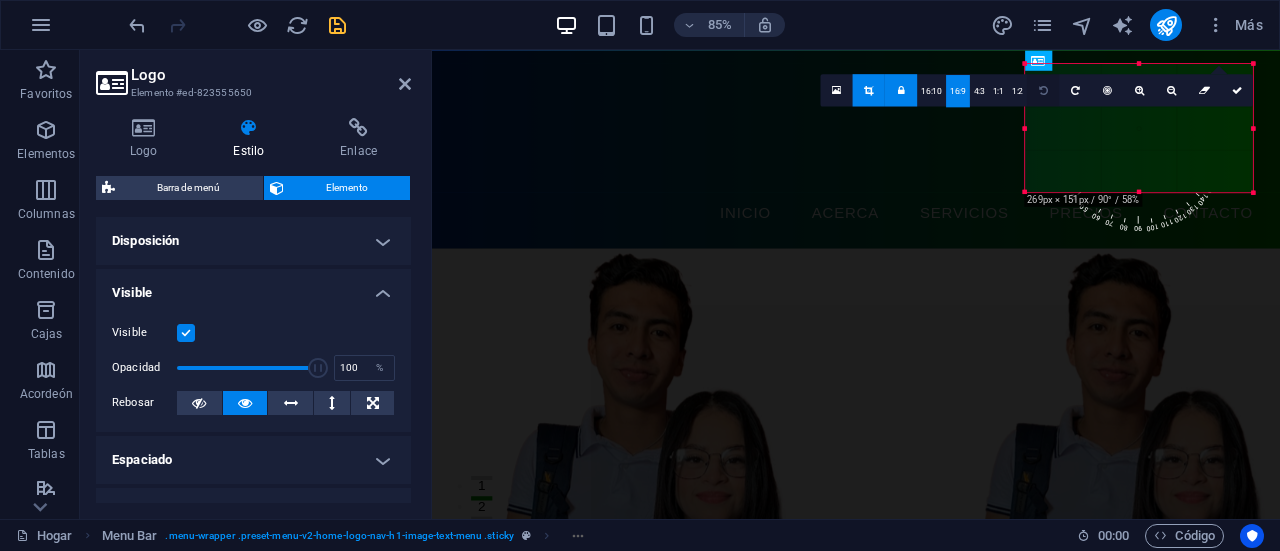 click at bounding box center [1043, 90] 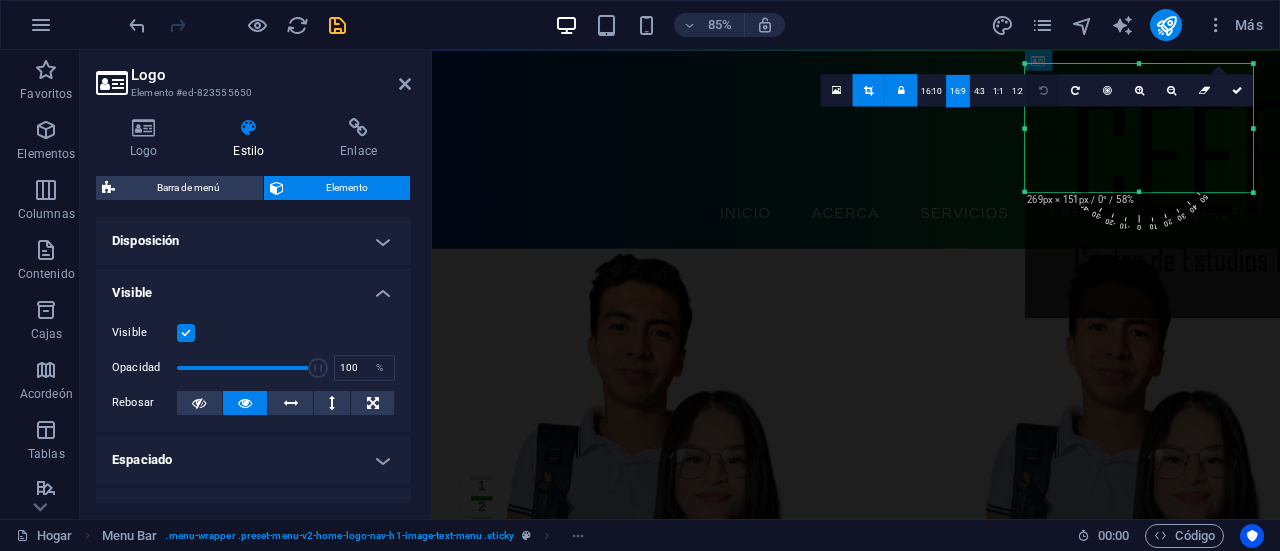 click at bounding box center [1043, 90] 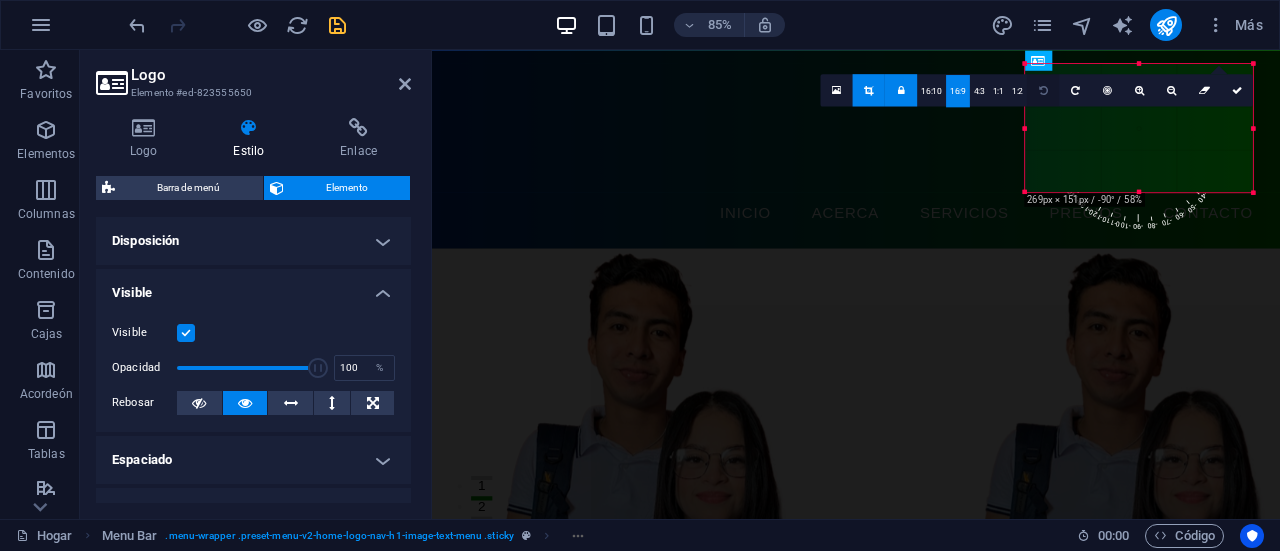 click at bounding box center [1043, 90] 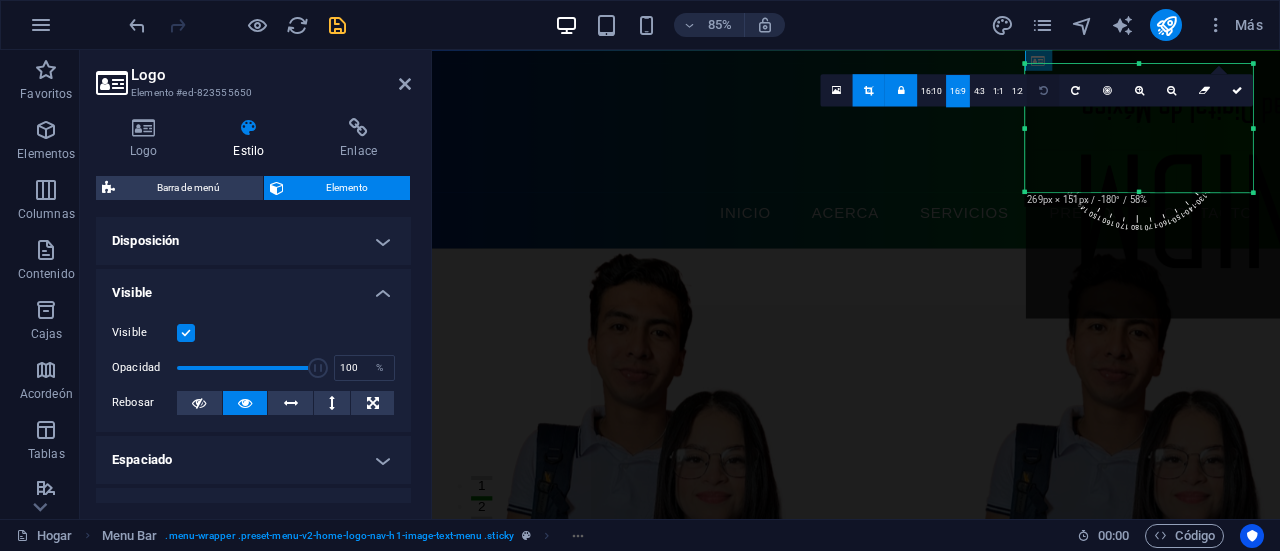 click at bounding box center [1043, 90] 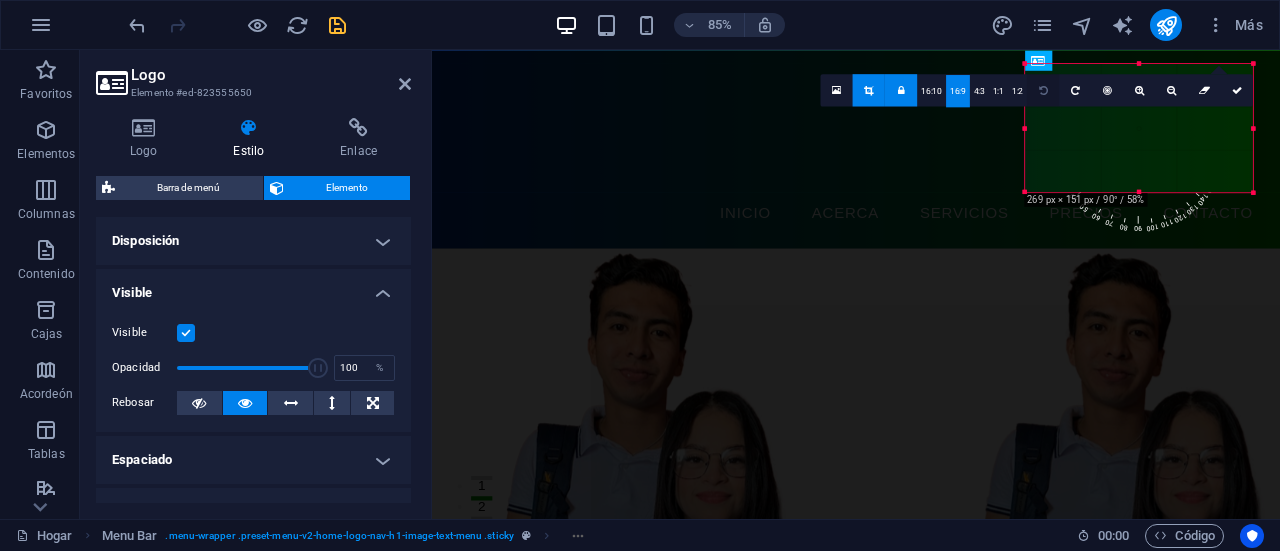 click at bounding box center [1043, 90] 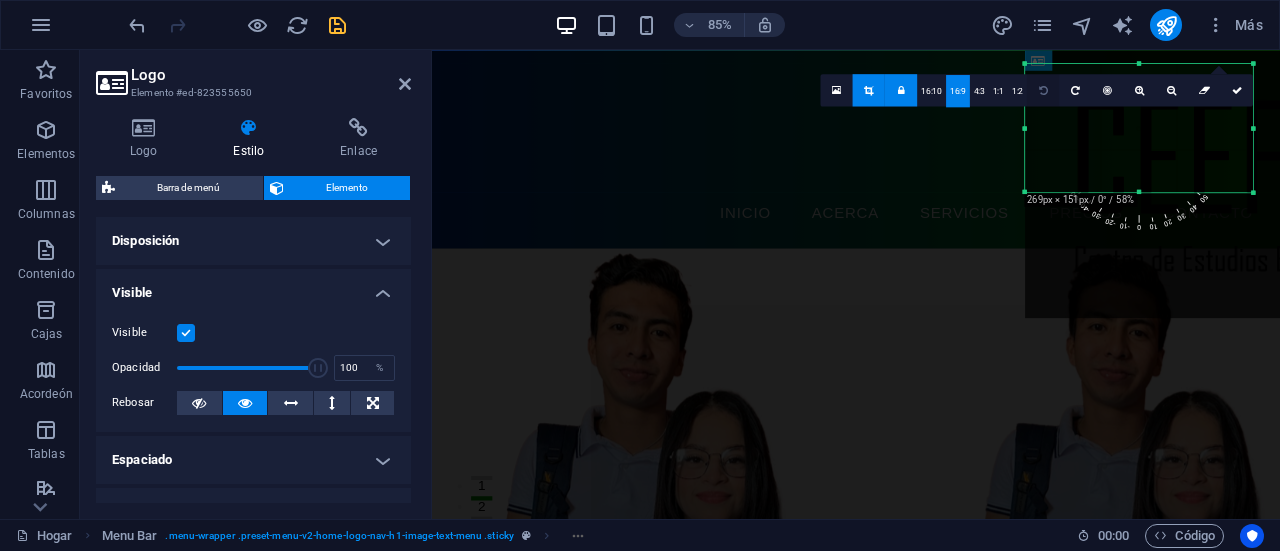 drag, startPoint x: 1034, startPoint y: 88, endPoint x: 1048, endPoint y: 94, distance: 15.231546 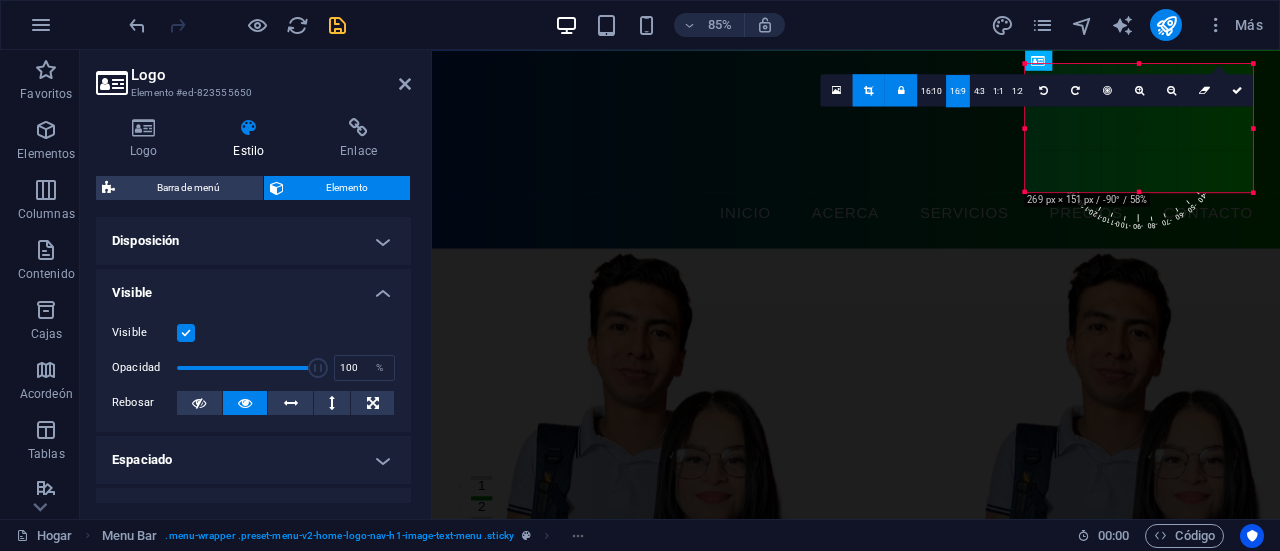 click at bounding box center (901, 90) 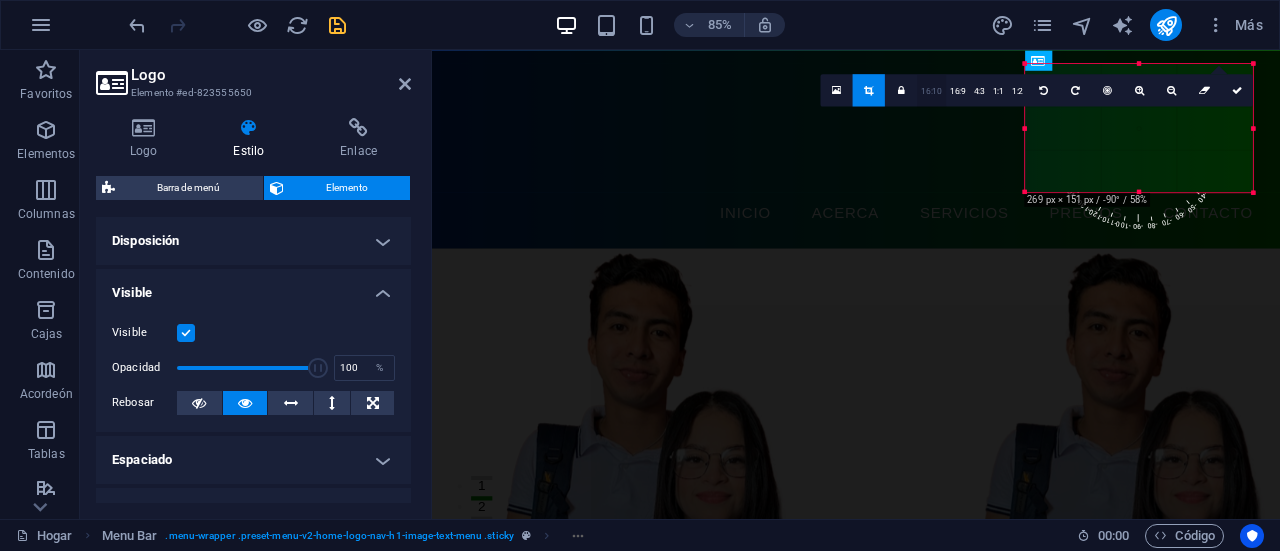 click on "16:10" at bounding box center [932, 90] 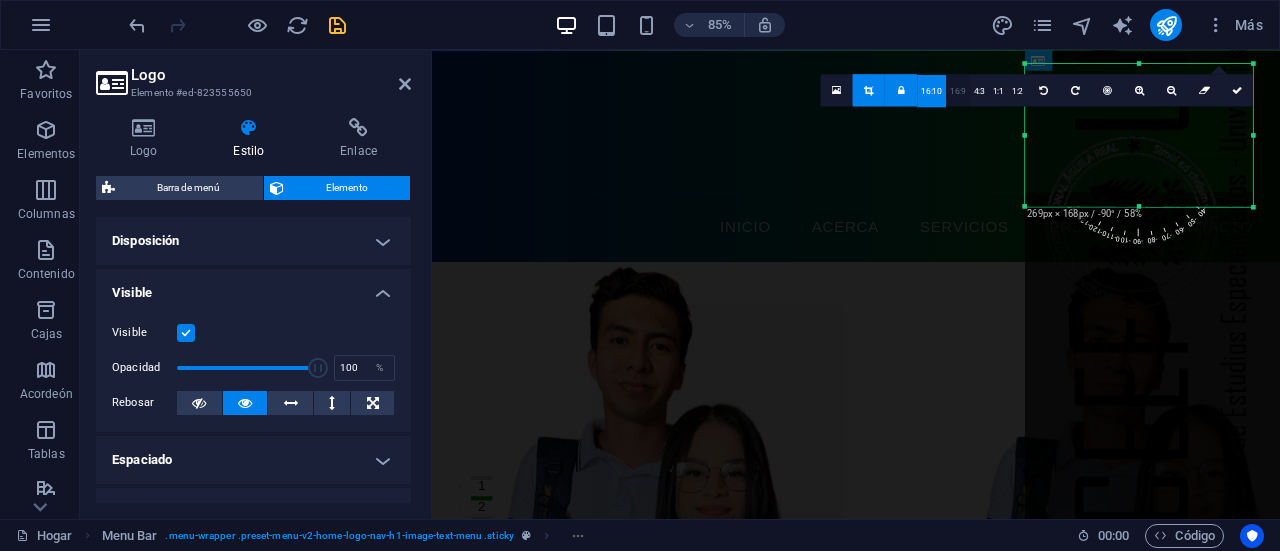 click on "16:9" at bounding box center [957, 90] 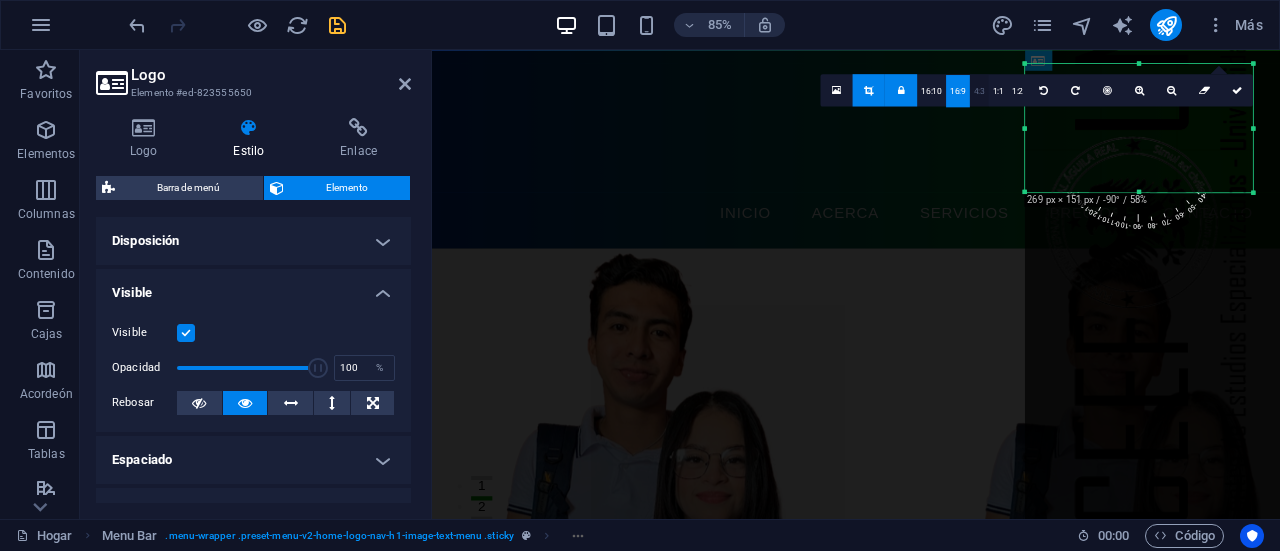 click on "4:3" at bounding box center (979, 90) 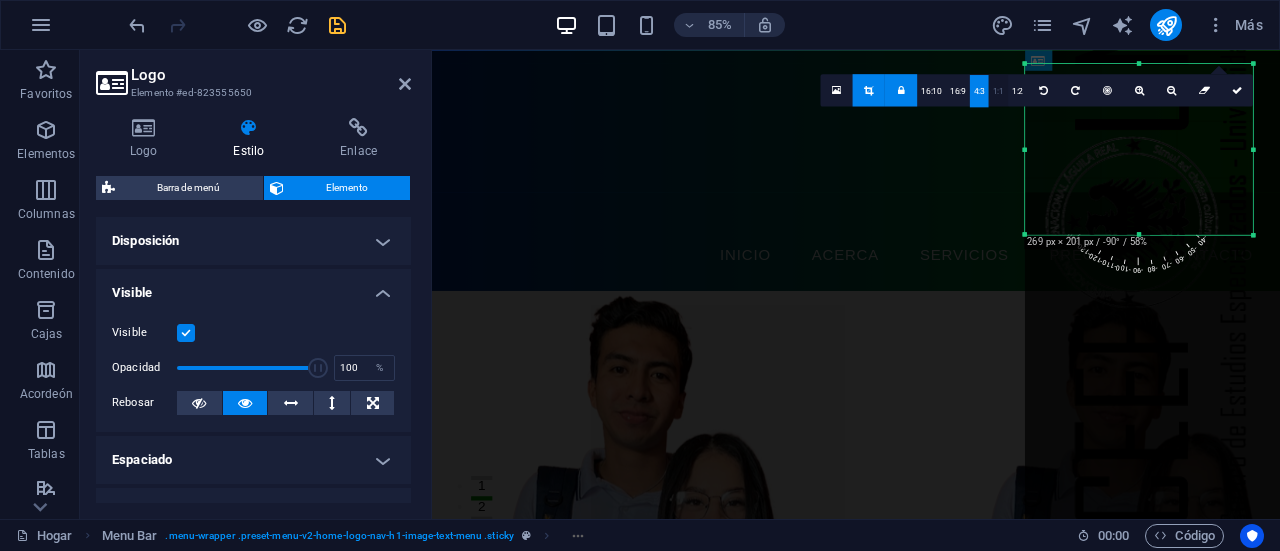 click on "1:1" at bounding box center (998, 90) 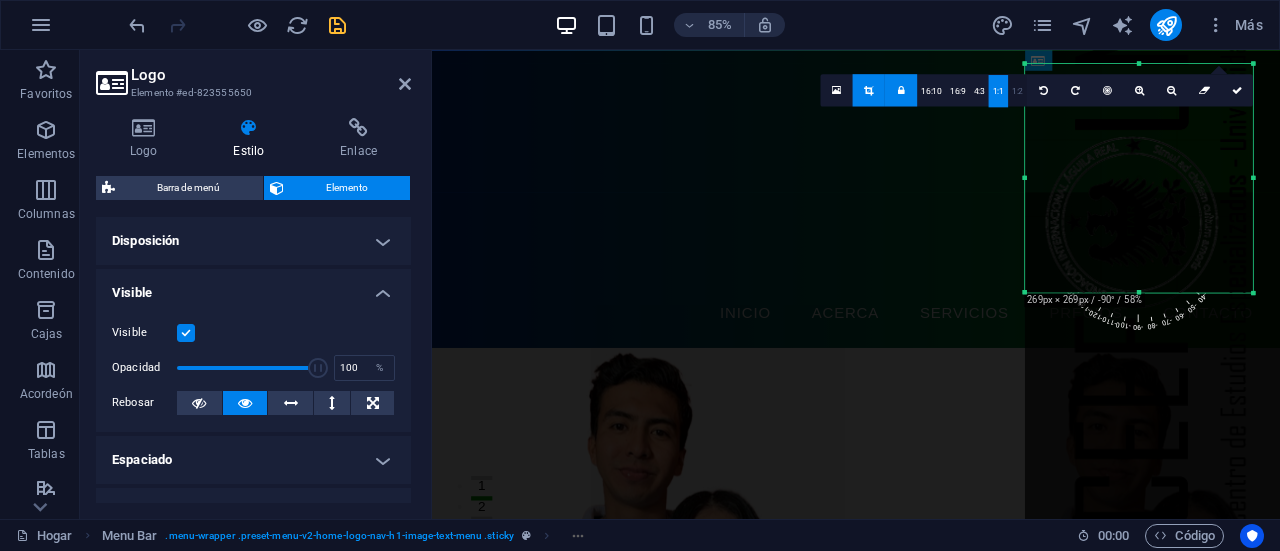 click on "1:2" at bounding box center (1017, 91) 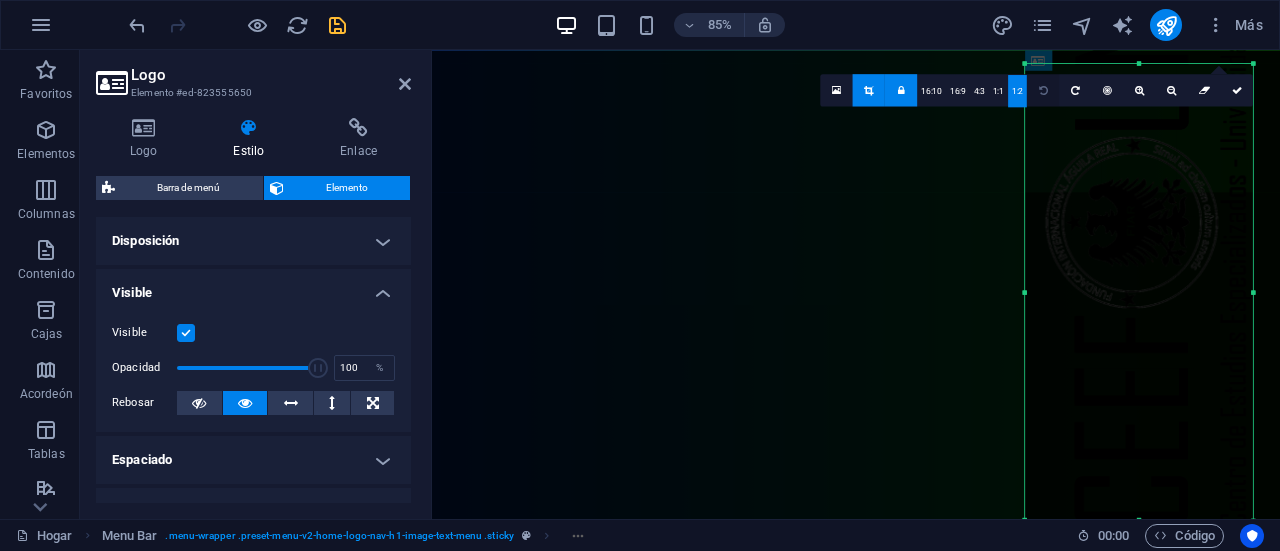 click at bounding box center [1043, 90] 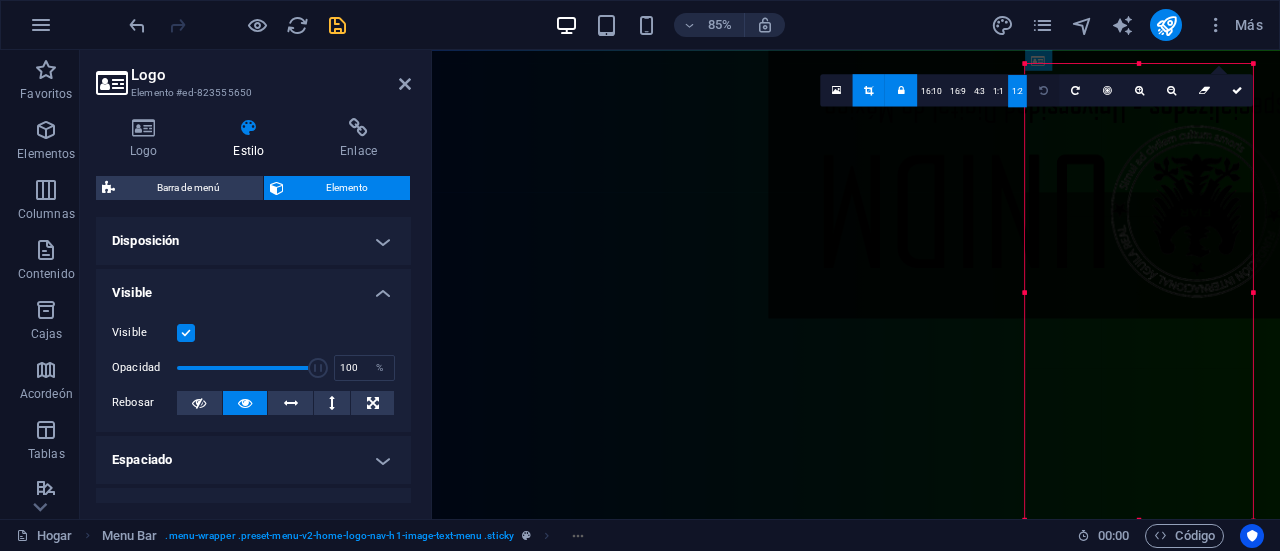 click at bounding box center [1043, 90] 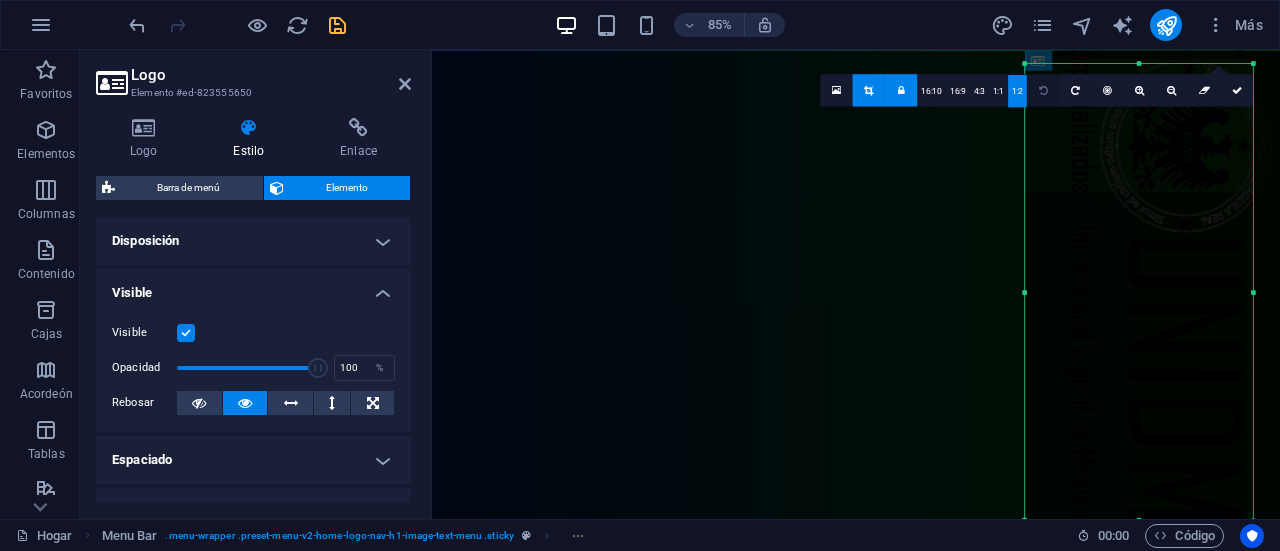 click at bounding box center [1043, 90] 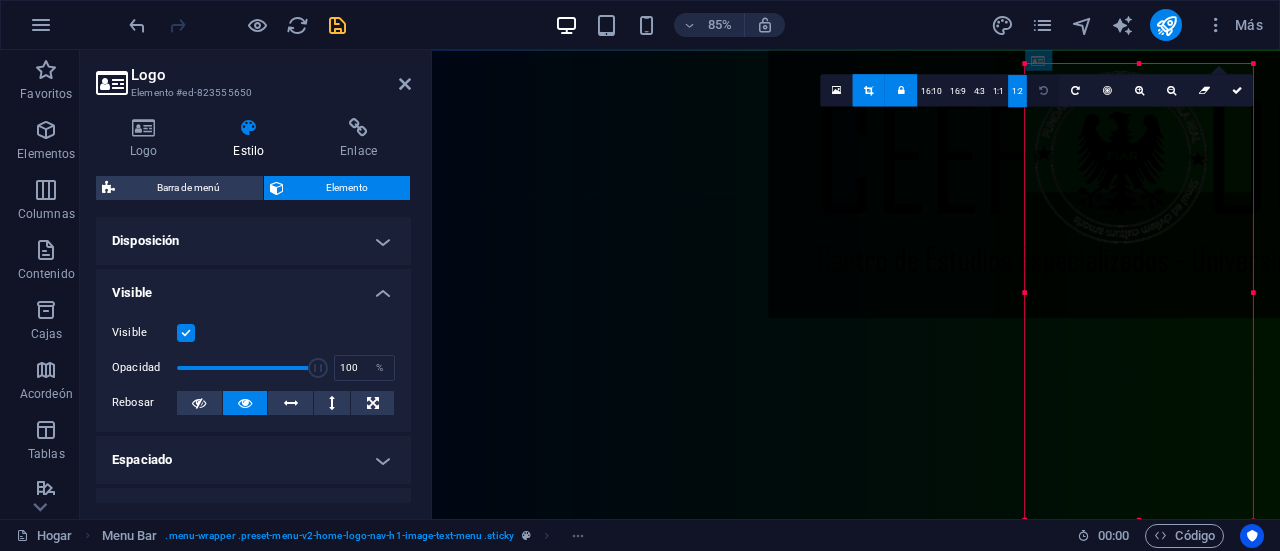 click at bounding box center [1043, 90] 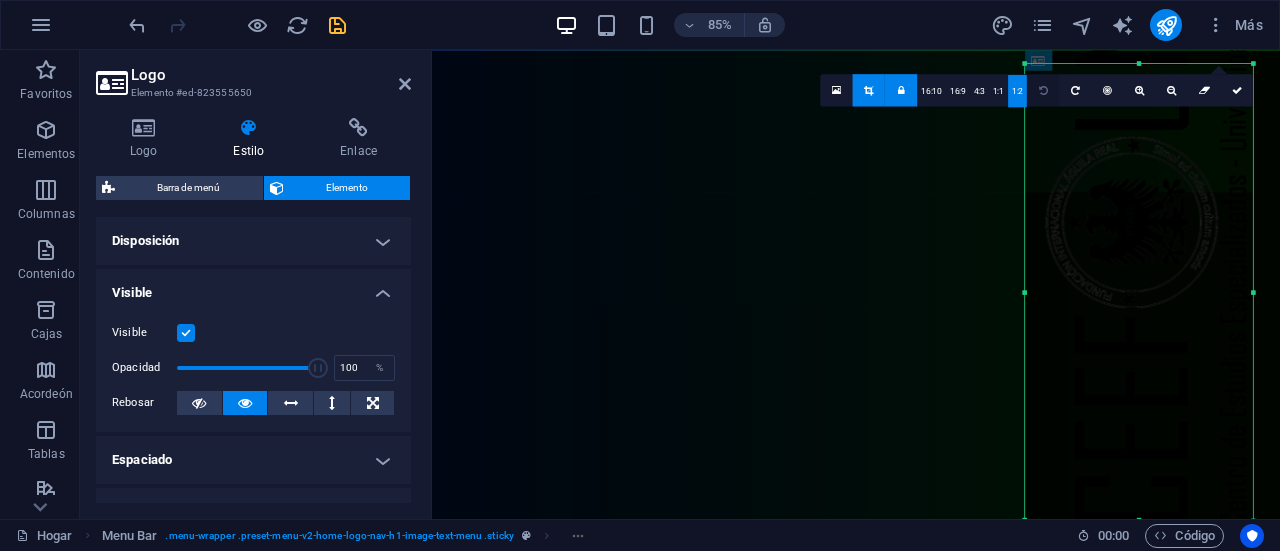 click at bounding box center [1043, 90] 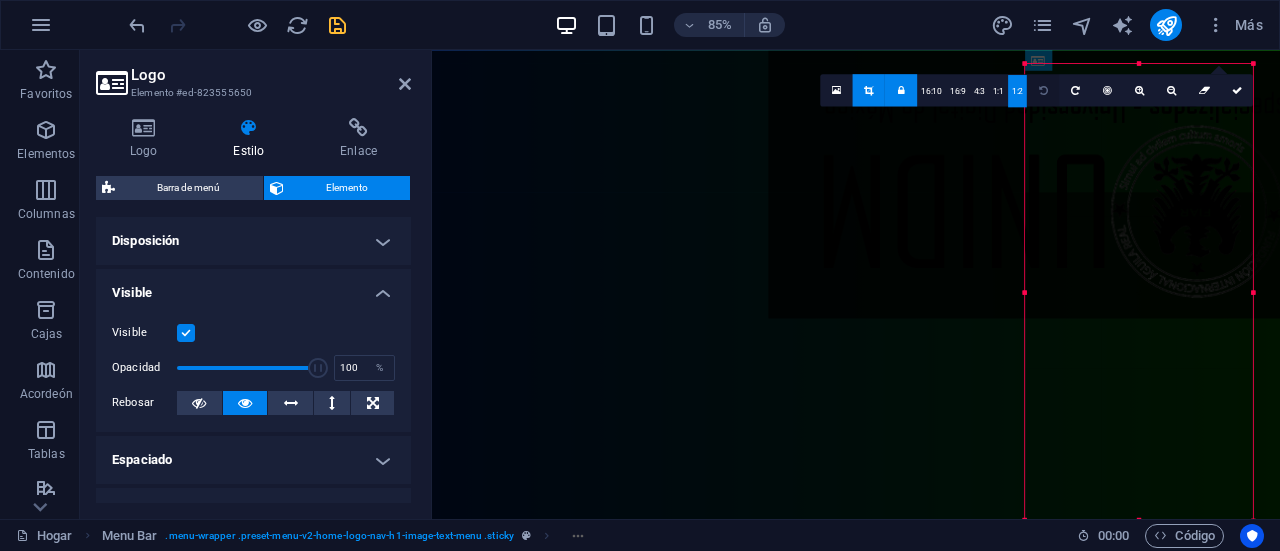 click at bounding box center (1043, 90) 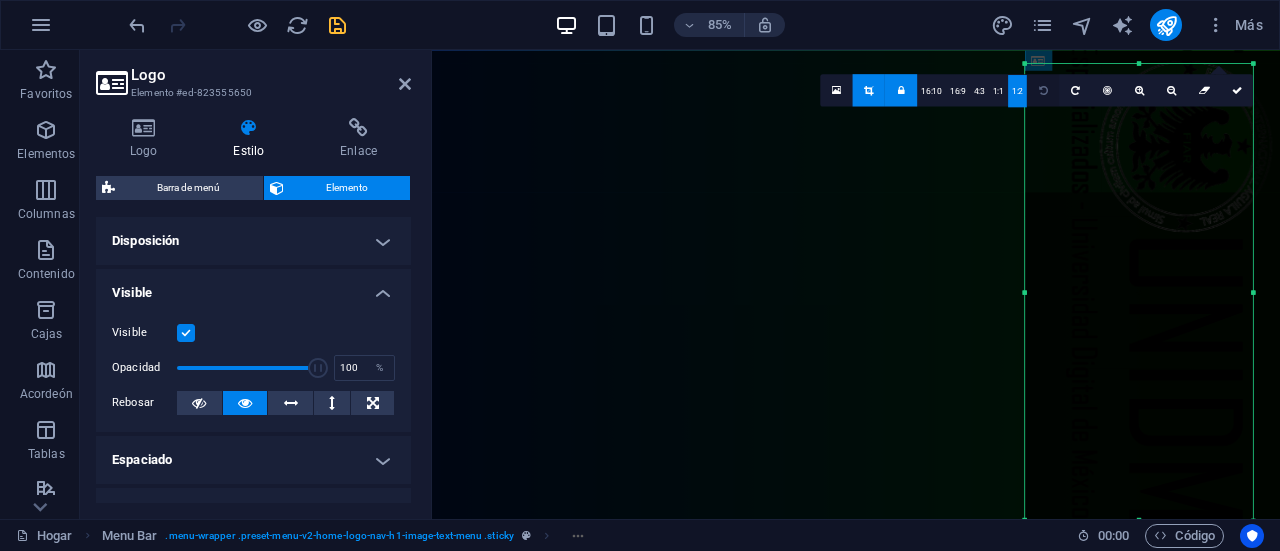 click at bounding box center (1043, 90) 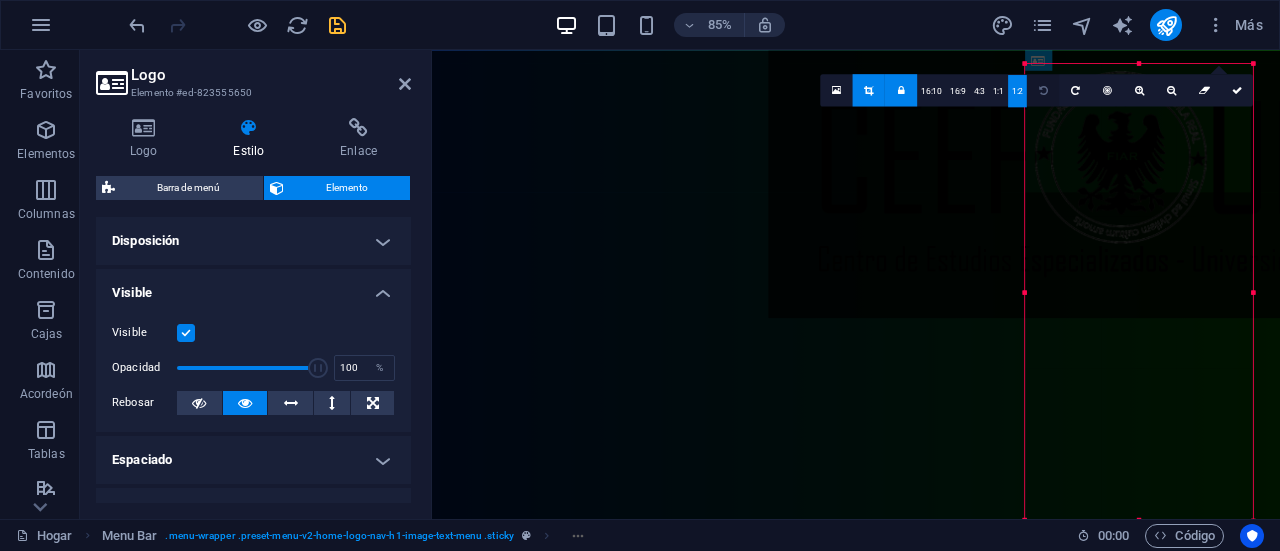 click at bounding box center [1043, 90] 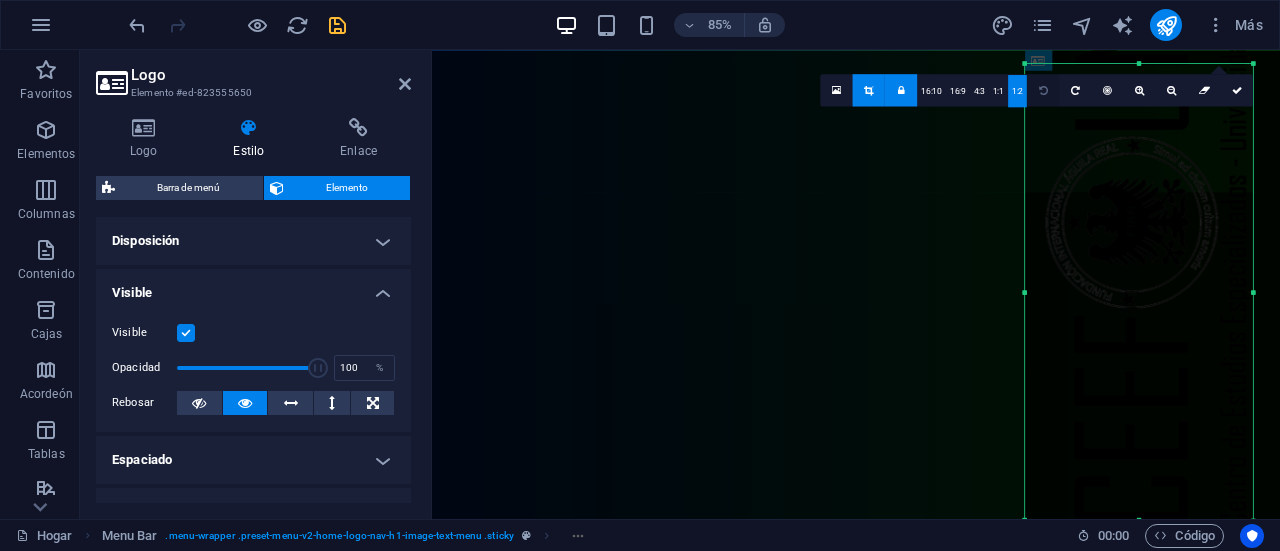 click at bounding box center (1043, 90) 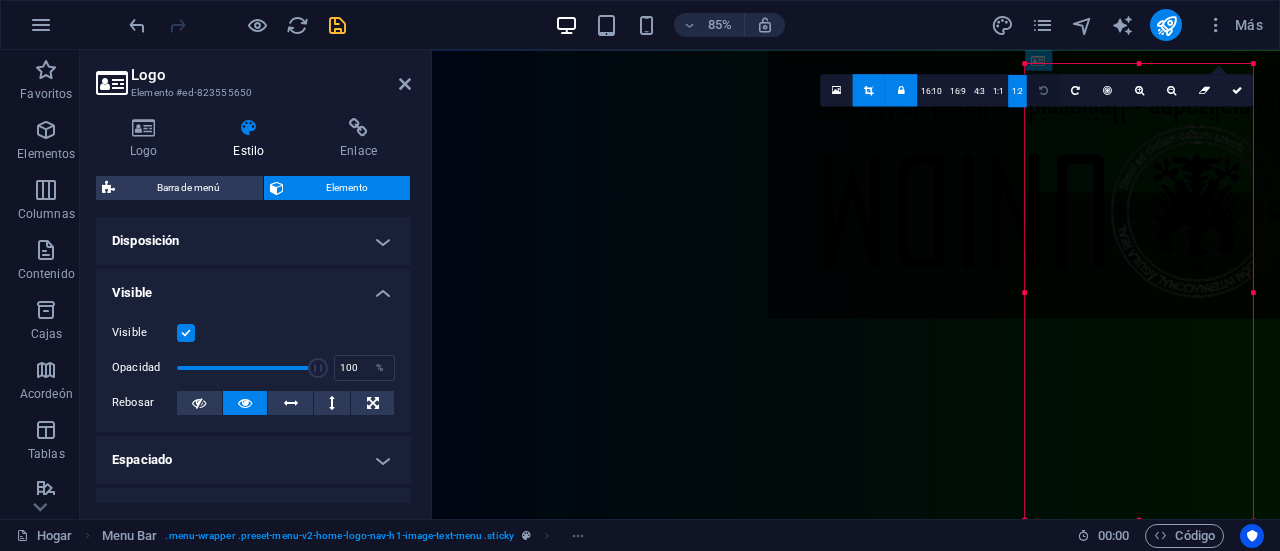 click at bounding box center [1043, 90] 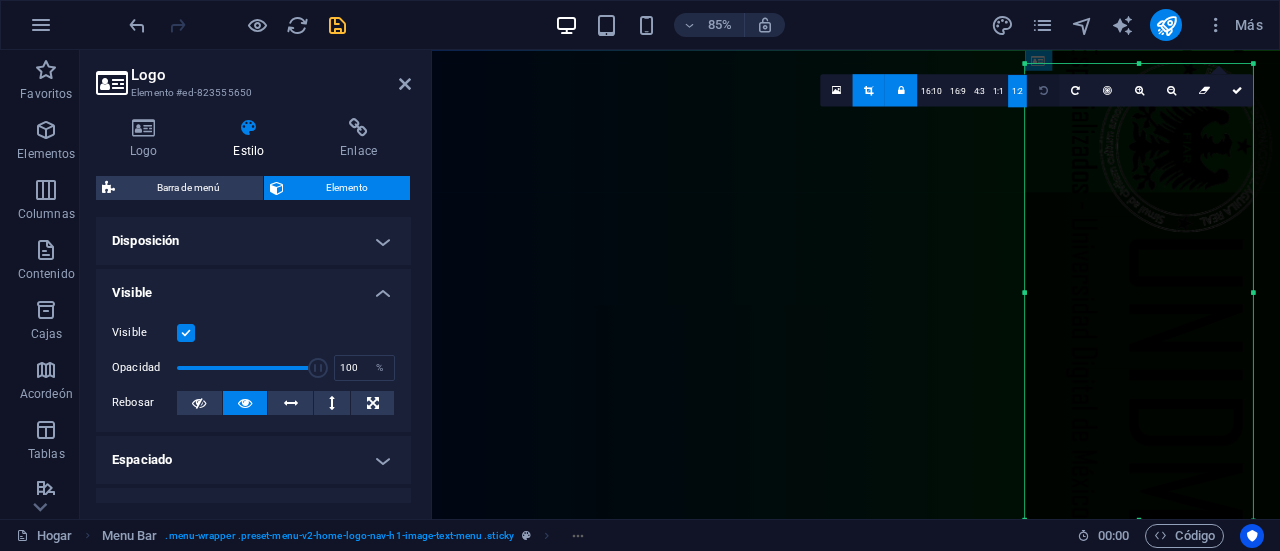 click at bounding box center [1043, 90] 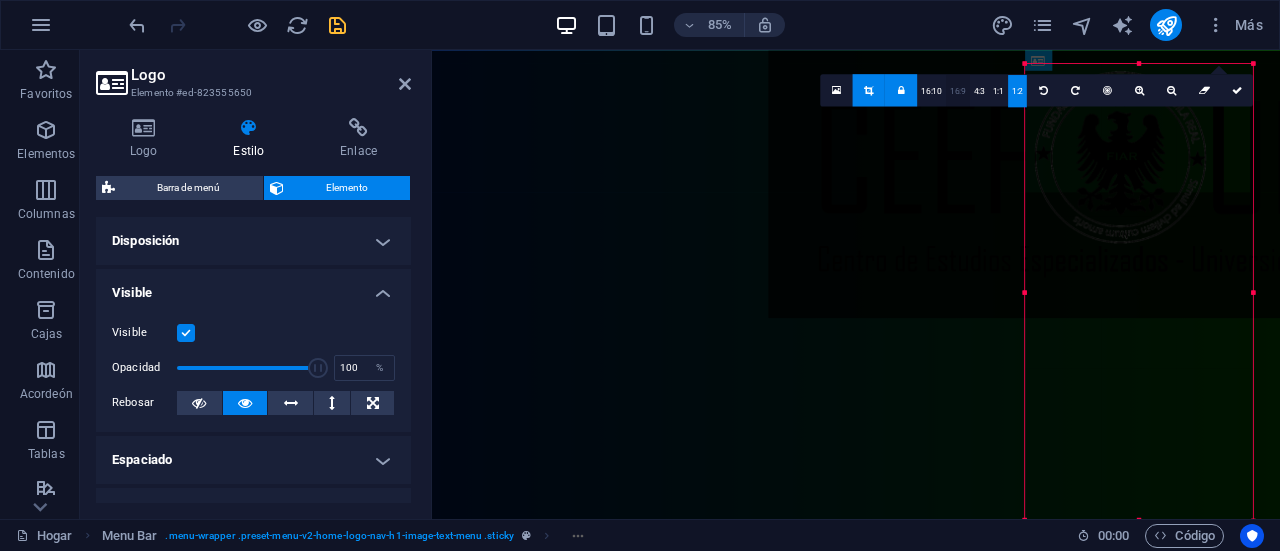 click on "16:9" at bounding box center (958, 91) 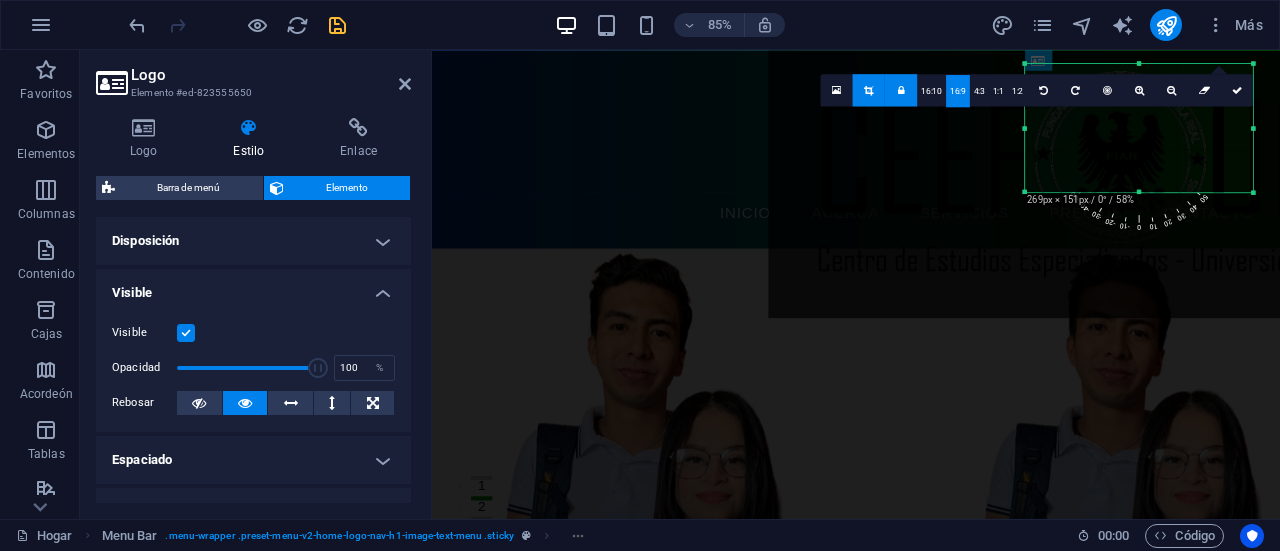 click on "85% Más" at bounding box center (640, 25) 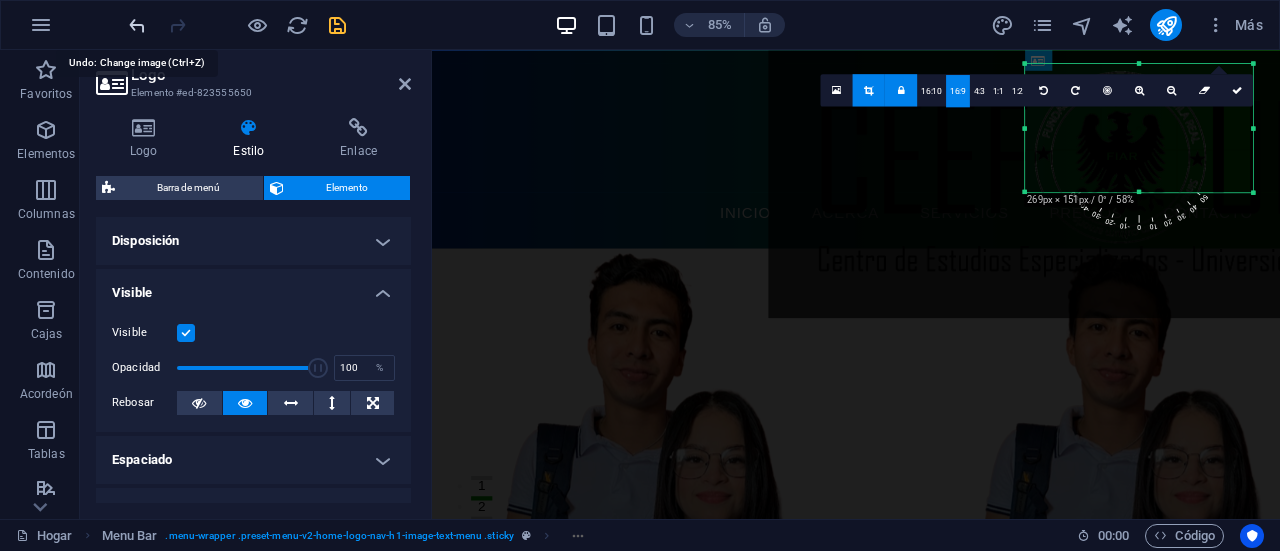 click at bounding box center [137, 25] 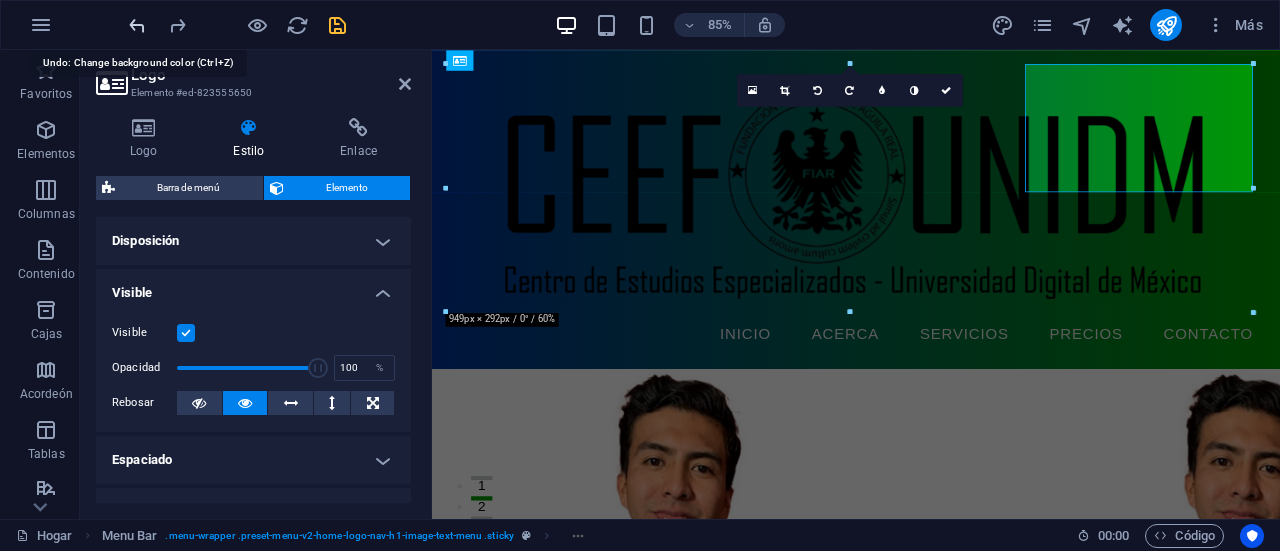 click at bounding box center [137, 25] 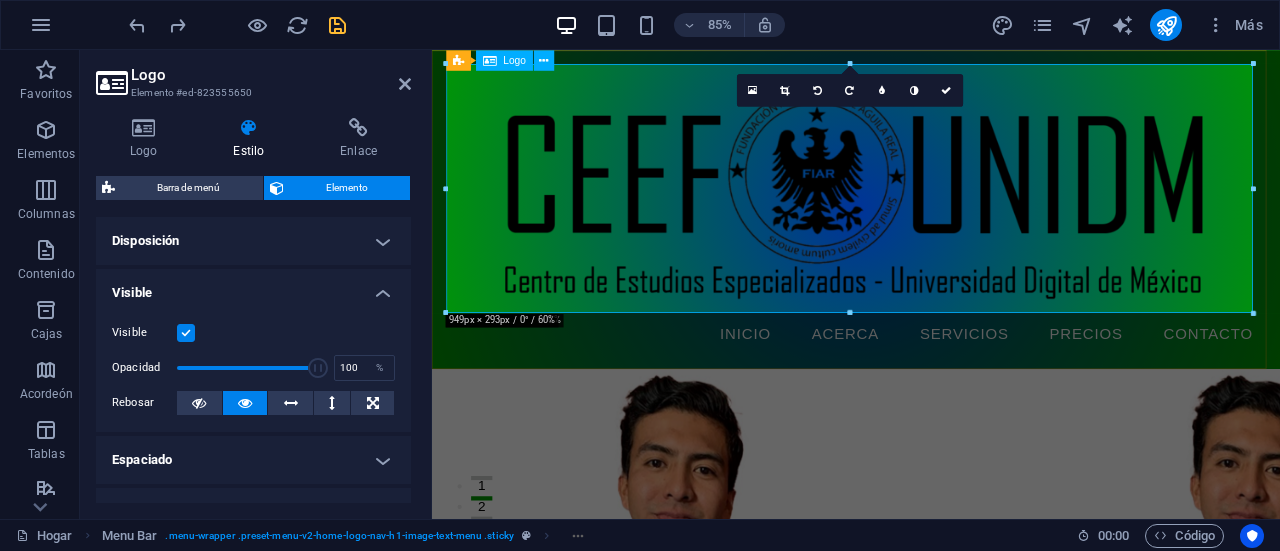 click at bounding box center [931, 212] 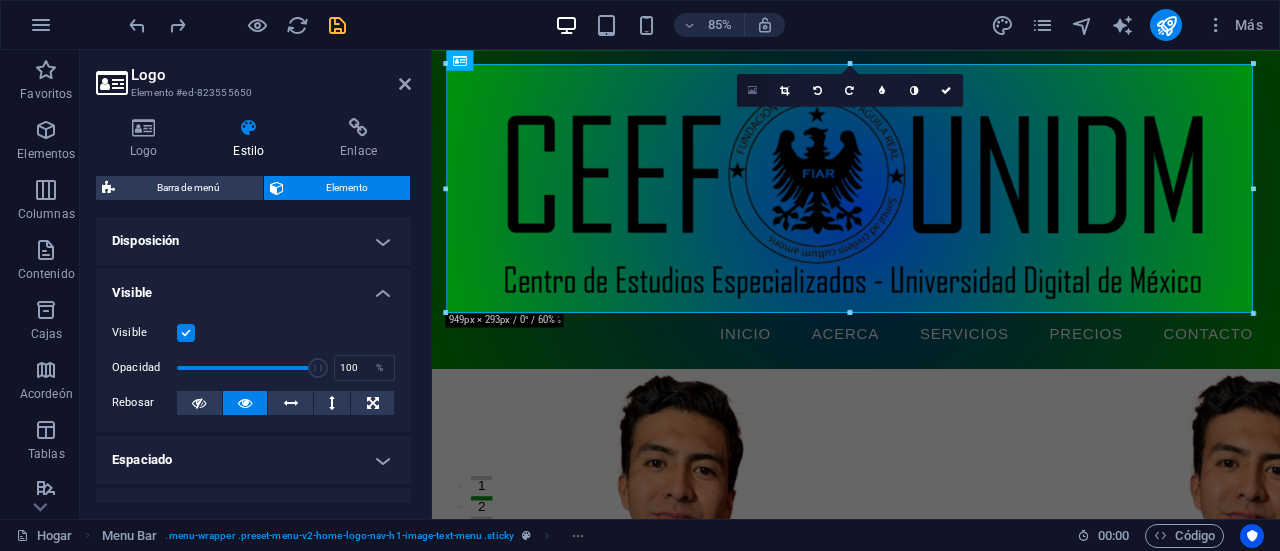 click at bounding box center [752, 90] 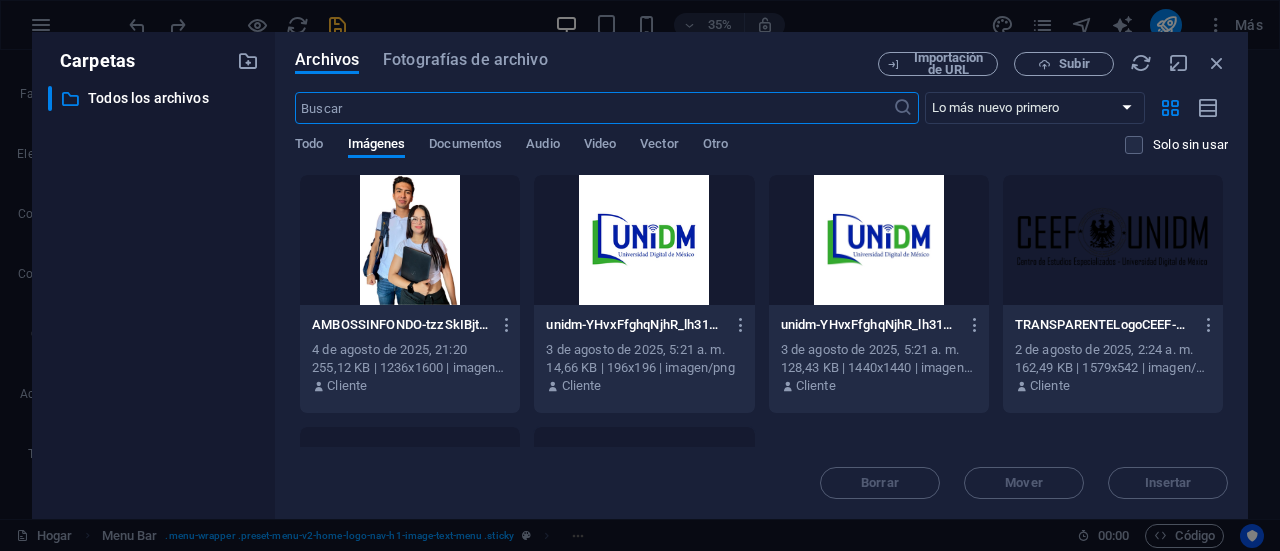 click at bounding box center [1113, 240] 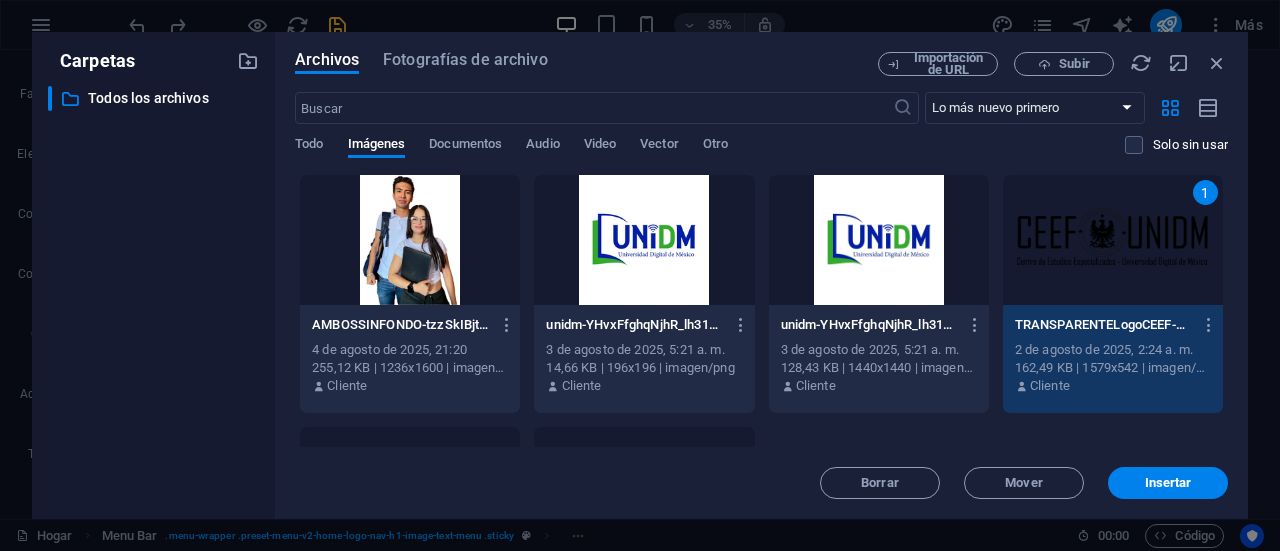 click on "Borrar Mover Insertar" at bounding box center [761, 473] 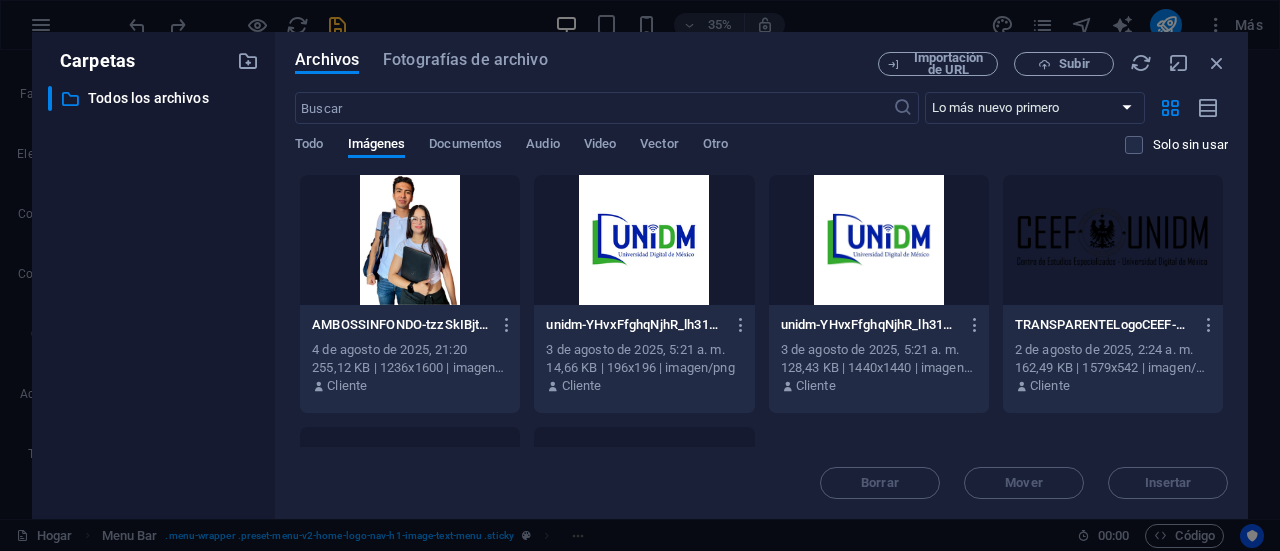 click at bounding box center (1113, 240) 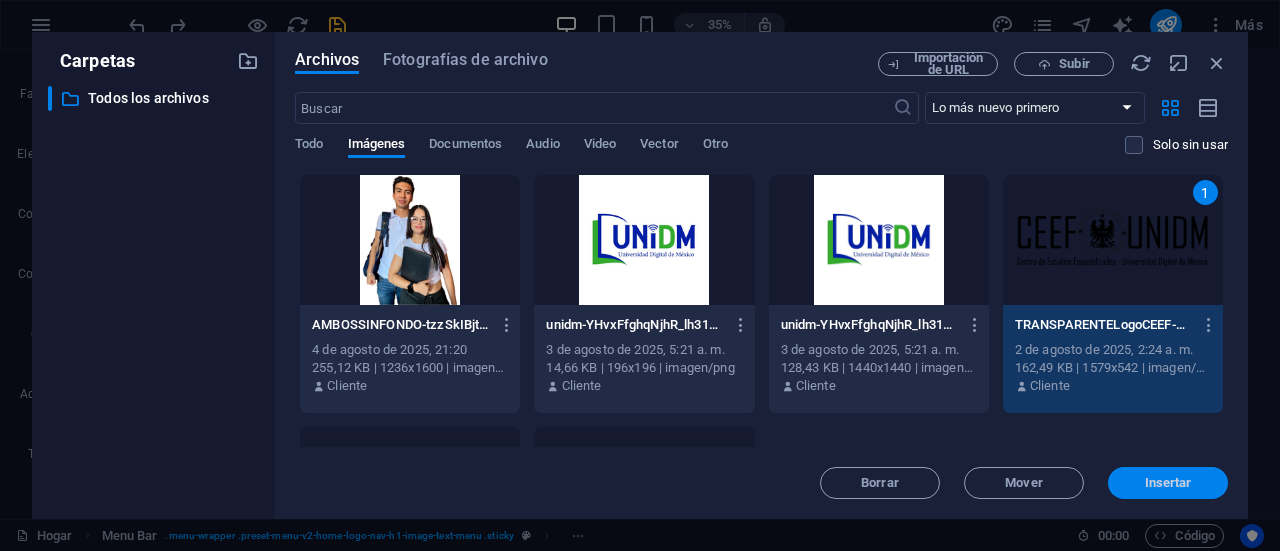 click on "Insertar" at bounding box center [1168, 482] 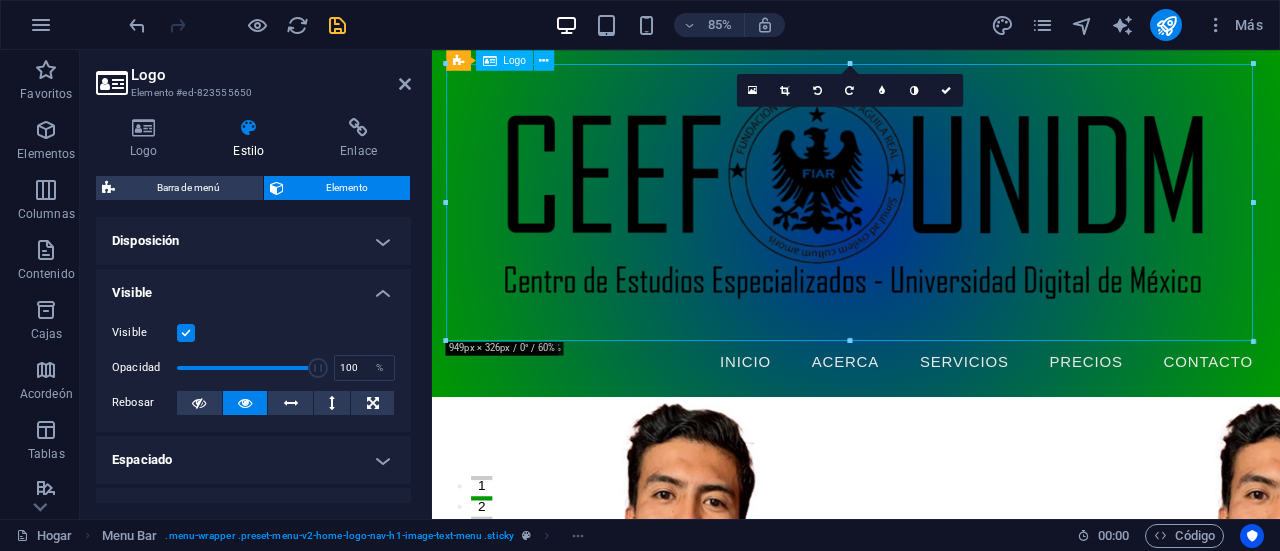 drag, startPoint x: 859, startPoint y: 275, endPoint x: 853, endPoint y: 302, distance: 27.658634 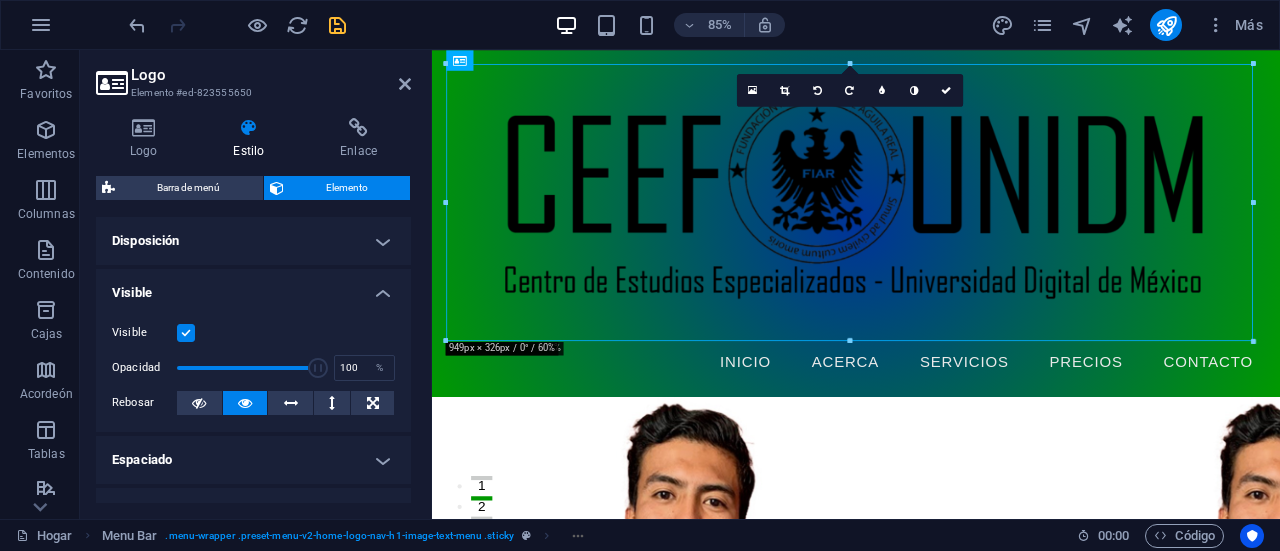 click at bounding box center [931, 910] 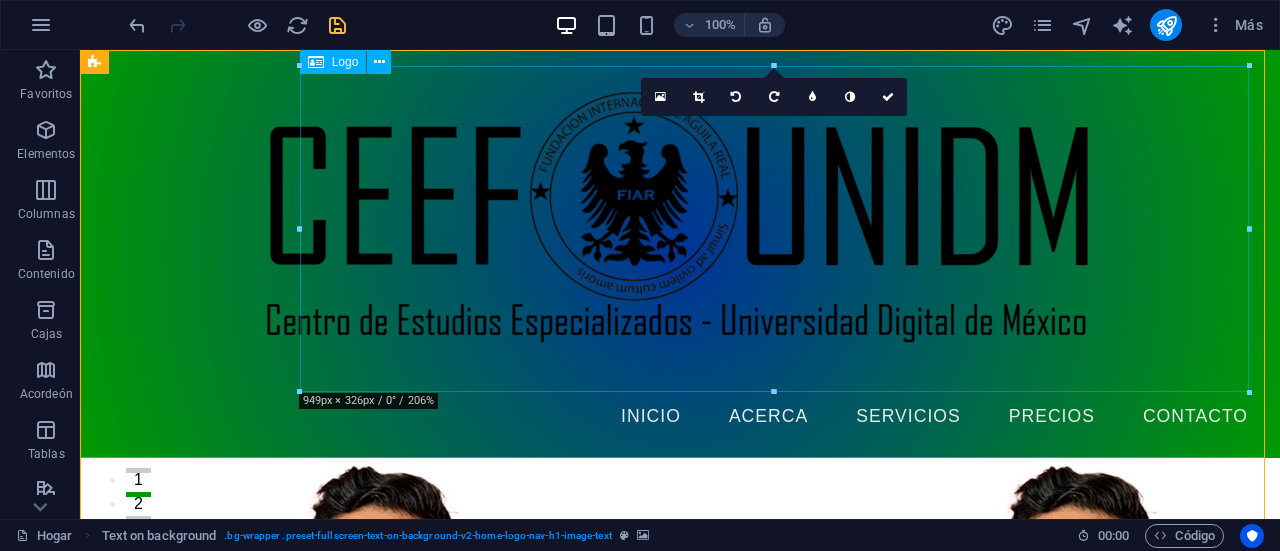 click at bounding box center (680, 229) 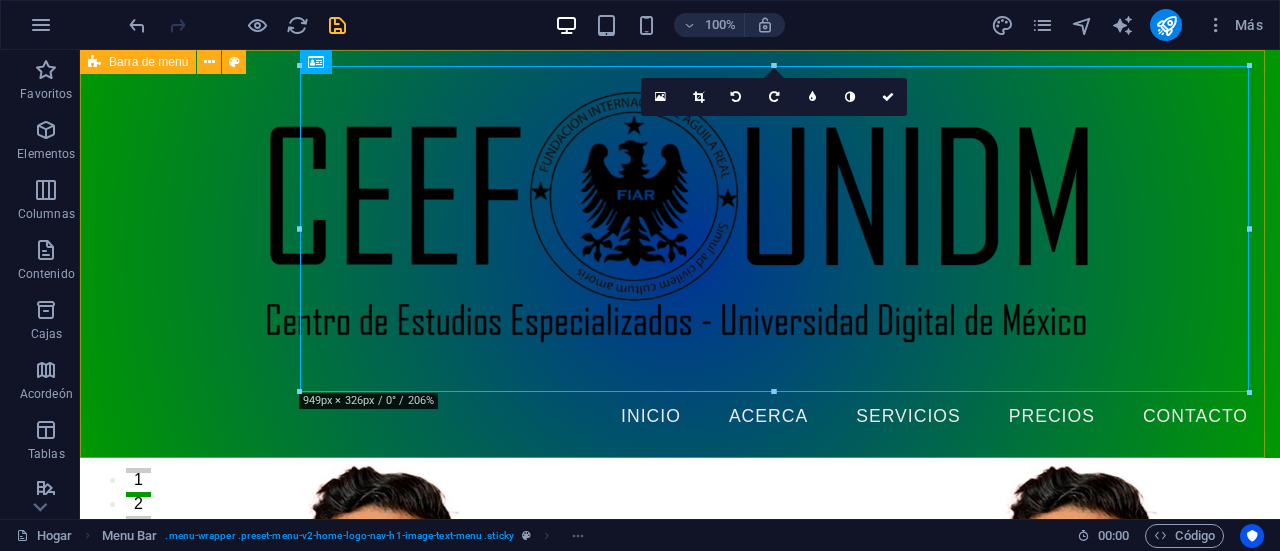 drag, startPoint x: 380, startPoint y: 436, endPoint x: 235, endPoint y: 376, distance: 156.92355 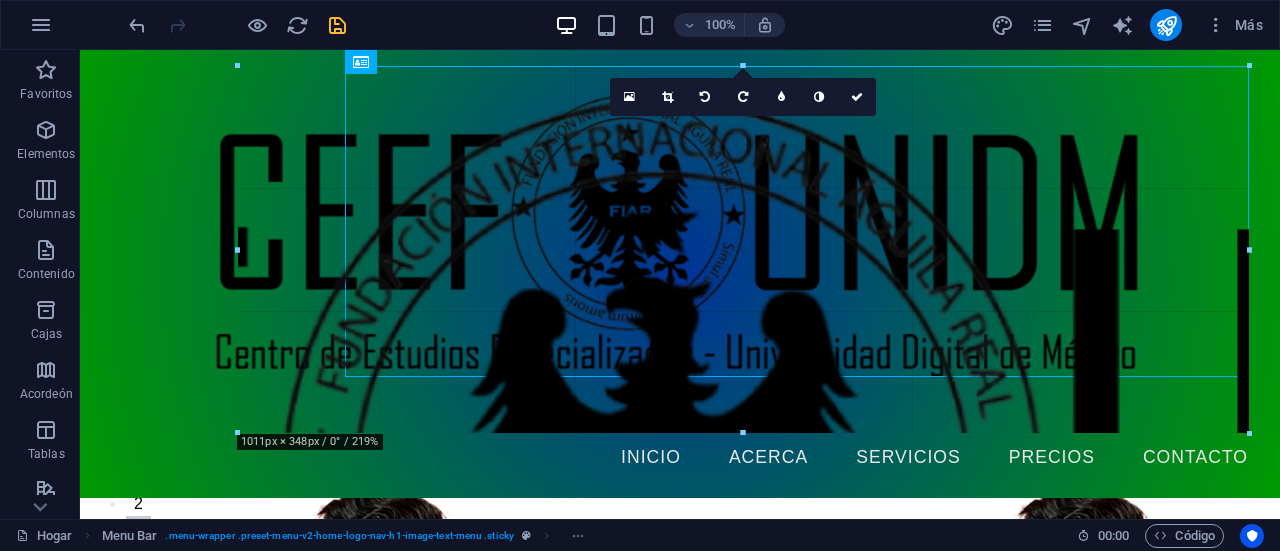 click at bounding box center (238, 249) 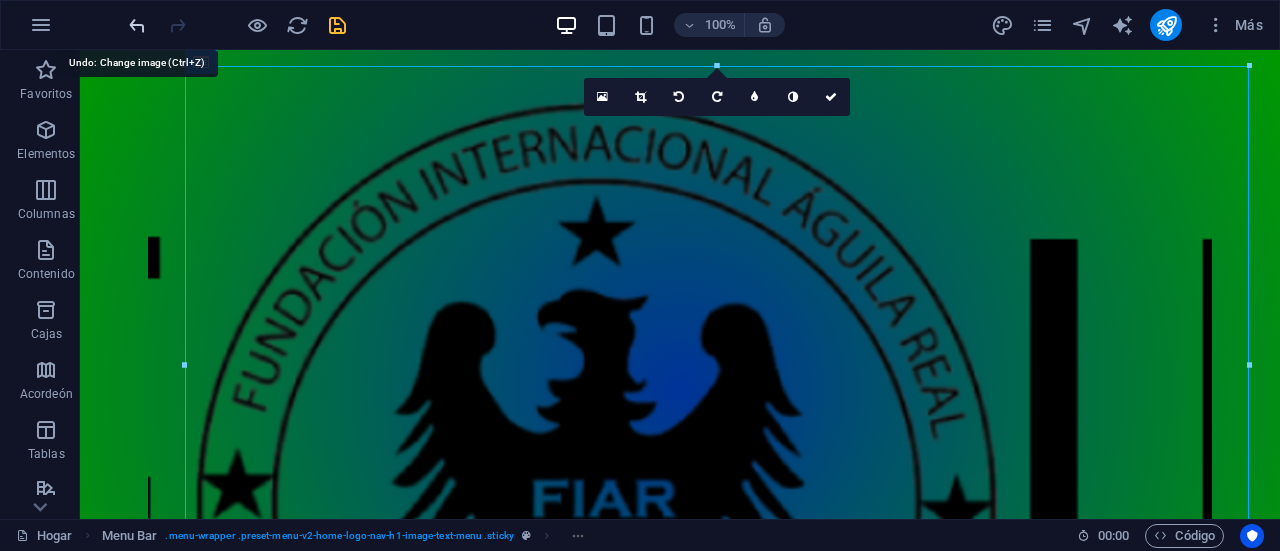 click at bounding box center (137, 25) 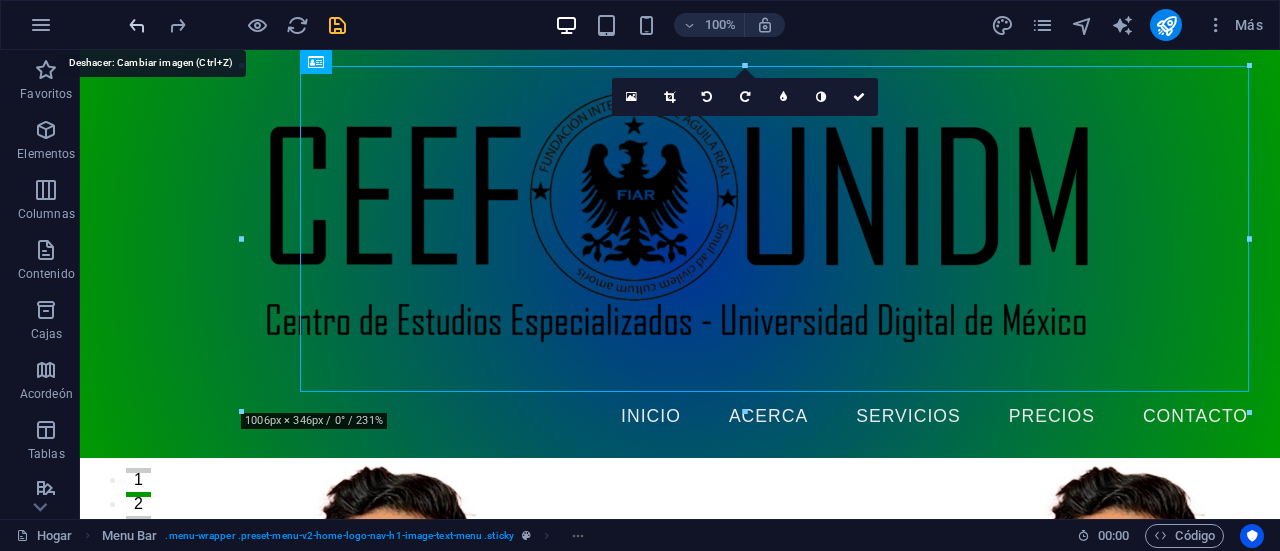 click at bounding box center [137, 25] 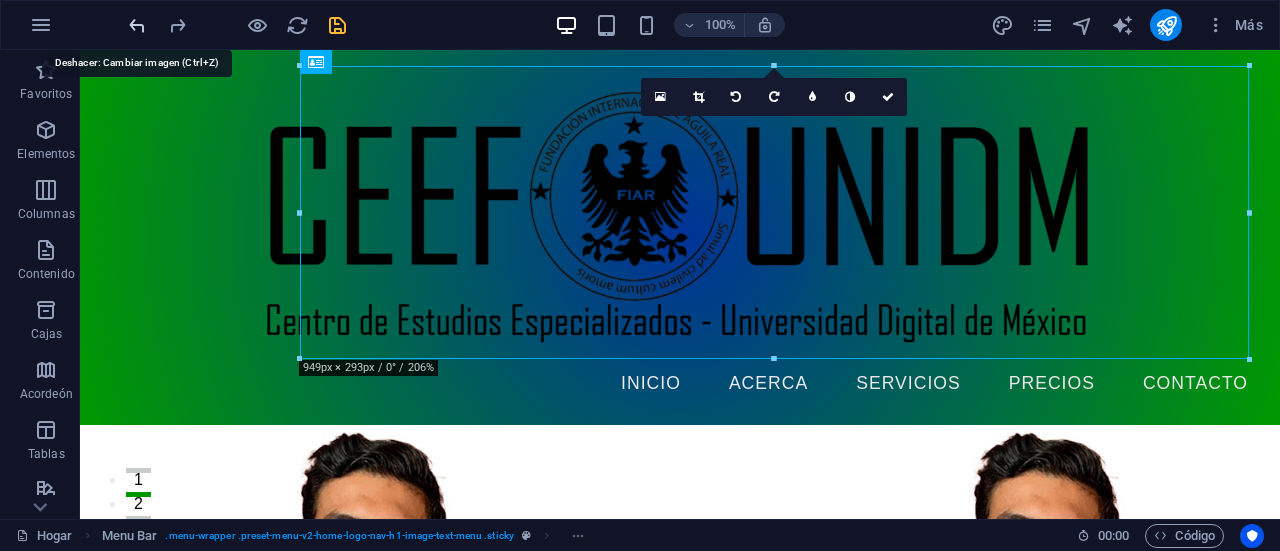 click at bounding box center (137, 25) 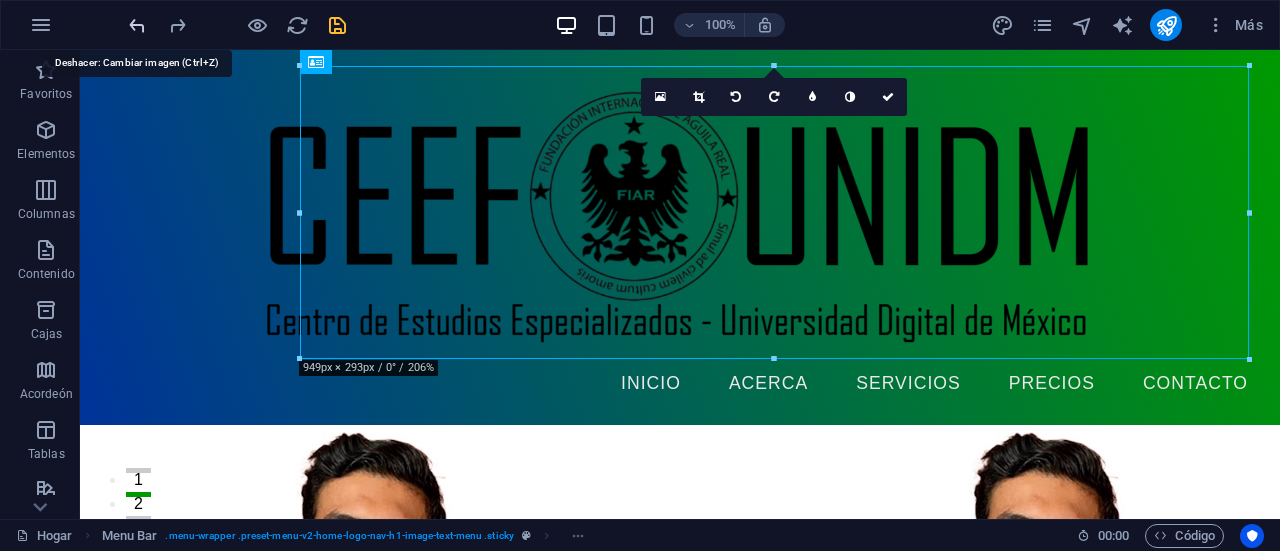 click at bounding box center (137, 25) 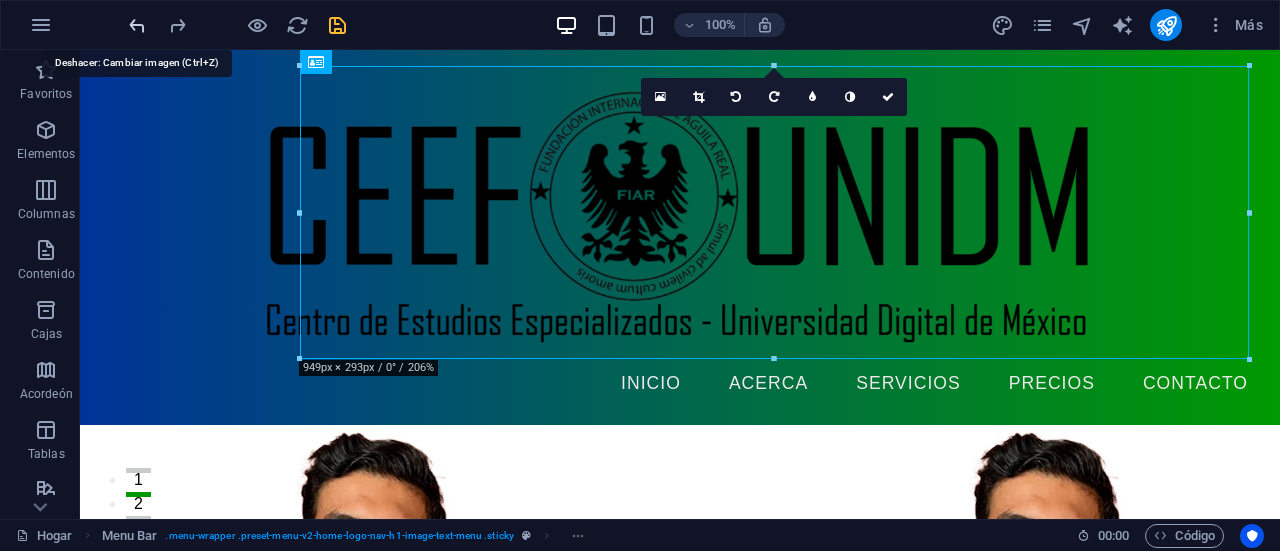 click at bounding box center [137, 25] 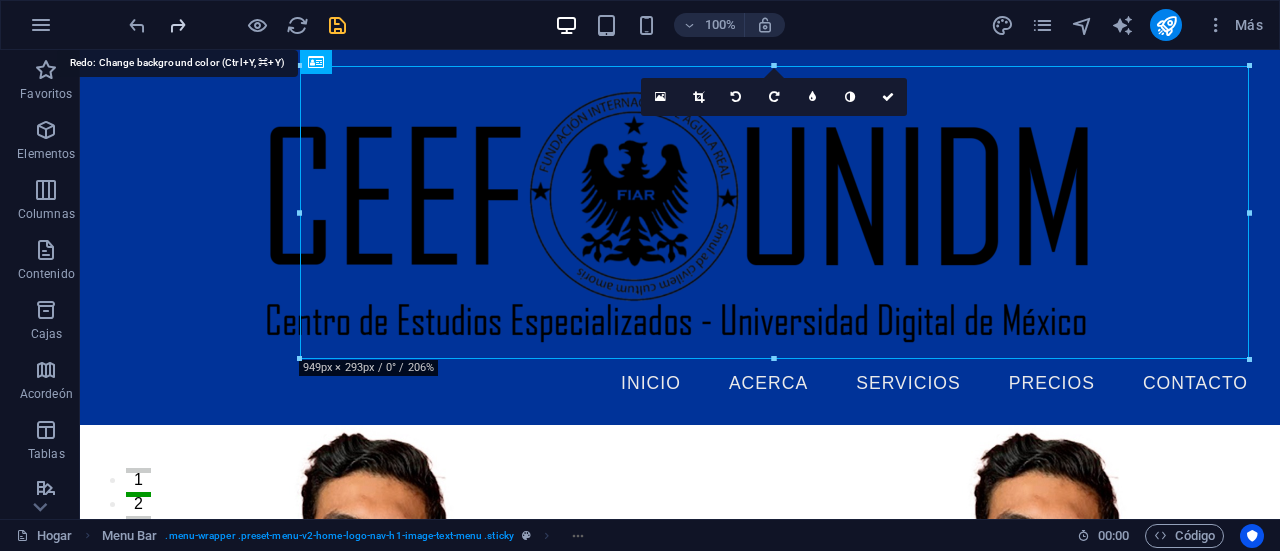 click at bounding box center [177, 25] 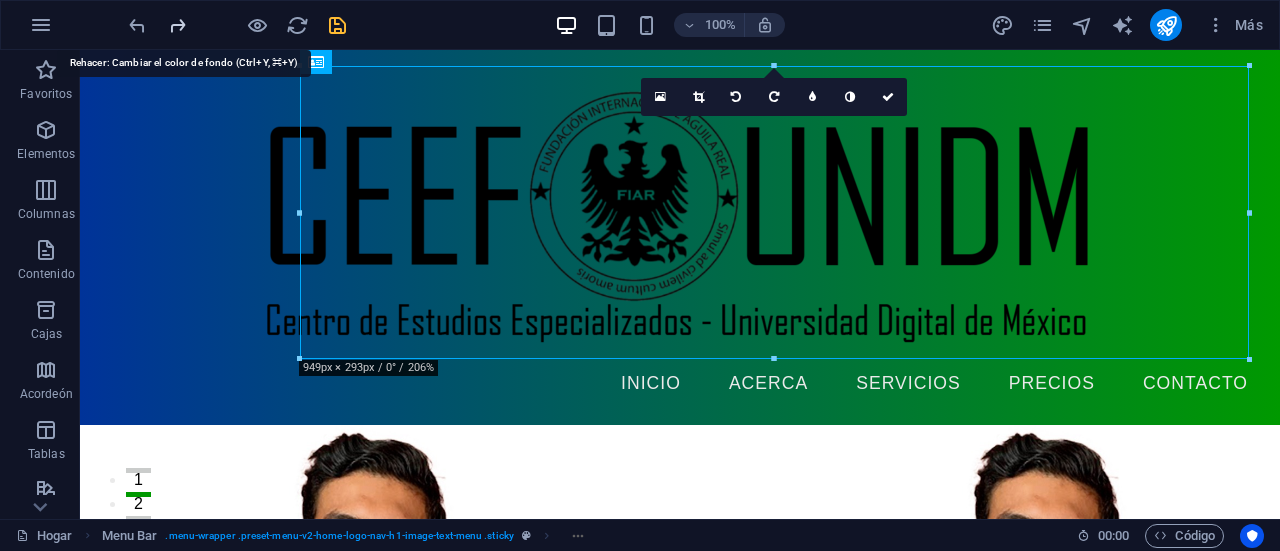 click at bounding box center [177, 25] 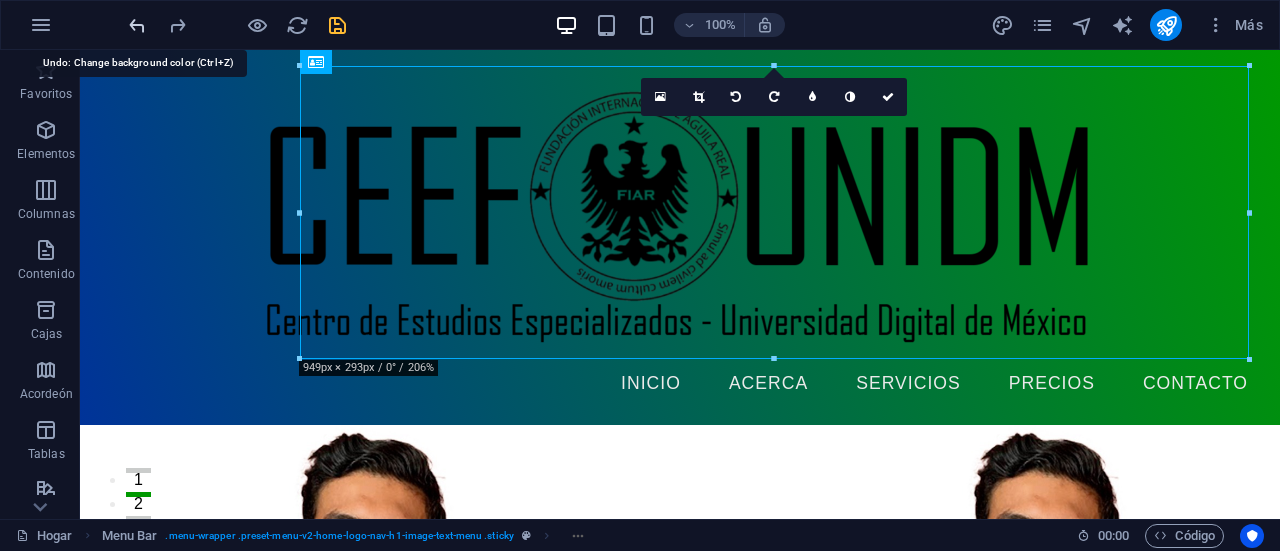 click at bounding box center (137, 25) 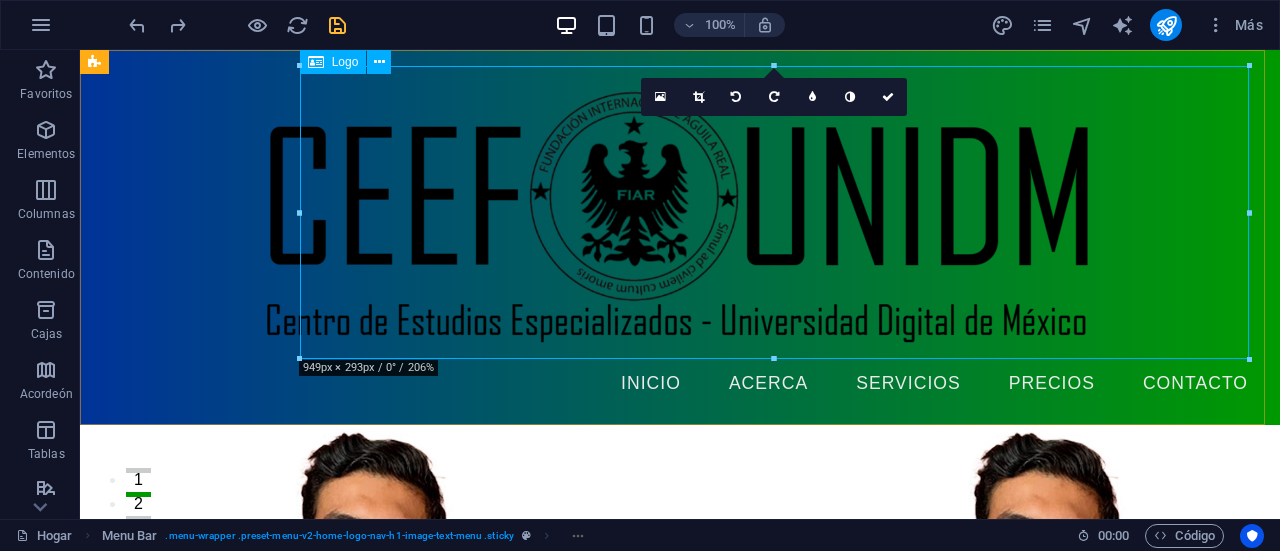 drag, startPoint x: 380, startPoint y: 406, endPoint x: 345, endPoint y: 327, distance: 86.40602 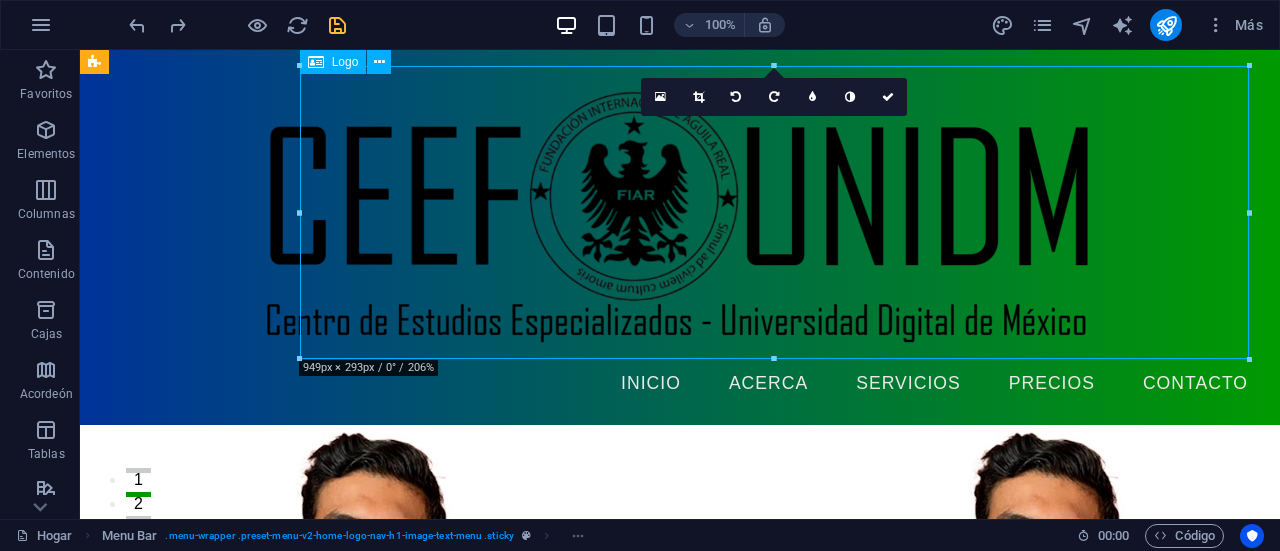 drag, startPoint x: 804, startPoint y: 191, endPoint x: 149, endPoint y: 228, distance: 656.0442 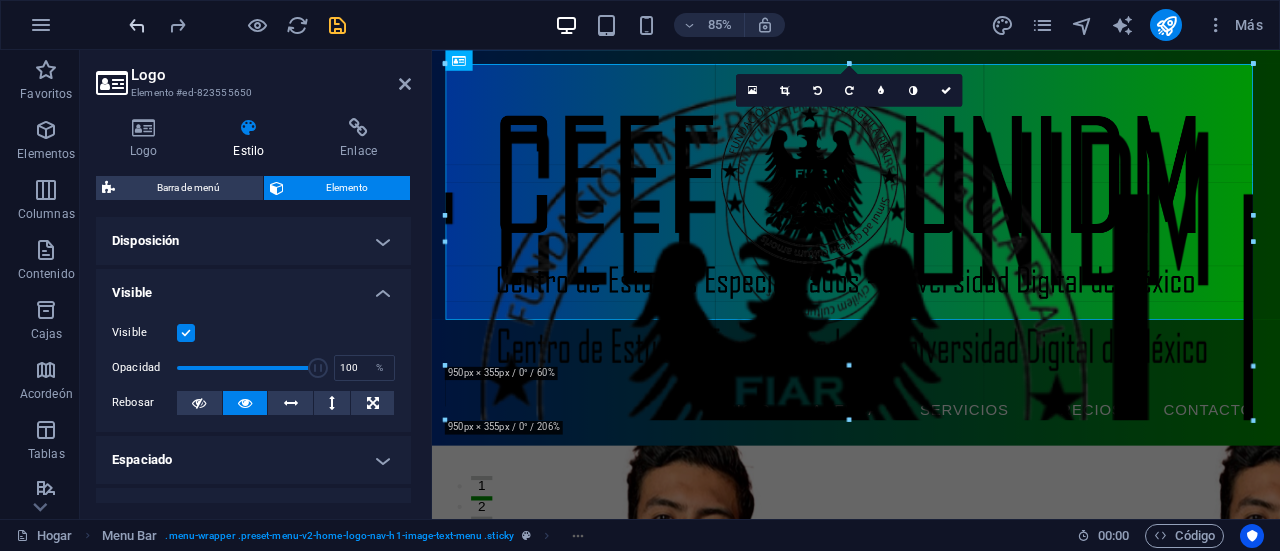 click at bounding box center (137, 25) 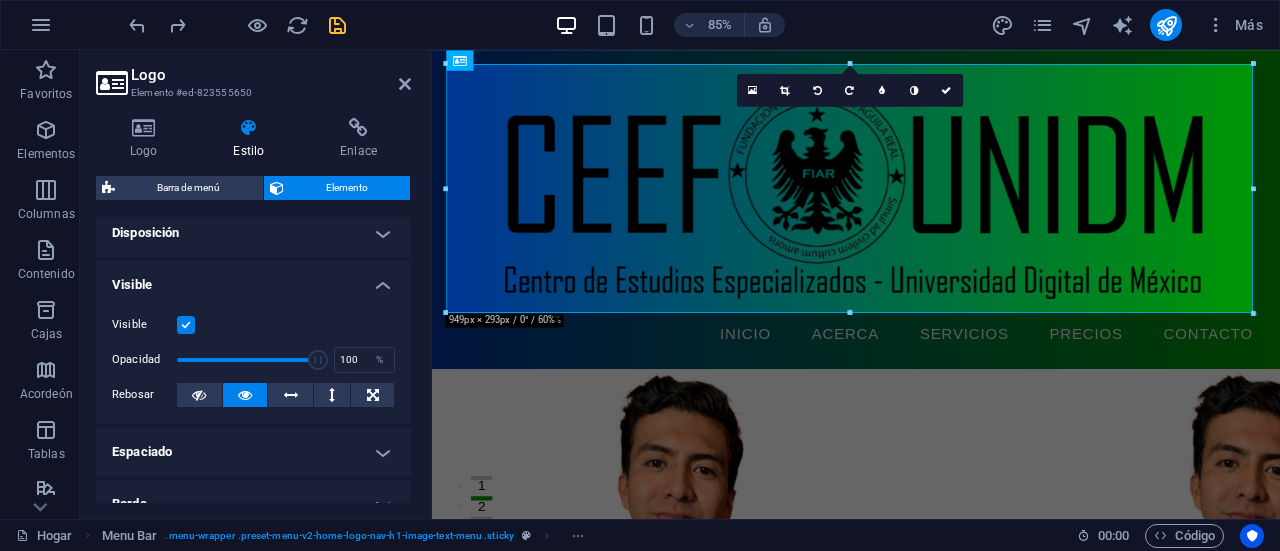 scroll, scrollTop: 0, scrollLeft: 0, axis: both 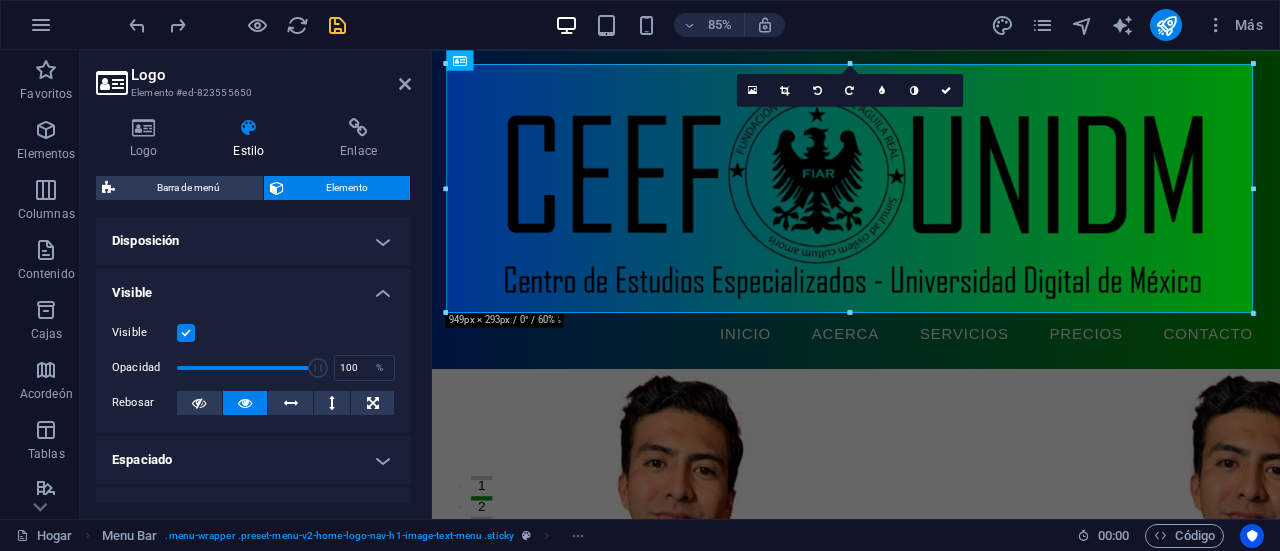 drag, startPoint x: 408, startPoint y: 275, endPoint x: 10, endPoint y: 234, distance: 400.10623 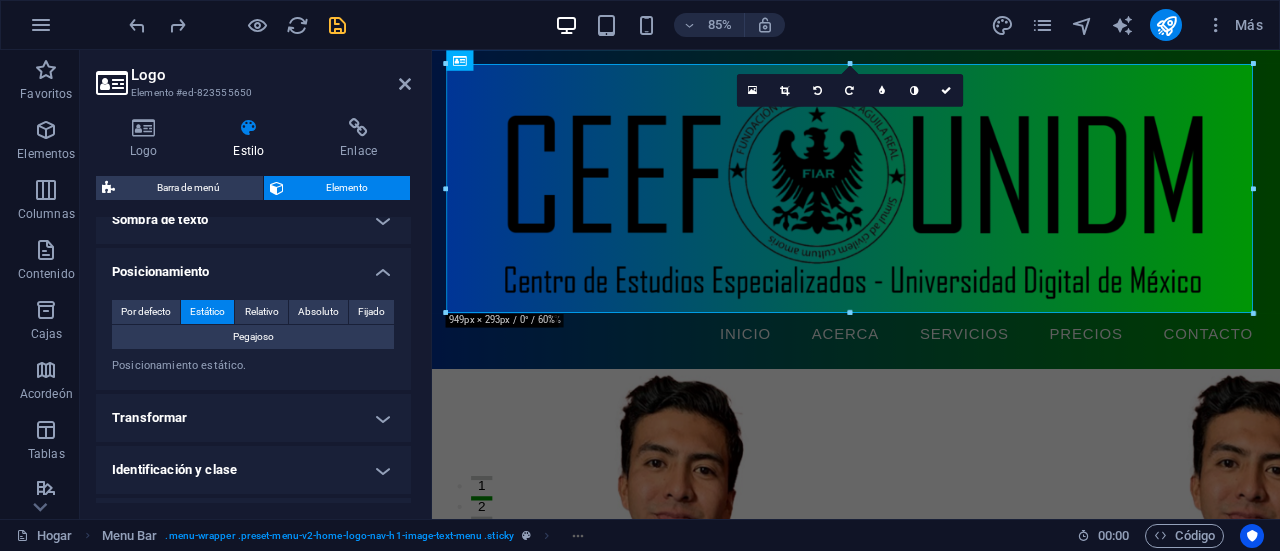 scroll, scrollTop: 577, scrollLeft: 0, axis: vertical 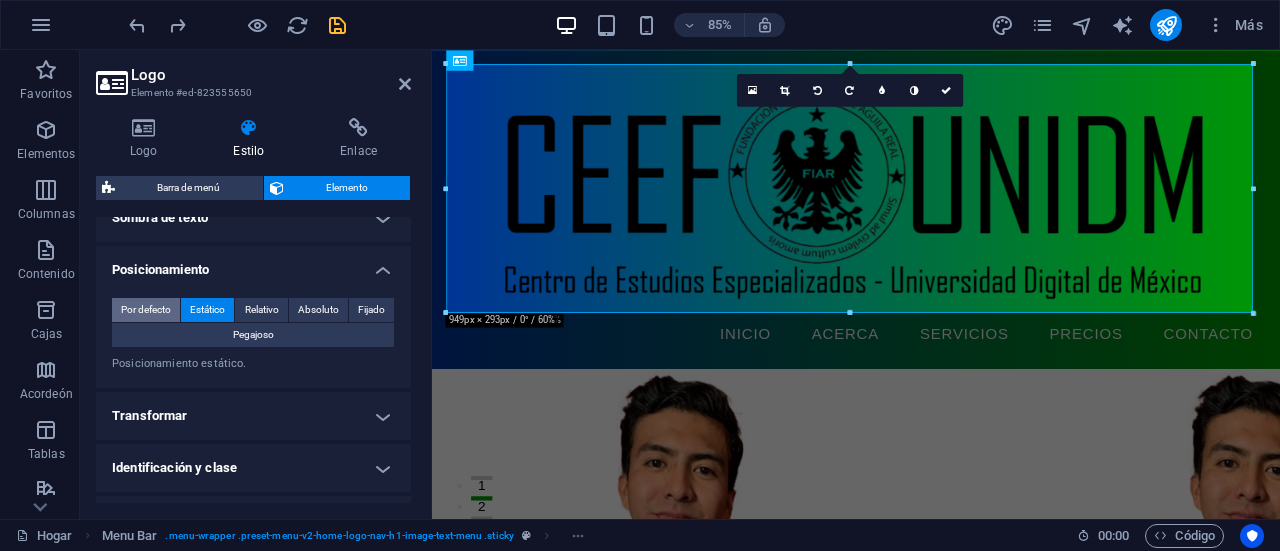 click on "Por defecto" at bounding box center [146, 310] 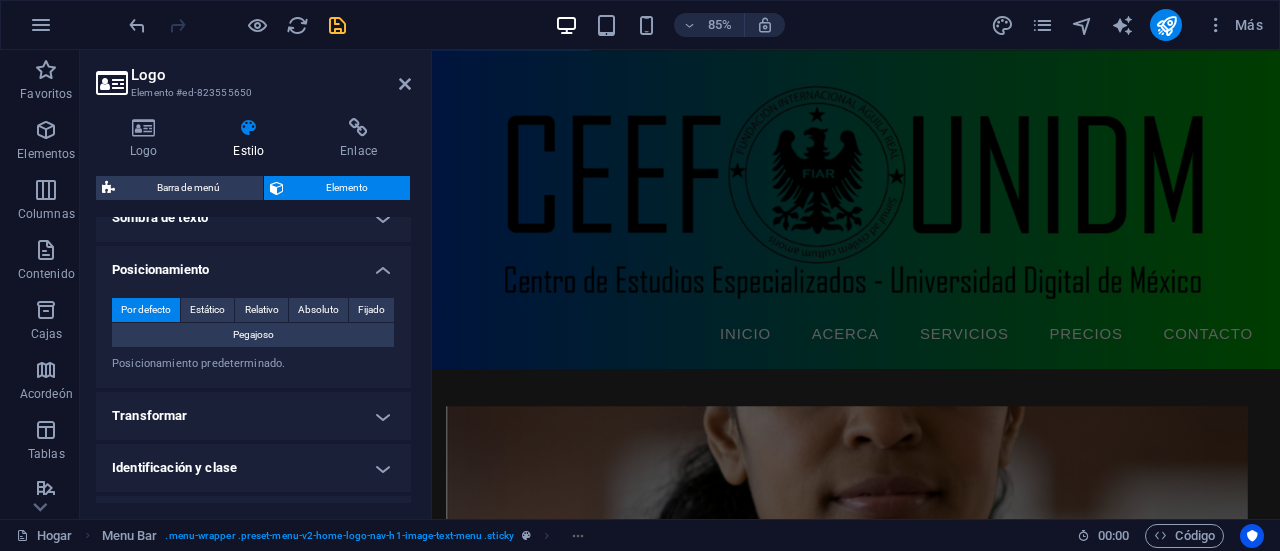 scroll, scrollTop: 1340, scrollLeft: 0, axis: vertical 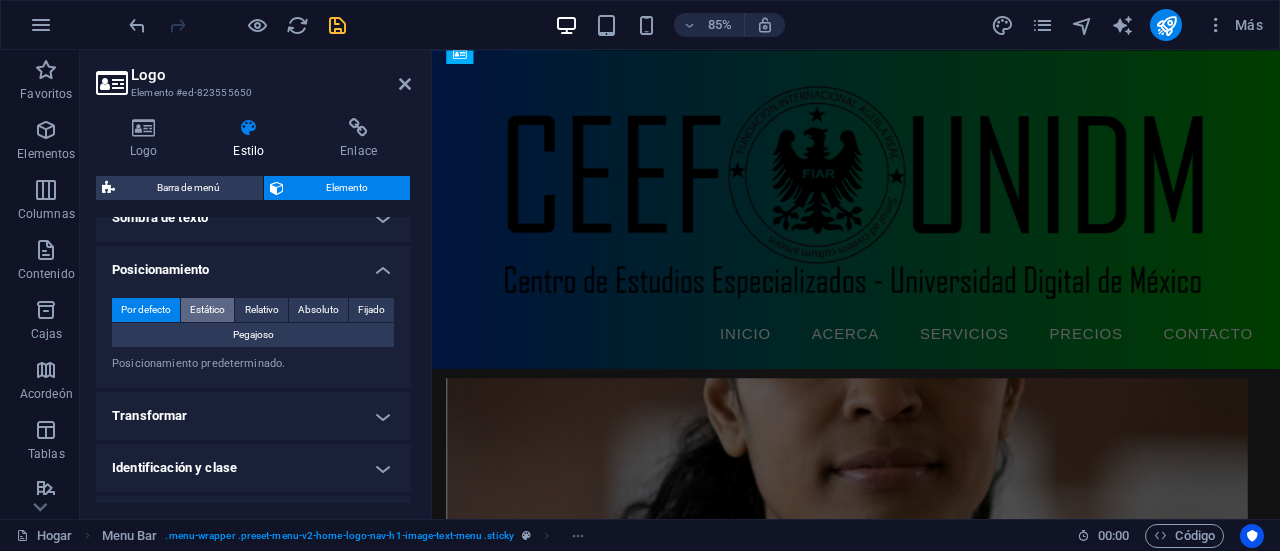 click on "Estático" at bounding box center (207, 309) 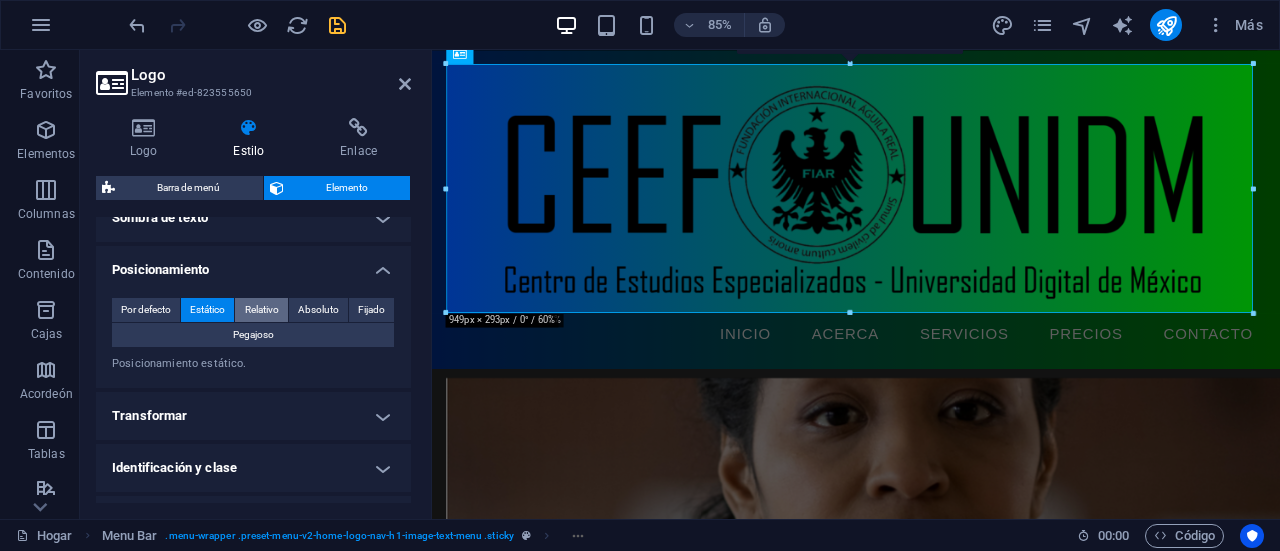 click on "Relativo" at bounding box center (262, 309) 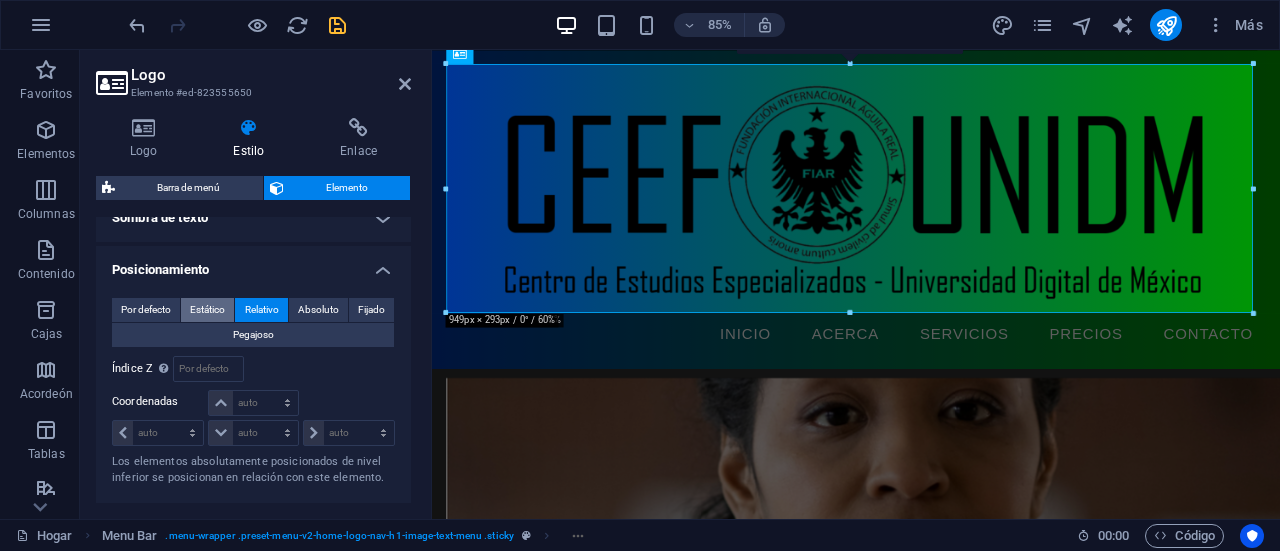 click on "Estático" at bounding box center [207, 309] 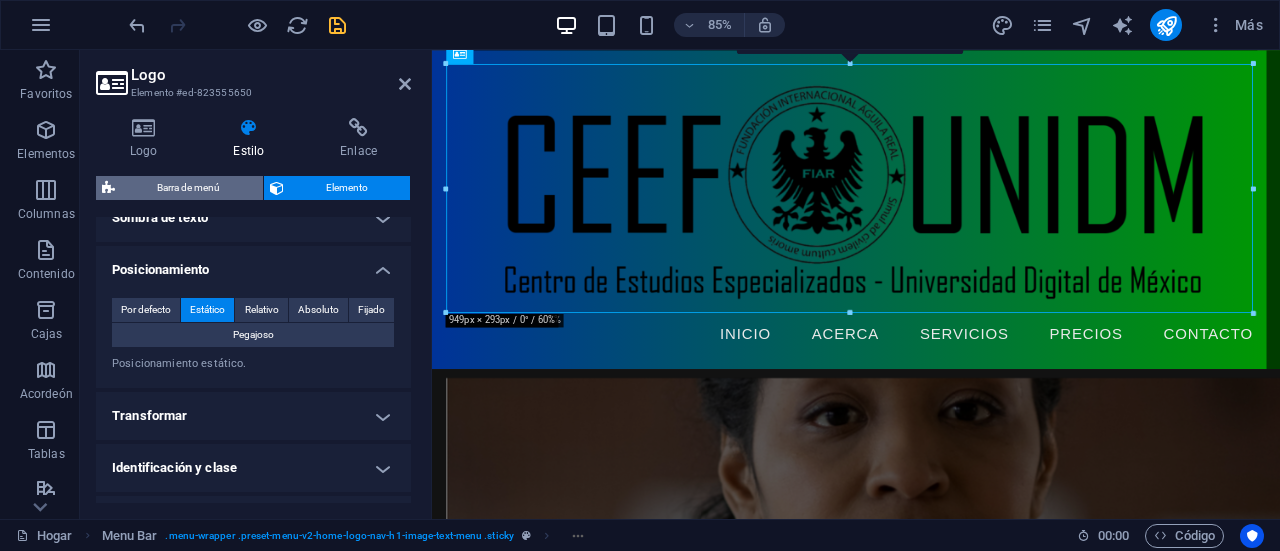 click on "Barra de menú" at bounding box center [188, 187] 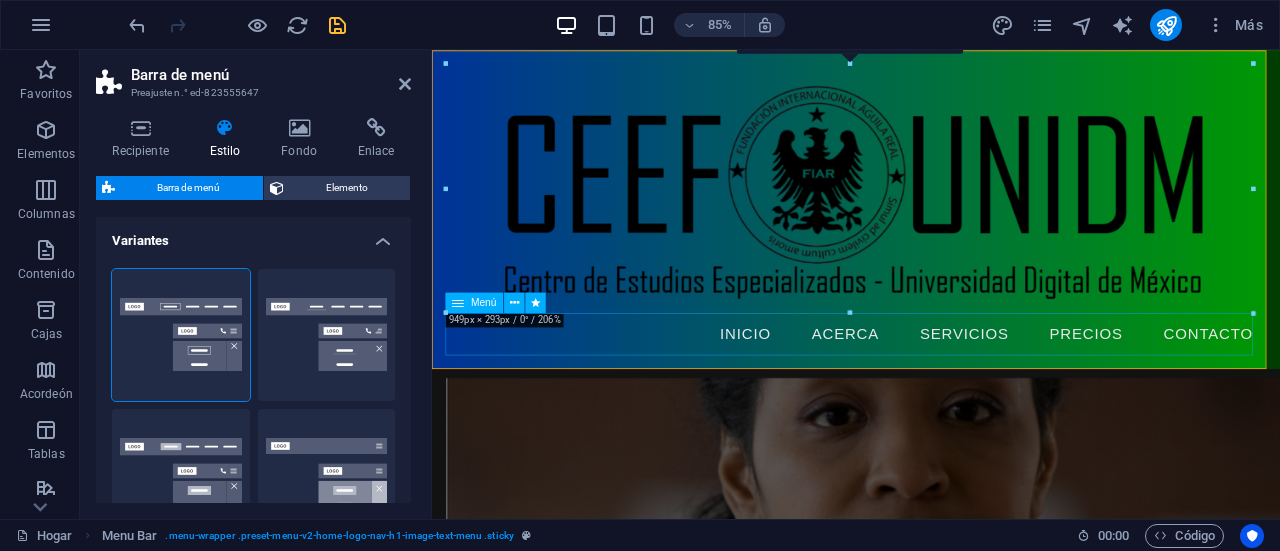 click on "Inicio Acerca Servicios Precios Contacto" at bounding box center [931, 384] 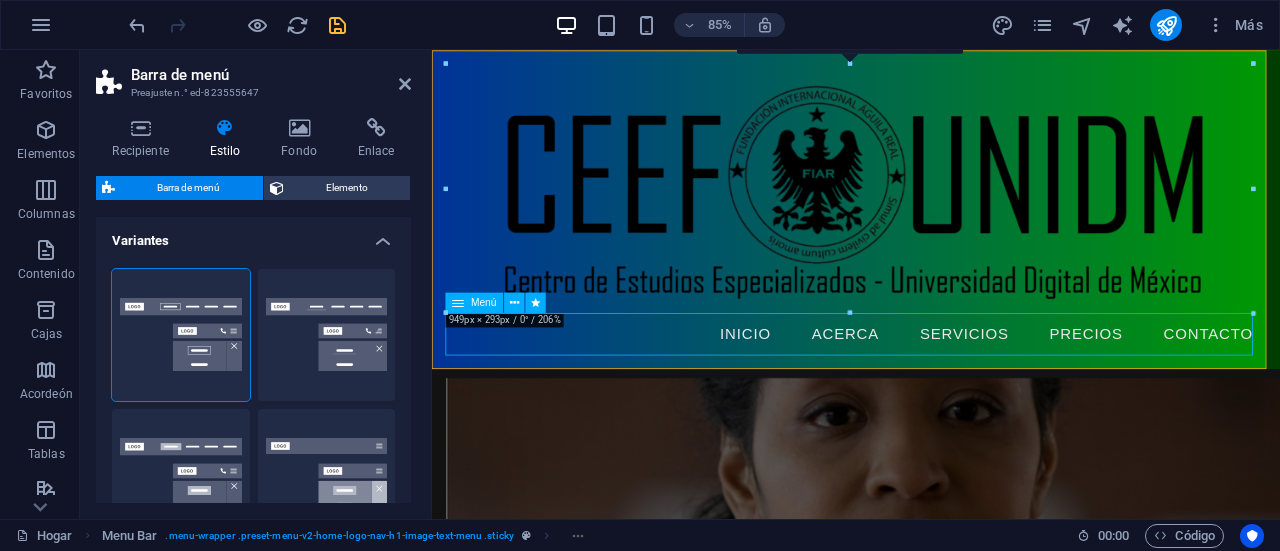 click on "Inicio Acerca Servicios Precios Contacto" at bounding box center (931, 384) 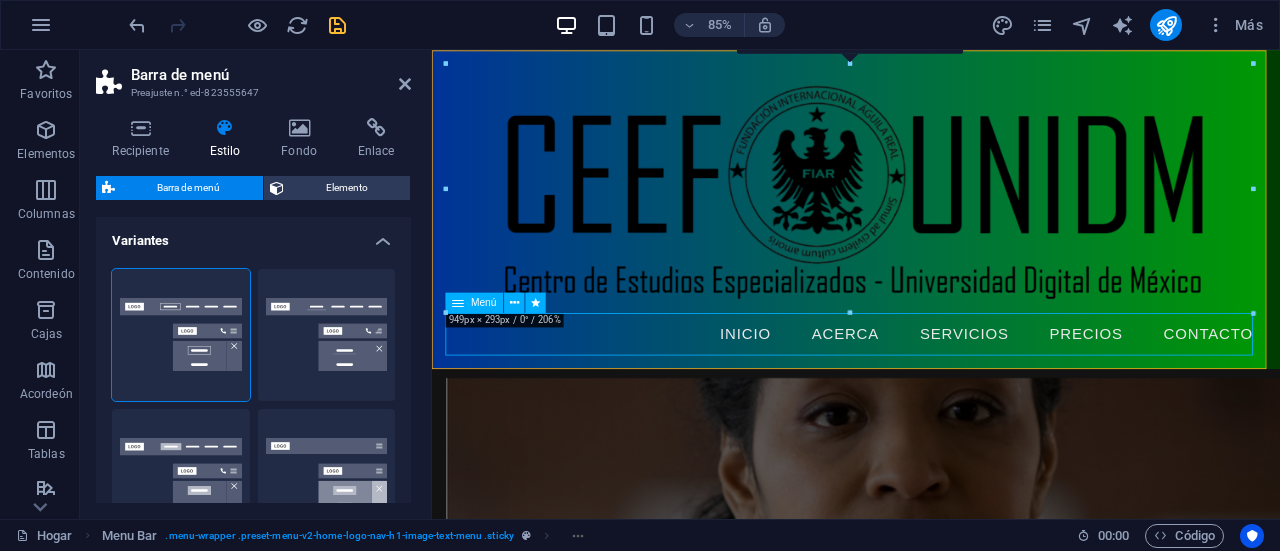 click at bounding box center [458, 302] 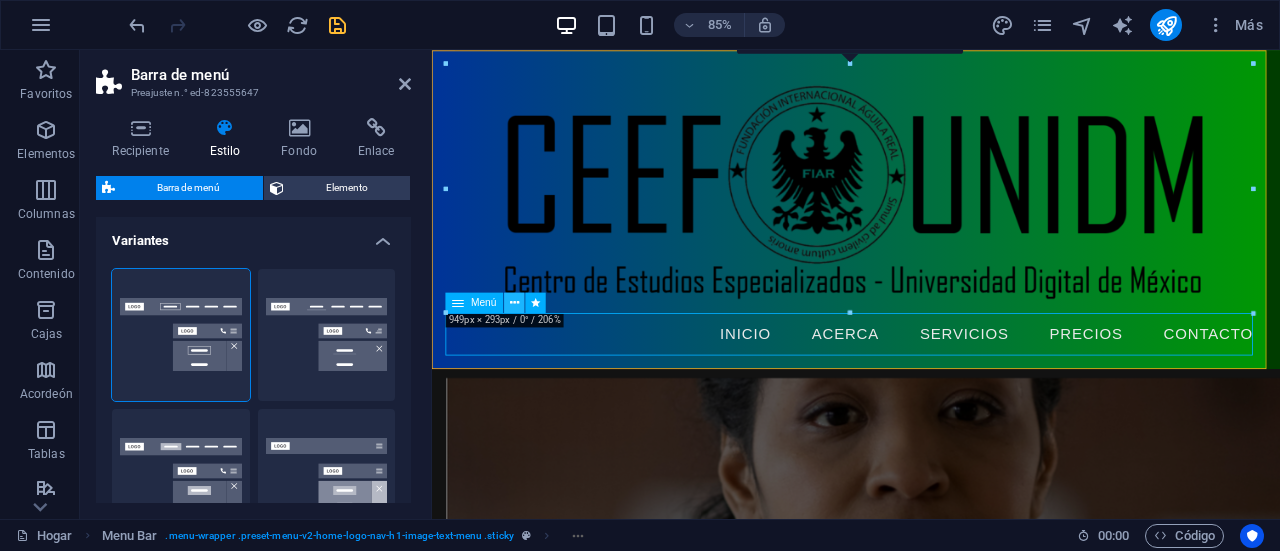 click at bounding box center [514, 303] 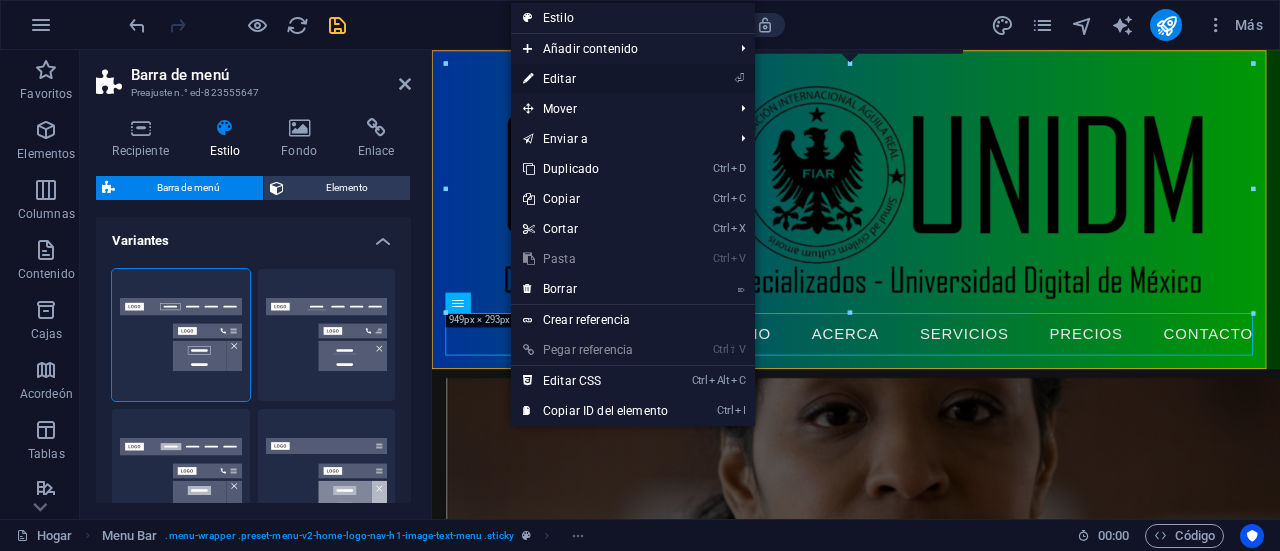 click on "⏎ Editar" at bounding box center [595, 79] 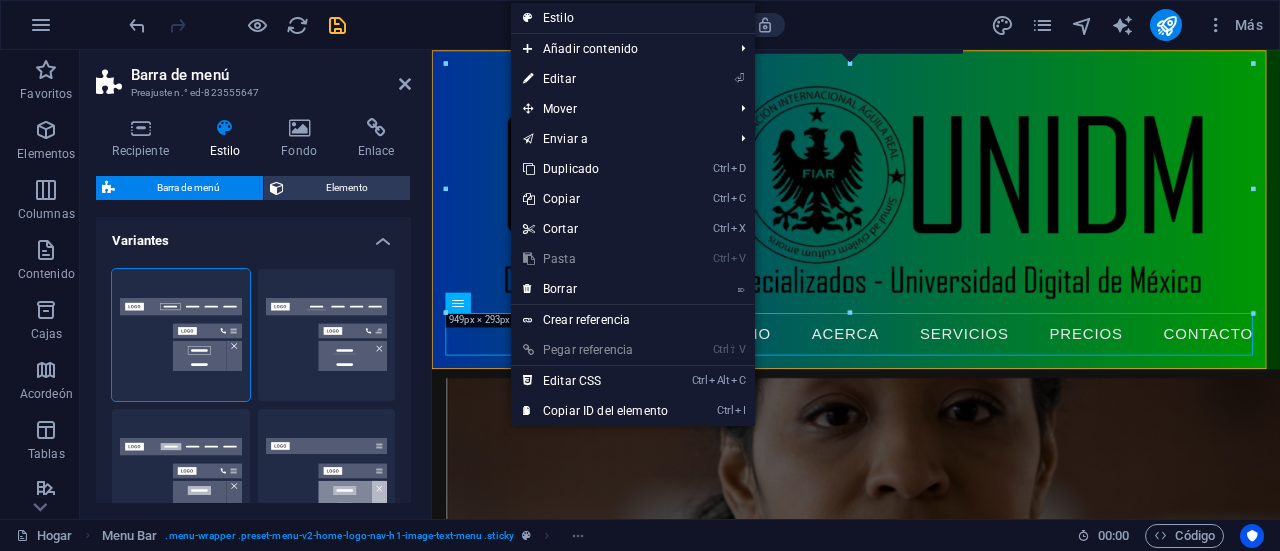 select on "%" 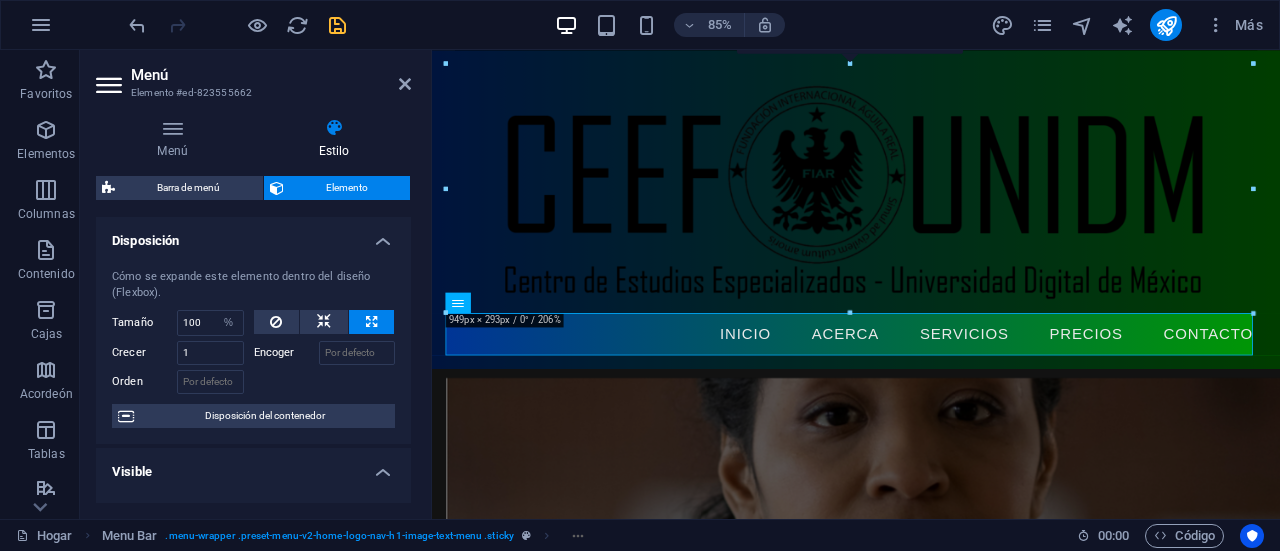 click on "Menú Estilo Menú Auto Costumbre Crea elementos de menú personalizados para este menú. Recomendado para sitios web de una sola página. Administrar páginas Elementos del menú 1 Ninguno Página Externo Elemento Teléfono Correo electrónico Página Hogar Subpágina Aviso legal Privacidad Elemento
URL #home-2 Teléfono Correo electrónico Texto del enlace Inicio Objetivo del enlace Nueva pestaña Misma pestaña Cubrir Título La descripción adicional del enlace no debe coincidir con el texto del enlace. El título suele mostrarse como información sobre herramientas al pasar el ratón sobre el elemento. Déjelo en blanco si no está seguro. Relación Establece la  relación de este enlace con el destino del enlace  . Por ejemplo, el valor "nofollow" indica a los motores de búsqueda que no sigan el enlace. Puede dejarse vacío. alternar autor marcador externo ayuda licencia próximo no seguir sin referencia noopener anterior buscar etiqueta Diseño de botones Ninguno Por defecto 2" at bounding box center (253, 310) 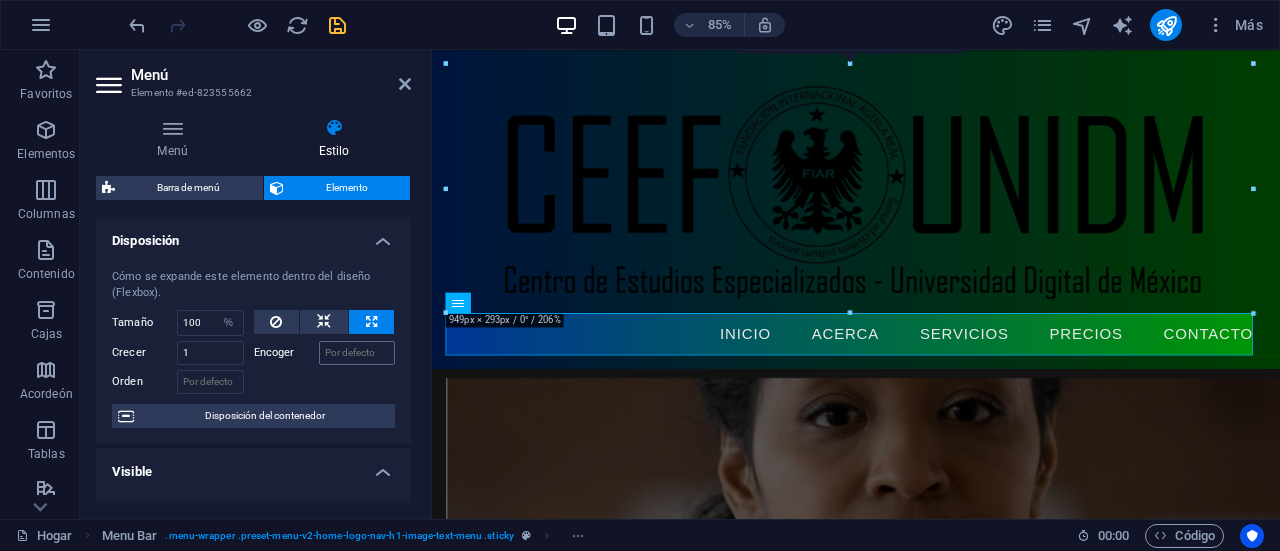 drag, startPoint x: 406, startPoint y: 248, endPoint x: 358, endPoint y: 358, distance: 120.01666 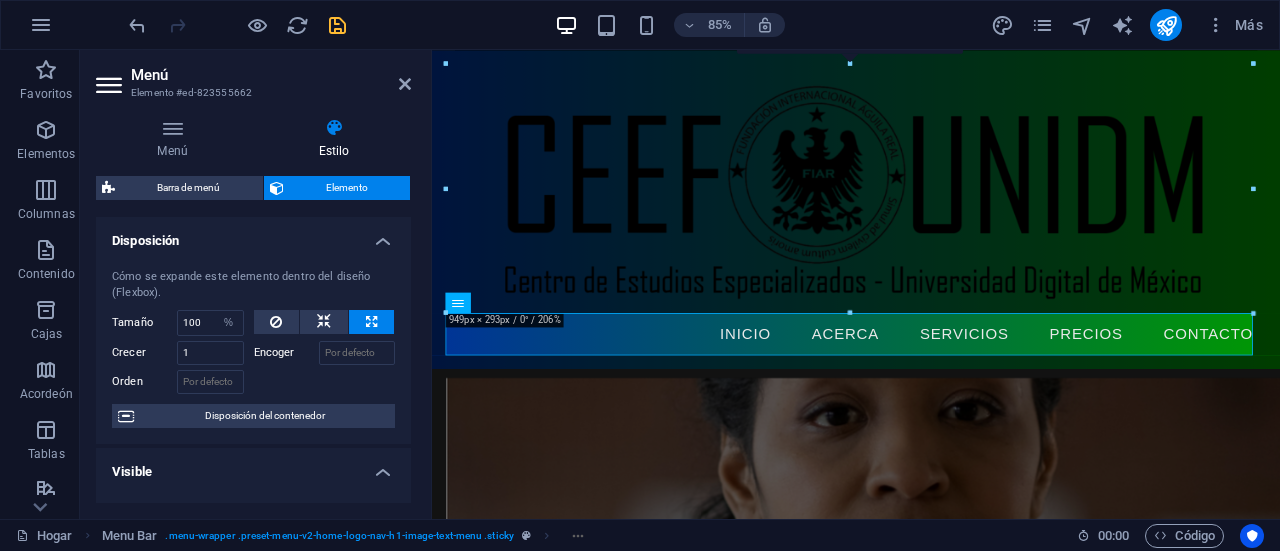 click on "Visible" at bounding box center [253, 466] 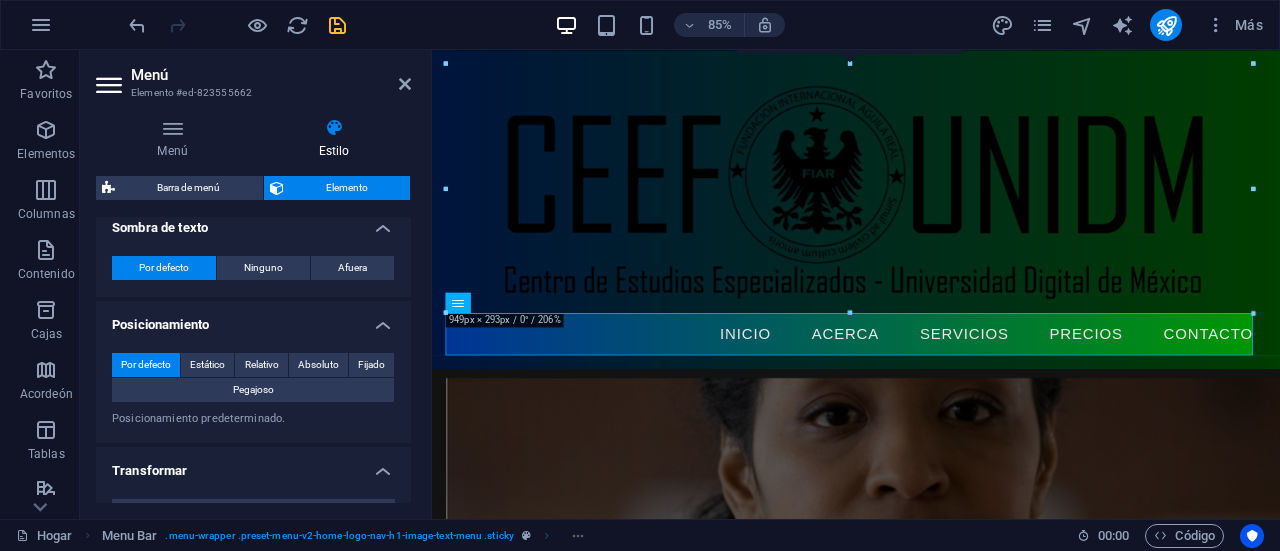 scroll, scrollTop: 668, scrollLeft: 0, axis: vertical 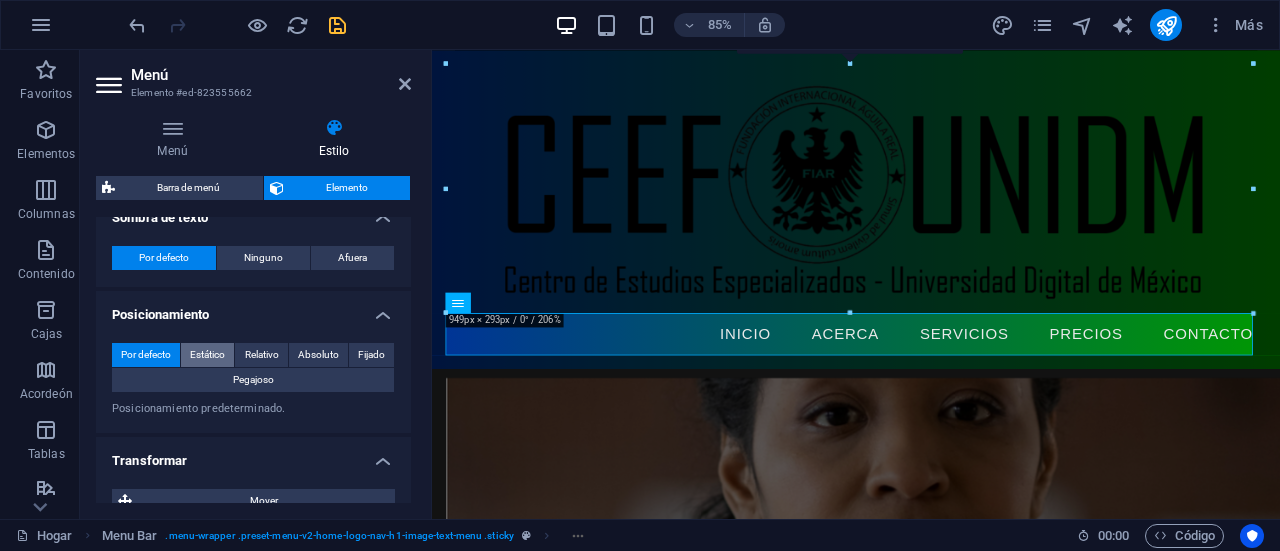 click on "Estático" at bounding box center [207, 354] 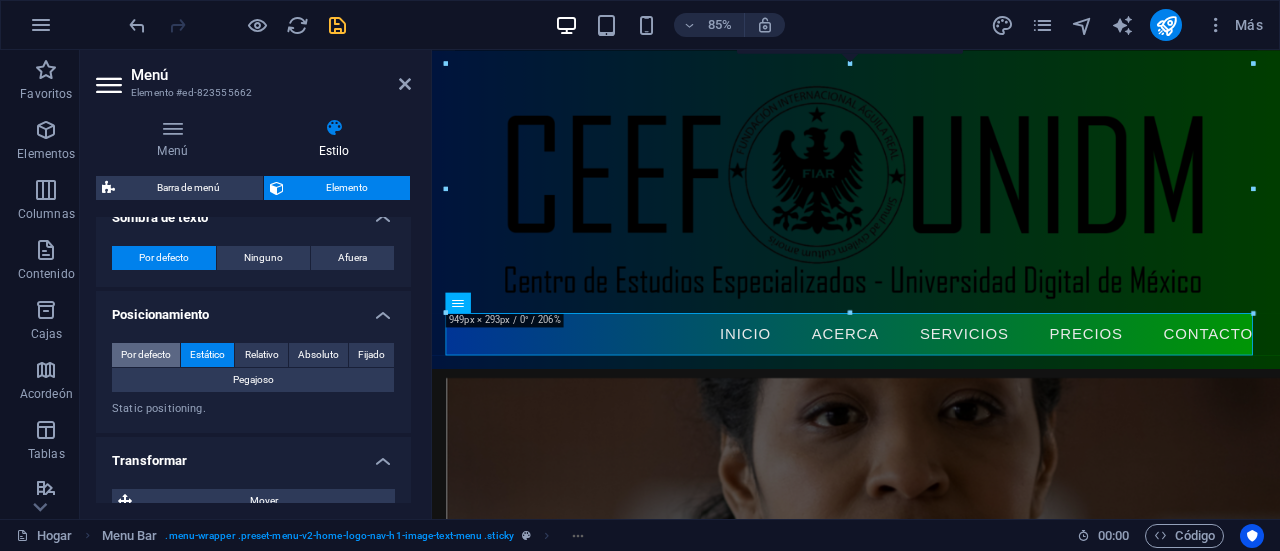 click on "Por defecto" at bounding box center [146, 354] 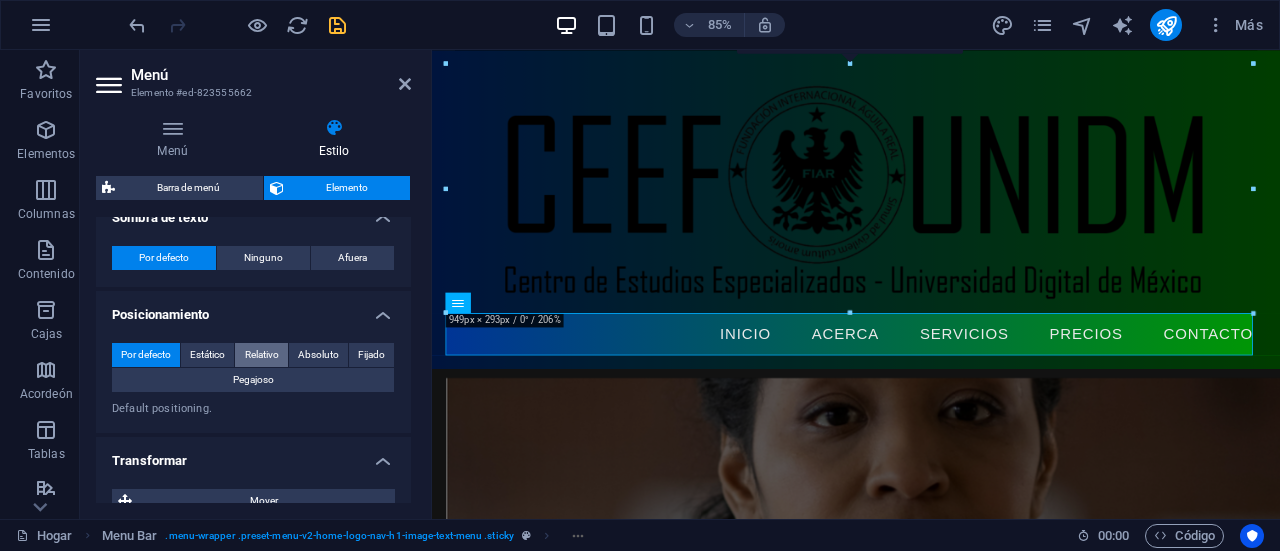 click on "Relativo" at bounding box center (262, 354) 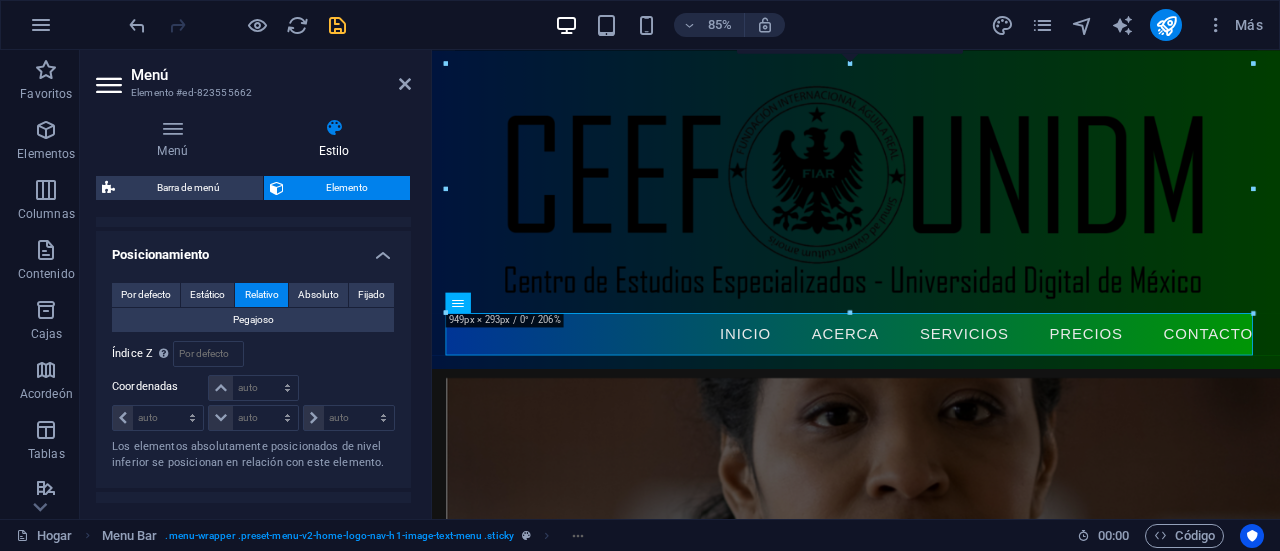 scroll, scrollTop: 750, scrollLeft: 0, axis: vertical 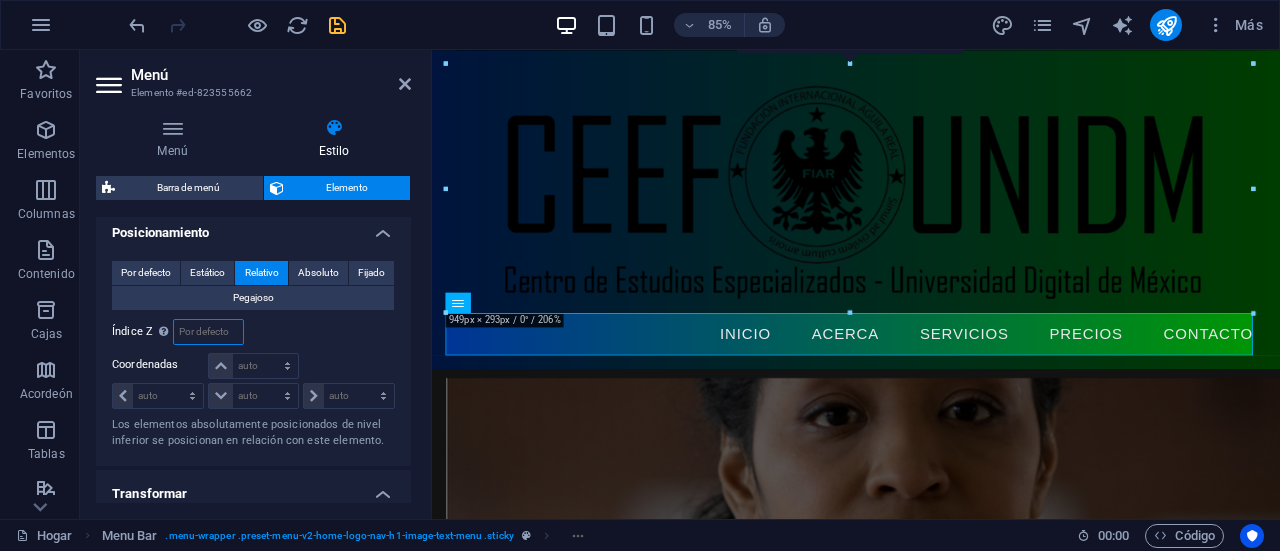 click at bounding box center [208, 332] 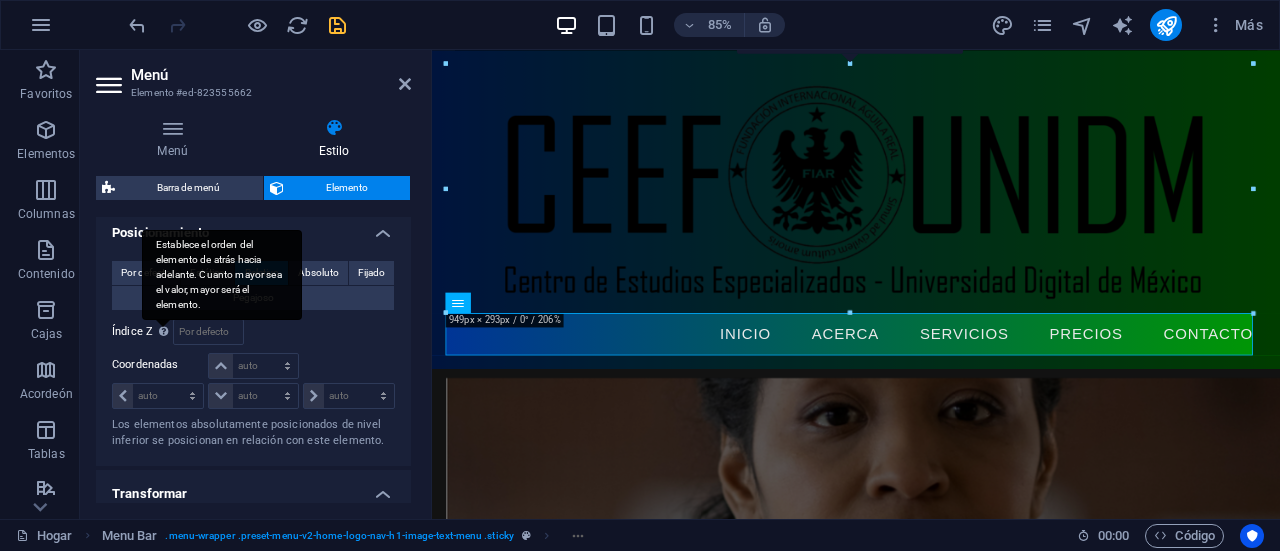 click on "Establece el orden del elemento de atrás hacia adelante. Cuanto mayor sea el valor, mayor será el elemento." at bounding box center (163, 332) 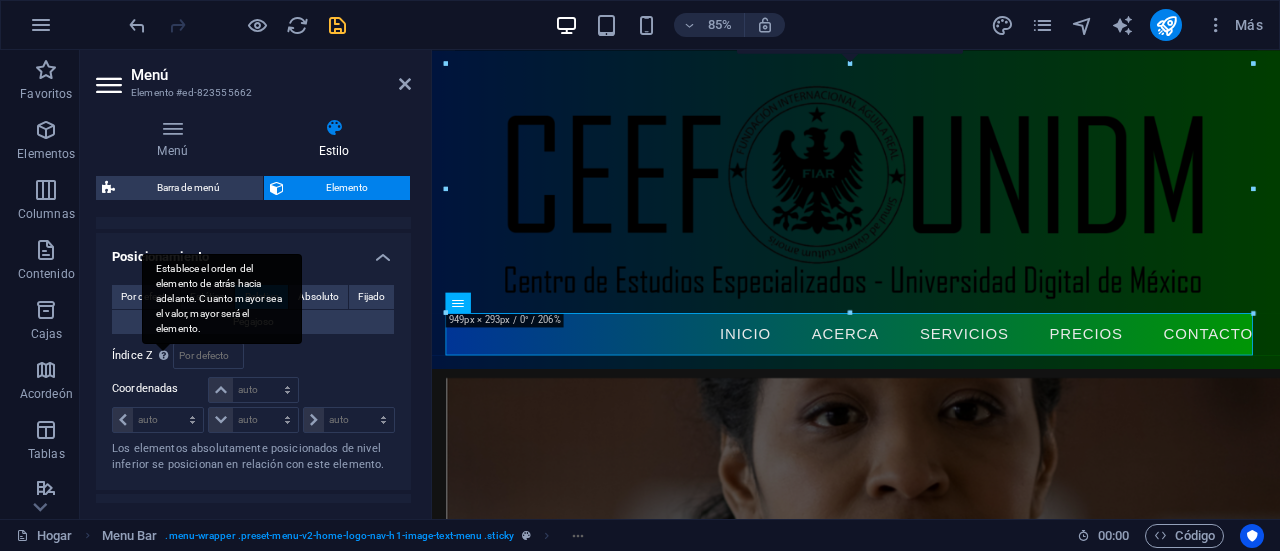 scroll, scrollTop: 717, scrollLeft: 0, axis: vertical 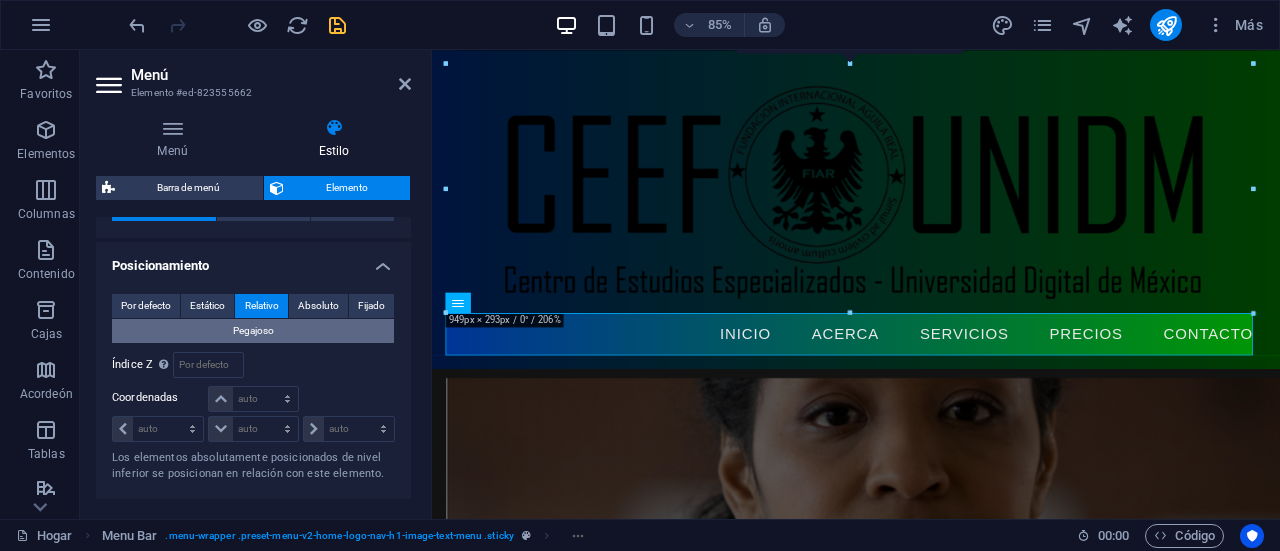 click on "Pegajoso" at bounding box center (253, 331) 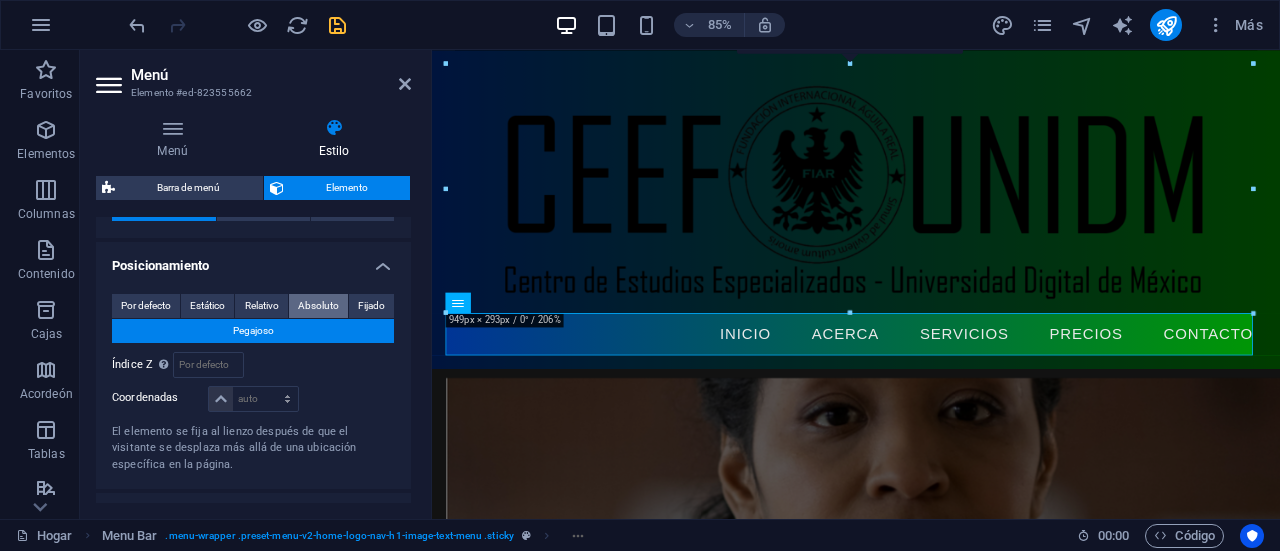 click on "Absoluto" at bounding box center [318, 305] 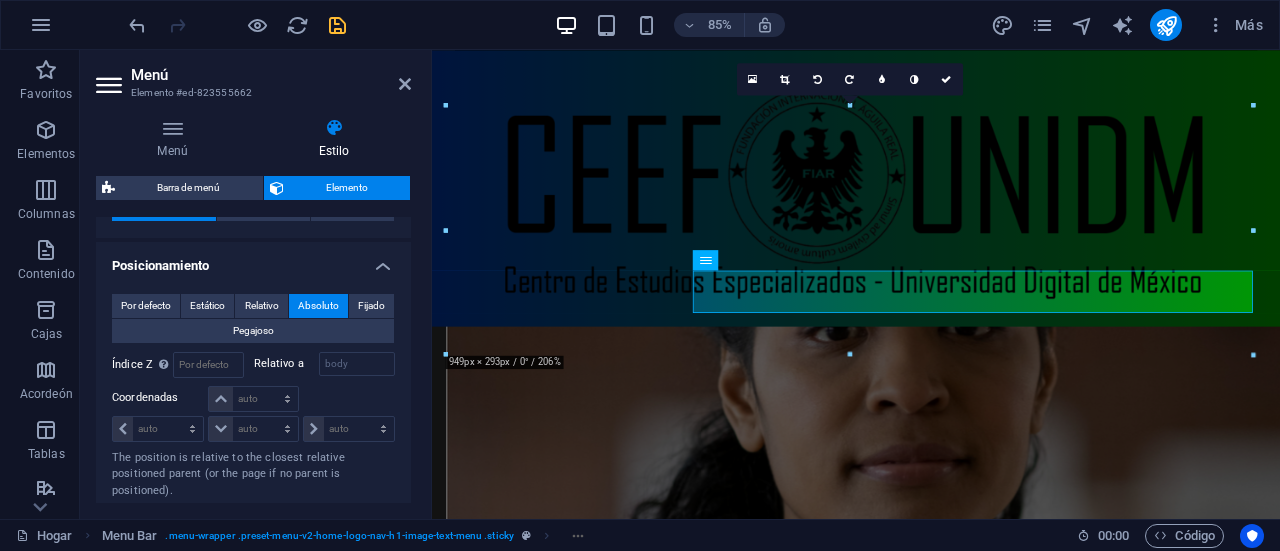 scroll, scrollTop: 1291, scrollLeft: 0, axis: vertical 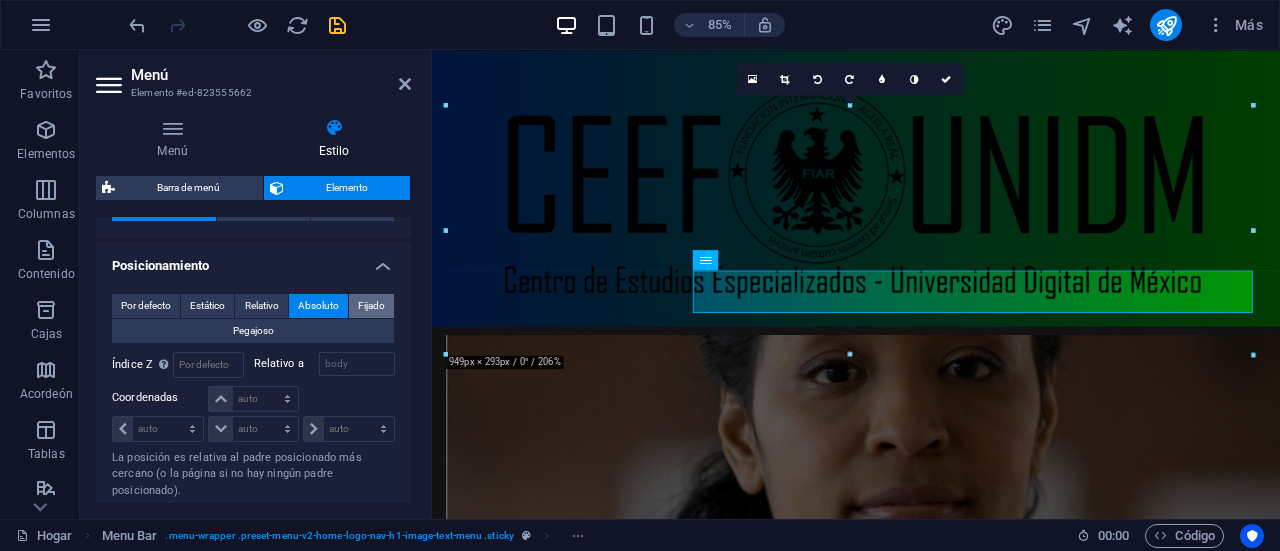 click on "Fijado" at bounding box center (371, 306) 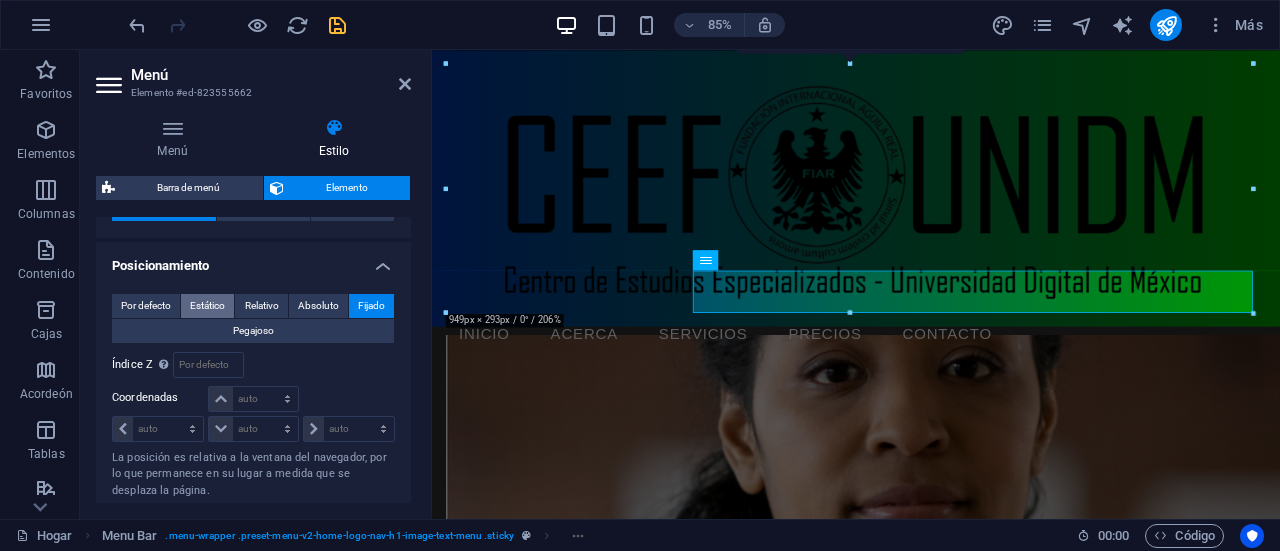 click on "Estático" at bounding box center (207, 305) 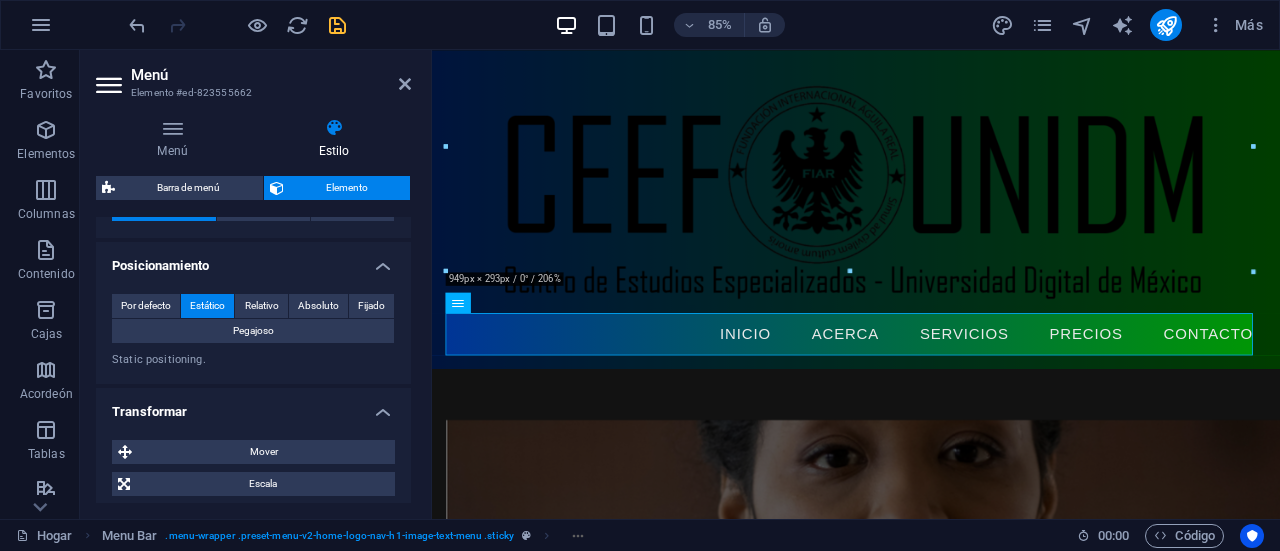 scroll, scrollTop: 1340, scrollLeft: 0, axis: vertical 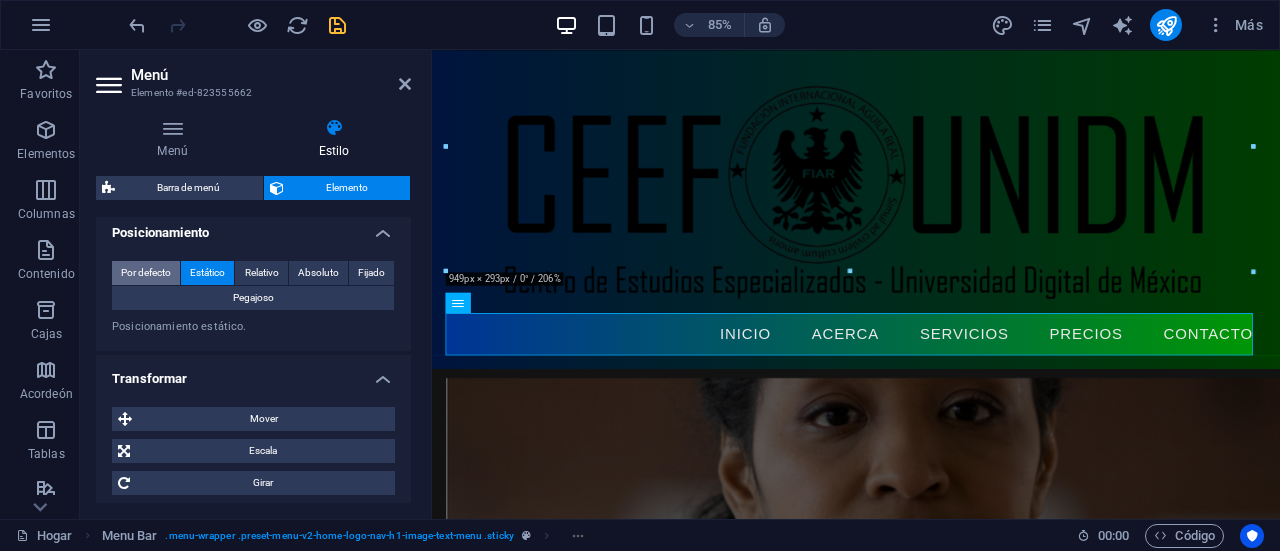 click on "Por defecto" at bounding box center [146, 272] 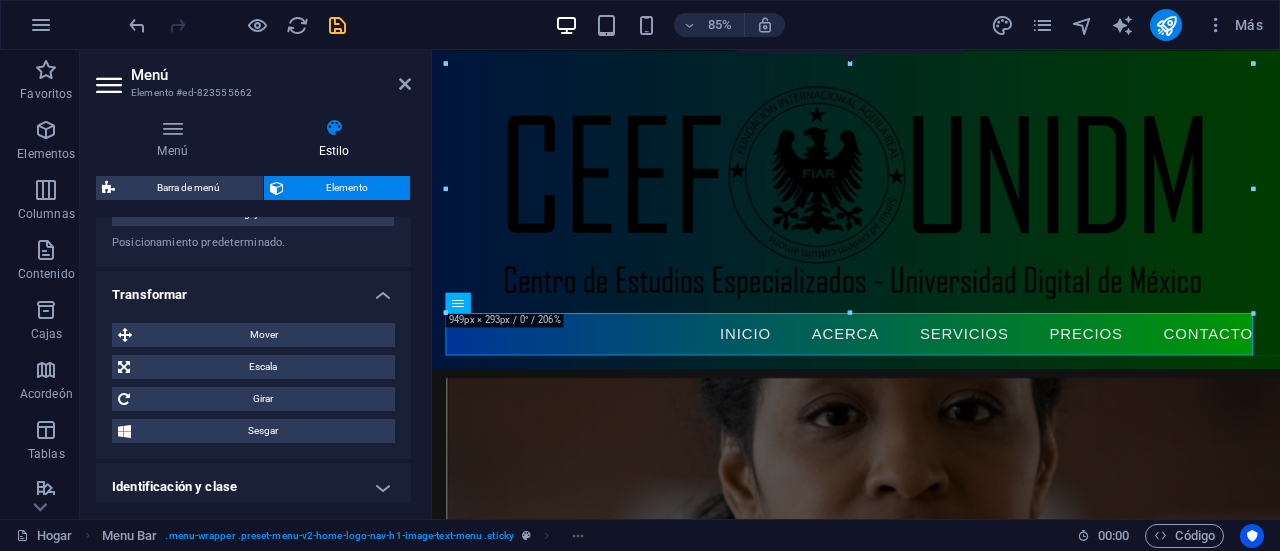 scroll, scrollTop: 836, scrollLeft: 0, axis: vertical 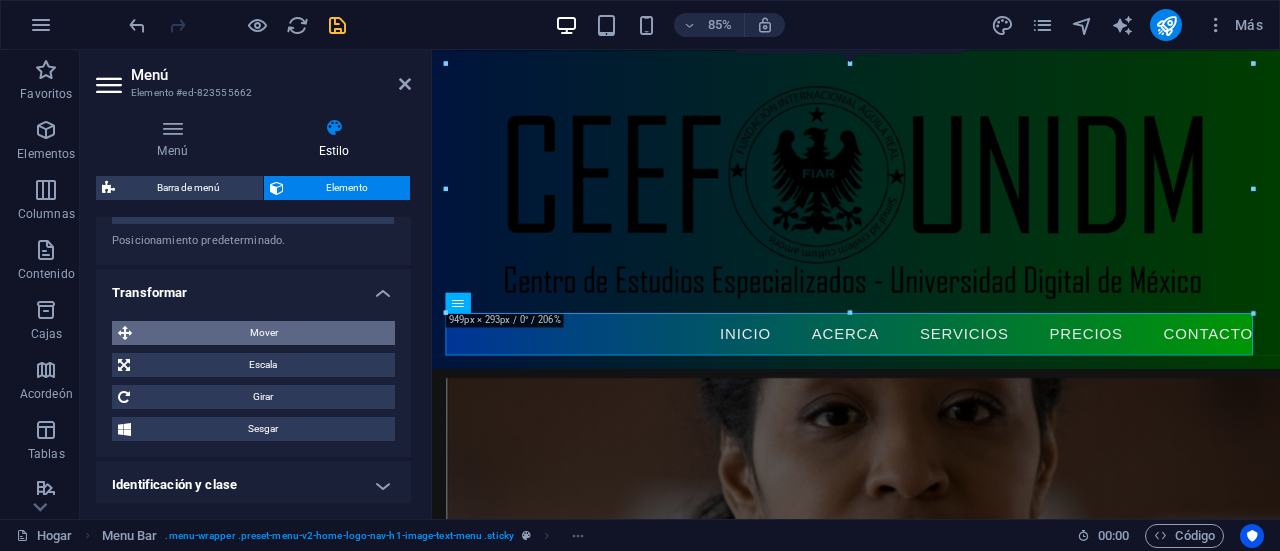 click on "Mover" at bounding box center (253, 333) 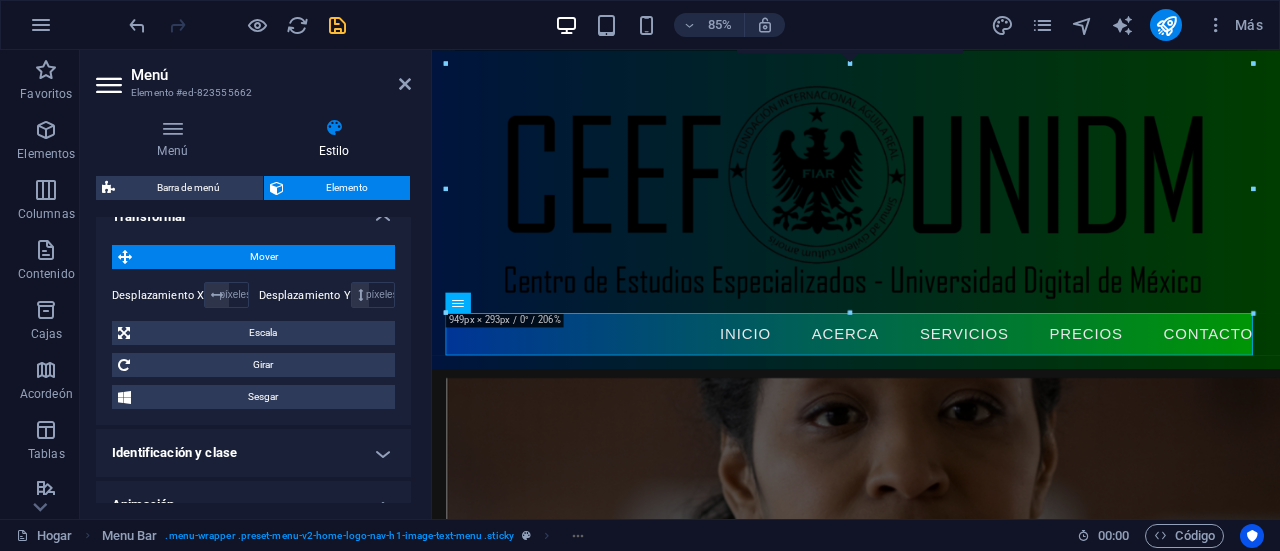 scroll, scrollTop: 917, scrollLeft: 0, axis: vertical 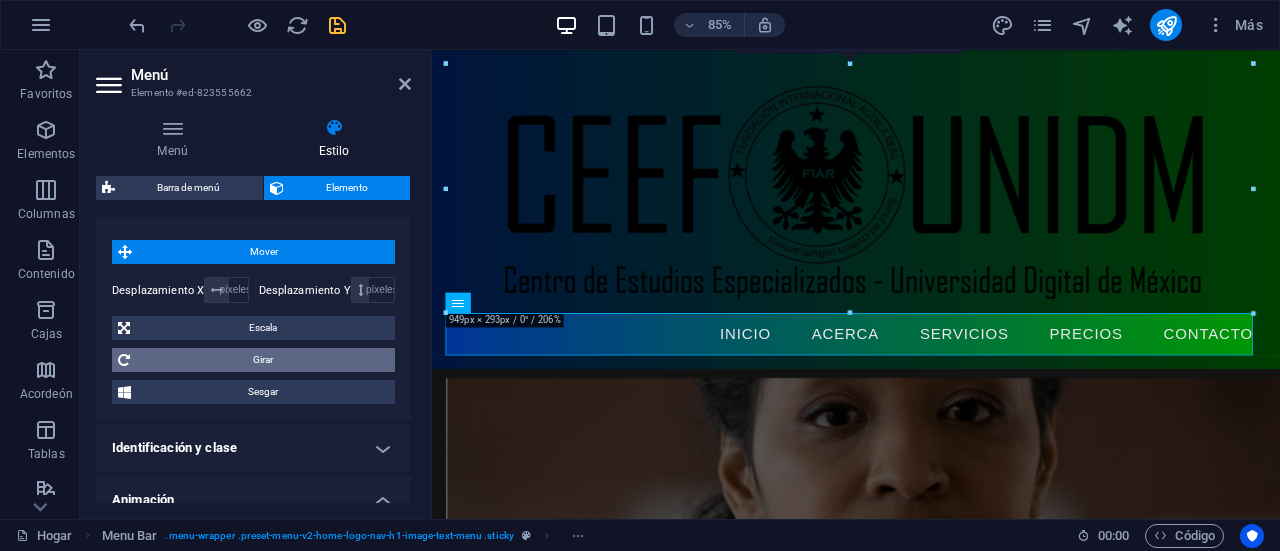 click on "Girar" at bounding box center (262, 360) 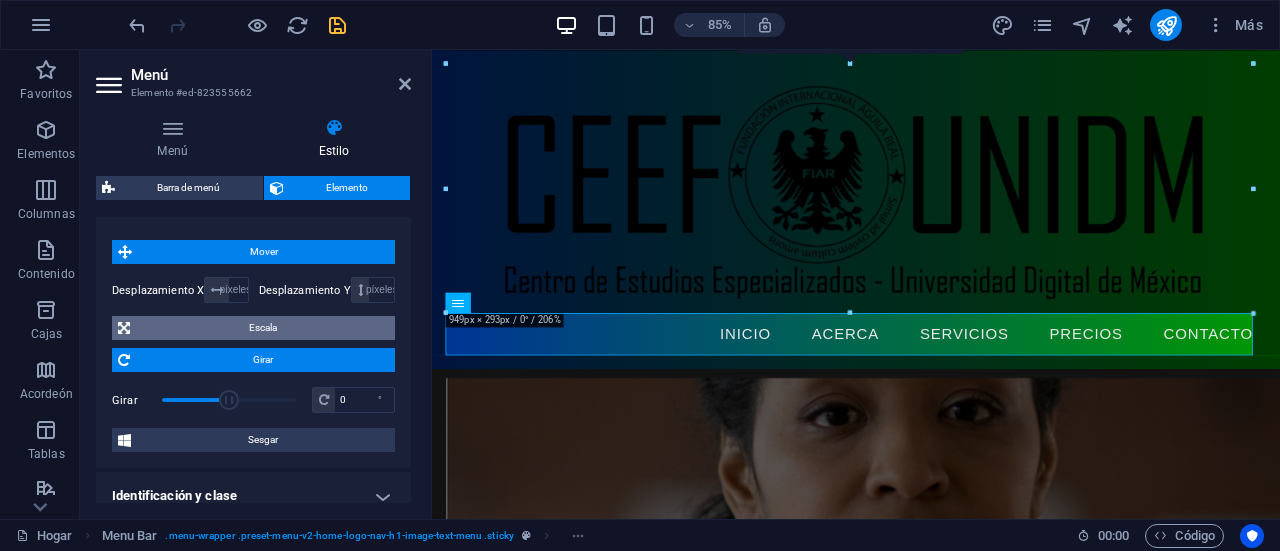click on "Escala" at bounding box center [262, 328] 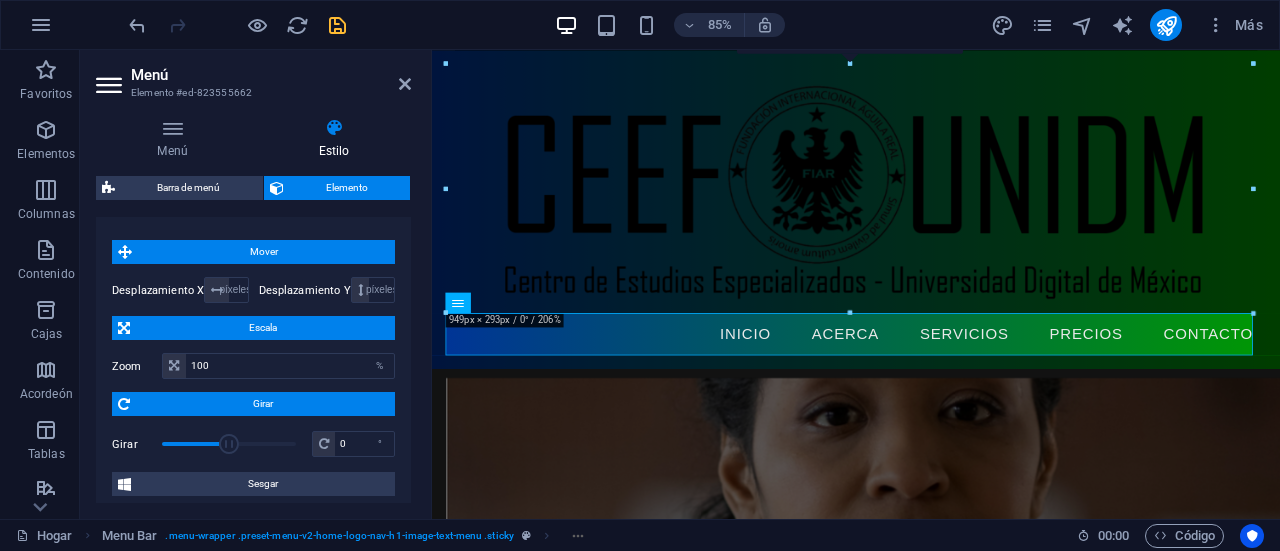 click on "Mover" at bounding box center (263, 252) 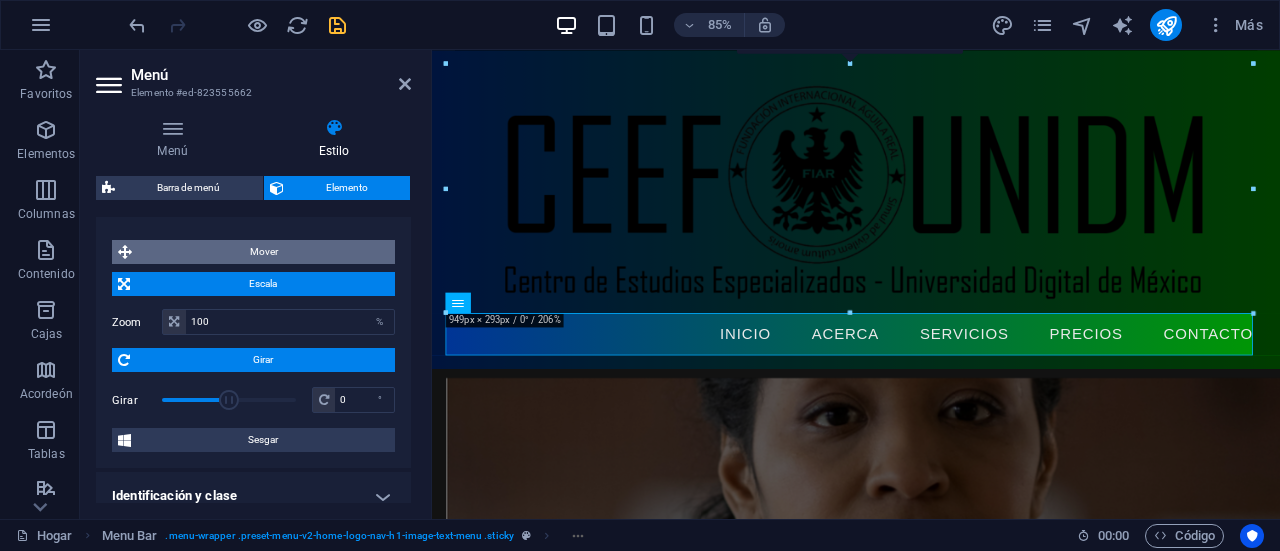 scroll, scrollTop: 929, scrollLeft: 0, axis: vertical 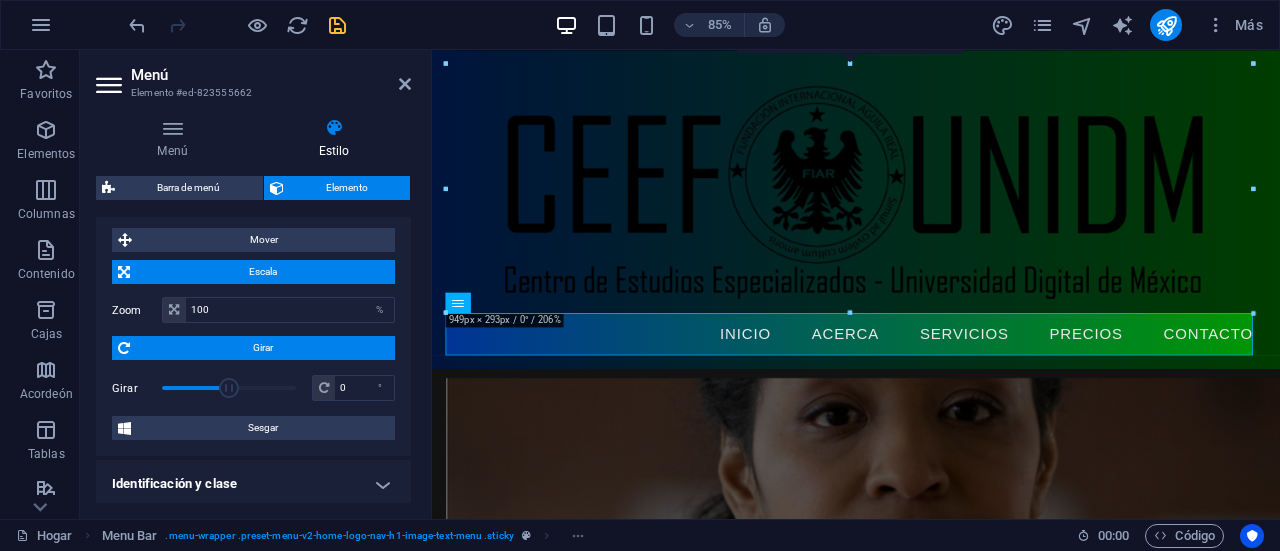 click on "Escala" at bounding box center (262, 272) 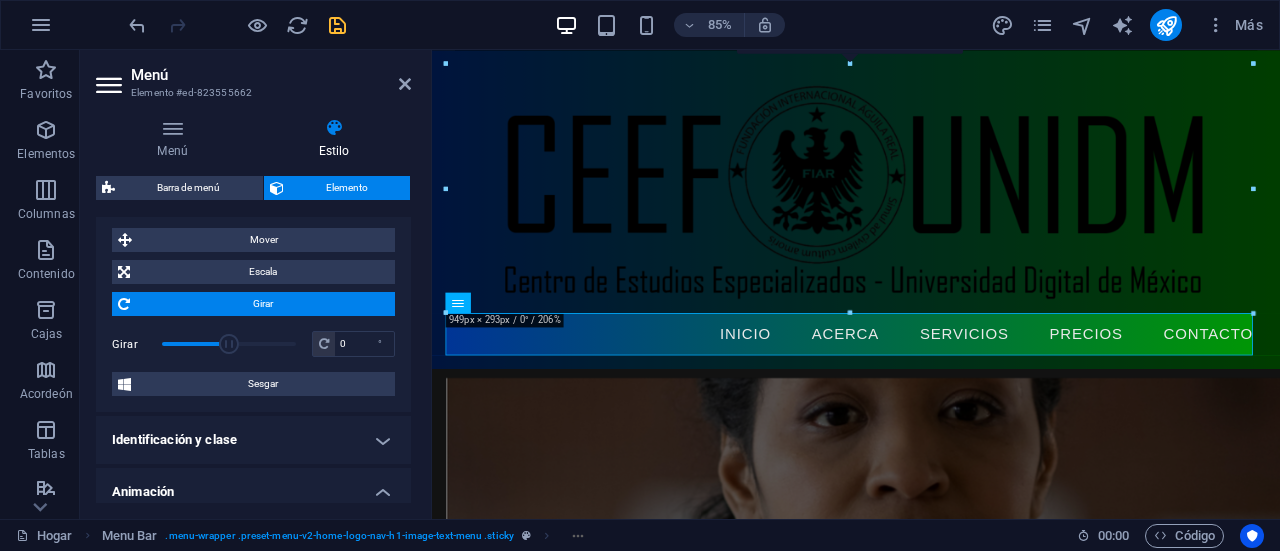 click on "Girar" at bounding box center (262, 304) 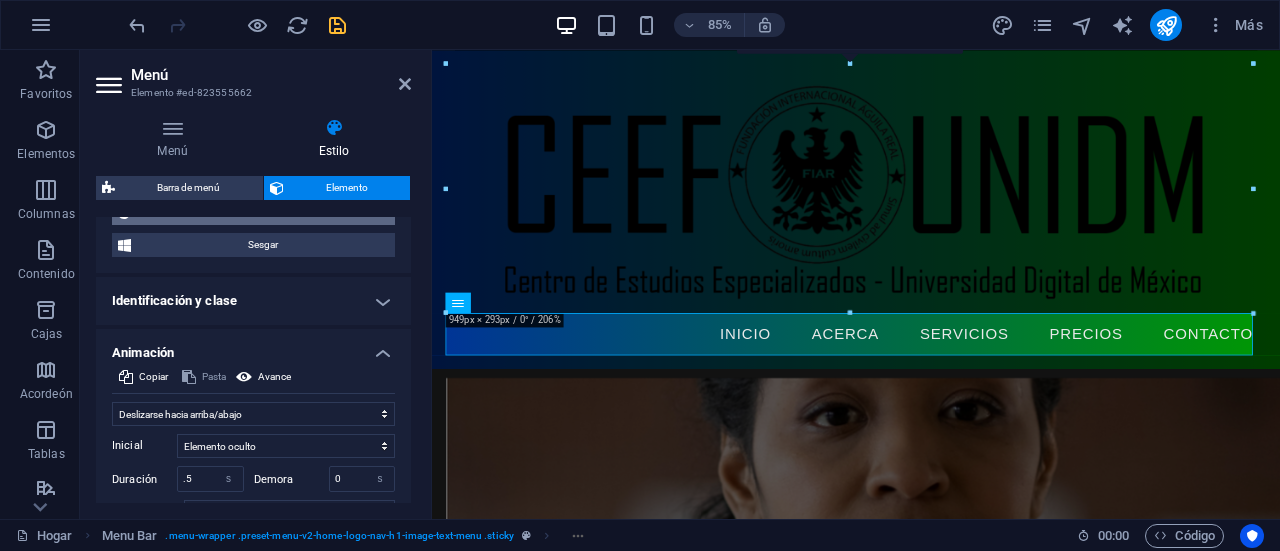 scroll, scrollTop: 1022, scrollLeft: 0, axis: vertical 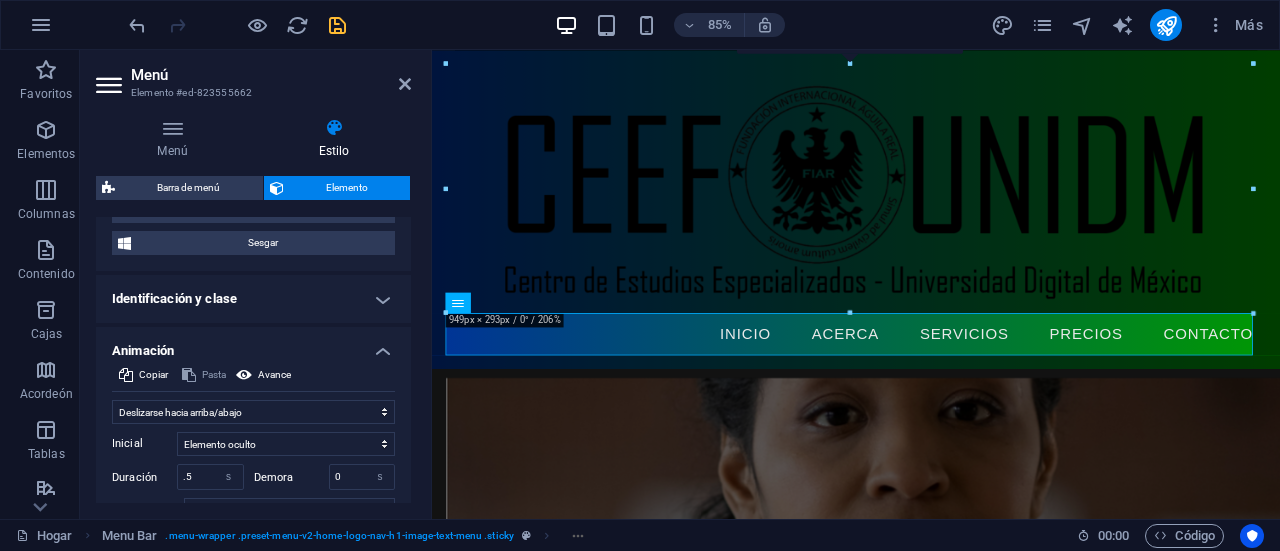 click on "Identificación y clase" at bounding box center [174, 298] 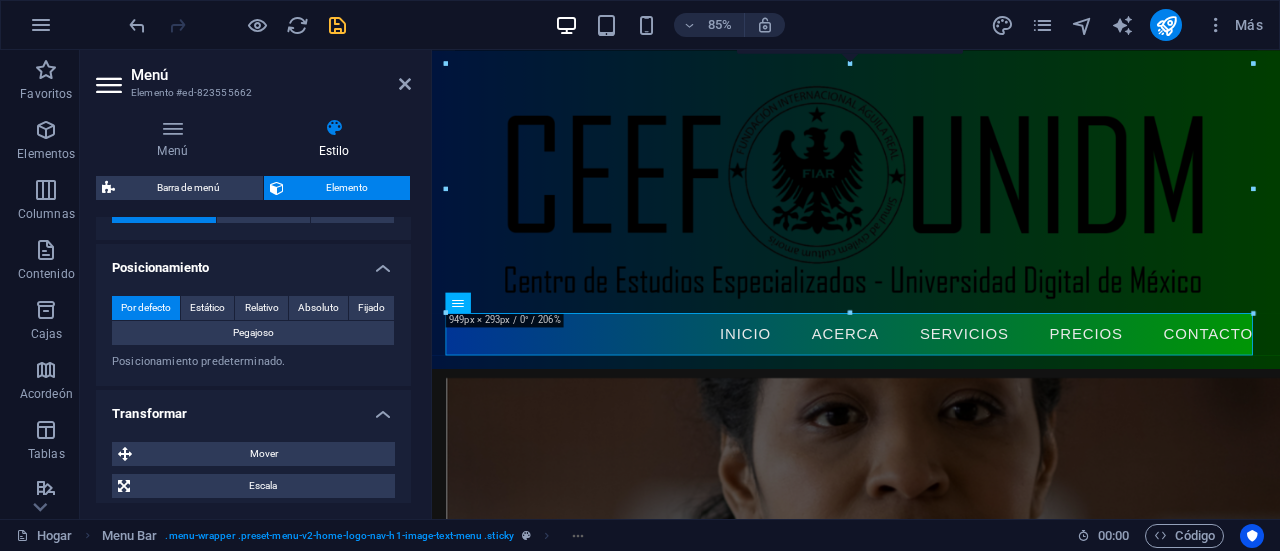 scroll, scrollTop: 711, scrollLeft: 0, axis: vertical 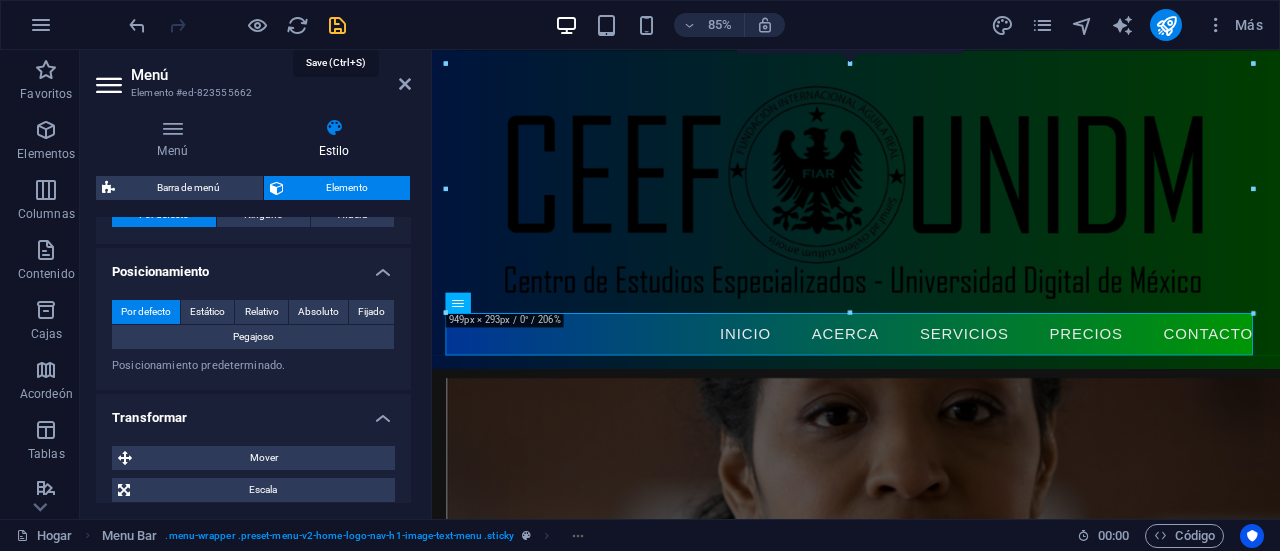 click at bounding box center [337, 25] 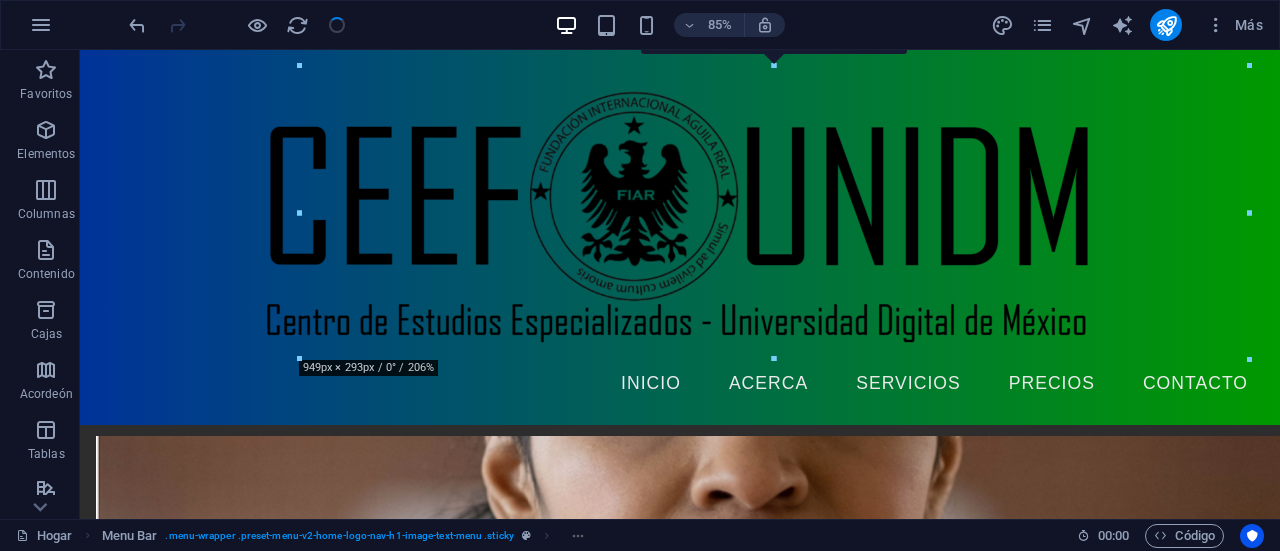 select on "rem" 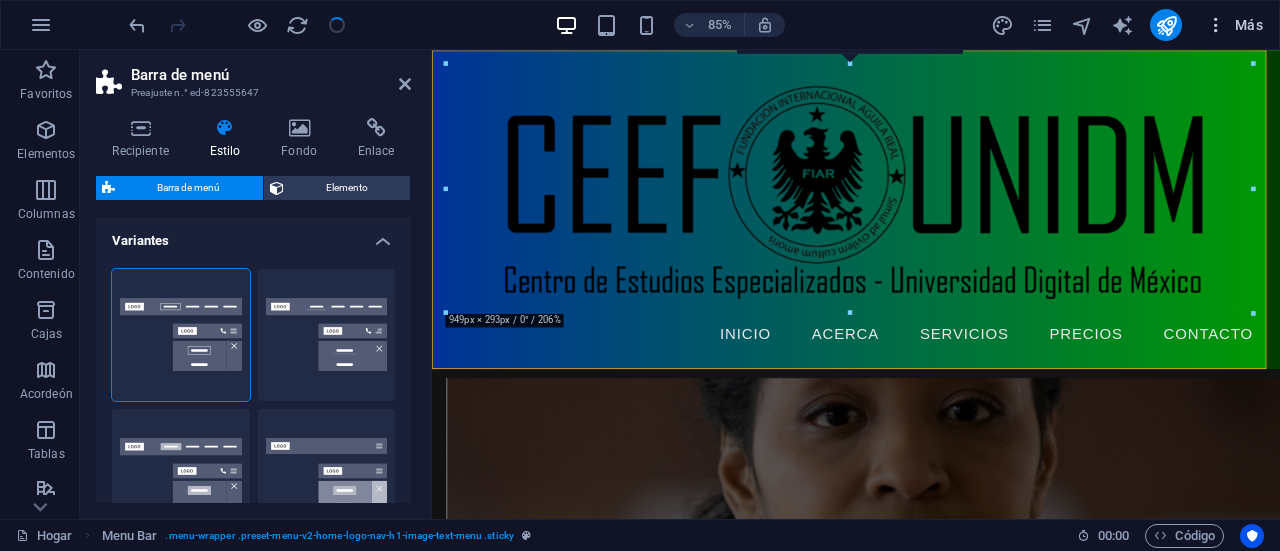 click at bounding box center [1216, 25] 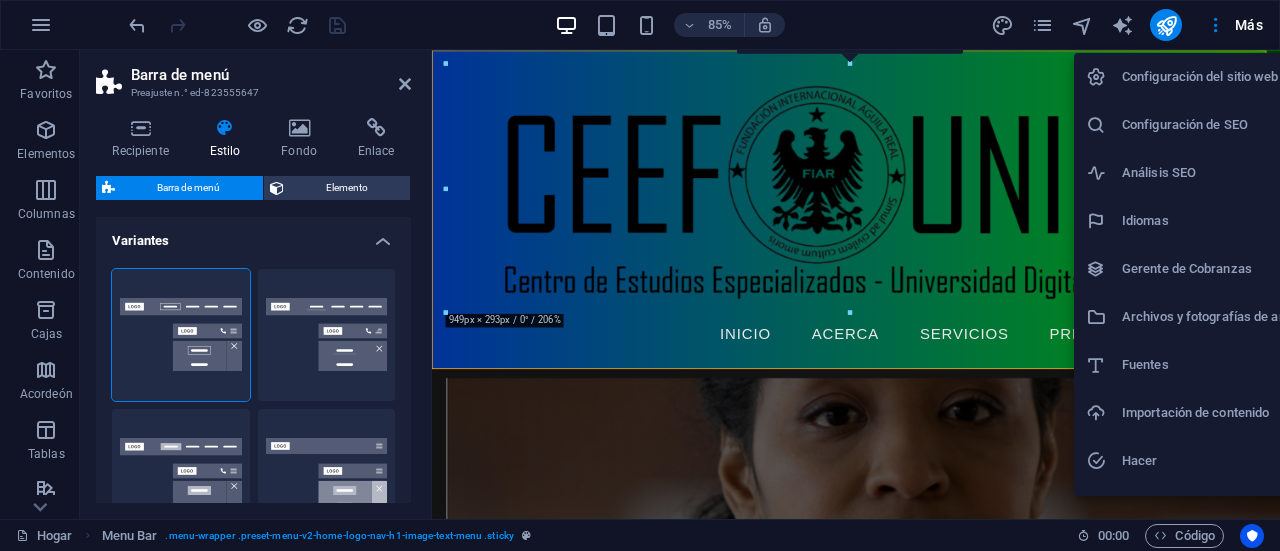 click on "Hacer" at bounding box center [1139, 460] 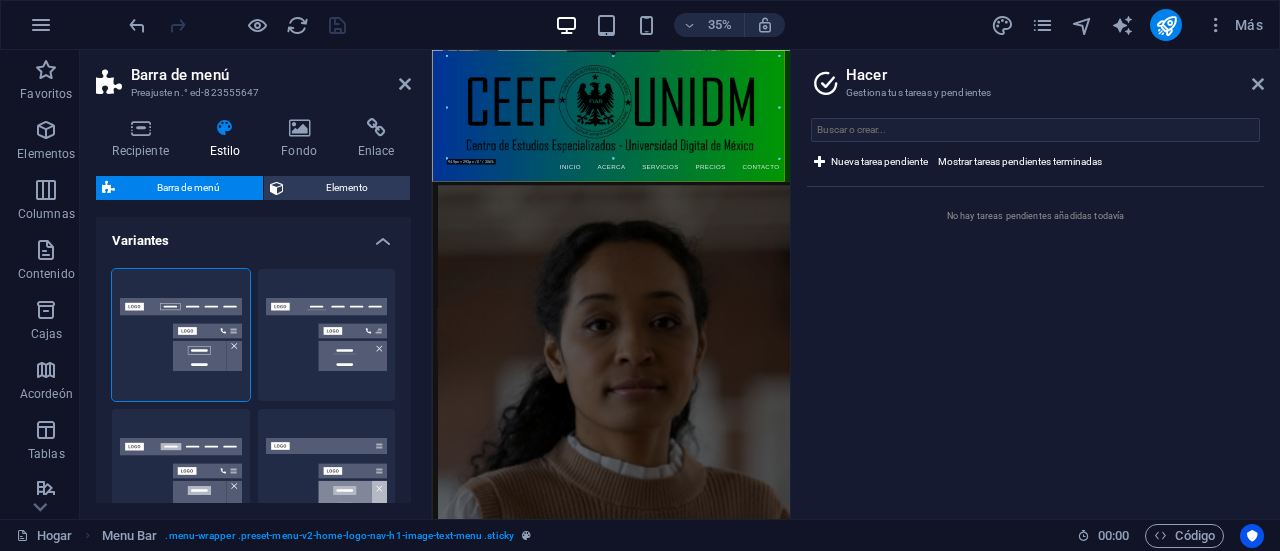 click on "Hacer Gestiona tus tareas y pendientes" at bounding box center (1037, 76) 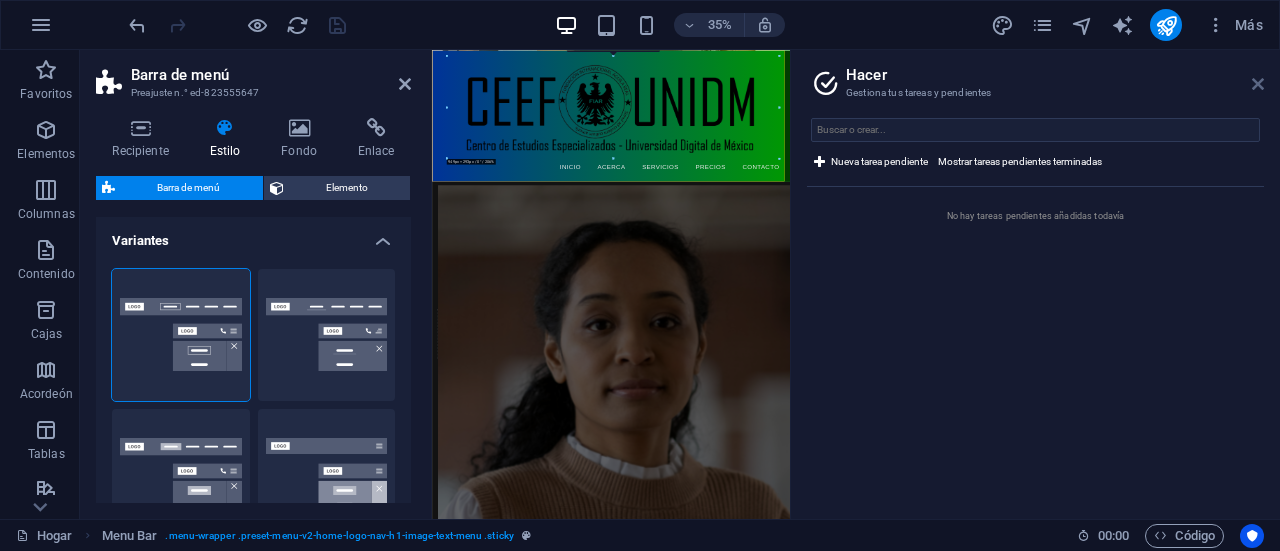 click at bounding box center [1258, 84] 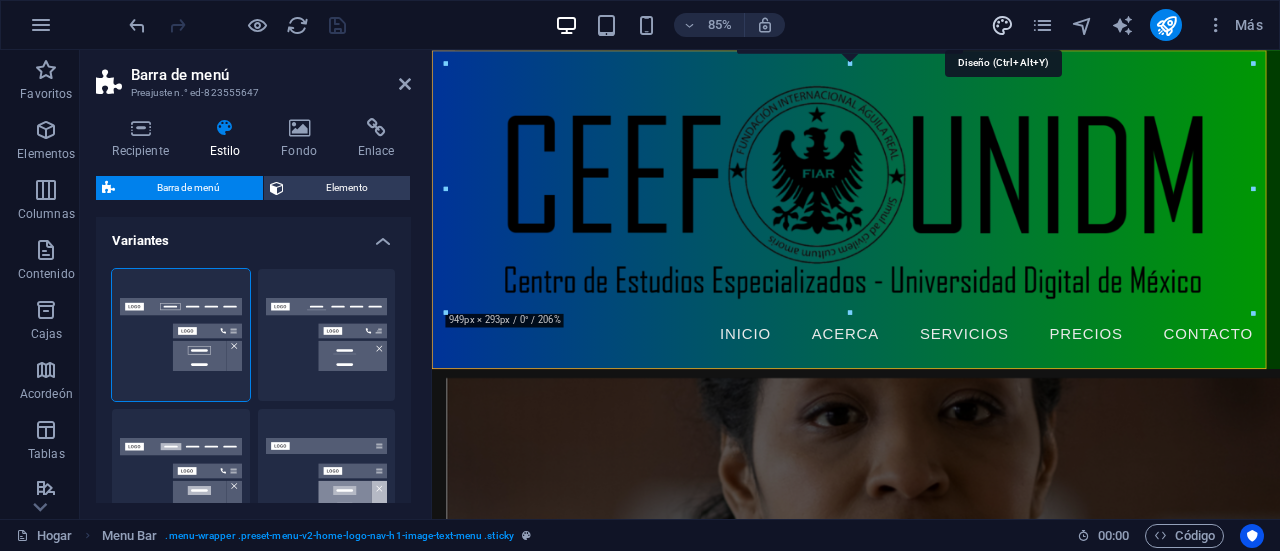click at bounding box center (1002, 25) 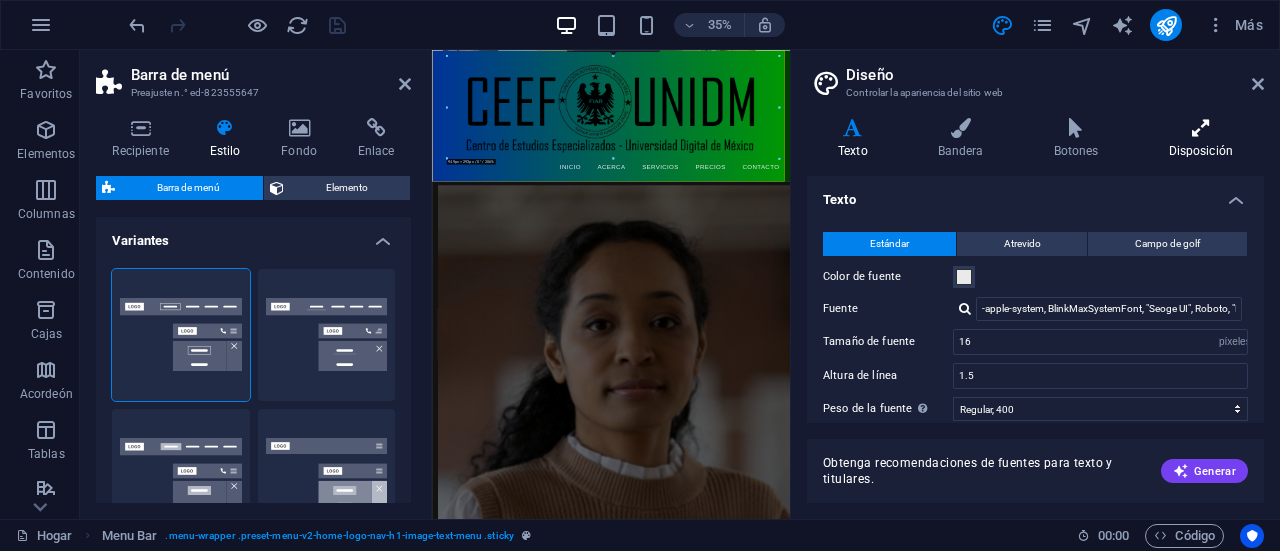 click at bounding box center [1201, 128] 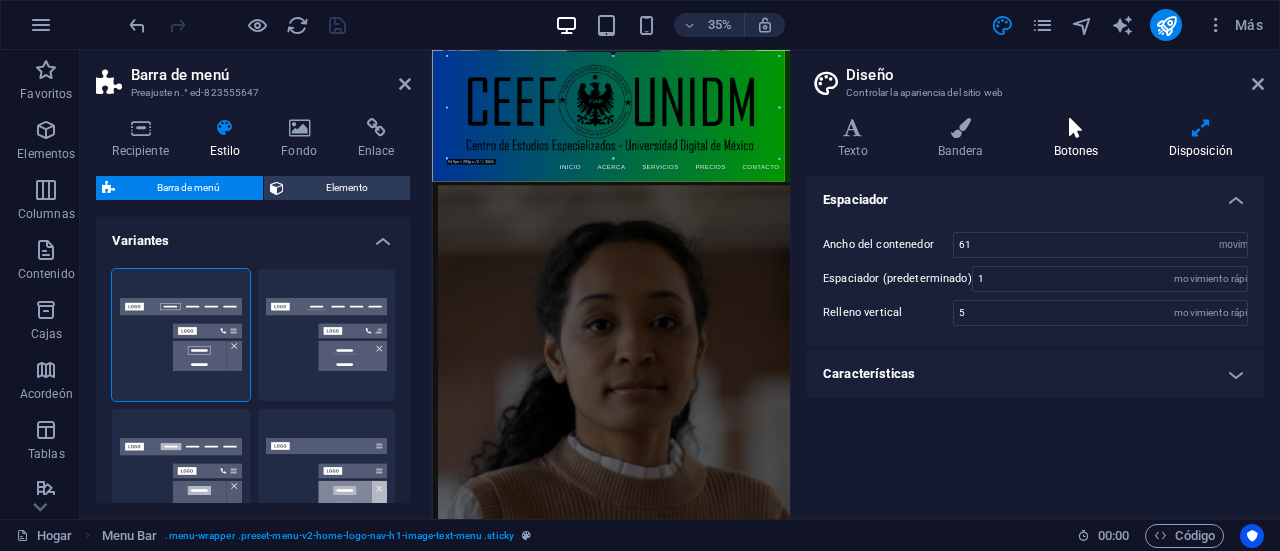click on "Botones" at bounding box center [1080, 139] 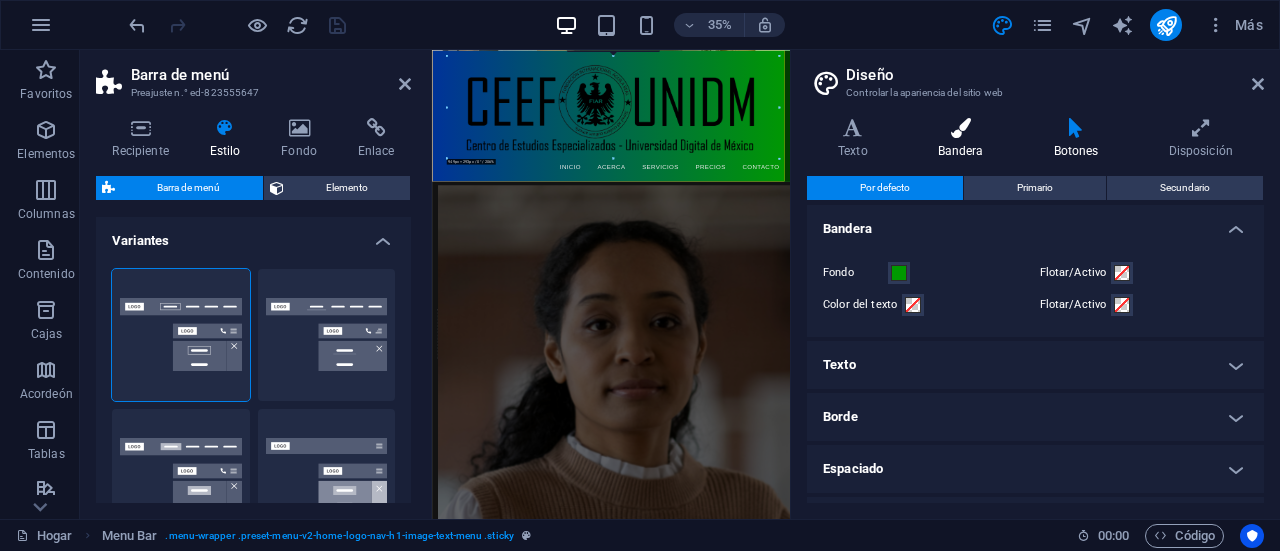 click on "Bandera" at bounding box center [961, 151] 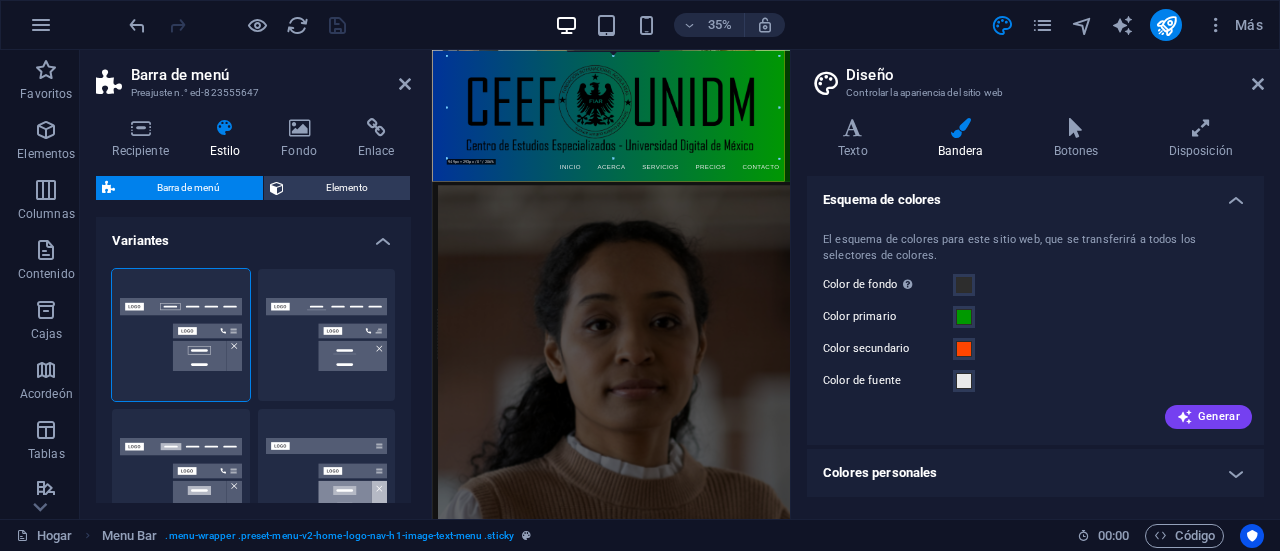 drag, startPoint x: 1074, startPoint y: 329, endPoint x: 1098, endPoint y: 298, distance: 39.20459 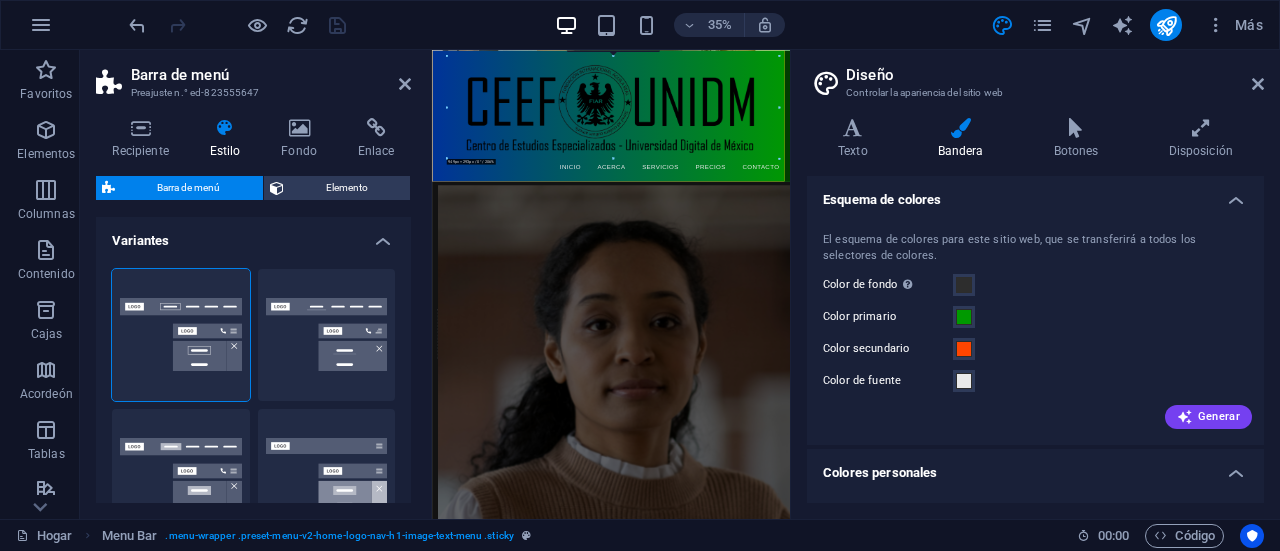 drag, startPoint x: 1258, startPoint y: 284, endPoint x: 1252, endPoint y: 324, distance: 40.4475 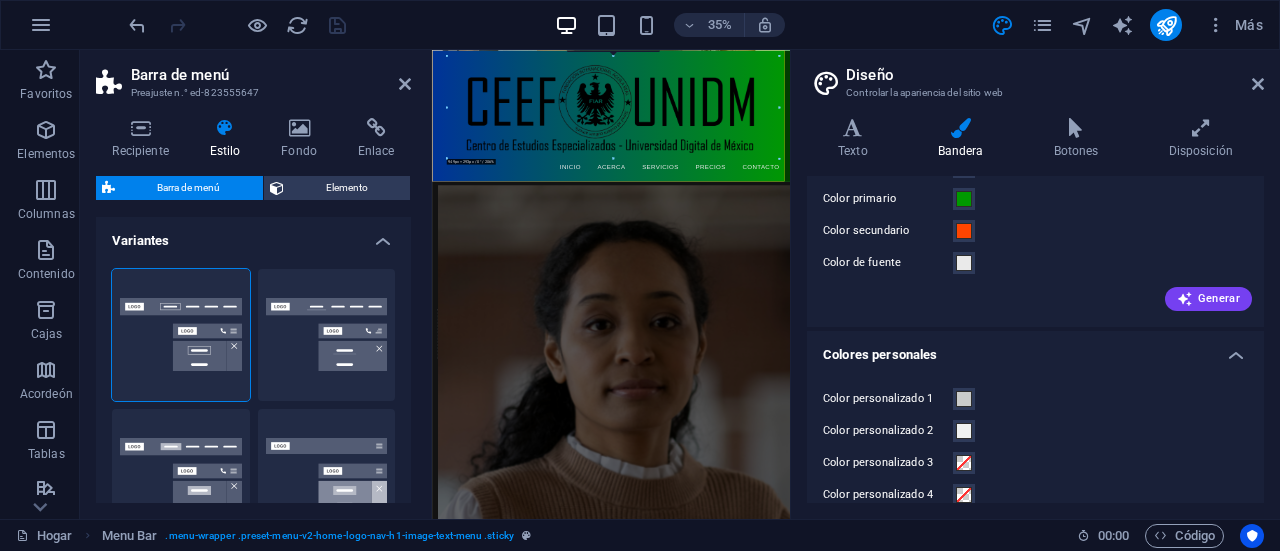 scroll, scrollTop: 173, scrollLeft: 0, axis: vertical 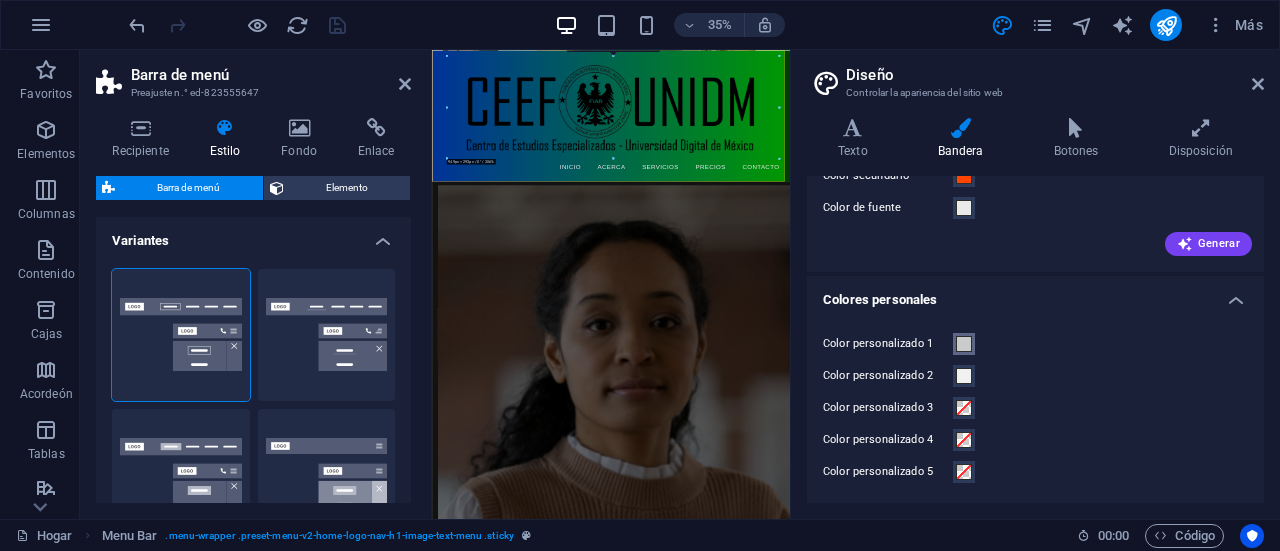 click at bounding box center (964, 344) 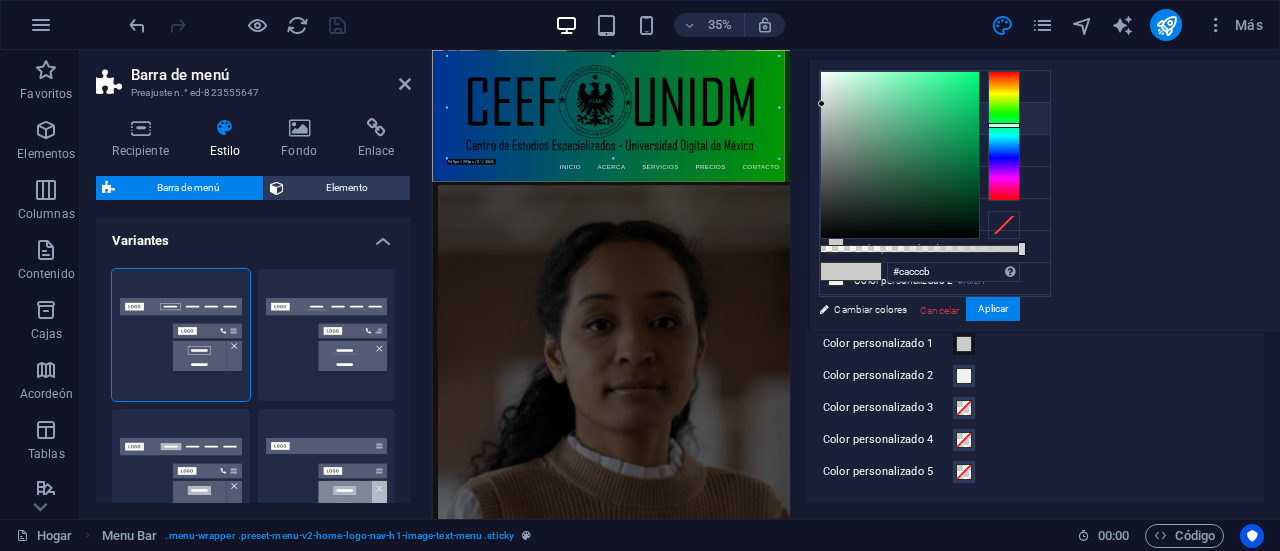 click on "Color primario" at bounding box center (886, 120) 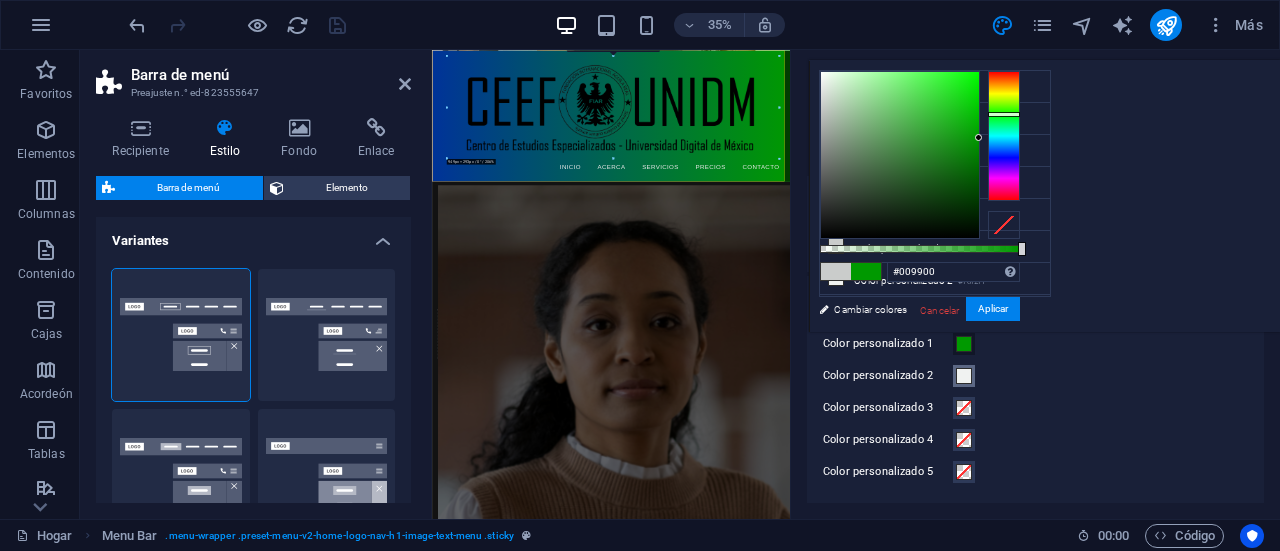 click at bounding box center (964, 376) 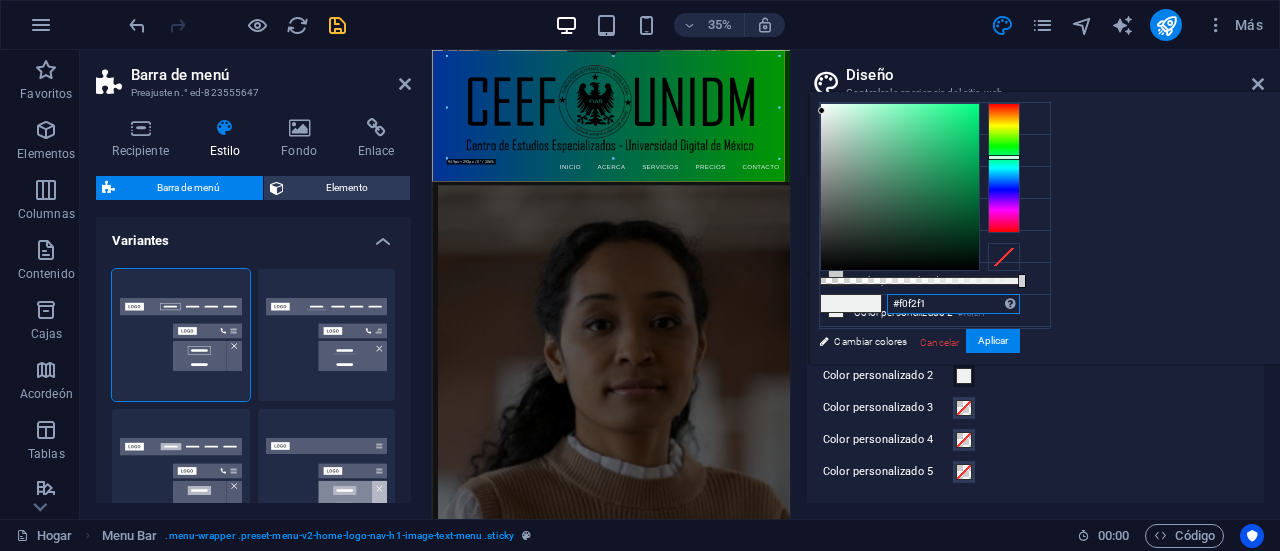 click on "#f0f2f1" at bounding box center [953, 304] 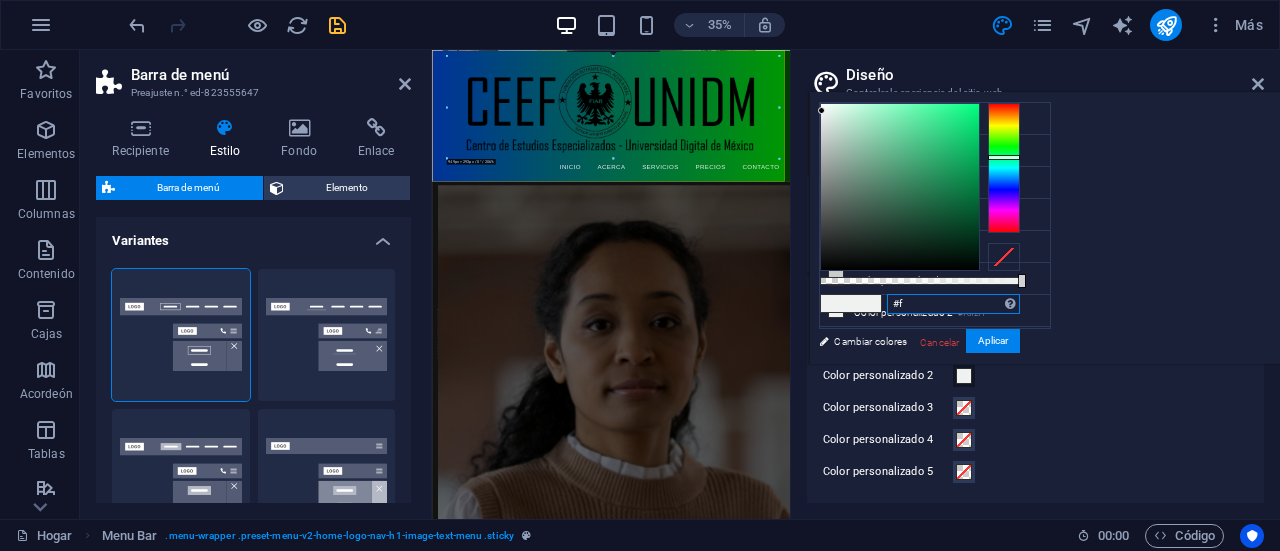 type on "#" 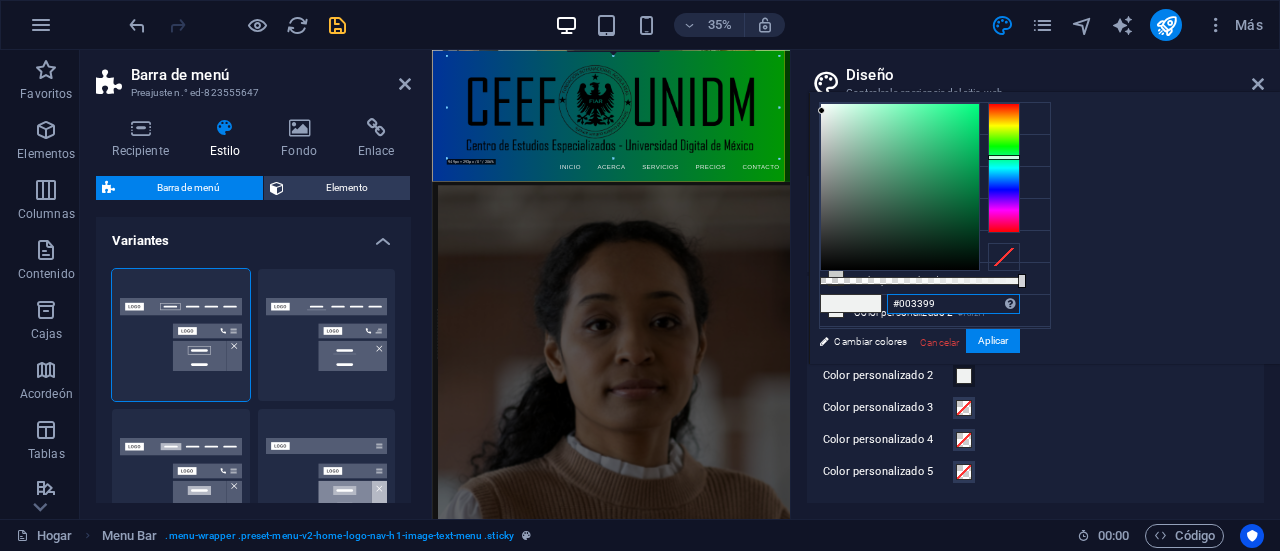 type on "#003399" 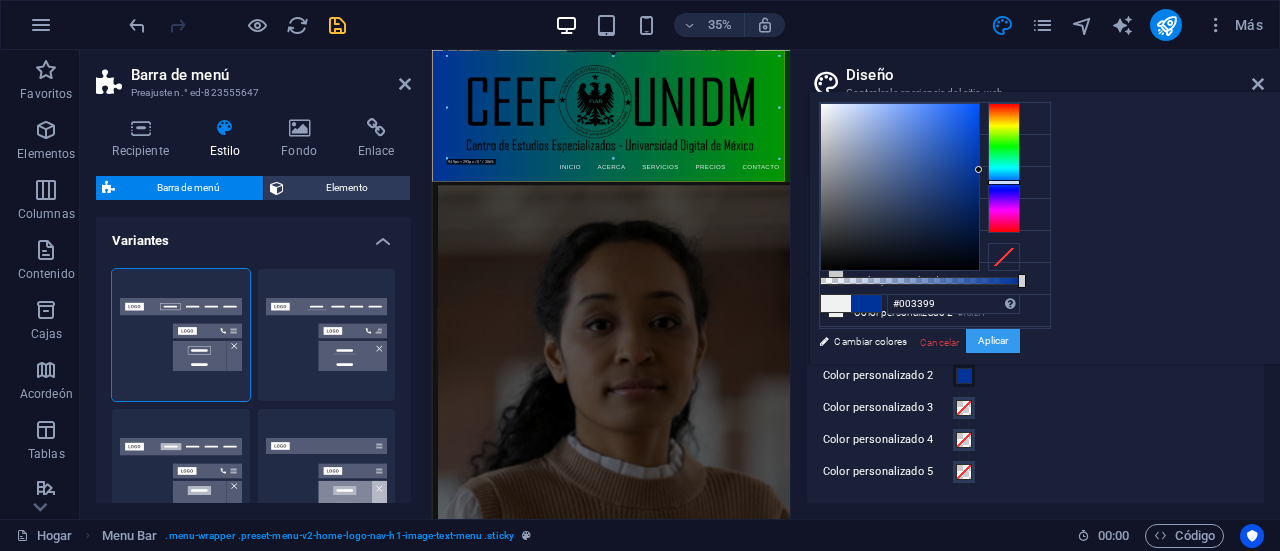 click on "Aplicar" at bounding box center (993, 341) 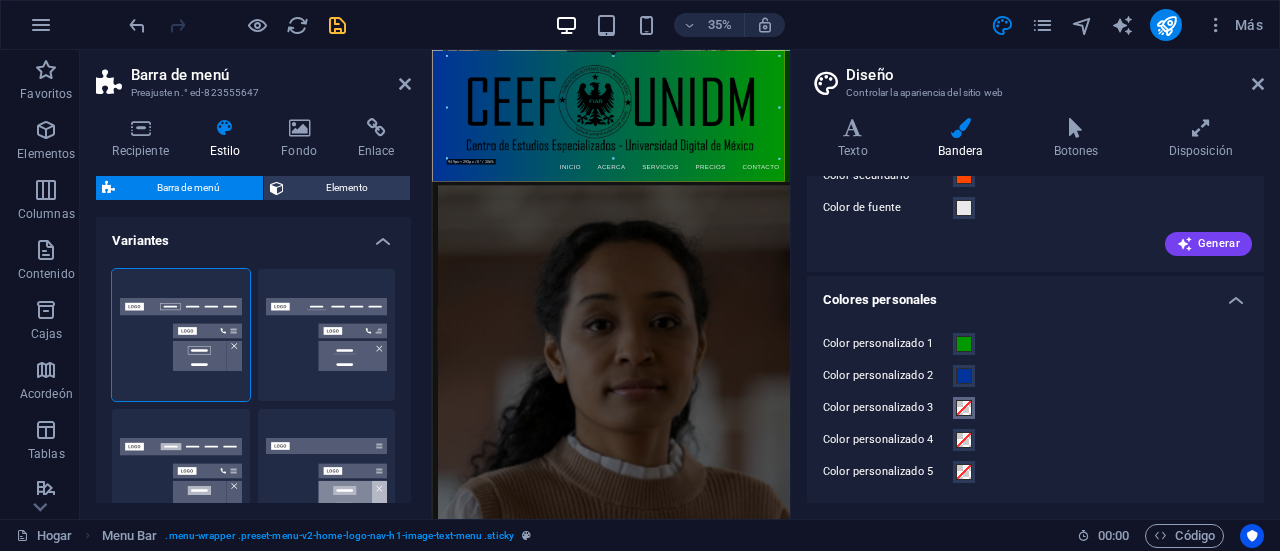 click on "Color personalizado 3" at bounding box center (964, 408) 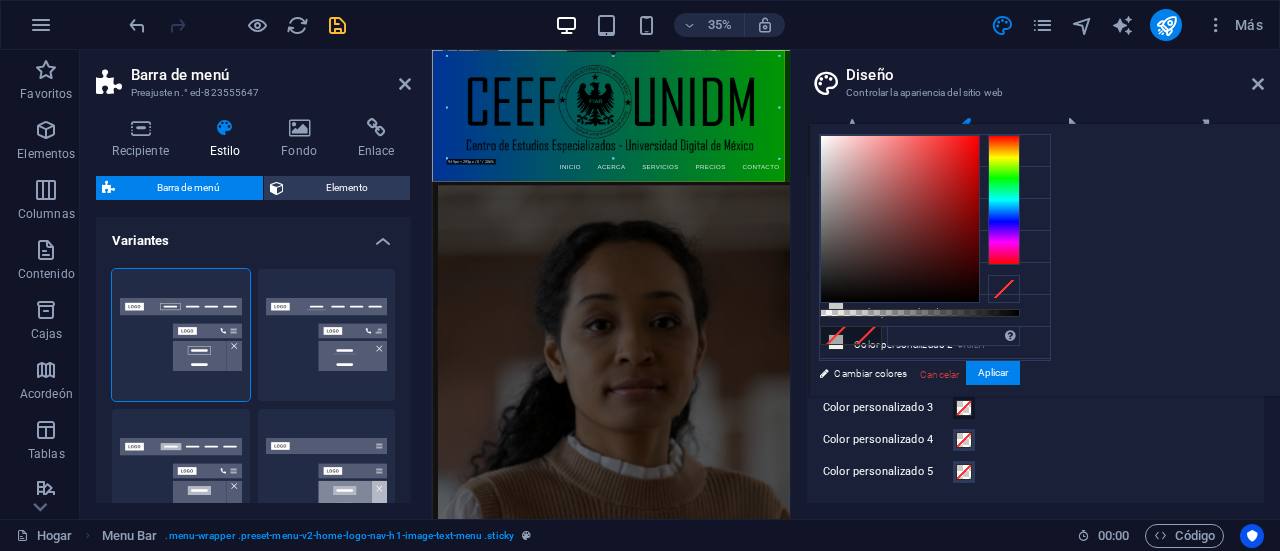 type 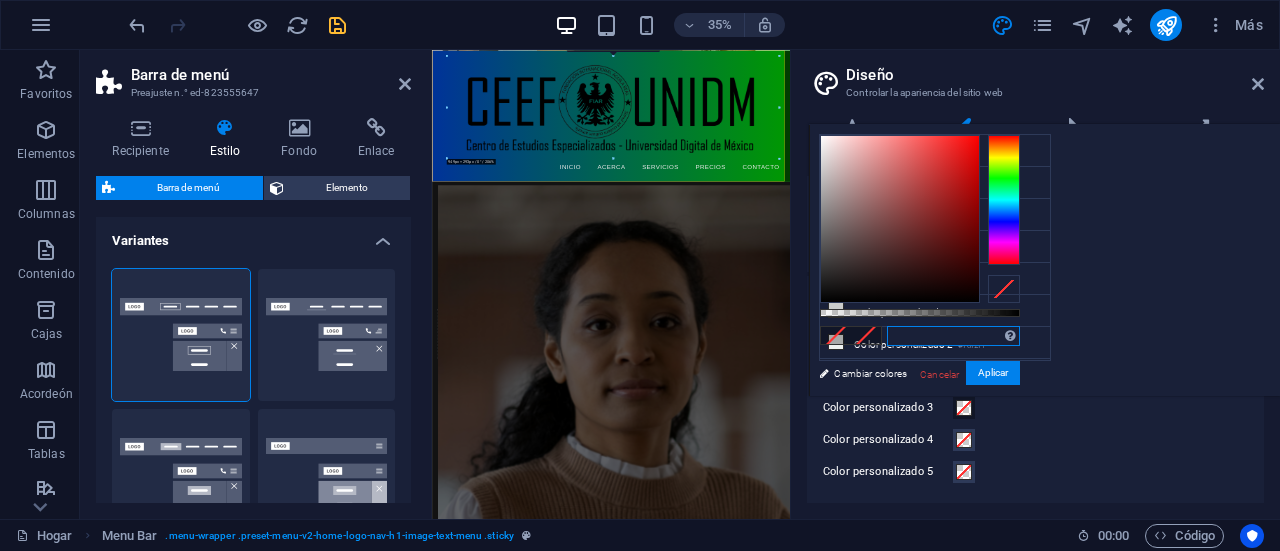 click at bounding box center [953, 336] 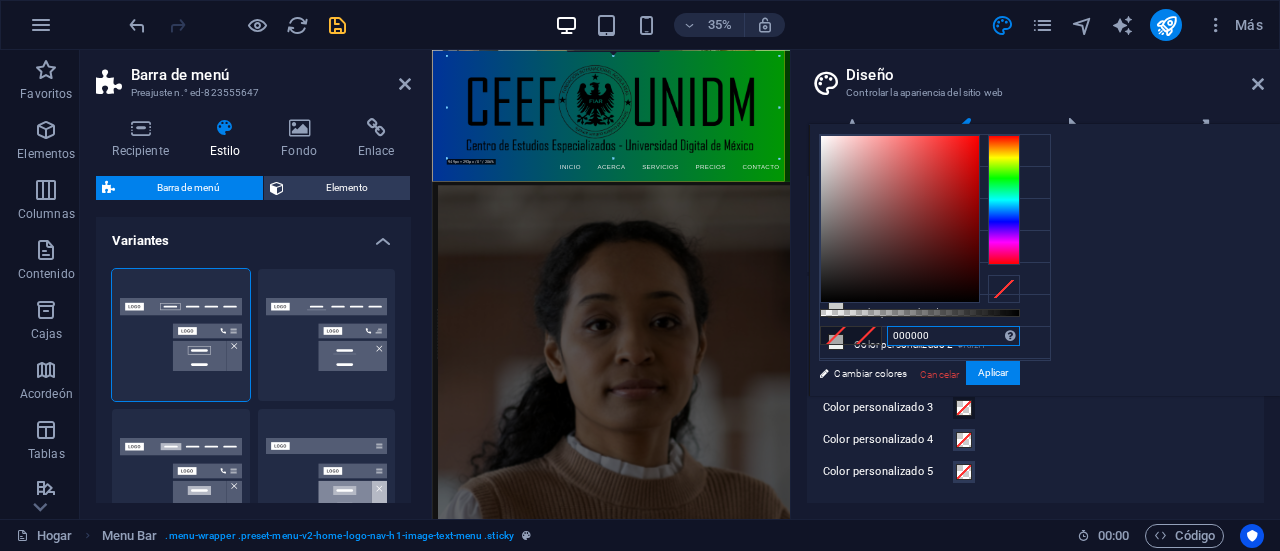 type on "#000000" 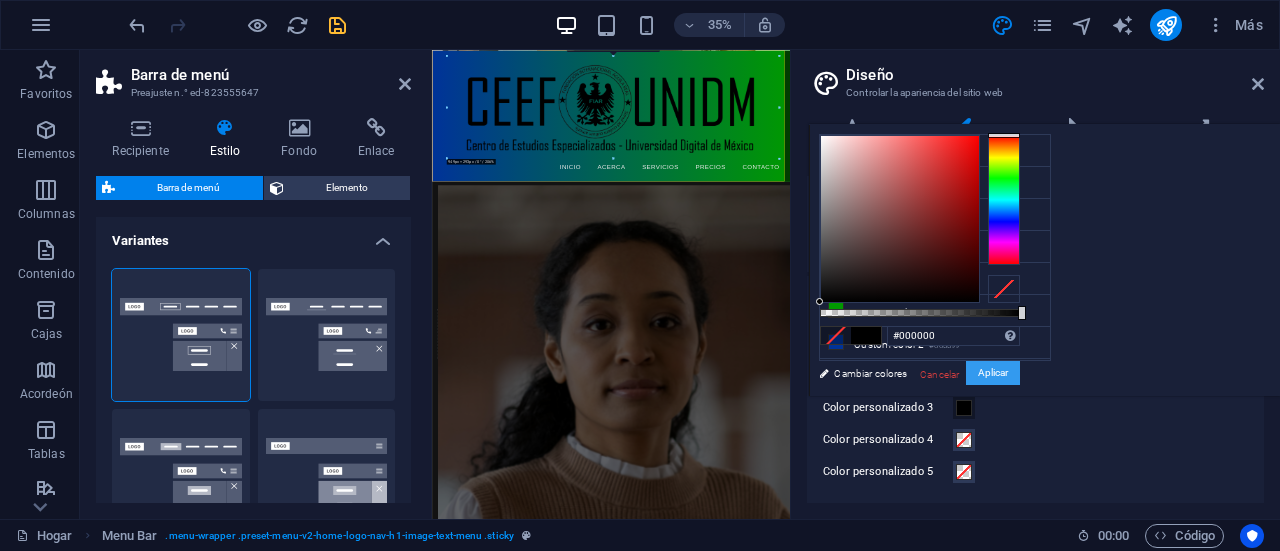 click on "Aplicar" at bounding box center [993, 373] 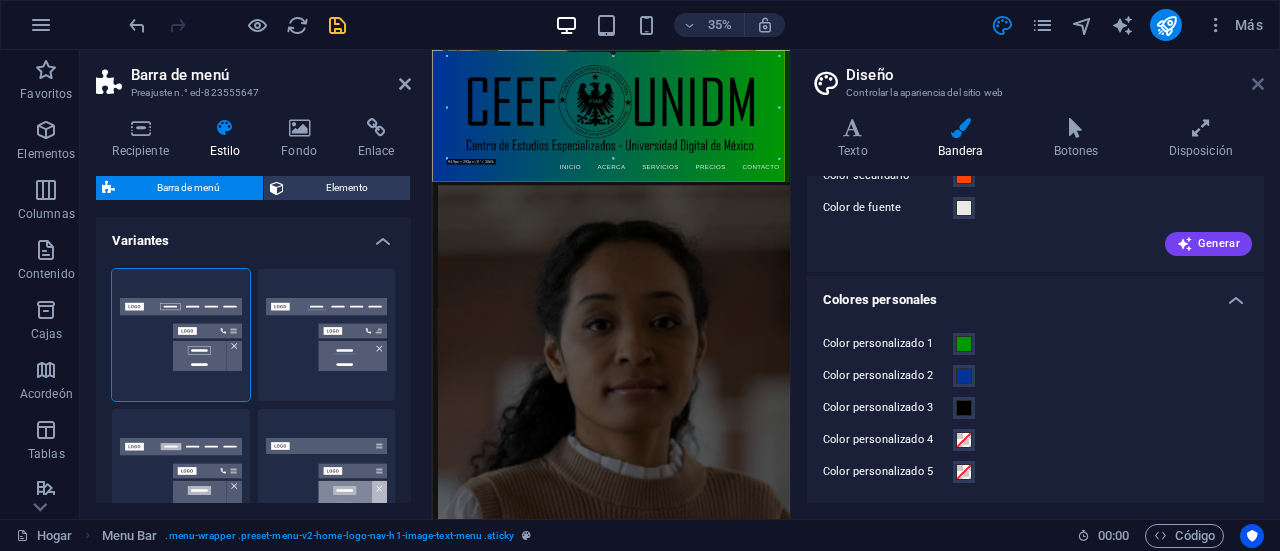click at bounding box center (1258, 84) 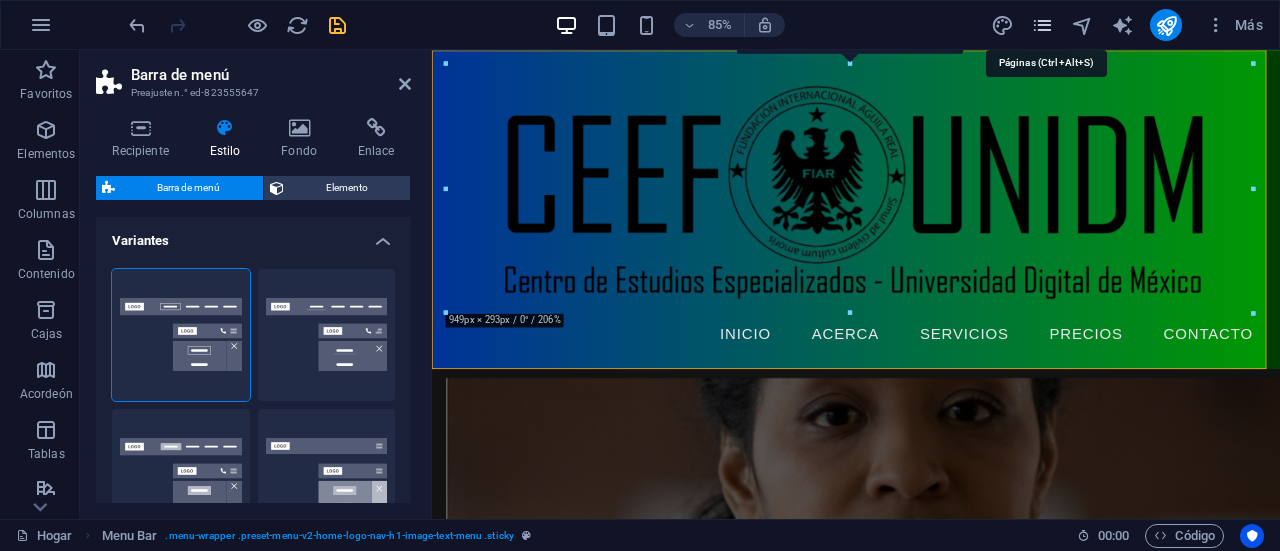 click at bounding box center [1042, 25] 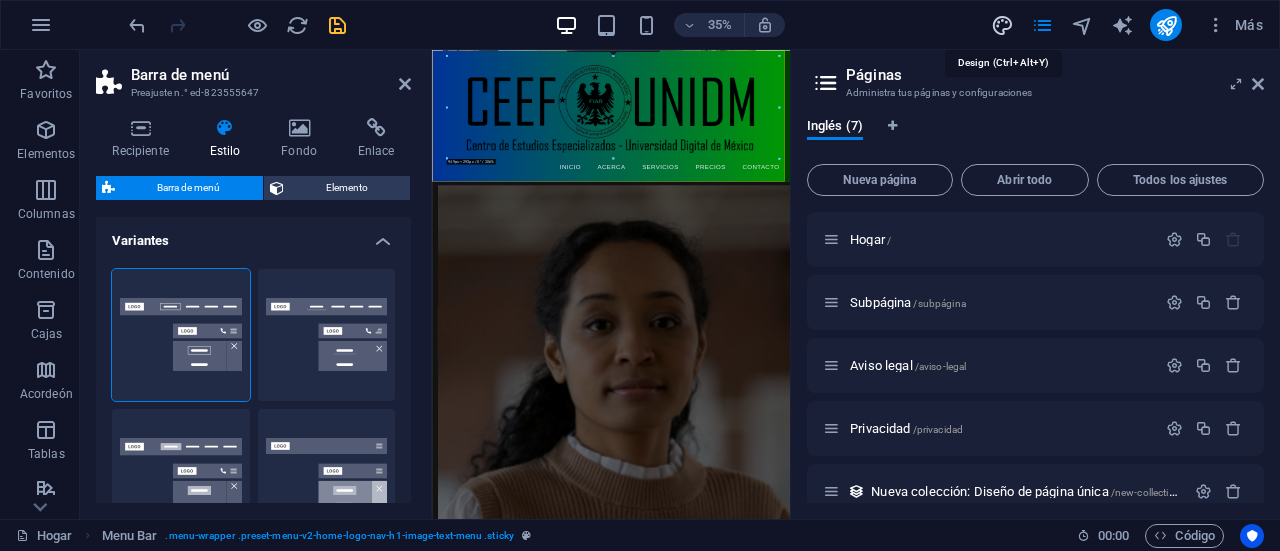 click at bounding box center [1002, 25] 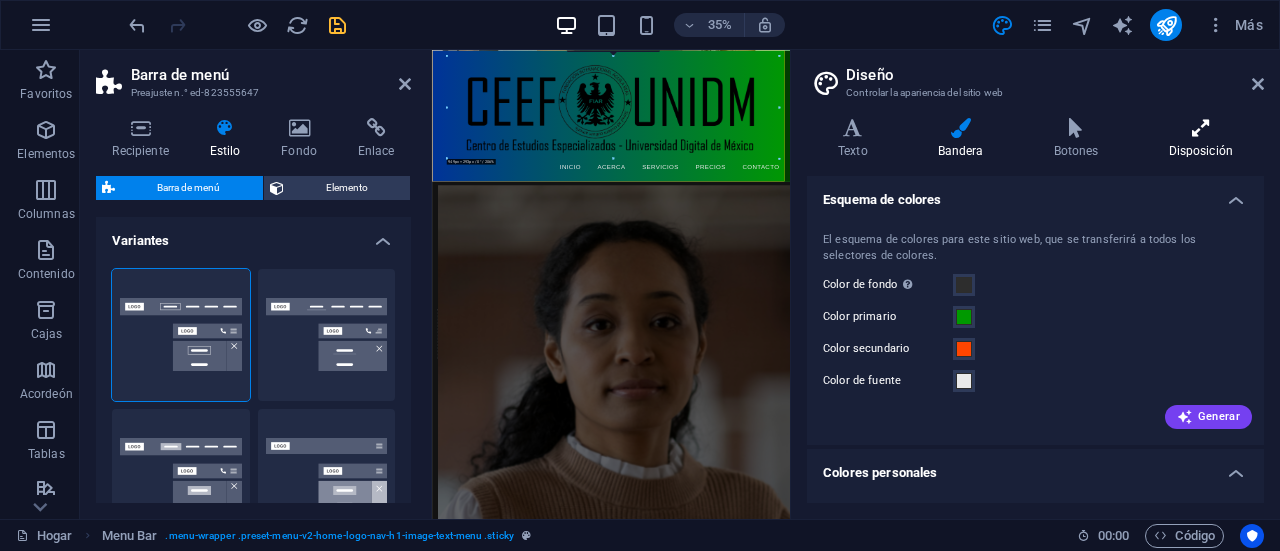 click on "Disposición" at bounding box center (1201, 151) 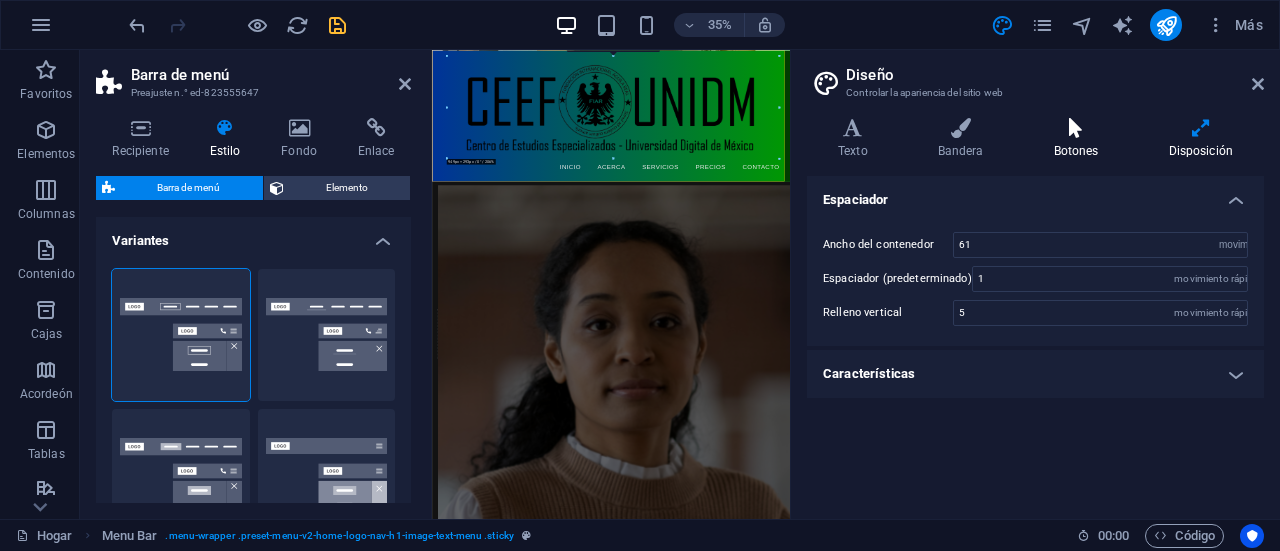 click on "Botones" at bounding box center [1076, 151] 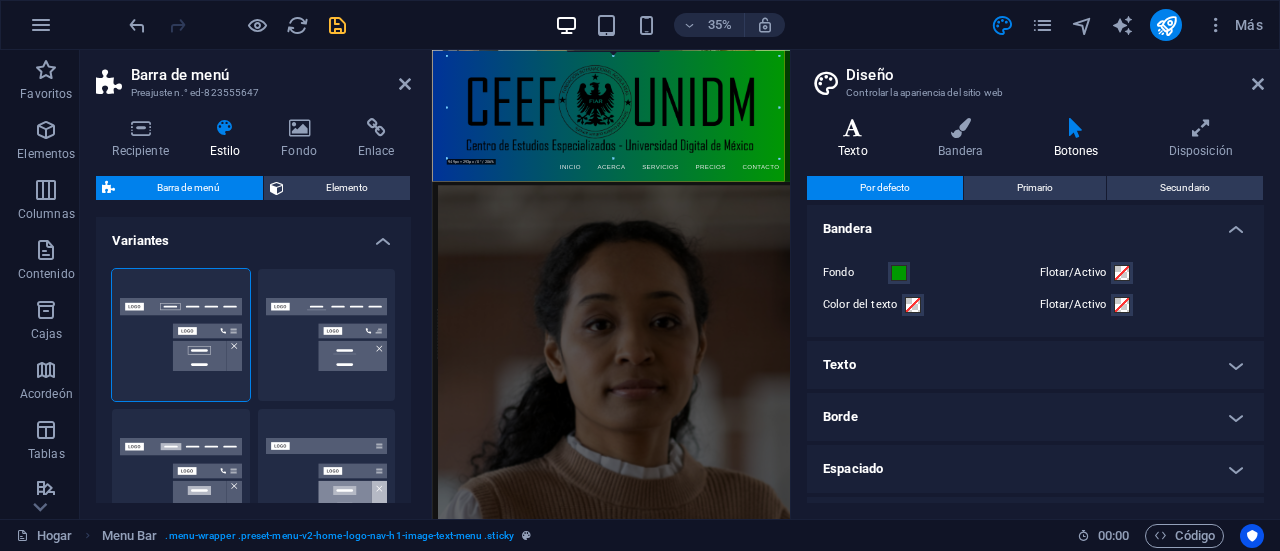 click on "Texto" at bounding box center (857, 139) 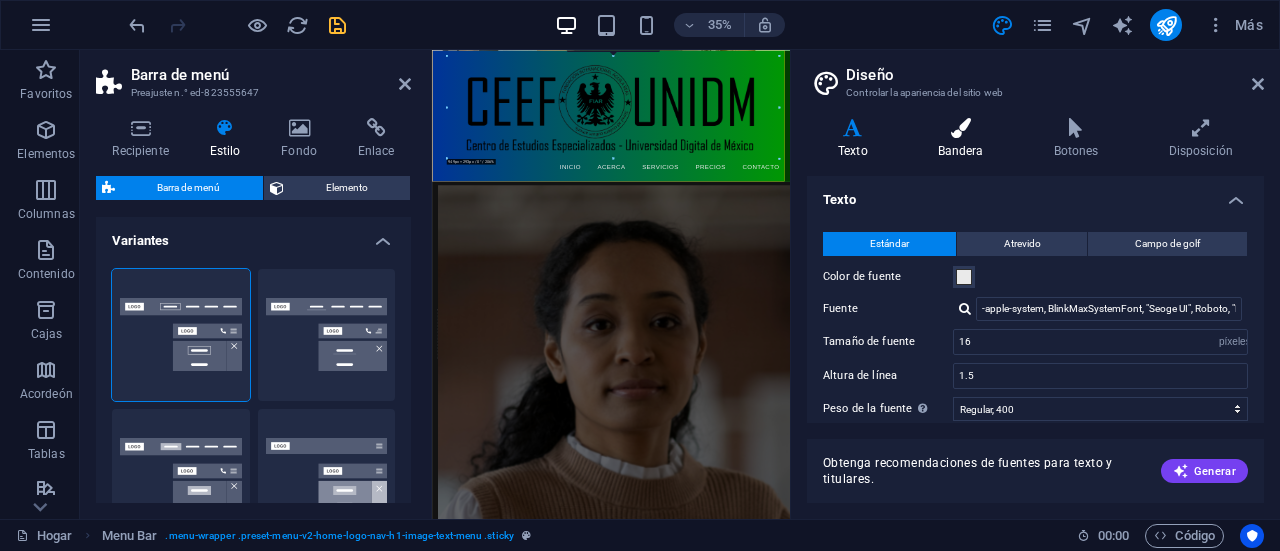 click on "Bandera" at bounding box center (961, 151) 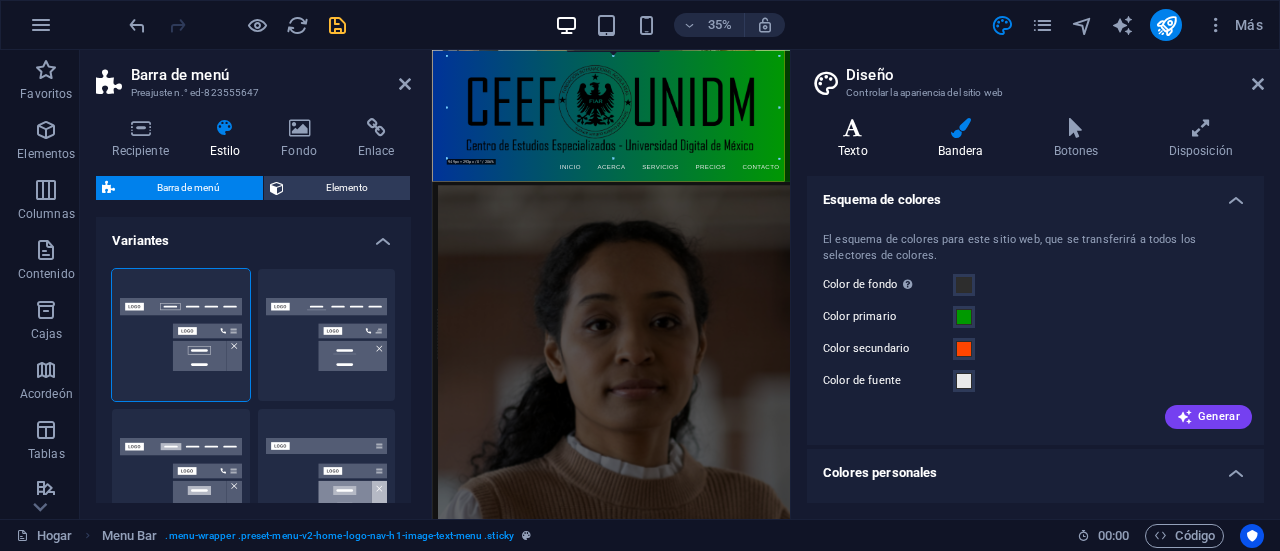 click at bounding box center [853, 128] 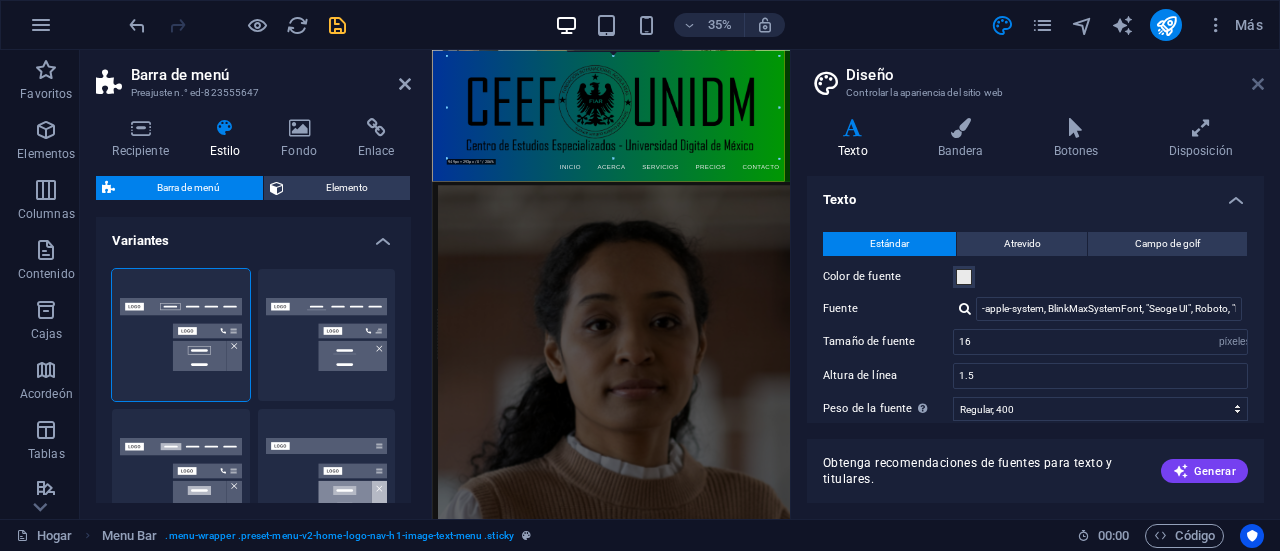 click at bounding box center (1258, 84) 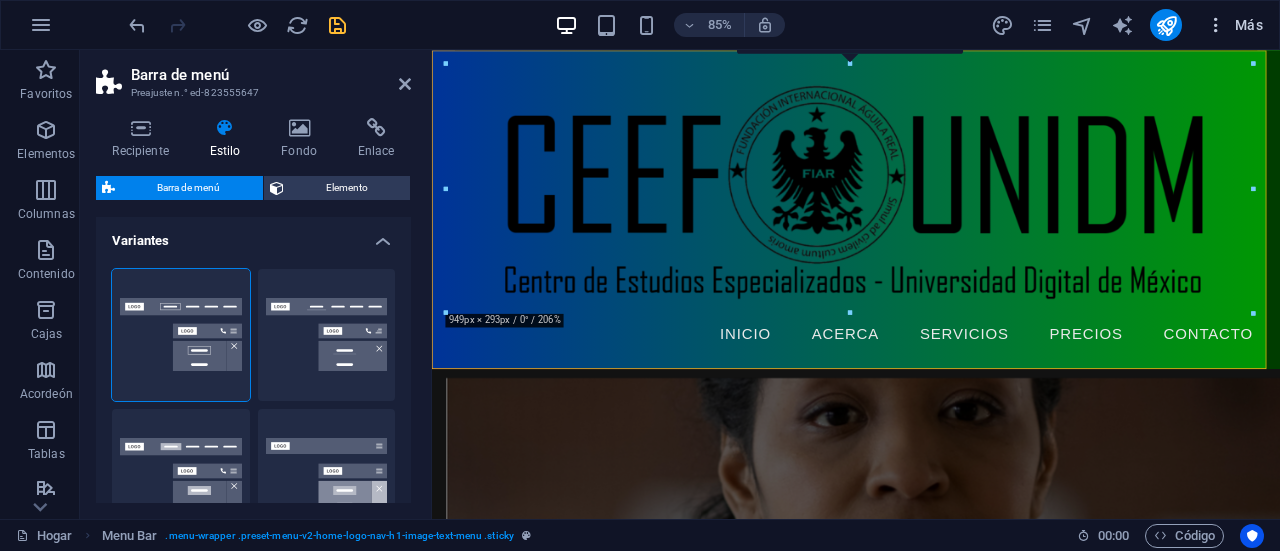 click at bounding box center [1216, 25] 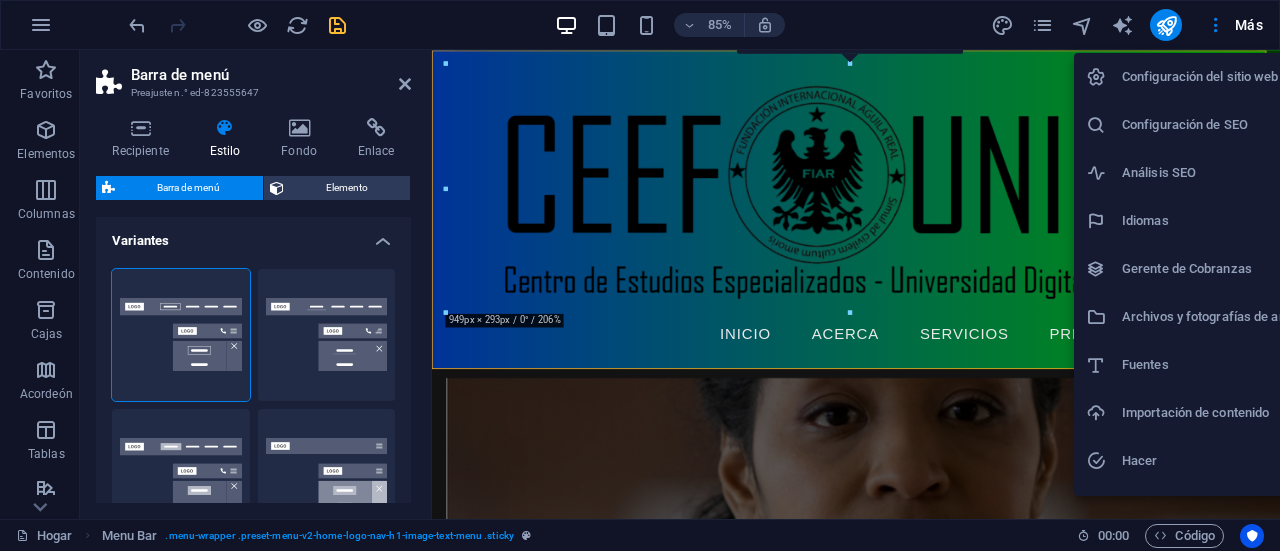 click at bounding box center (640, 275) 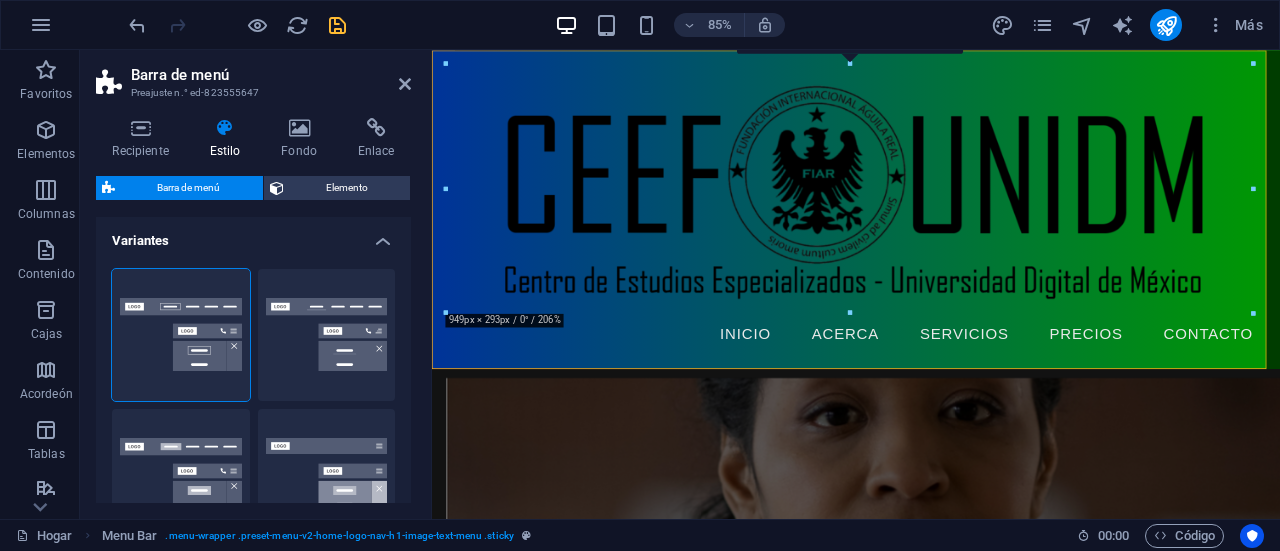 click on "Más" at bounding box center (1249, 25) 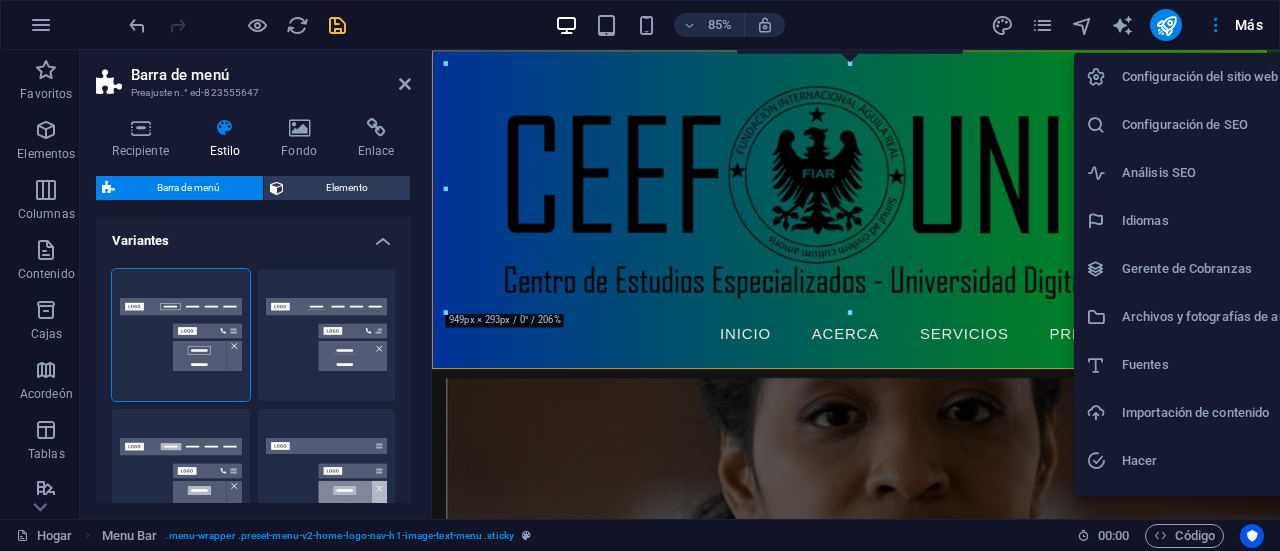 click at bounding box center (640, 275) 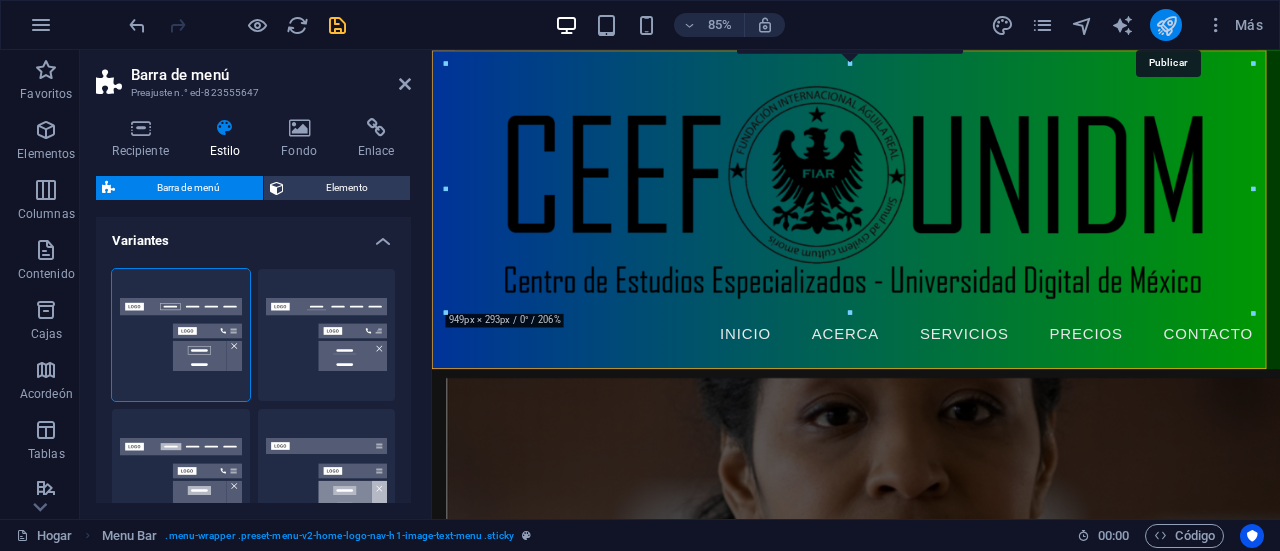 click at bounding box center [1166, 25] 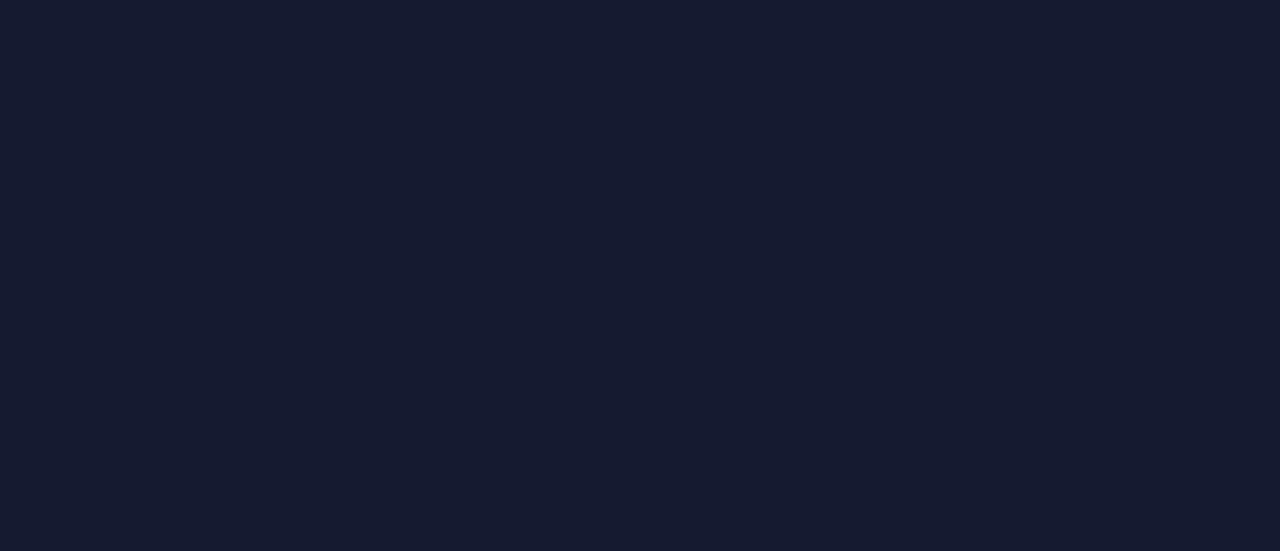 scroll, scrollTop: 0, scrollLeft: 0, axis: both 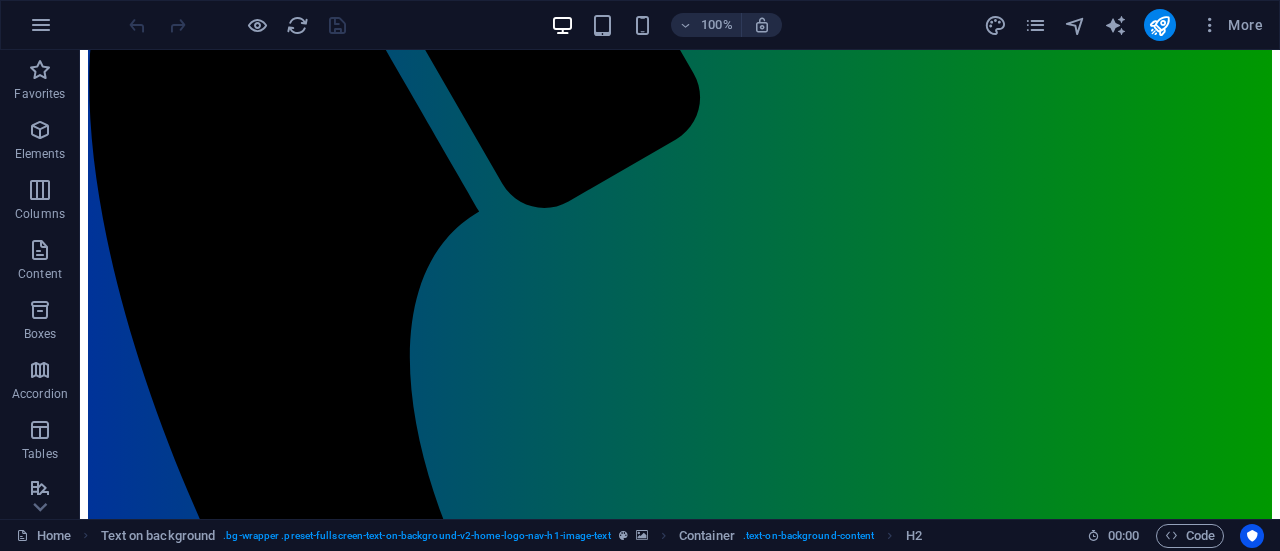 click at bounding box center (672, 474) 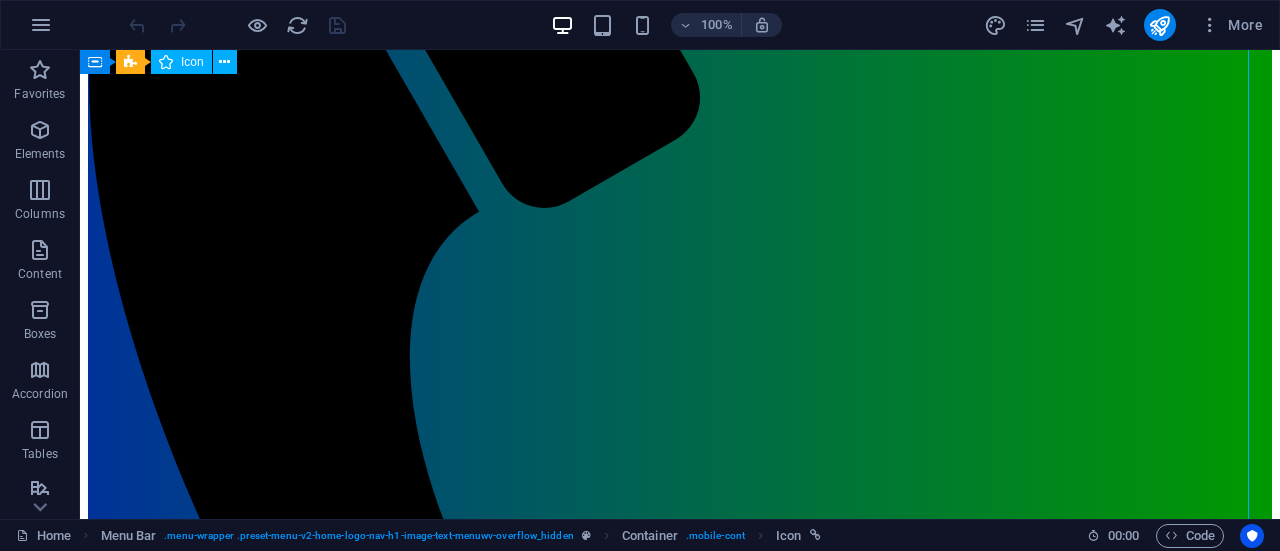 click at bounding box center [672, 474] 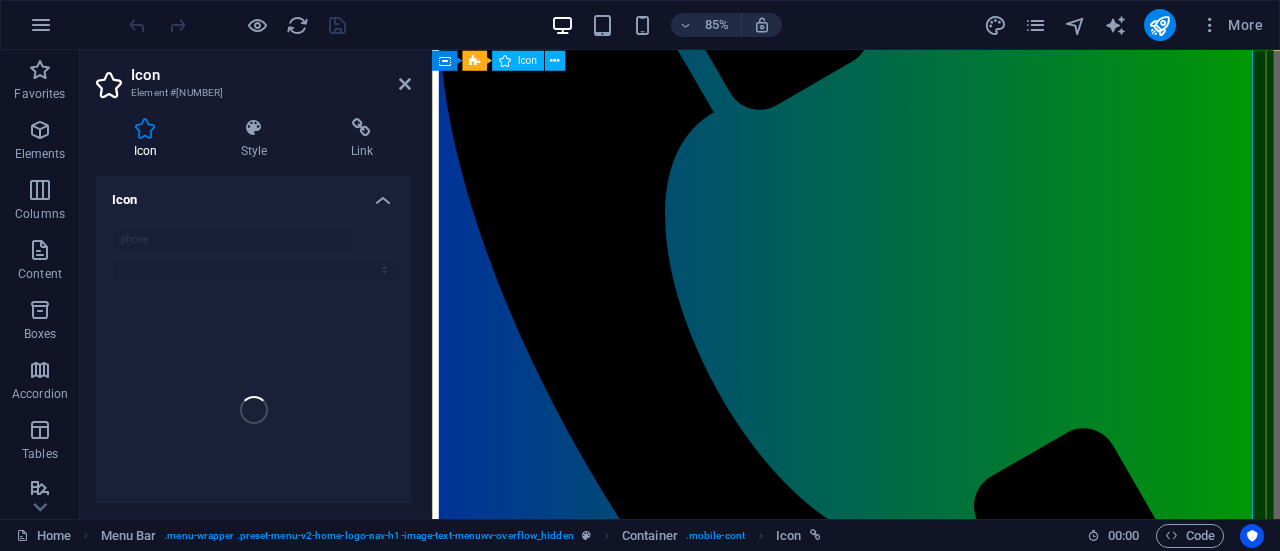click at bounding box center (923, 340) 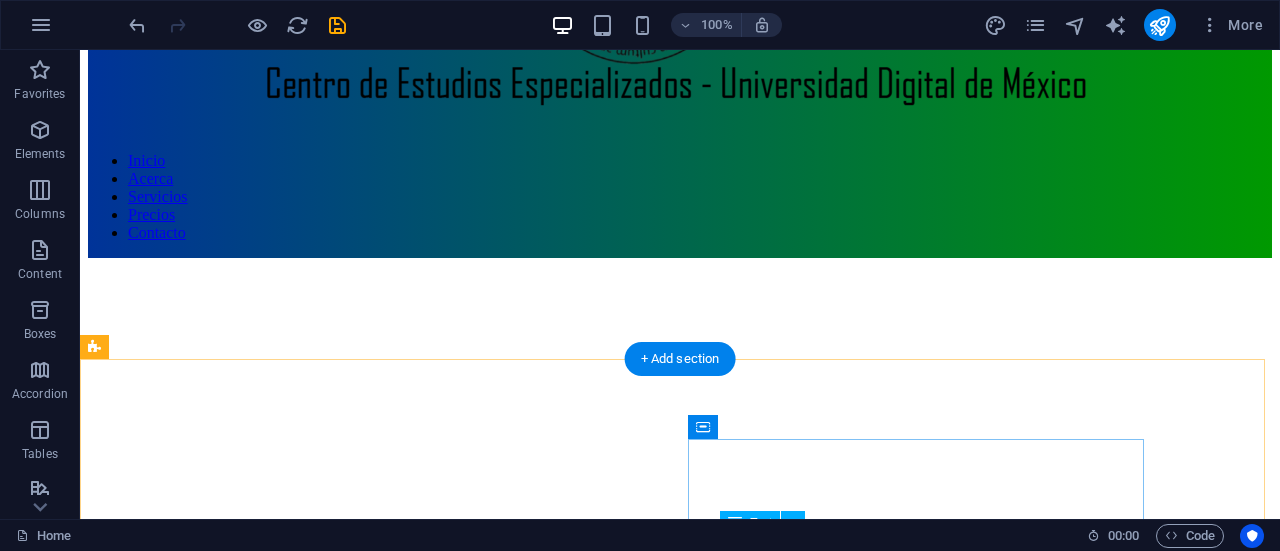 scroll, scrollTop: 0, scrollLeft: 0, axis: both 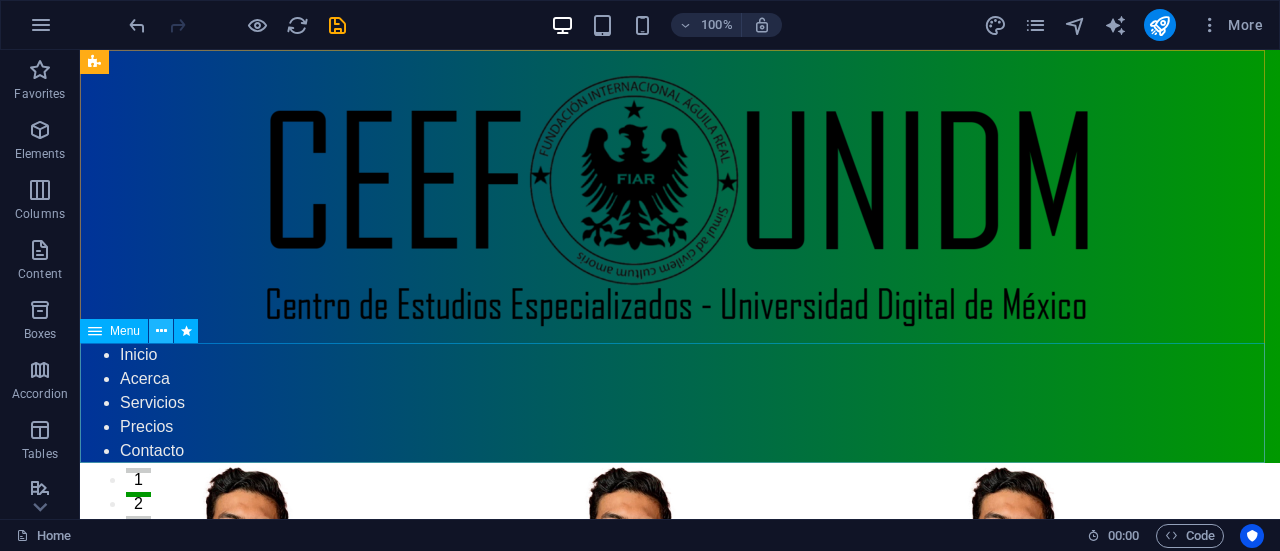 click at bounding box center [161, 331] 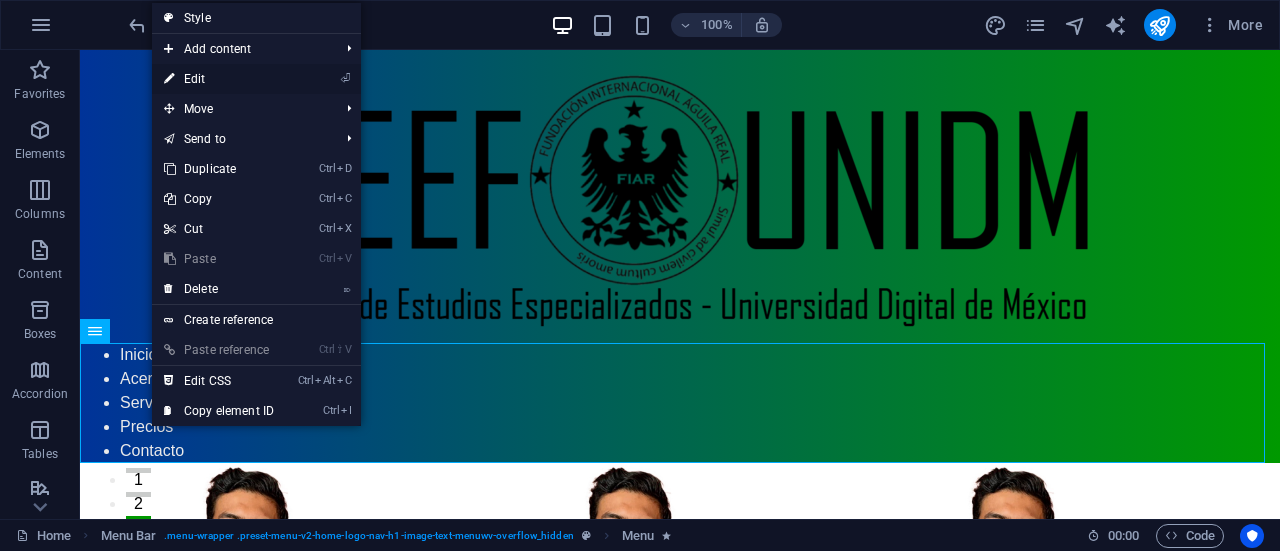 click on "⏎  Edit" at bounding box center (219, 79) 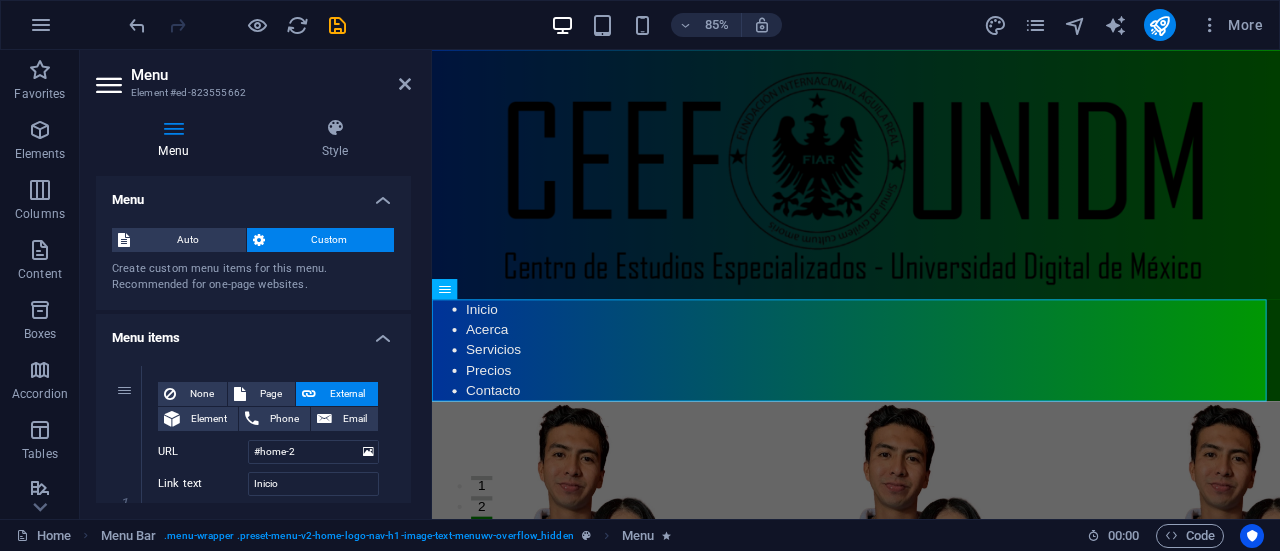 click on "Menu" at bounding box center (177, 139) 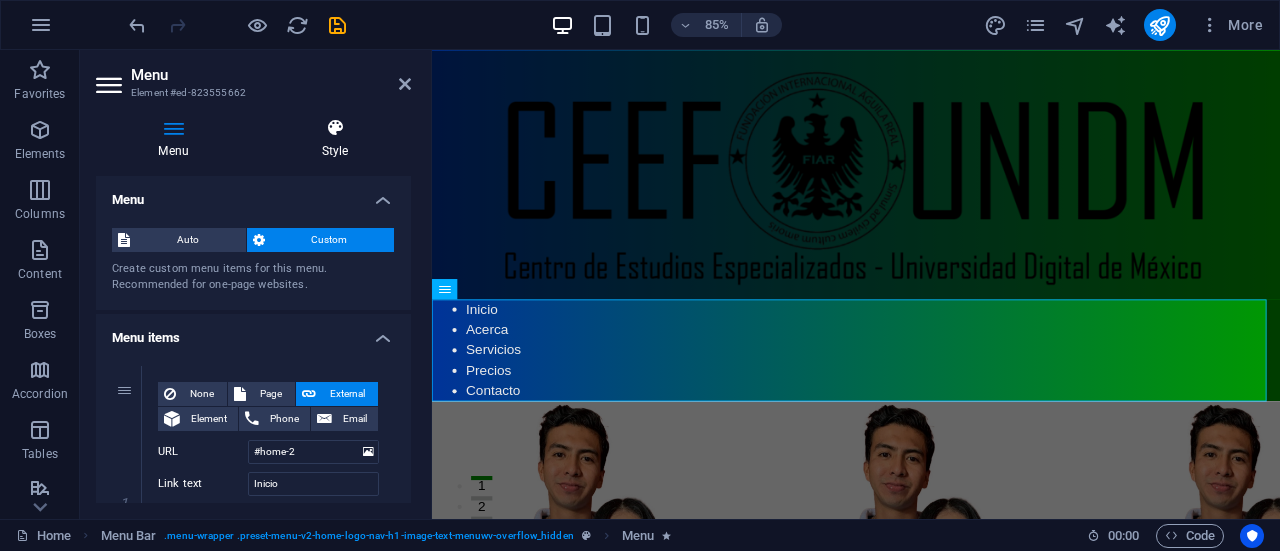click on "Style" at bounding box center (335, 139) 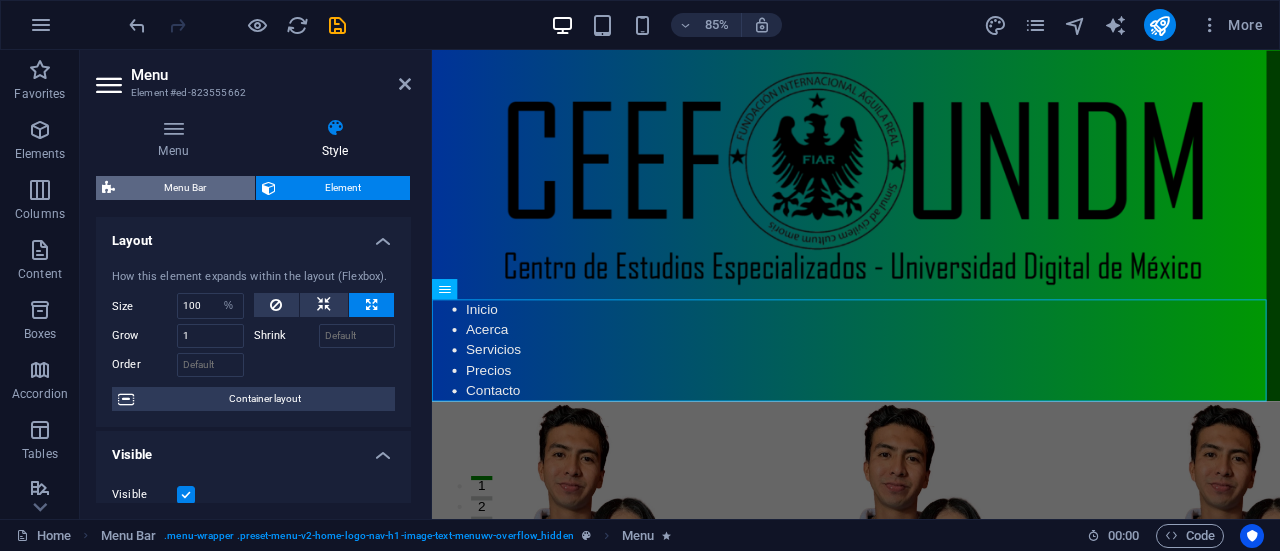 click on "Menu Bar" at bounding box center (185, 188) 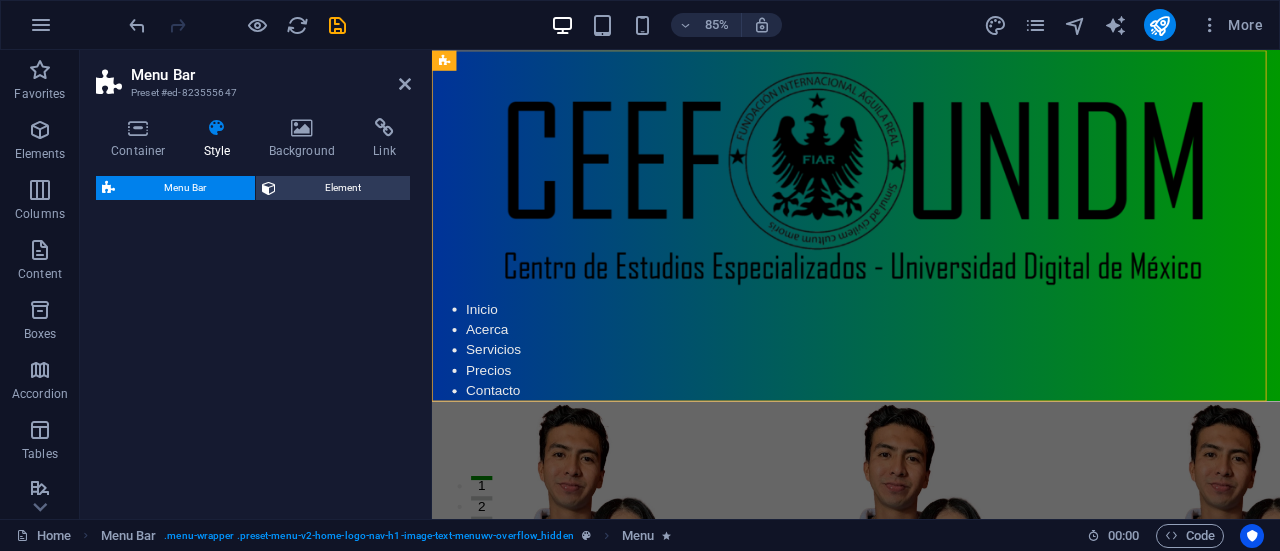 select on "rem" 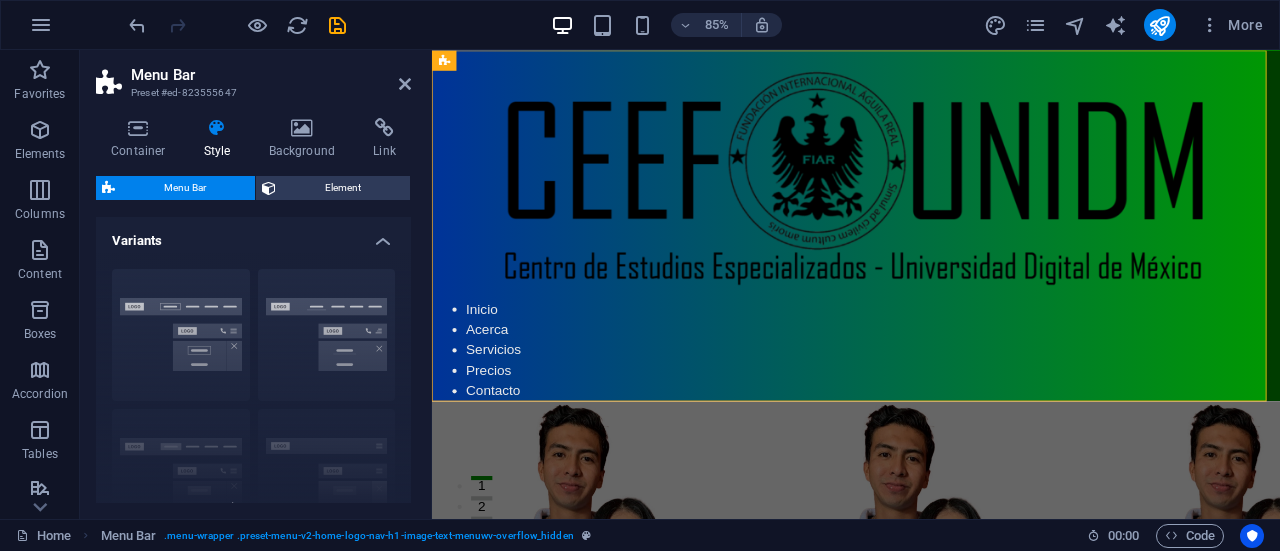 click on "Border Centered Default Fixed Loki Trigger Wide XXL" at bounding box center (253, 403) 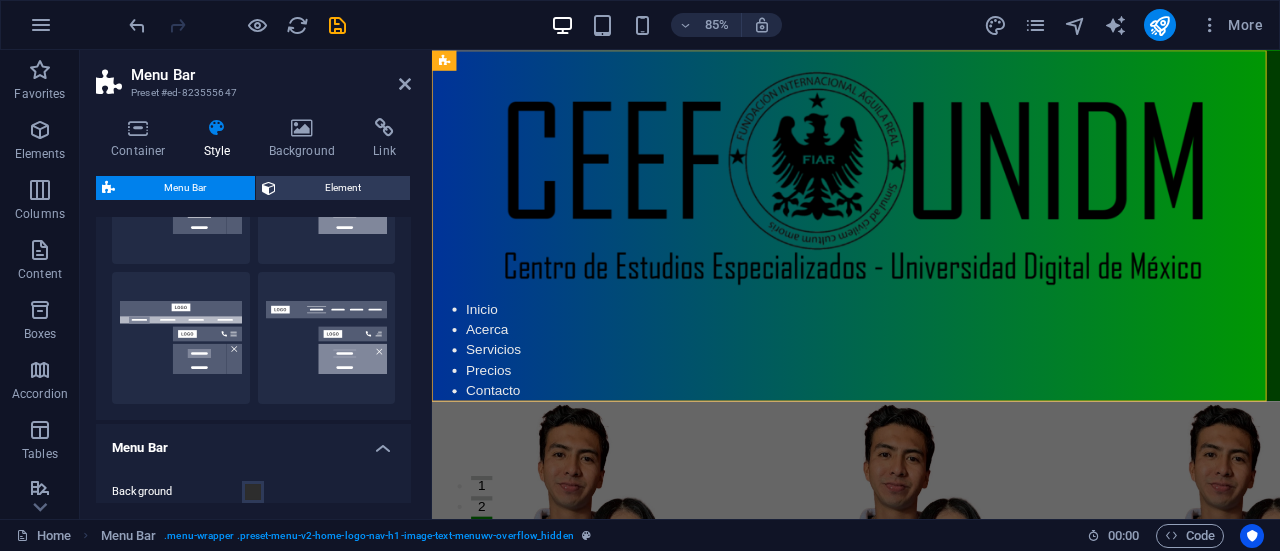 scroll, scrollTop: 420, scrollLeft: 0, axis: vertical 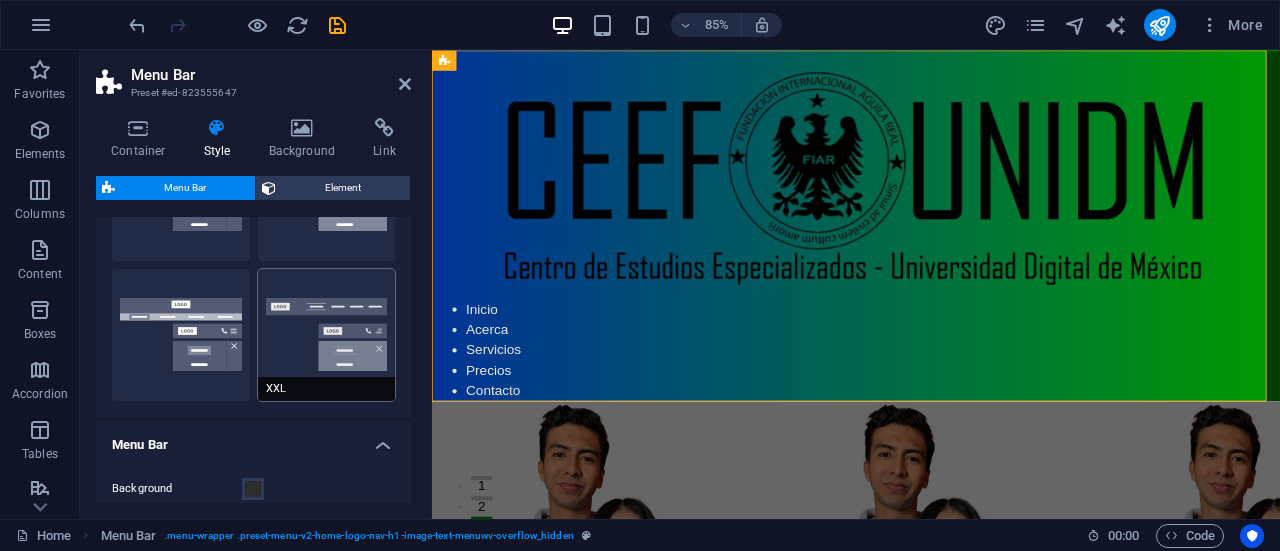 click on "XXL" at bounding box center (327, 335) 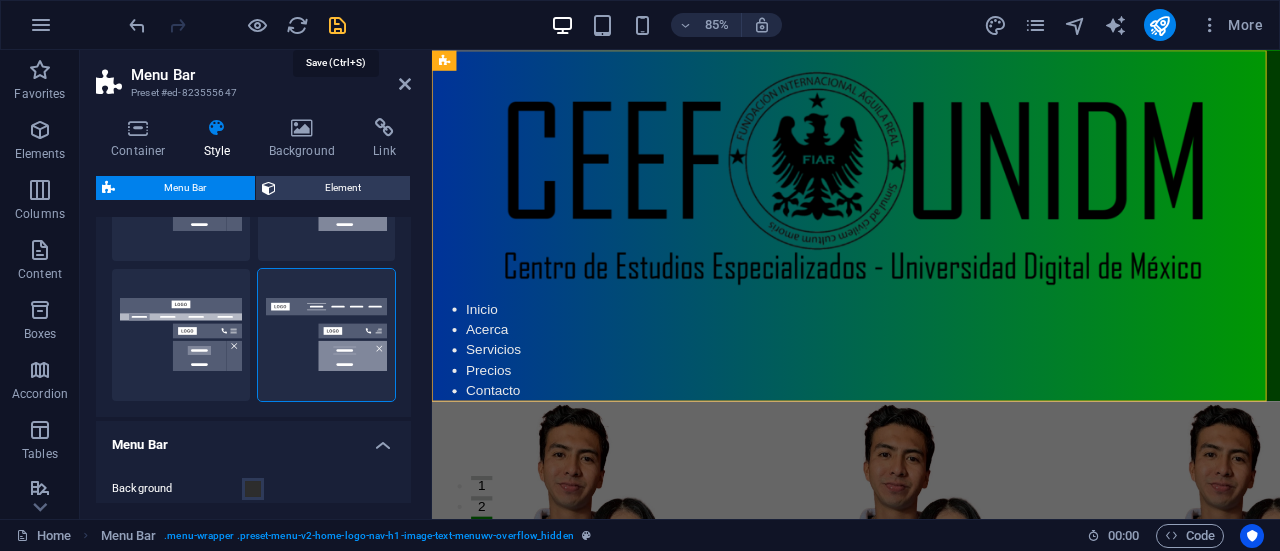 click at bounding box center (337, 25) 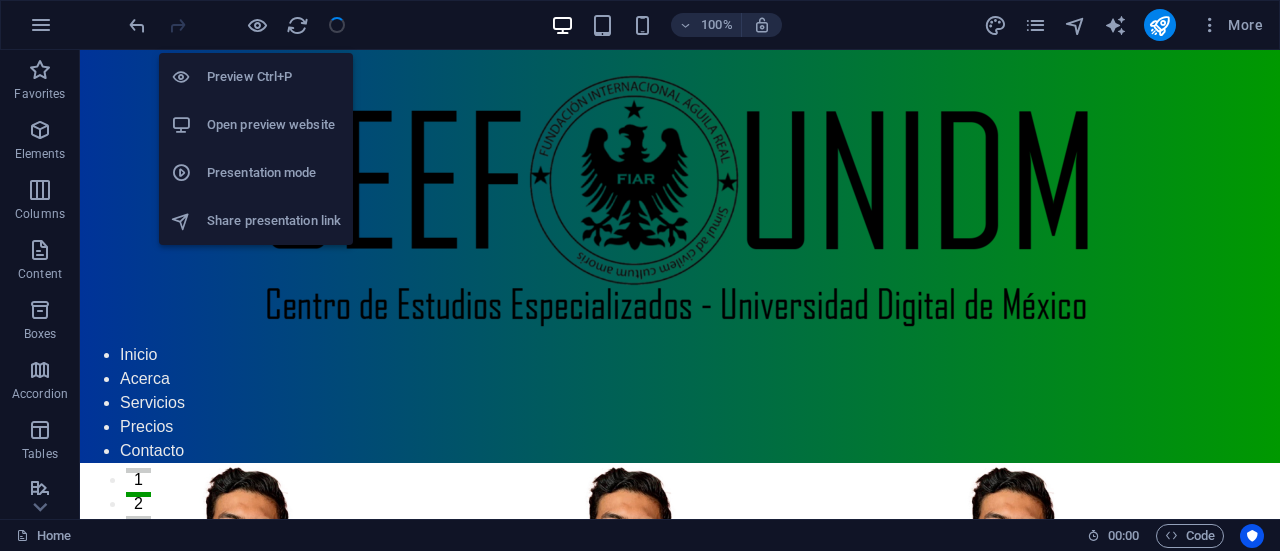 click on "Preview Ctrl+P" at bounding box center [274, 77] 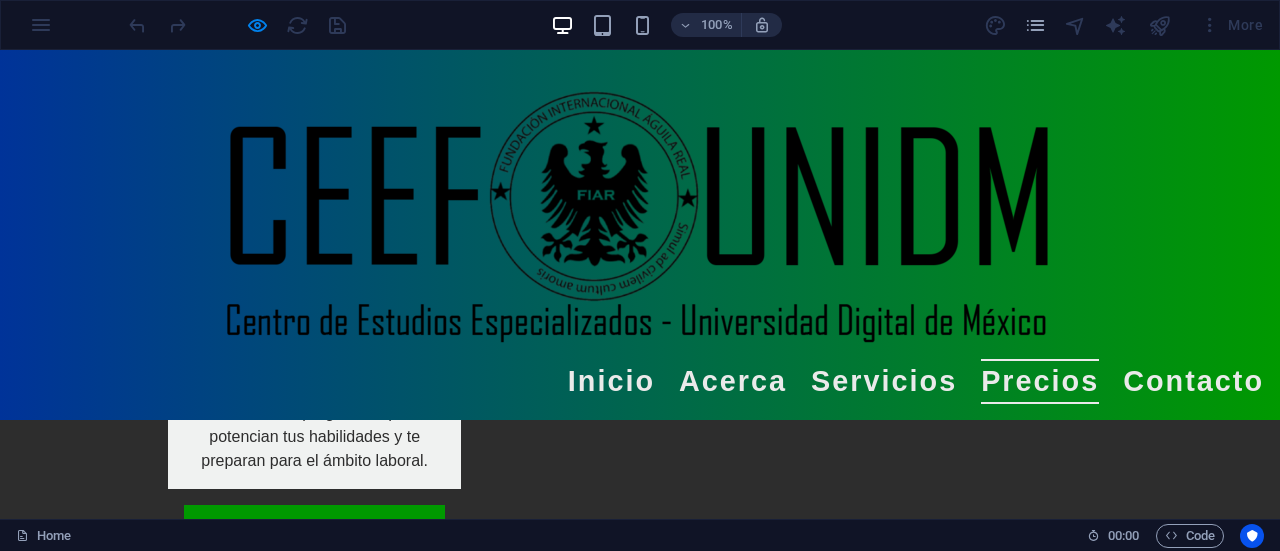 scroll, scrollTop: 0, scrollLeft: 0, axis: both 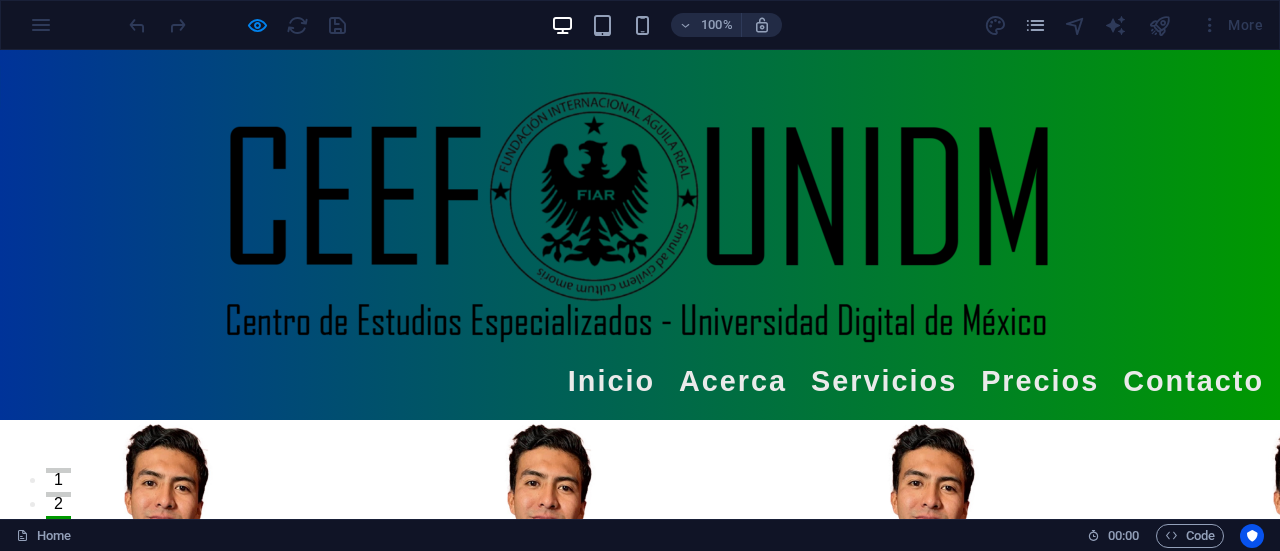 click on "Inicio" at bounding box center [611, 381] 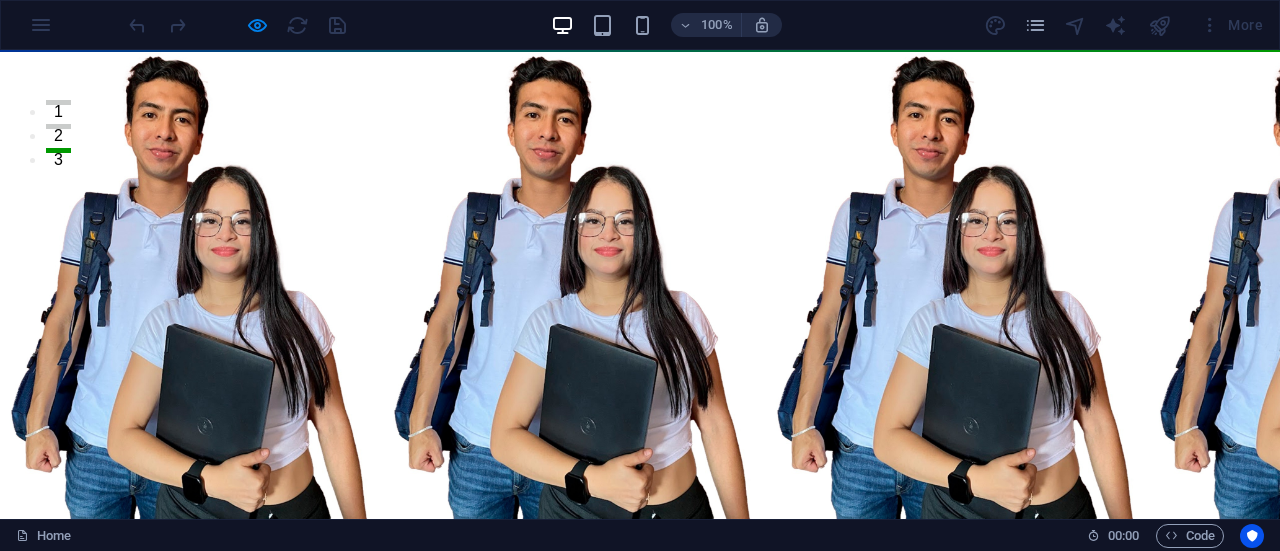 scroll, scrollTop: 370, scrollLeft: 0, axis: vertical 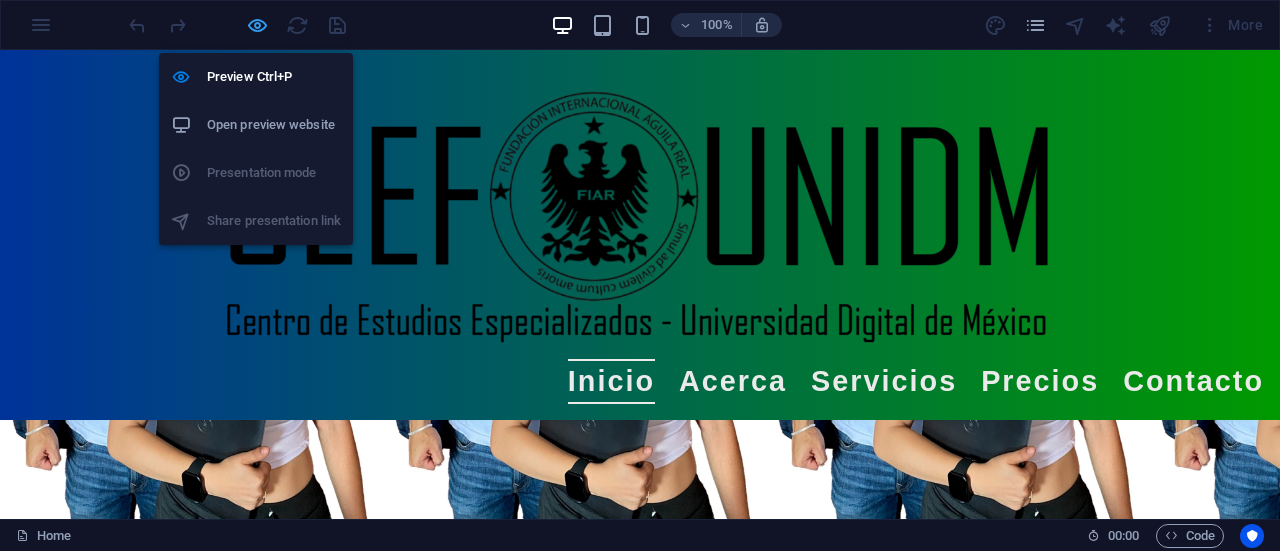 click at bounding box center (257, 25) 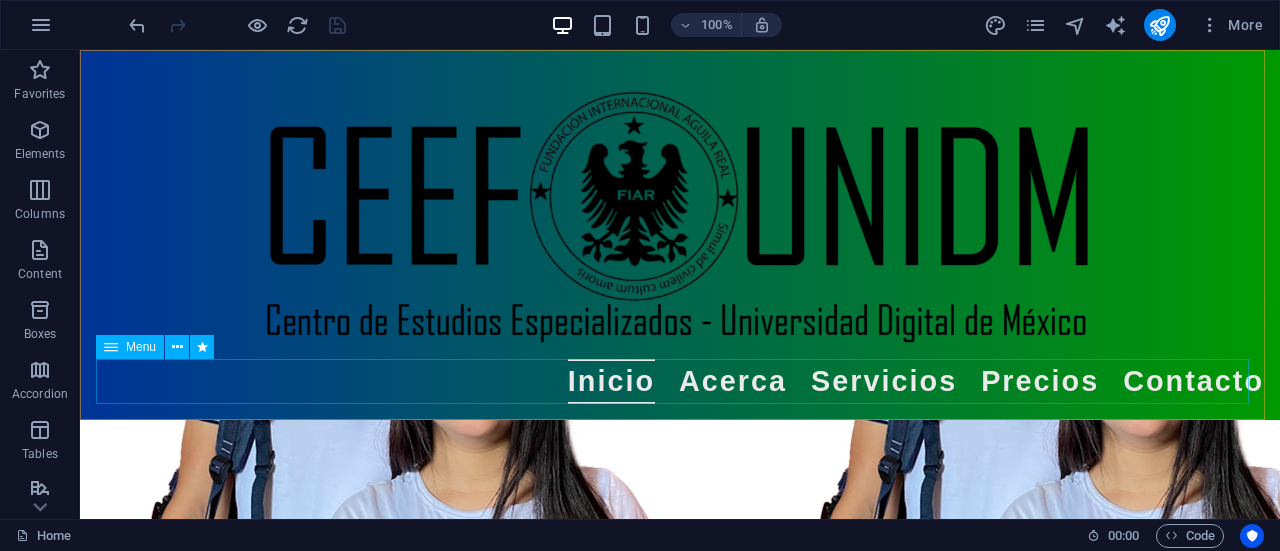 click on "Inicio Acerca Servicios Precios Contacto" at bounding box center [680, 381] 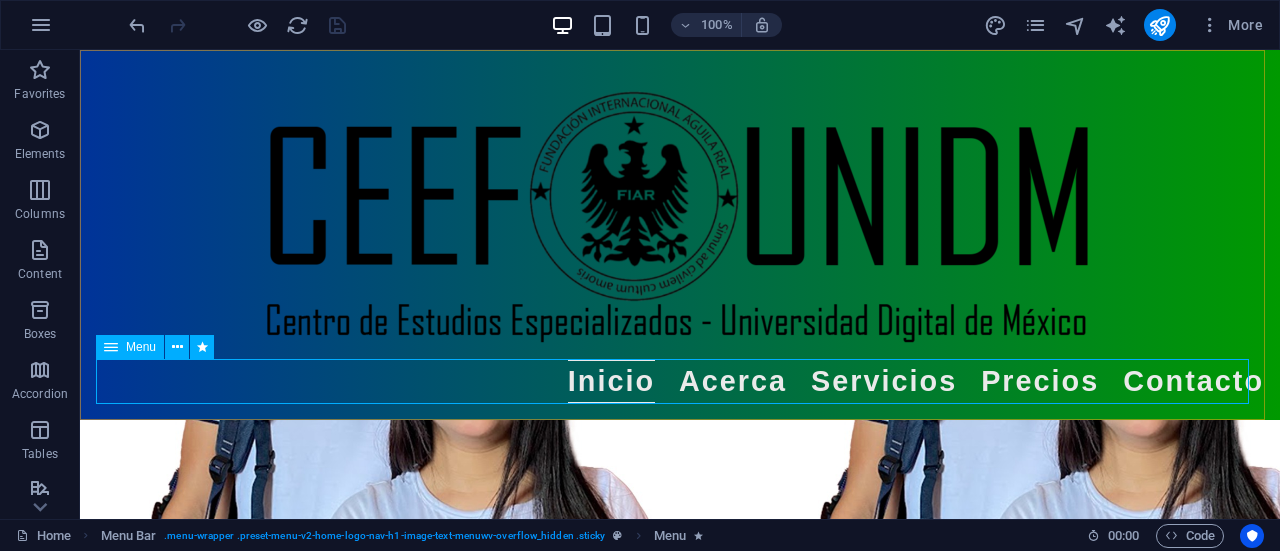 click on "Menu" at bounding box center [141, 347] 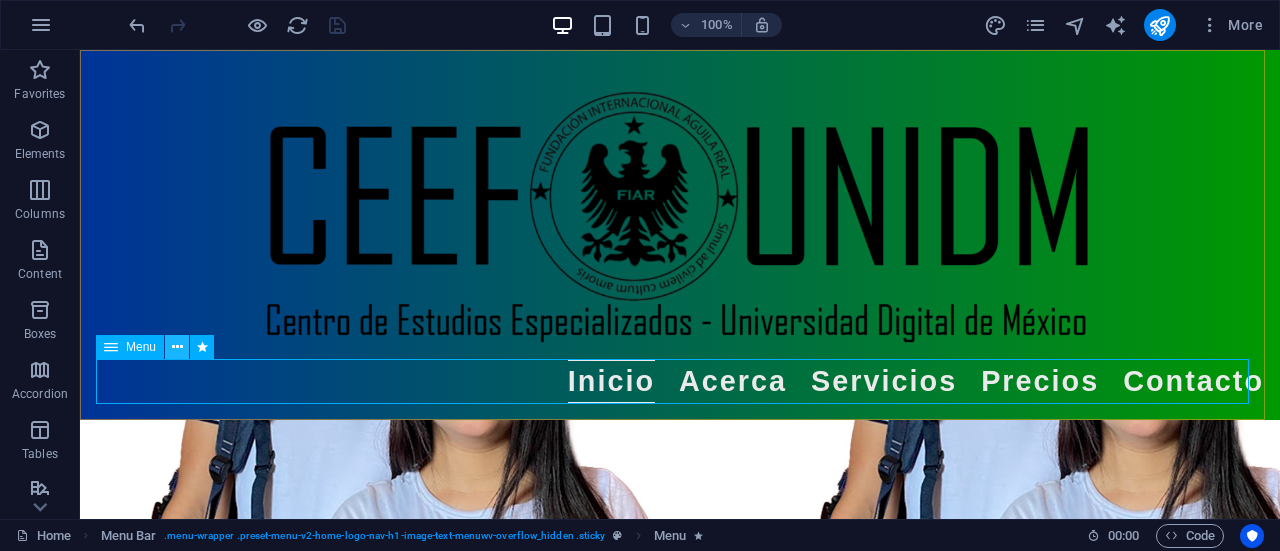 click at bounding box center [177, 347] 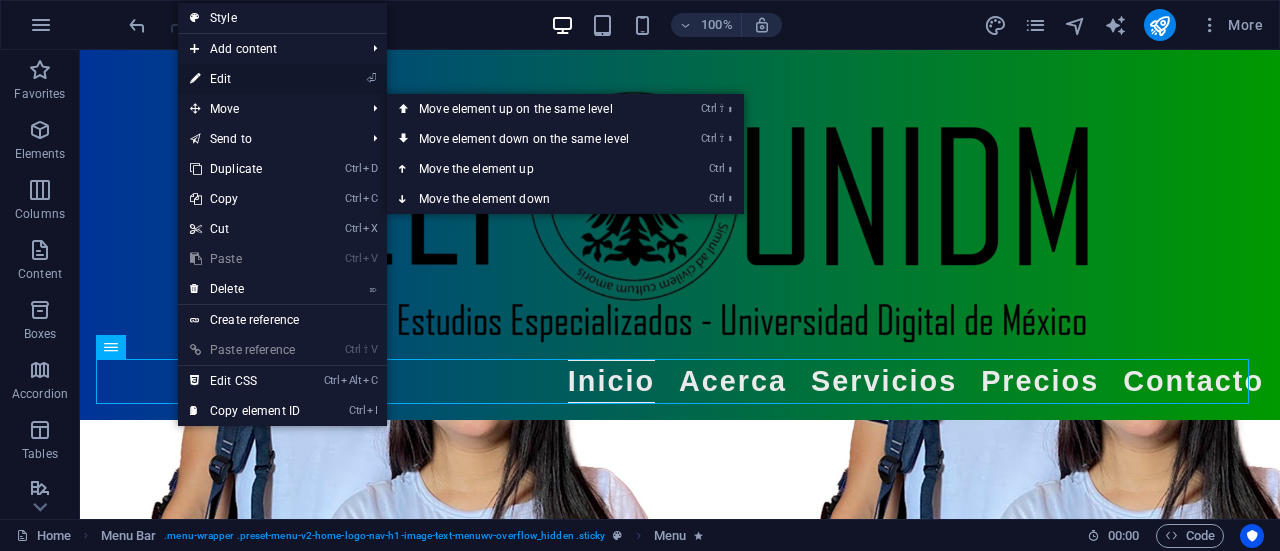 click on "⏎  Edit" at bounding box center (245, 79) 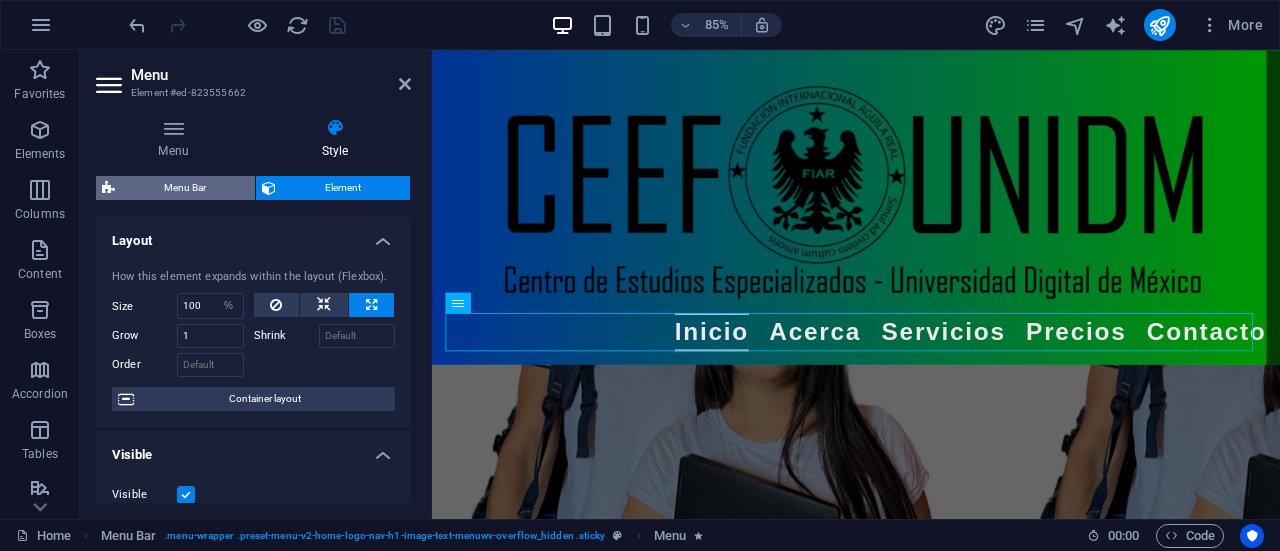 click on "Menu Bar" at bounding box center (185, 188) 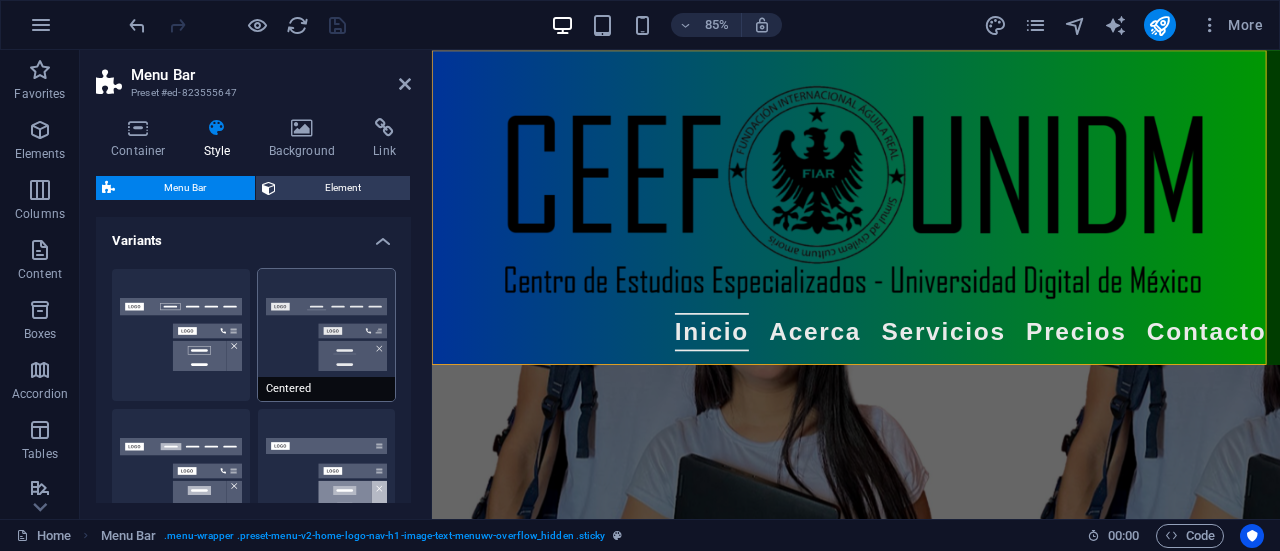 click on "Centered" at bounding box center (327, 335) 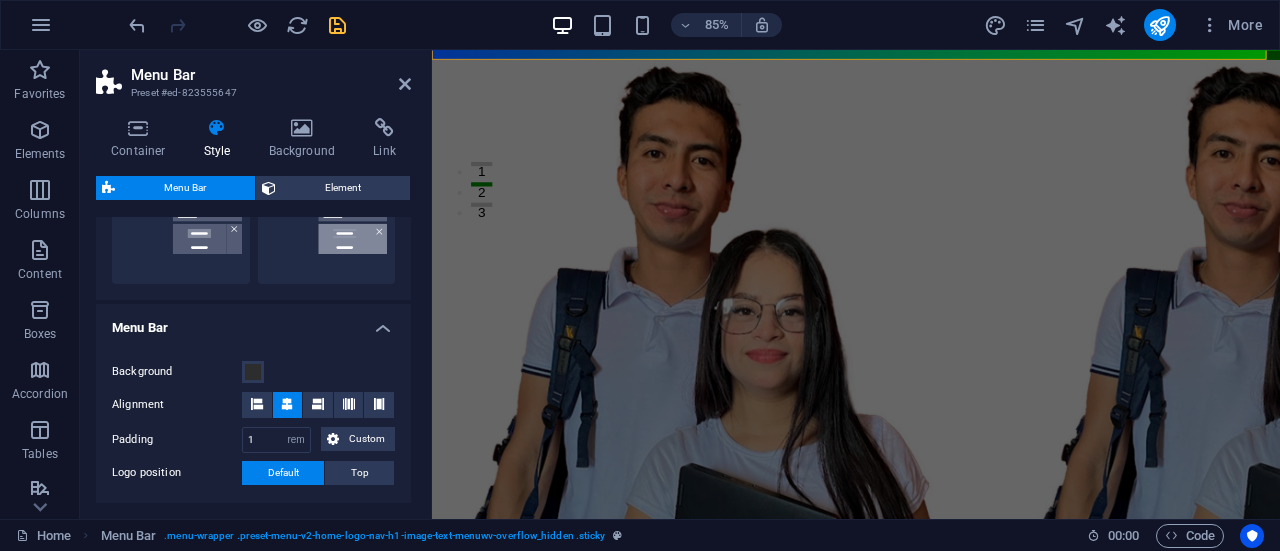 scroll, scrollTop: 528, scrollLeft: 0, axis: vertical 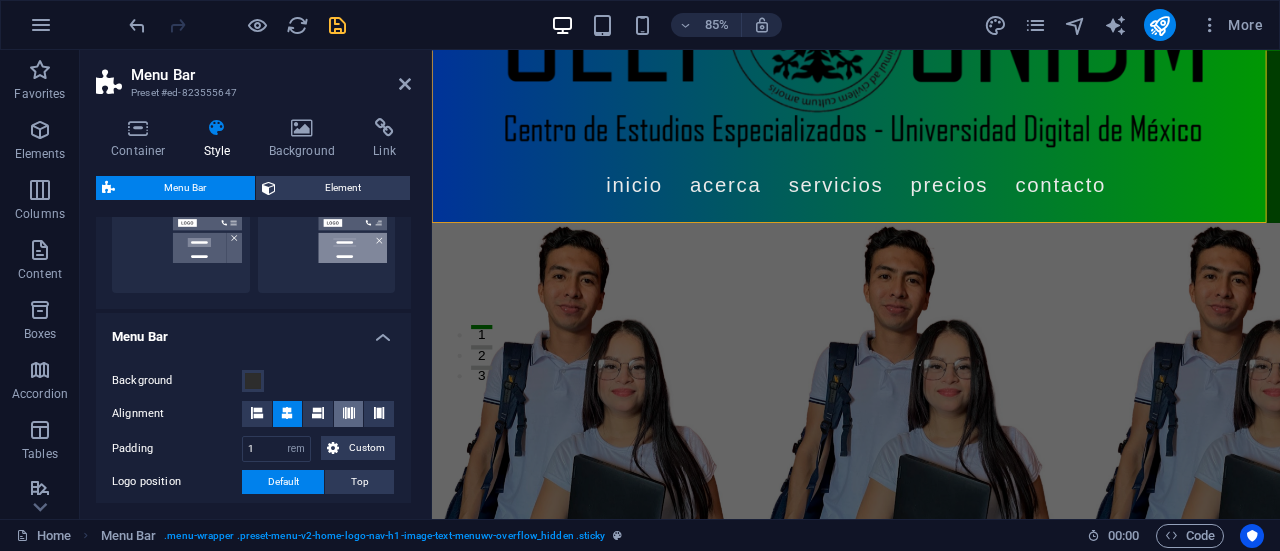click at bounding box center (349, 414) 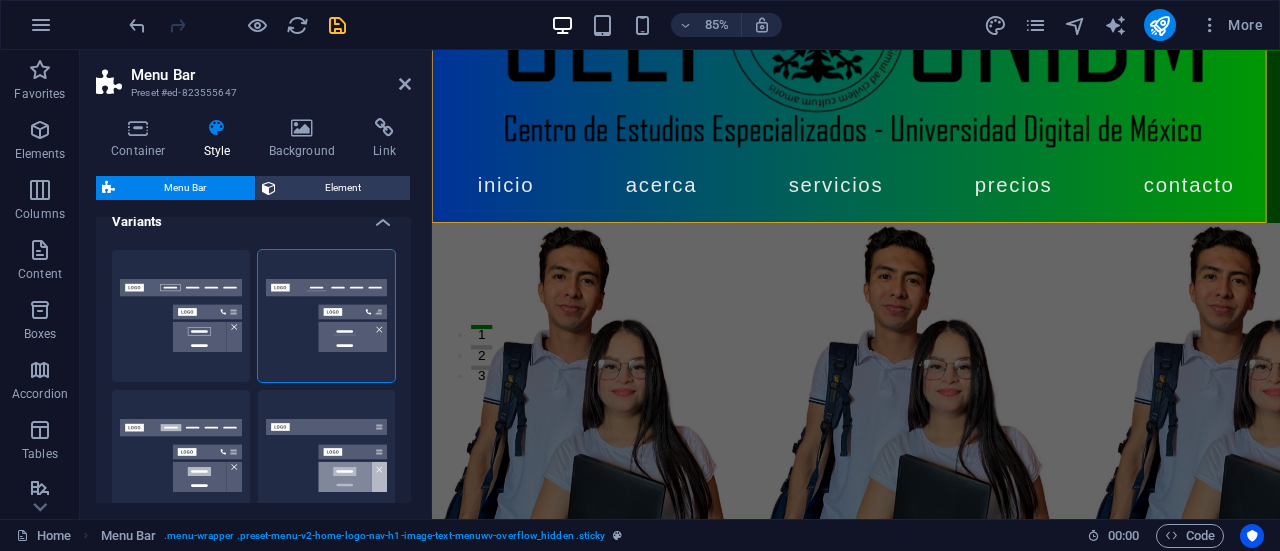 scroll, scrollTop: 0, scrollLeft: 0, axis: both 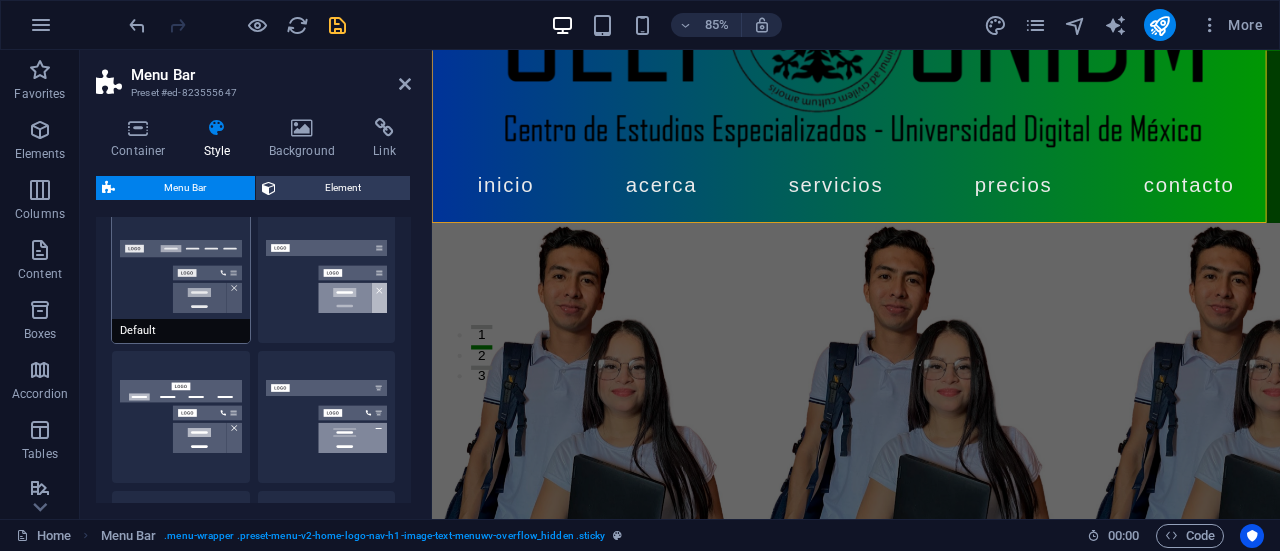click on "Default" at bounding box center (181, 277) 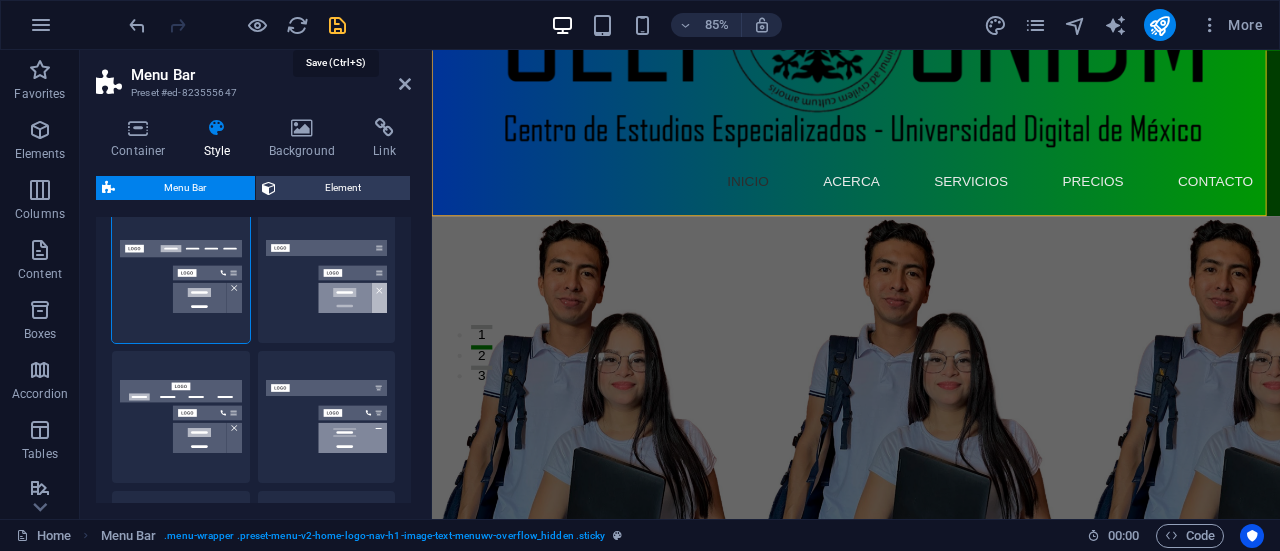 click at bounding box center [337, 25] 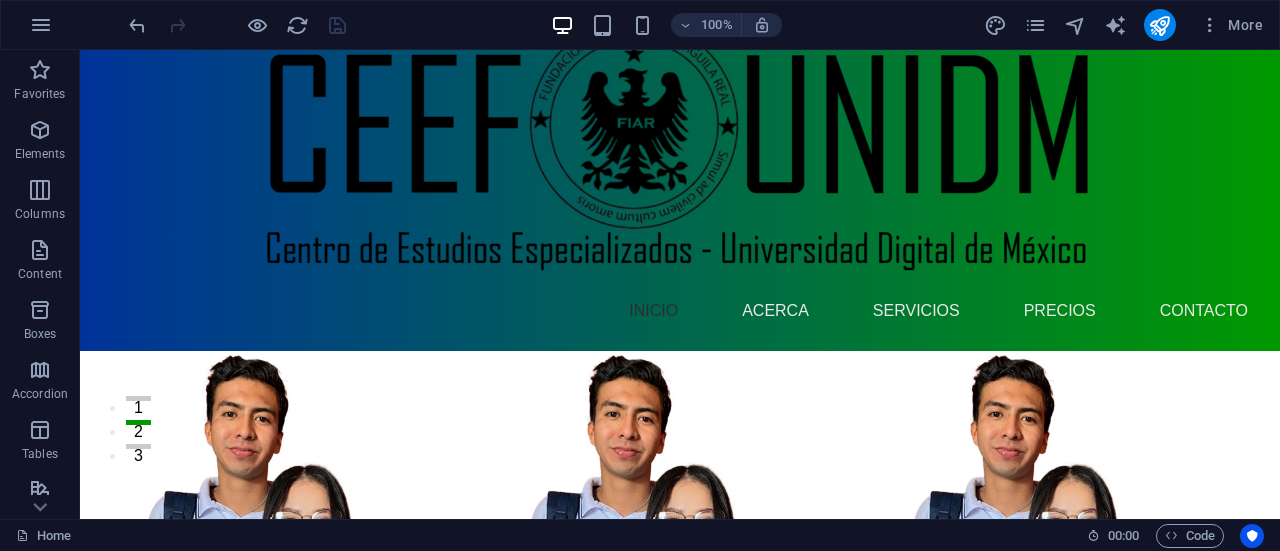 scroll, scrollTop: 0, scrollLeft: 0, axis: both 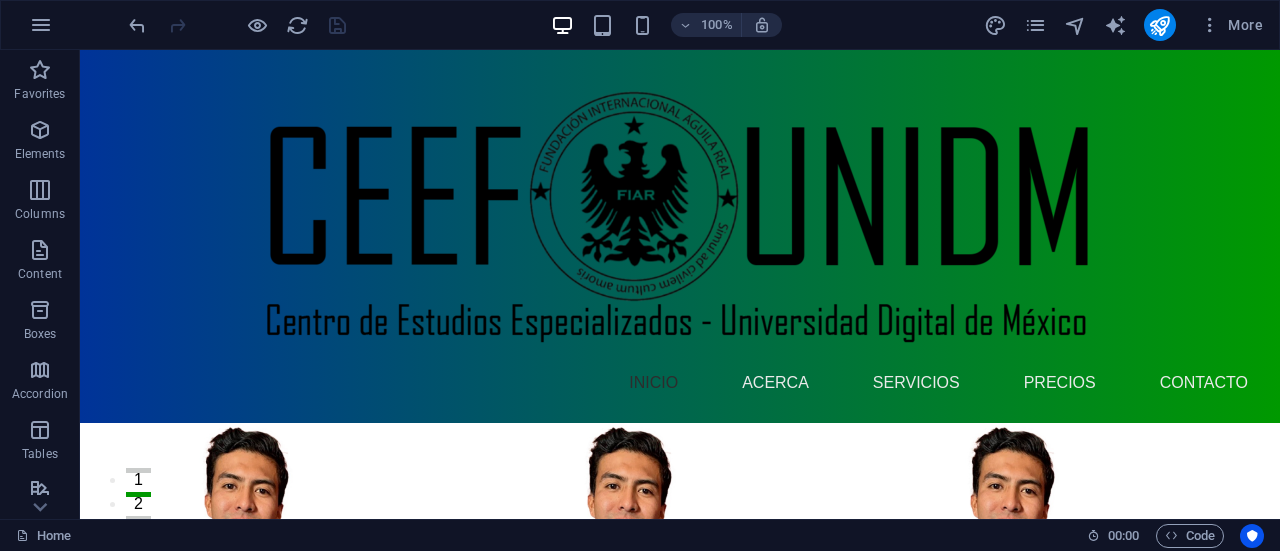 drag, startPoint x: 1274, startPoint y: 89, endPoint x: 1359, endPoint y: 87, distance: 85.02353 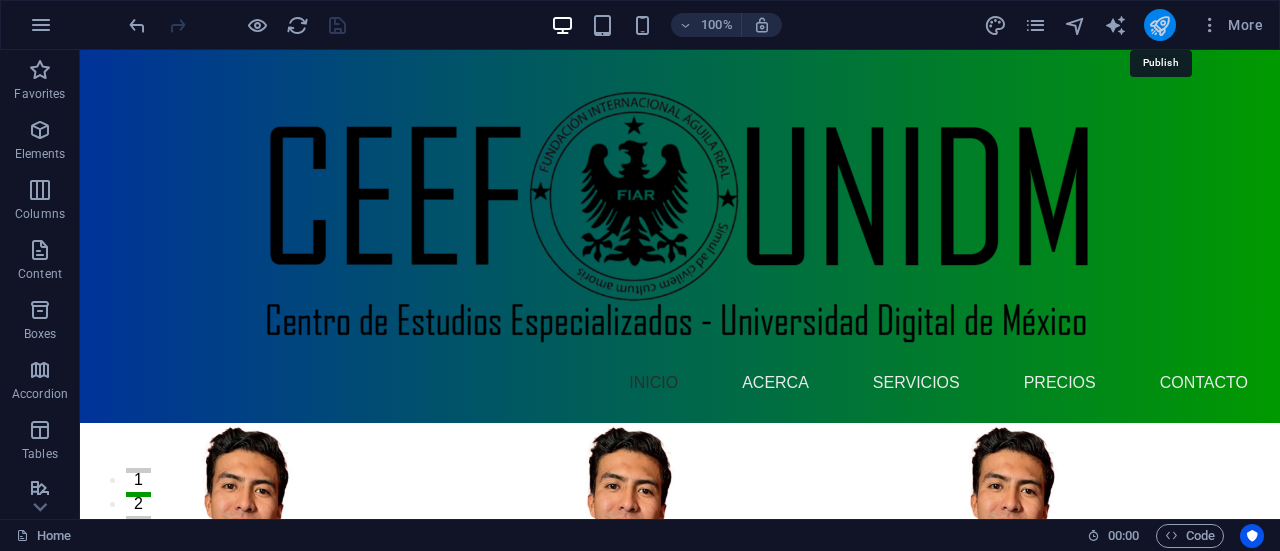 click at bounding box center (1159, 25) 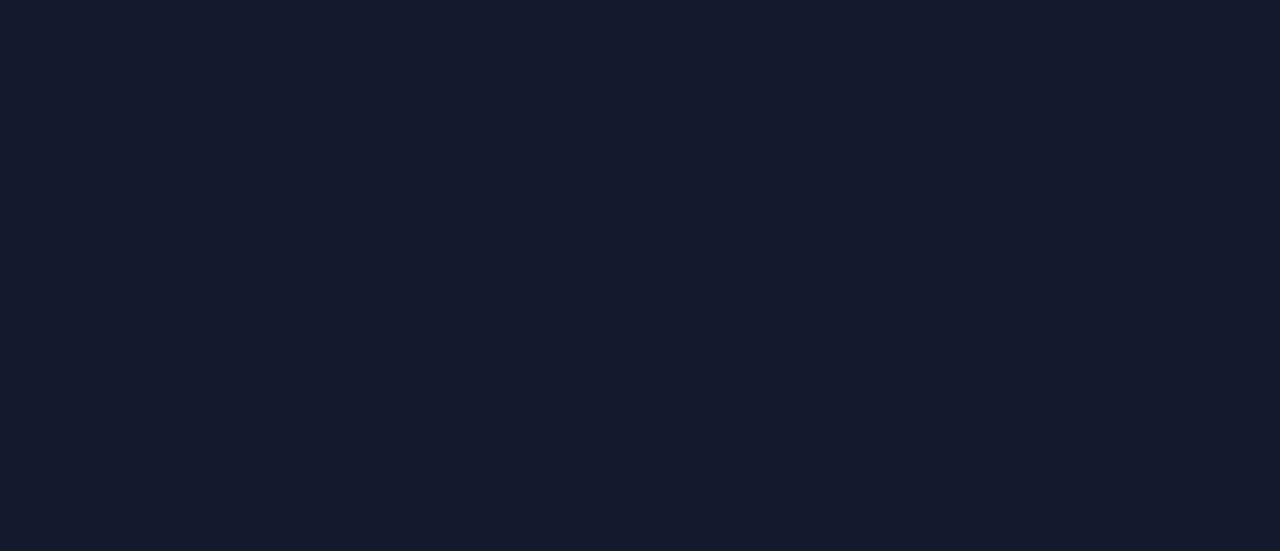 scroll, scrollTop: 0, scrollLeft: 0, axis: both 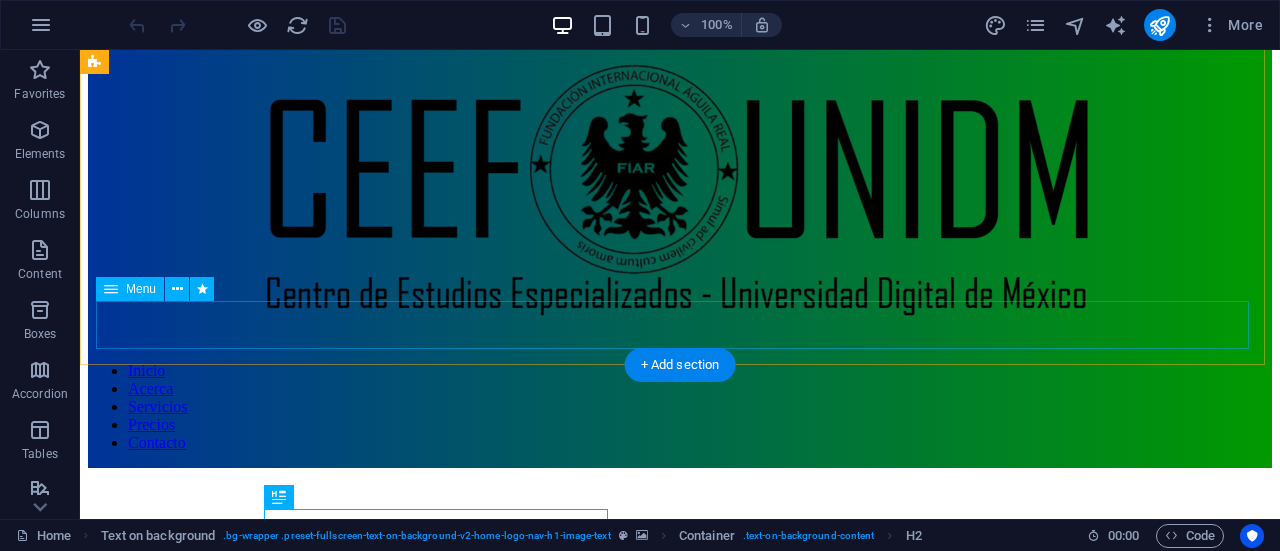 click on "Inicio Acerca Servicios Precios Contacto" at bounding box center (680, 407) 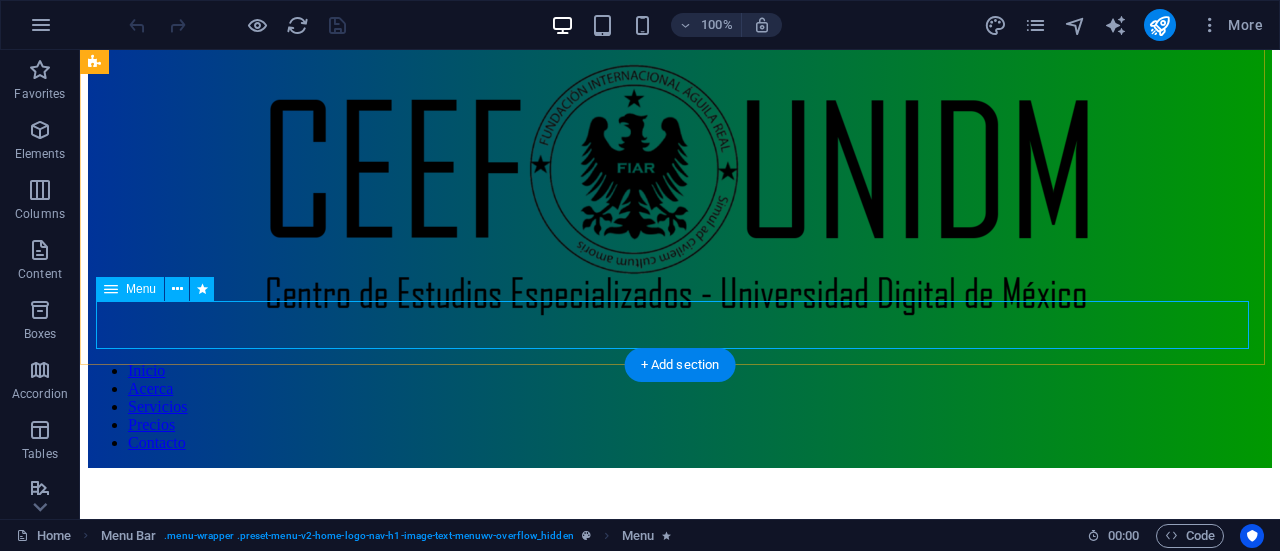 click on "Inicio Acerca Servicios Precios Contacto" at bounding box center [680, 407] 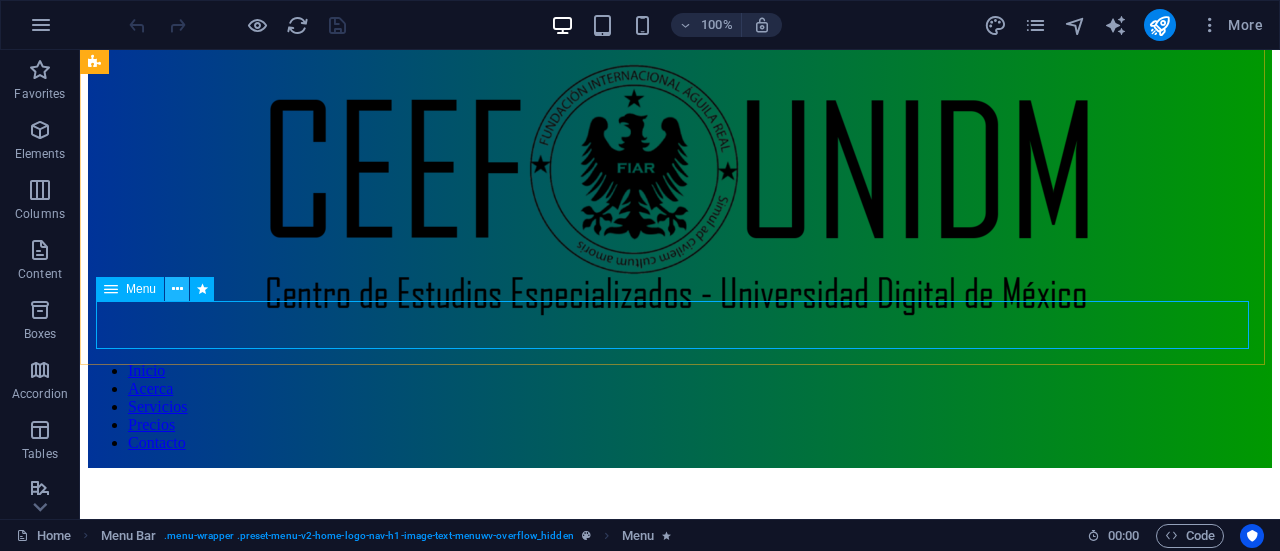 click at bounding box center [177, 289] 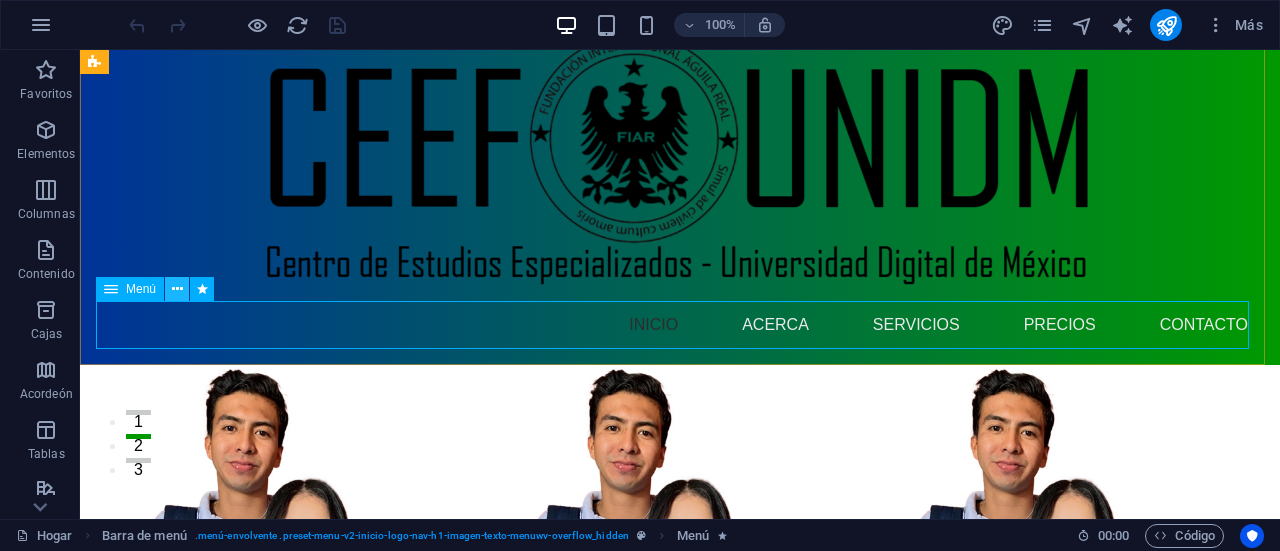 click at bounding box center [177, 289] 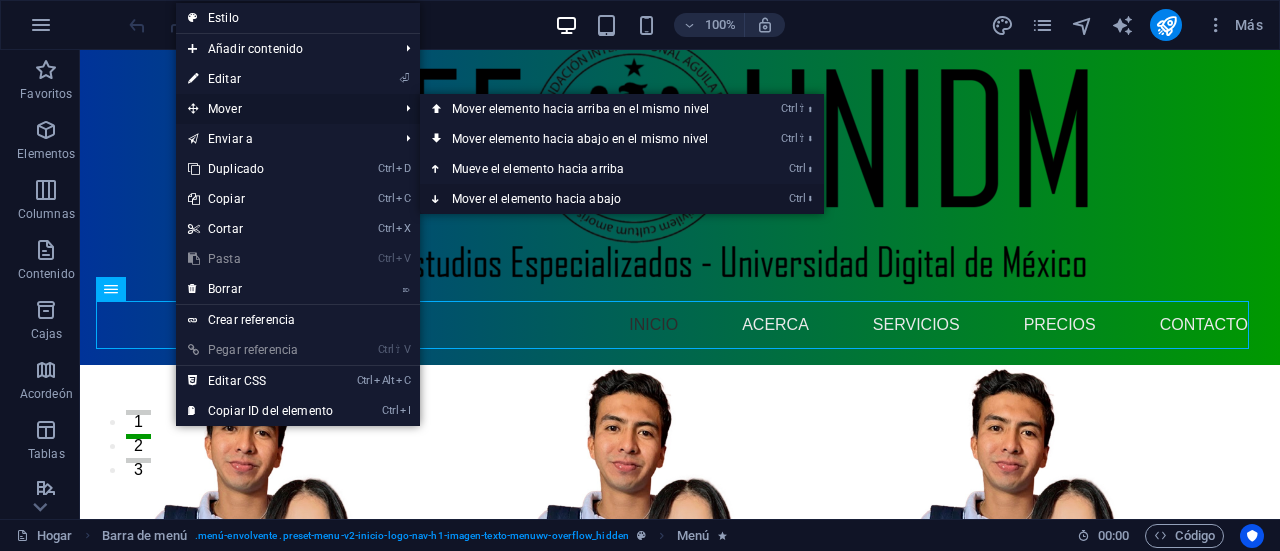 click on "Ctrl  ⬇ Mover el elemento hacia abajo" at bounding box center [584, 199] 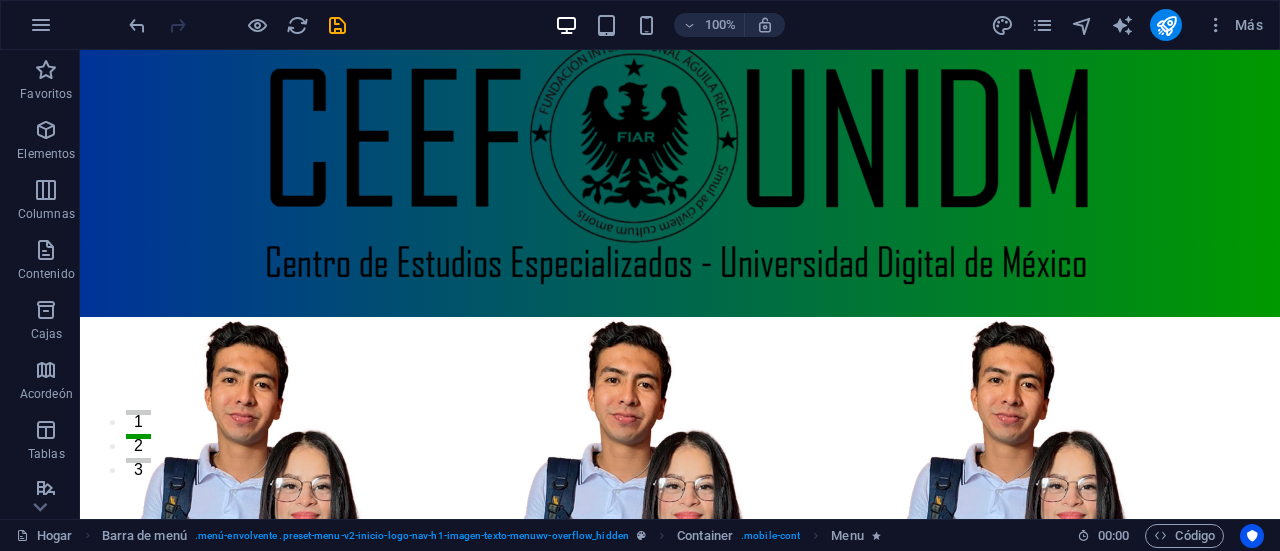 scroll, scrollTop: 0, scrollLeft: 0, axis: both 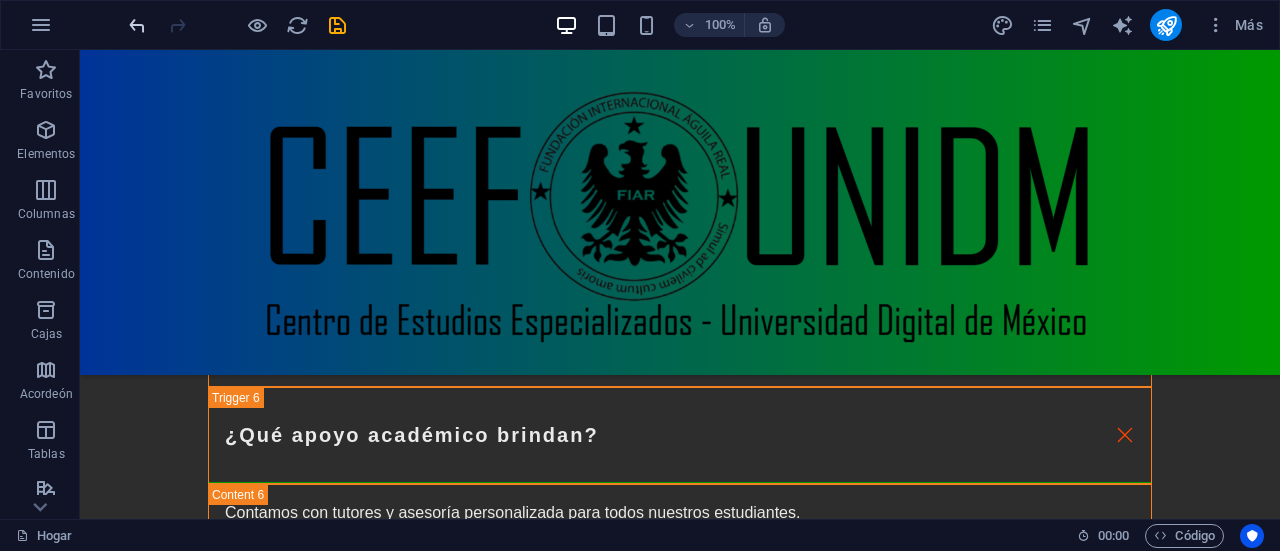 click at bounding box center (137, 25) 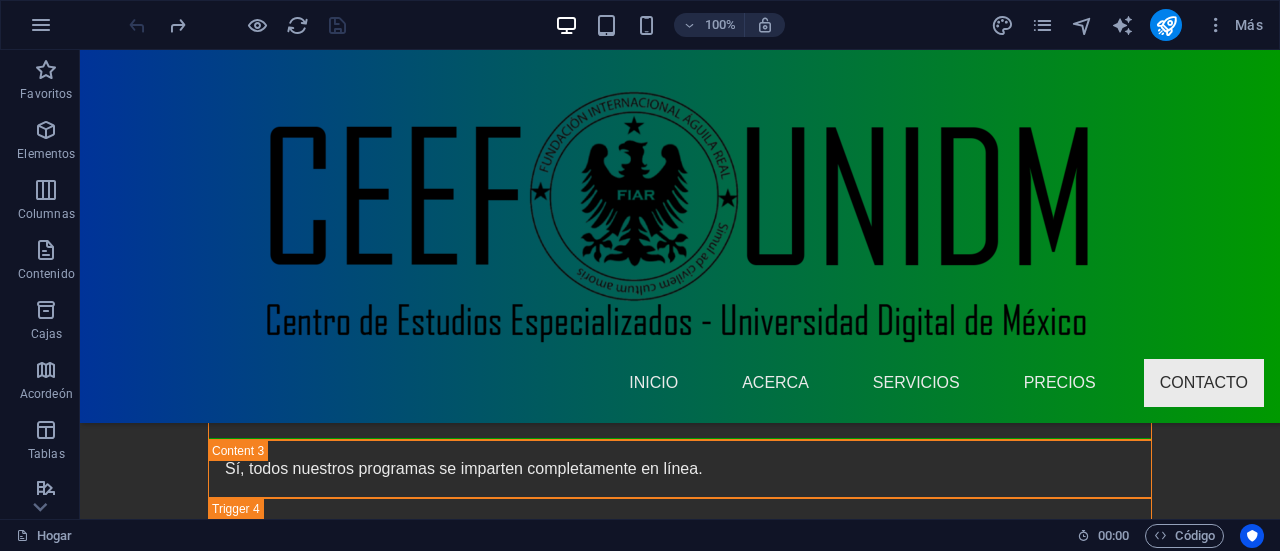 scroll, scrollTop: 11484, scrollLeft: 0, axis: vertical 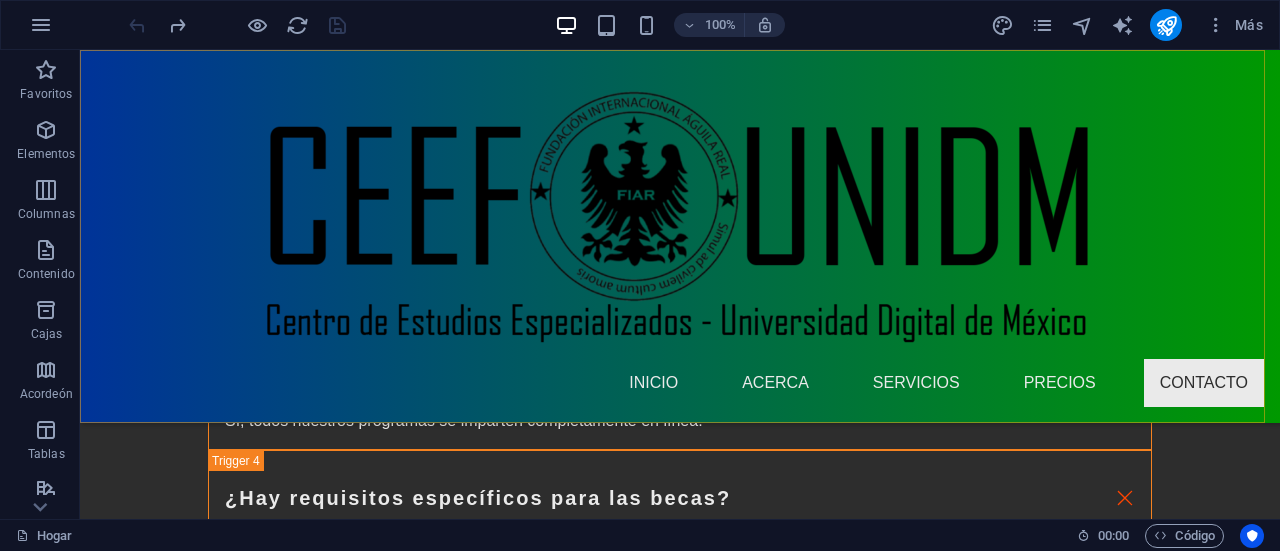 click on "Inicio Acerca Servicios Precios Contacto" at bounding box center [680, 236] 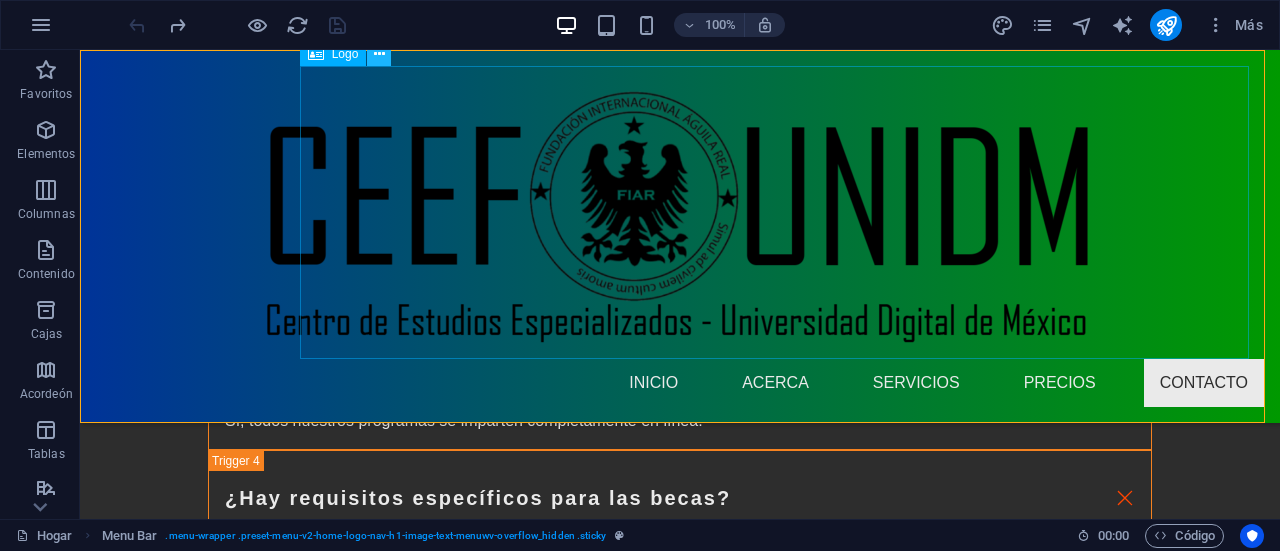 click at bounding box center [379, 54] 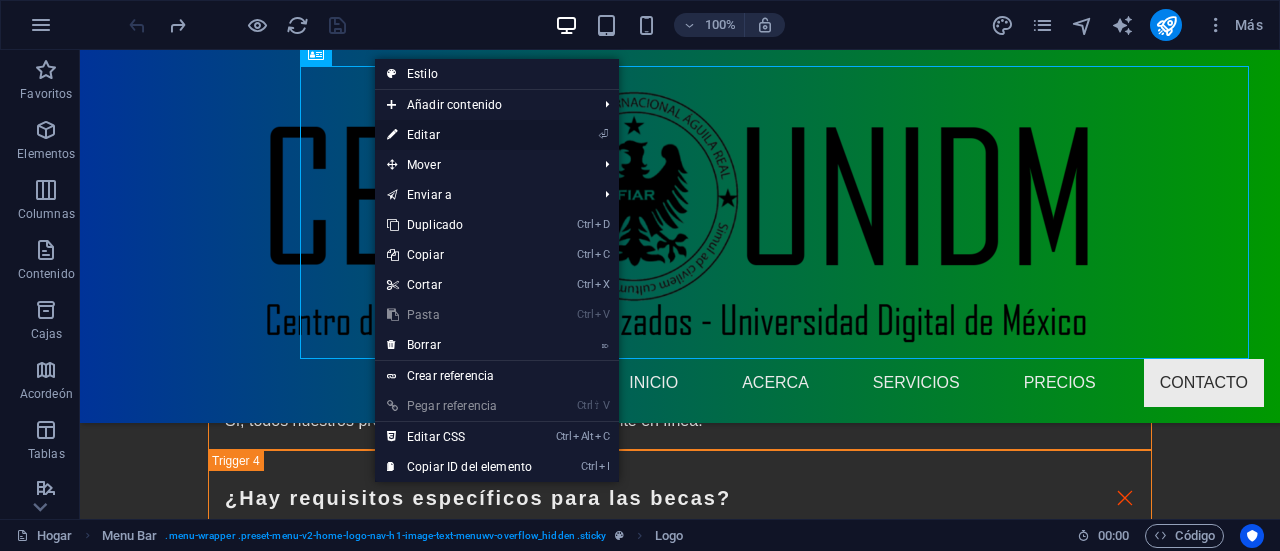 click on "⏎ Editar" at bounding box center [459, 135] 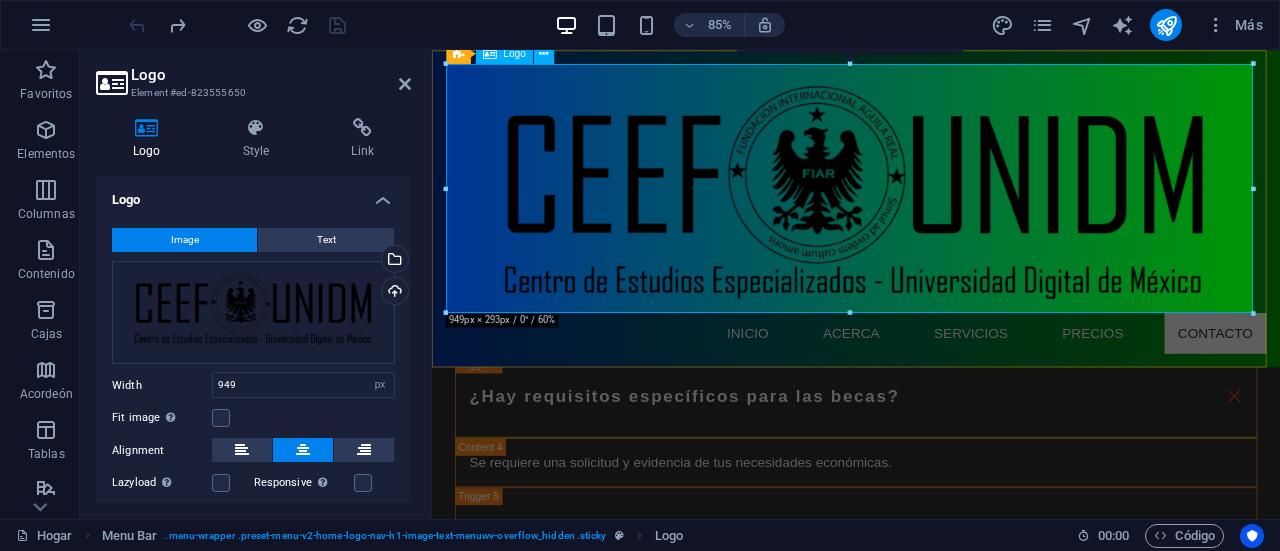 scroll, scrollTop: 11444, scrollLeft: 0, axis: vertical 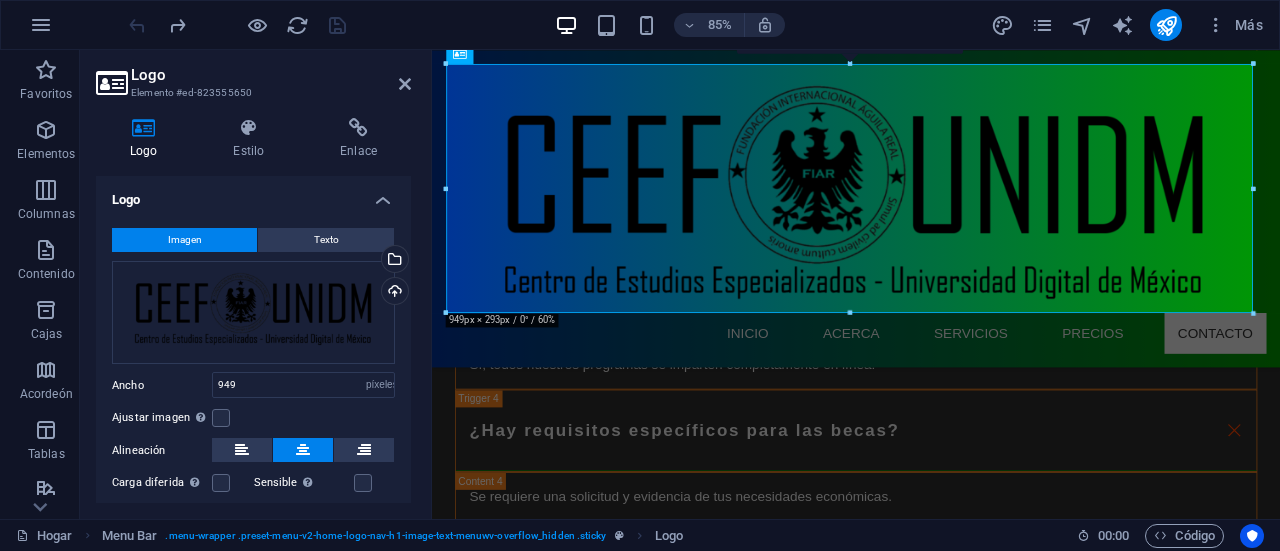 drag, startPoint x: 411, startPoint y: 231, endPoint x: 406, endPoint y: 266, distance: 35.35534 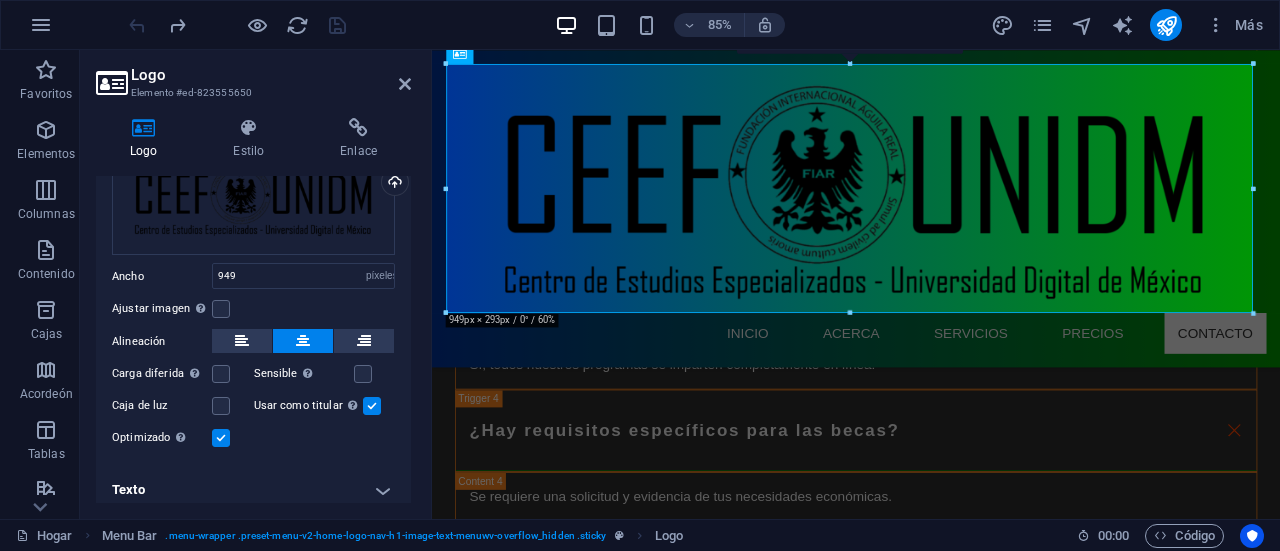 scroll, scrollTop: 117, scrollLeft: 0, axis: vertical 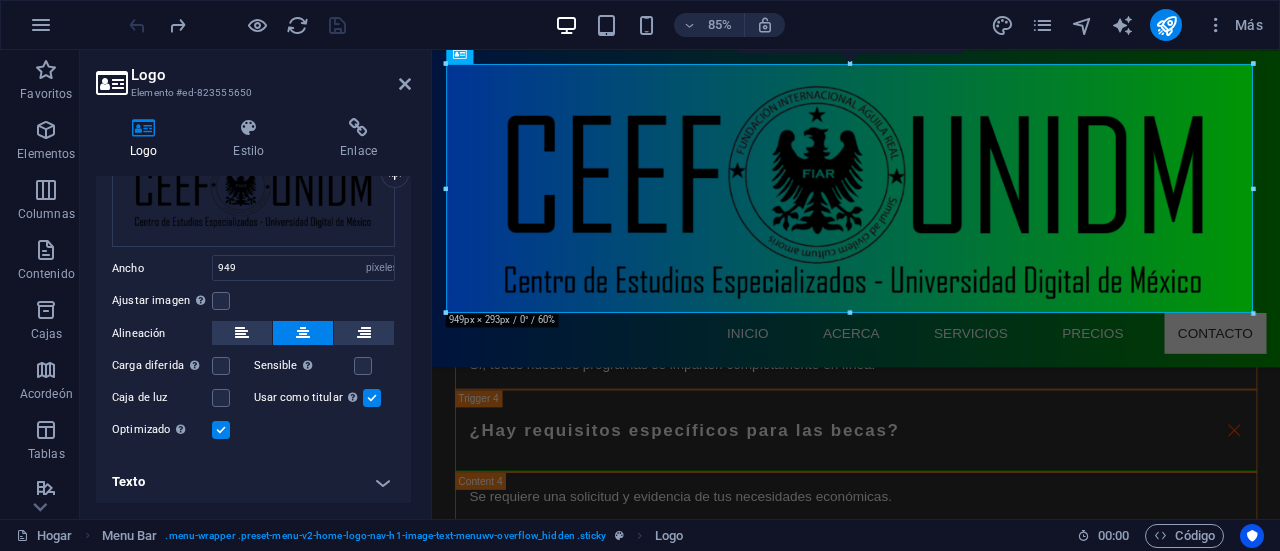 click at bounding box center [221, 430] 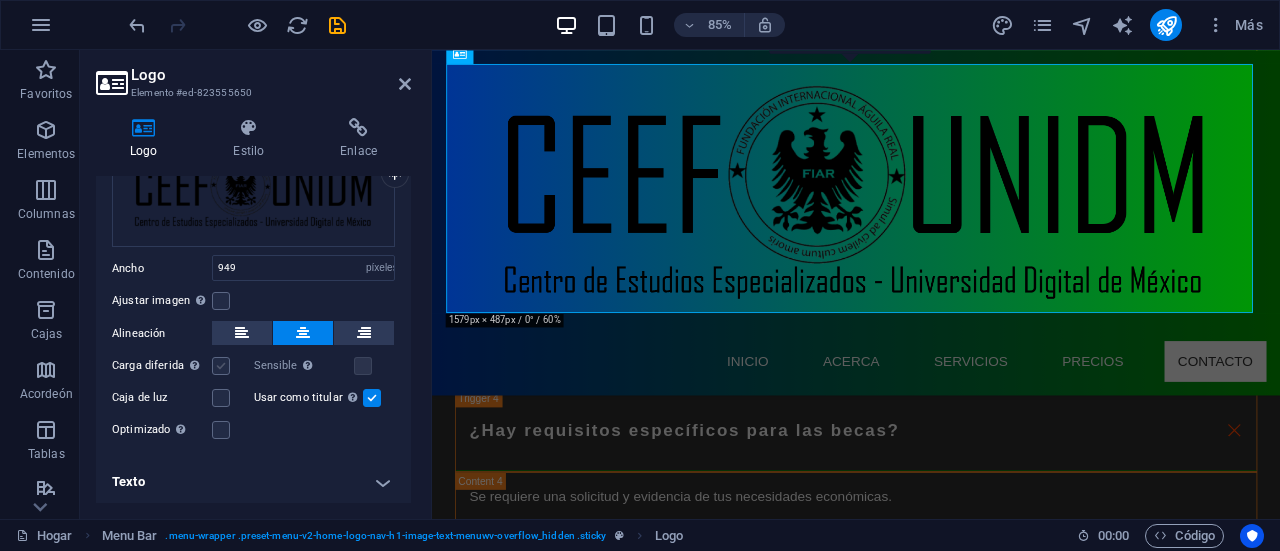 click at bounding box center (221, 366) 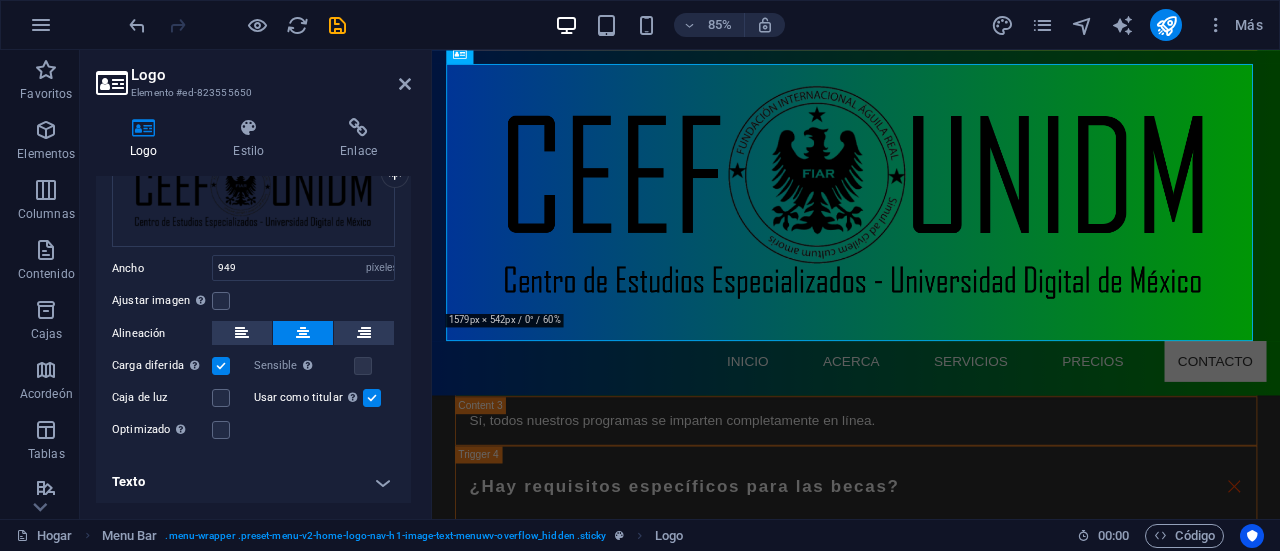 scroll, scrollTop: 11477, scrollLeft: 0, axis: vertical 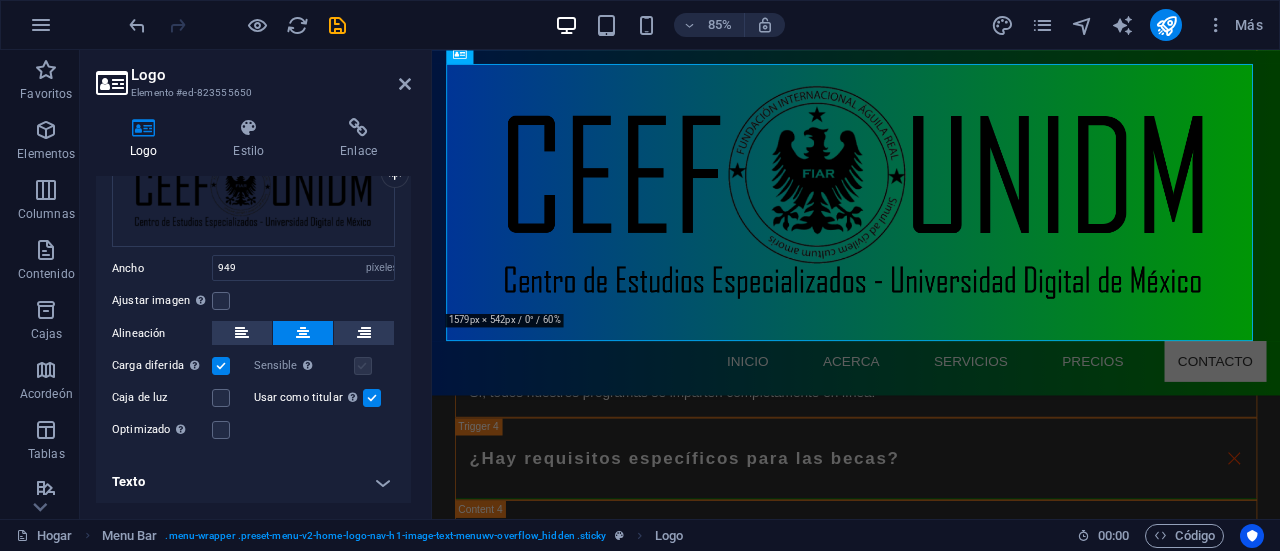 click at bounding box center (363, 366) 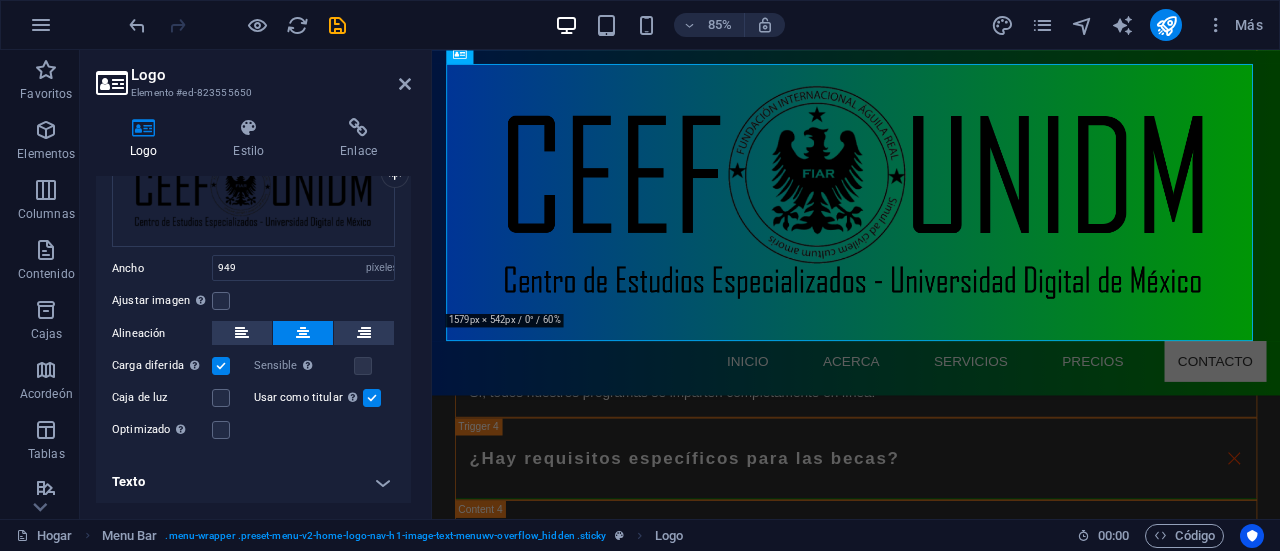 click on "Sensible Cargue automáticamente imágenes de retina y tamaños optimizados para teléfonos inteligentes." at bounding box center [325, 366] 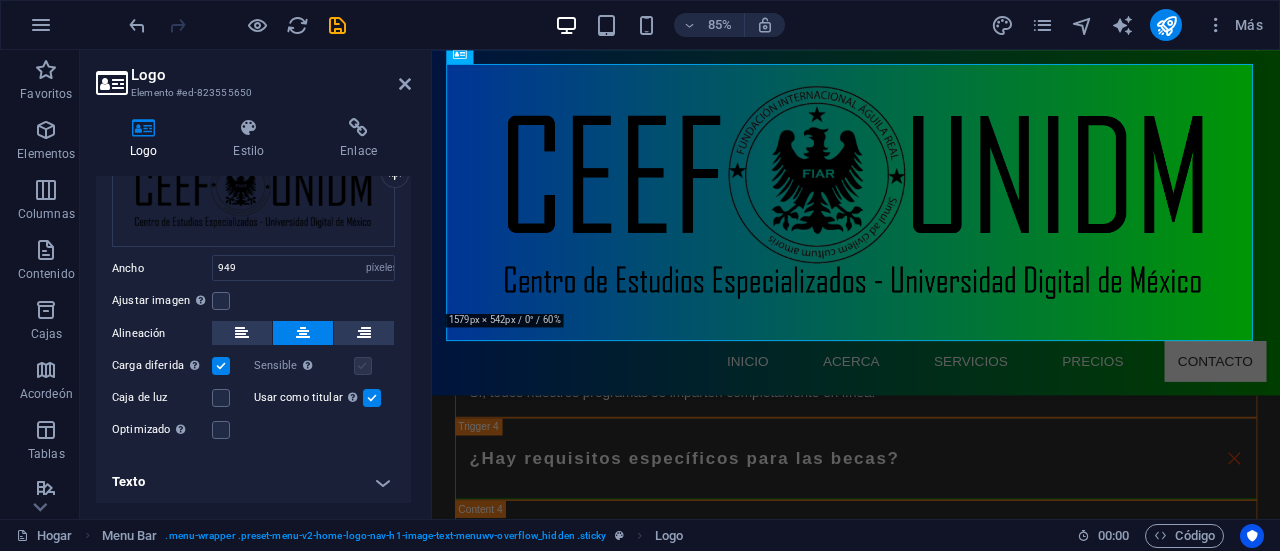click at bounding box center (363, 366) 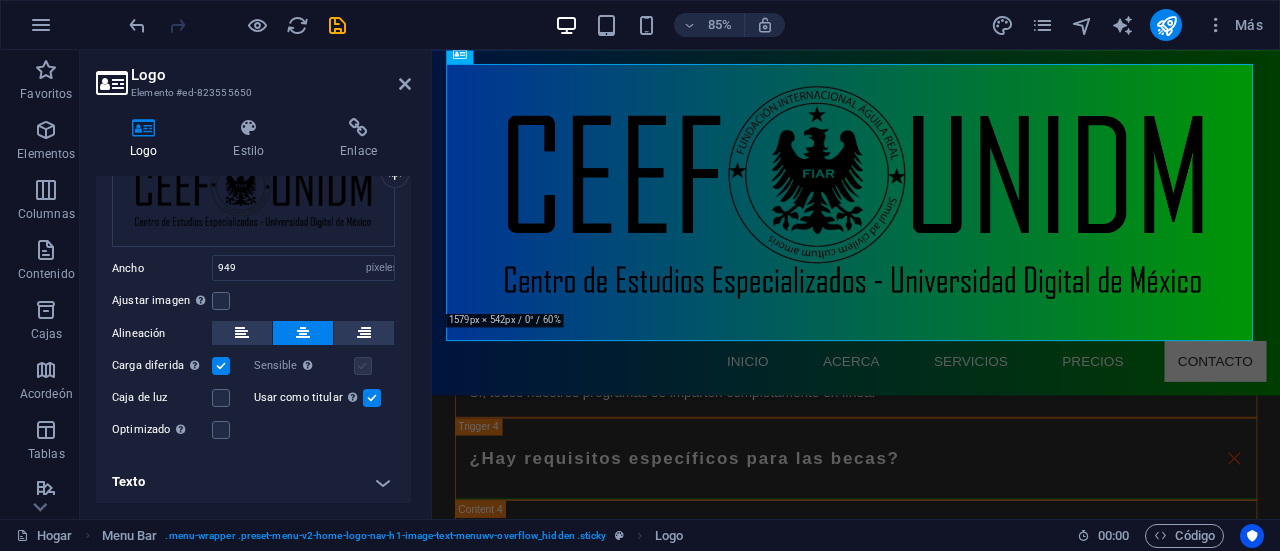 click at bounding box center [363, 366] 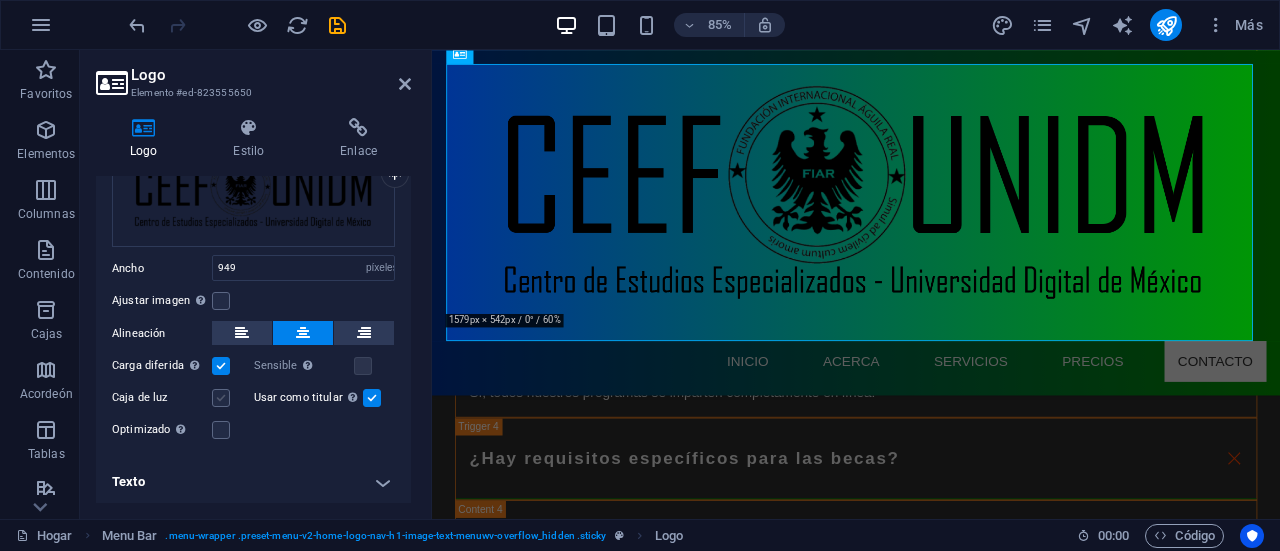 click at bounding box center [221, 398] 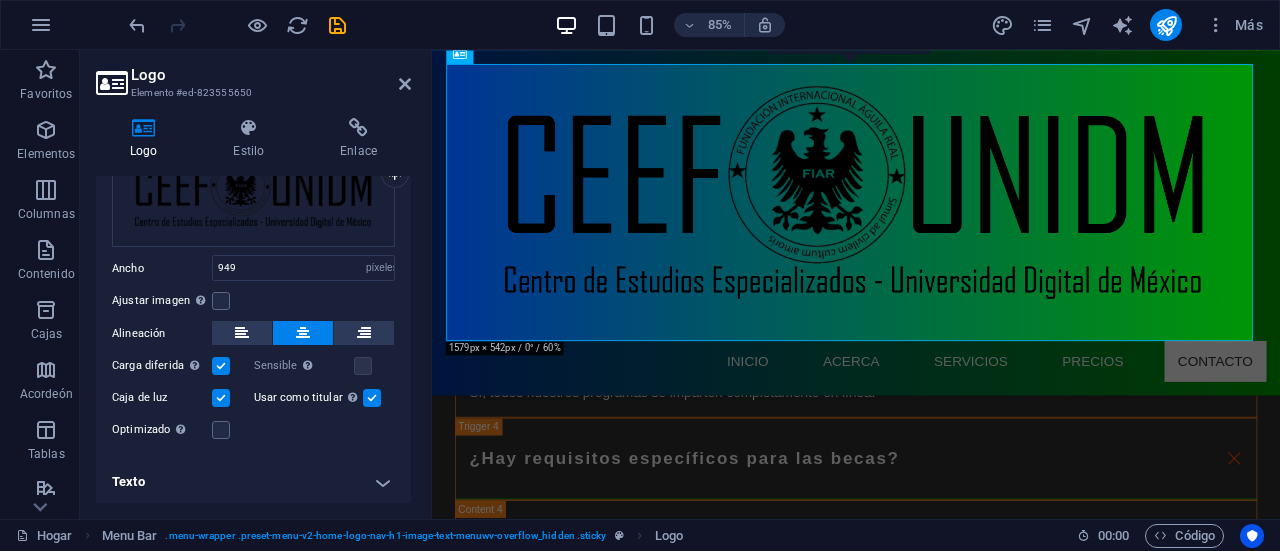click on "Carga diferida Cargar imágenes después de que se cargue la página mejora la velocidad de la página." at bounding box center [183, 366] 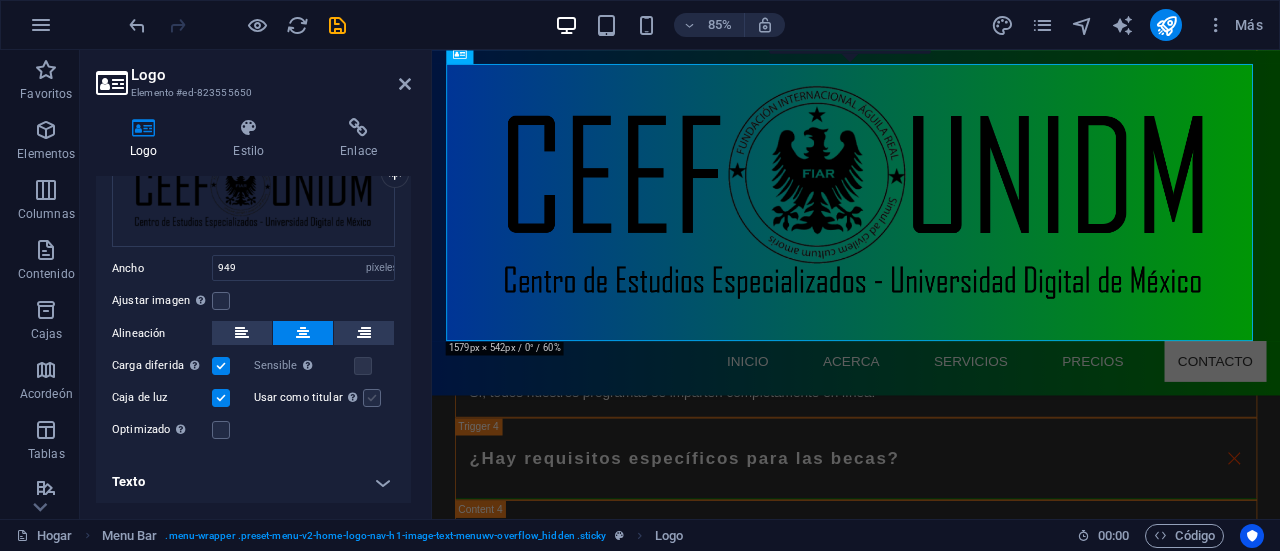 click at bounding box center [372, 398] 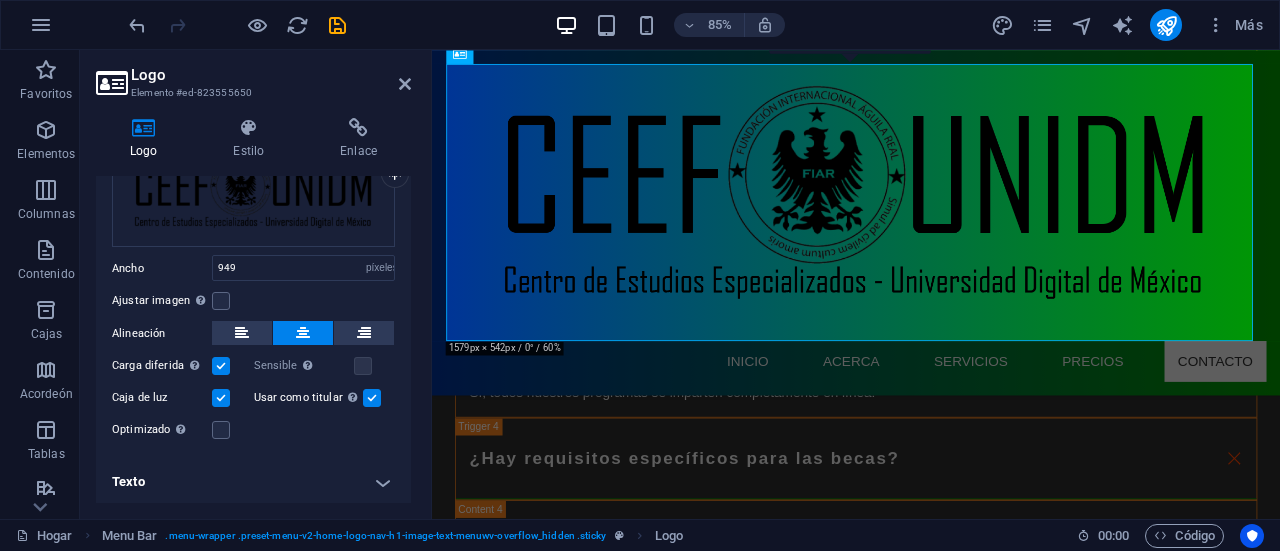 click at bounding box center (221, 398) 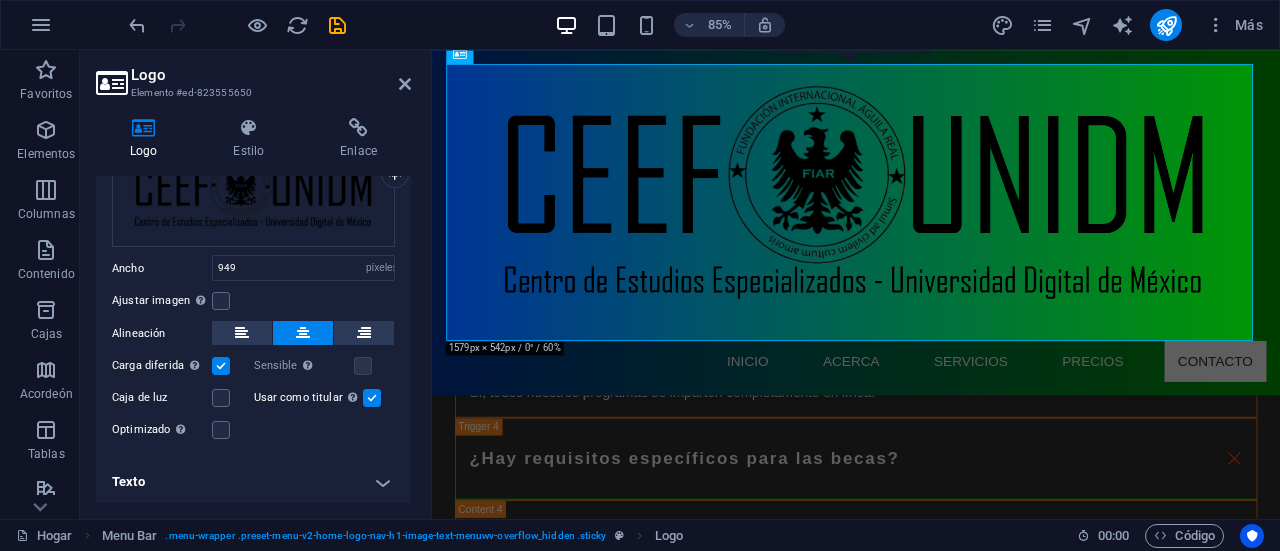 click at bounding box center (221, 366) 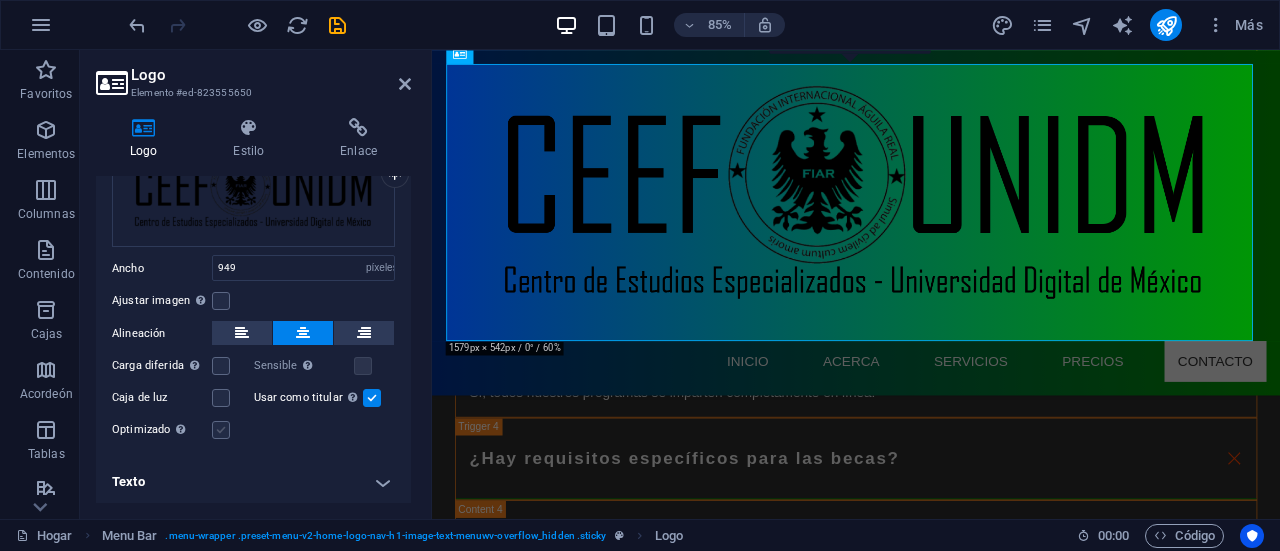 click at bounding box center [221, 430] 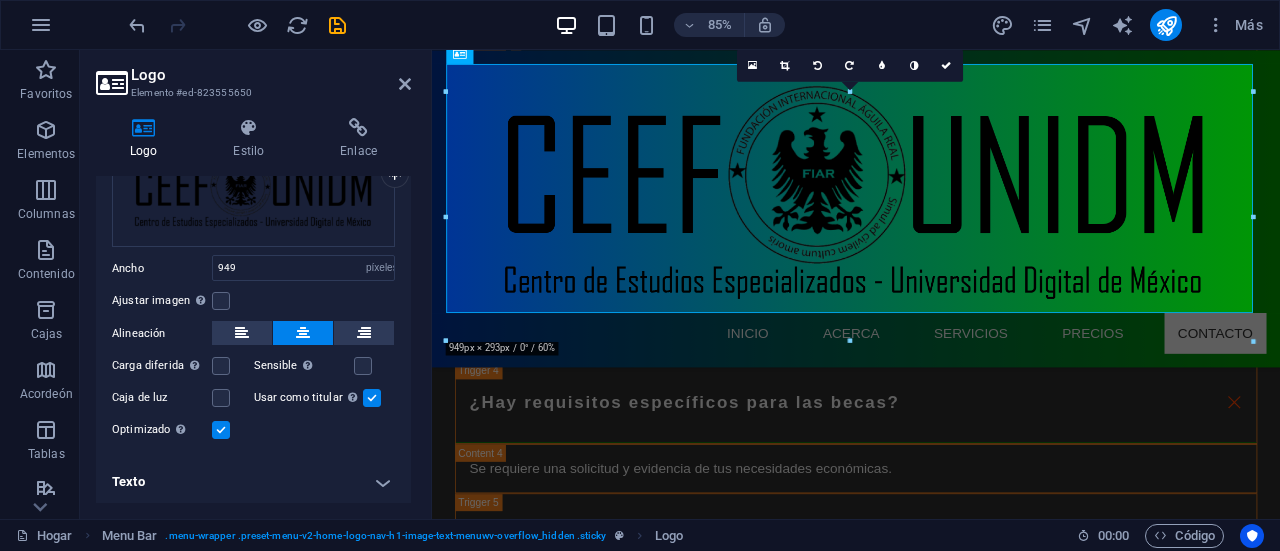 scroll, scrollTop: 11444, scrollLeft: 0, axis: vertical 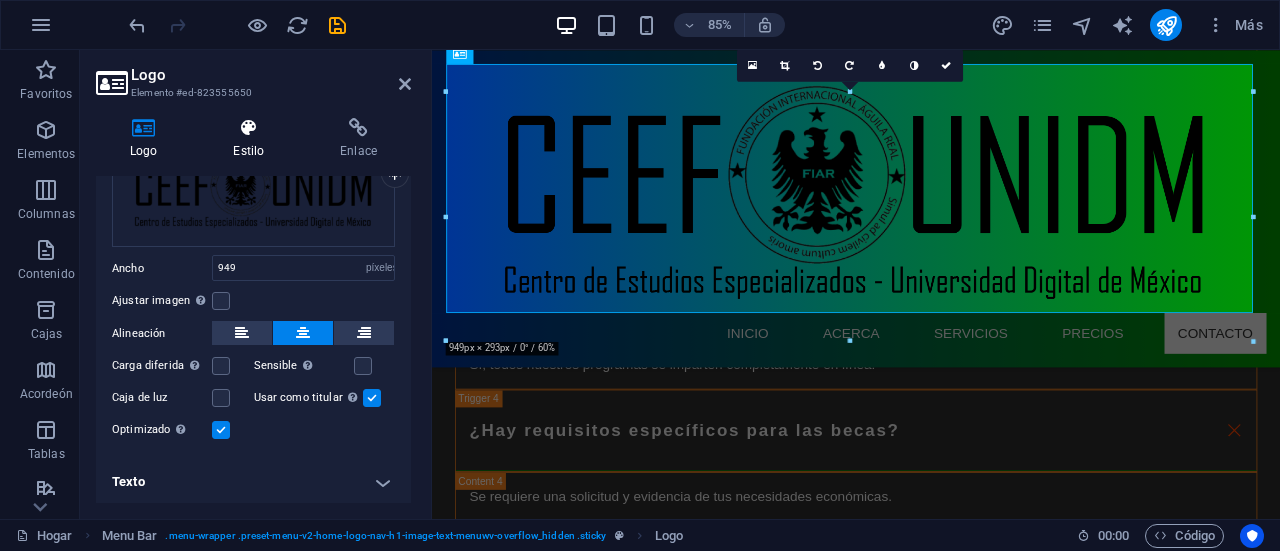 click at bounding box center (248, 128) 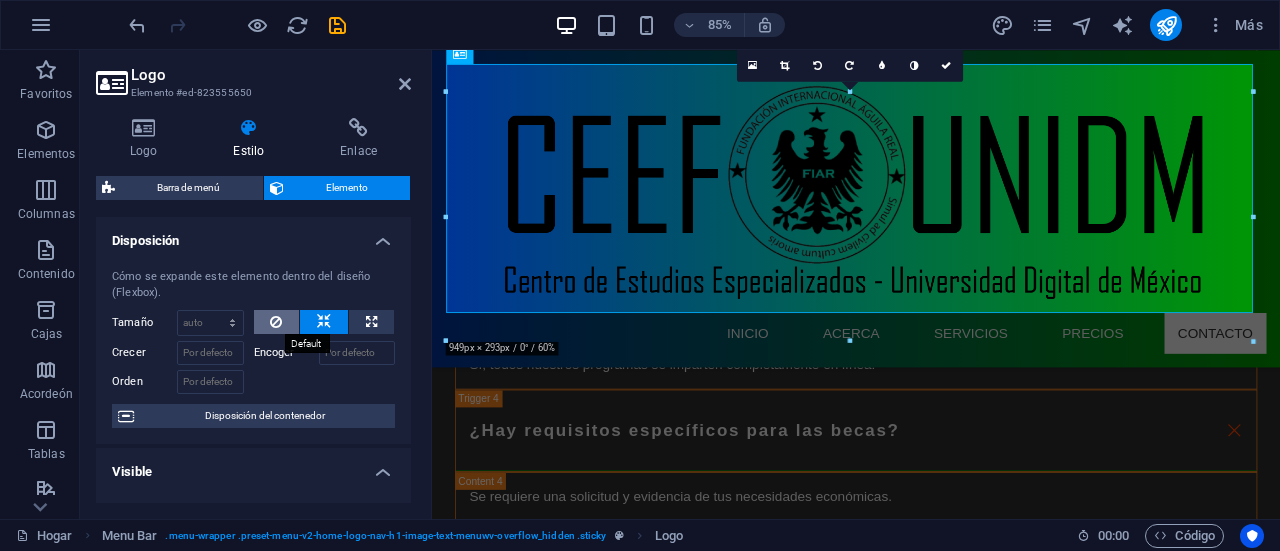click at bounding box center [276, 322] 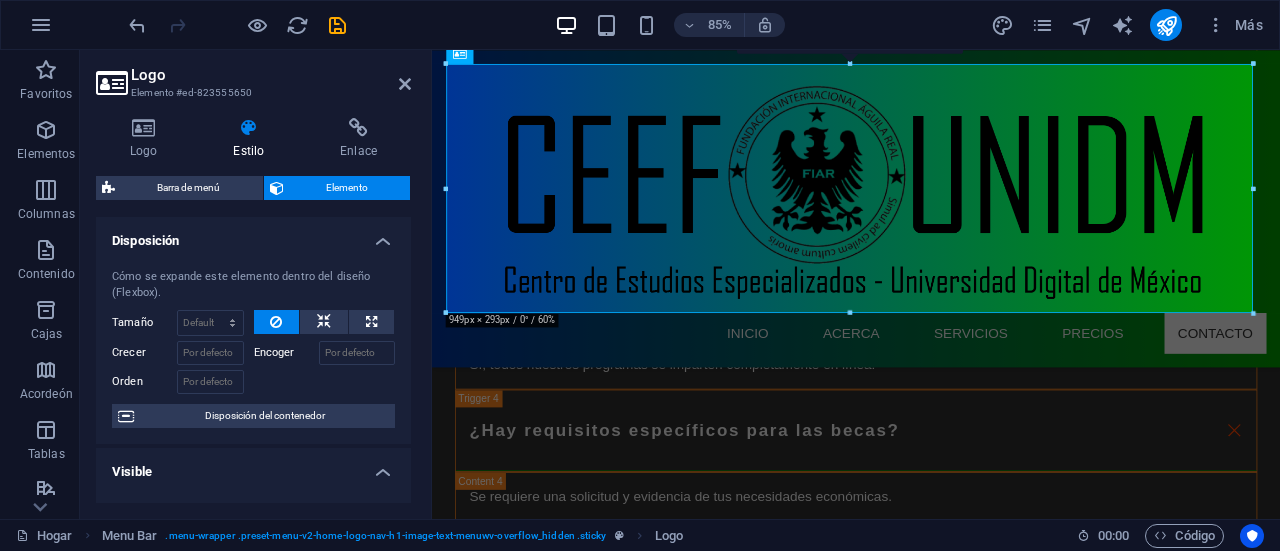 drag, startPoint x: 406, startPoint y: 270, endPoint x: 401, endPoint y: 291, distance: 21.587032 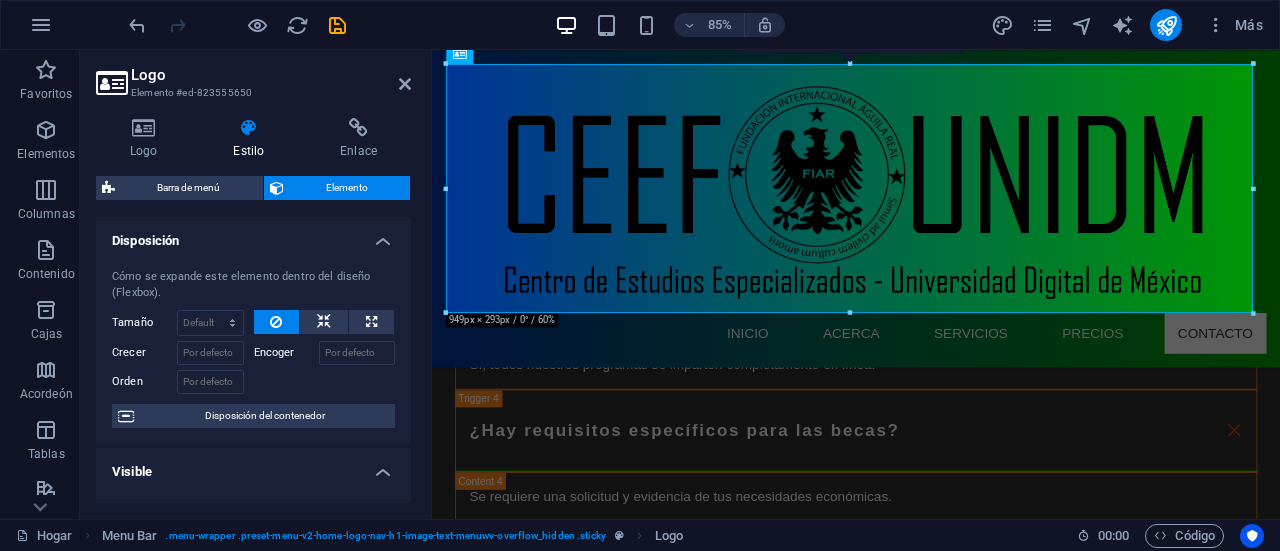 click on "Cómo se expande este elemento dentro del diseño (Flexbox). Tamaño Por defecto auto píxeles % 1/1 1/2 1/3 1/4 1/5 1/6 1/7 1/8 1/9 1/10 Crecer Encoger Orden Disposición del contenedor" at bounding box center (253, 348) 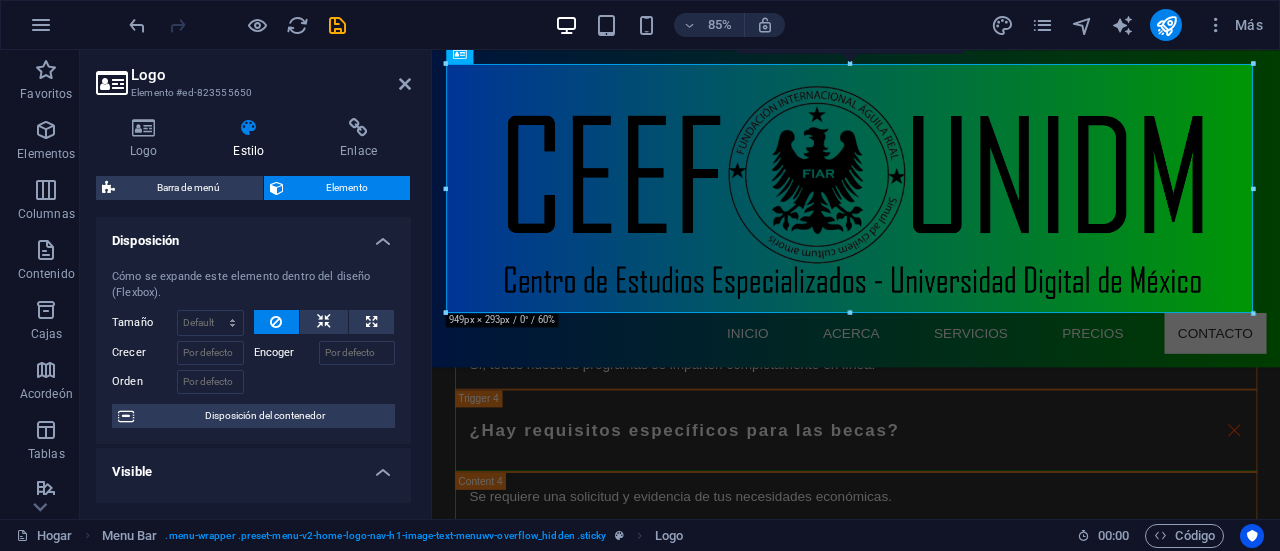 click on "Logo Estilo Enlace Logo Imagen Texto Arrastre los archivos aquí, haga clic para elegir archivos o  seleccione archivos de Archivos o de nuestras fotos y videos de archivo gratuitos Seleccione archivos del administrador de archivos, fotos de archivo o cargue archivo(s) Subir Ancho 949 Por defecto auto píxeles movimiento rápido del ojo % ellos vh Volkswagen Ajustar imagen Ajustar automáticamente la imagen a un ancho y alto fijos Altura Por defecto auto píxeles Alineación Carga diferida Cargar imágenes después de que se cargue la página mejora la velocidad de la página. Sensible Cargue automáticamente imágenes de retina y tamaños optimizados para teléfonos inteligentes. Caja de luz Usar como titular La imagen se envolverá en una etiqueta de encabezado H1. Útil para dar al texto alternativo el mismo peso que un encabezado H1, por ejemplo, para el logotipo. Si no está seguro, deje esta opción sin marcar. Optimizado Las imágenes se comprimen para mejorar la velocidad de la página. Posición 50 %" at bounding box center [253, 310] 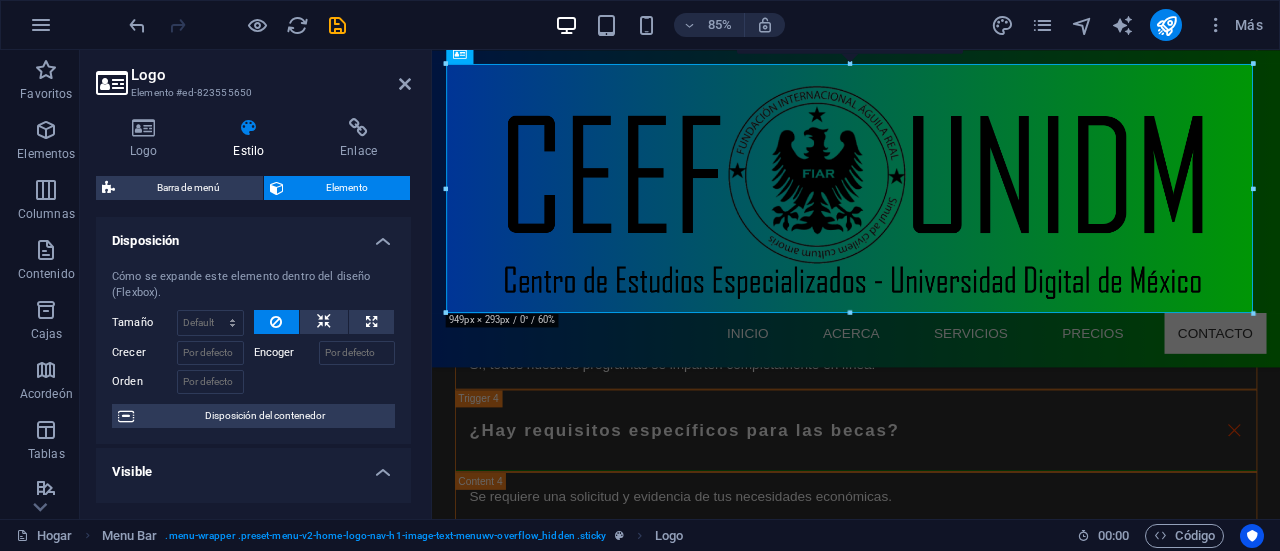 click on "Logo Estilo Enlace Logo Imagen Texto Arrastre los archivos aquí, haga clic para elegir archivos o  seleccione archivos de Archivos o de nuestras fotos y videos de archivo gratuitos Seleccione archivos del administrador de archivos, fotos de archivo o cargue archivo(s) Subir Ancho 949 Por defecto auto píxeles movimiento rápido del ojo % ellos vh Volkswagen Ajustar imagen Ajustar automáticamente la imagen a un ancho y alto fijos Altura Por defecto auto píxeles Alineación Carga diferida Cargar imágenes después de que se cargue la página mejora la velocidad de la página. Sensible Cargue automáticamente imágenes de retina y tamaños optimizados para teléfonos inteligentes. Caja de luz Usar como titular La imagen se envolverá en una etiqueta de encabezado H1. Útil para dar al texto alternativo el mismo peso que un encabezado H1, por ejemplo, para el logotipo. Si no está seguro, deje esta opción sin marcar. Optimizado Las imágenes se comprimen para mejorar la velocidad de la página. Posición 50 %" at bounding box center (253, 310) 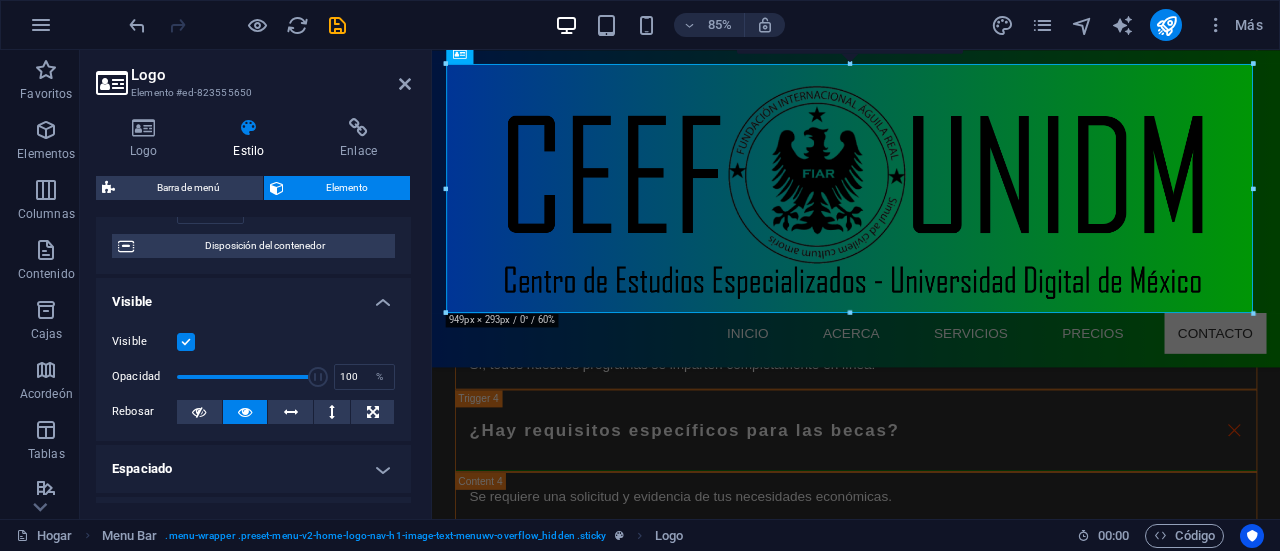 scroll, scrollTop: 178, scrollLeft: 0, axis: vertical 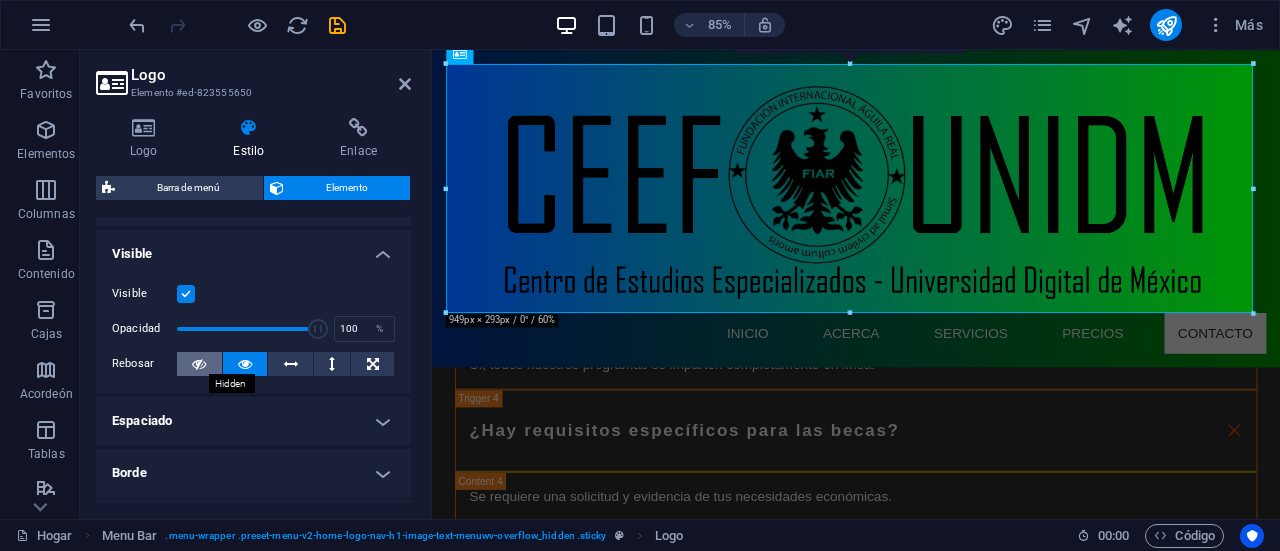 click at bounding box center [199, 364] 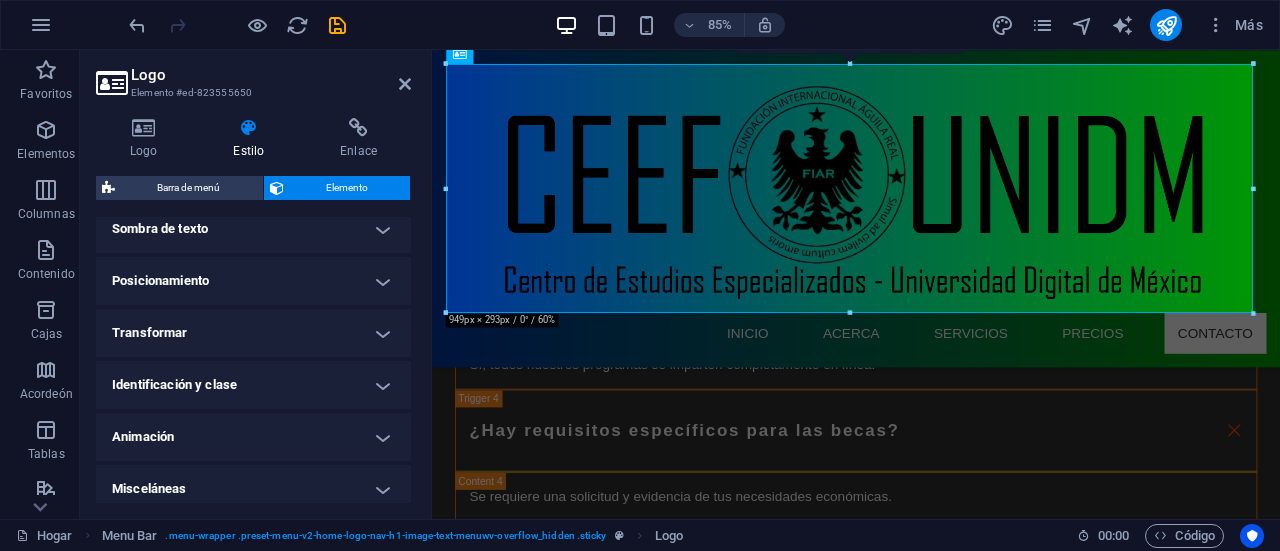 scroll, scrollTop: 574, scrollLeft: 0, axis: vertical 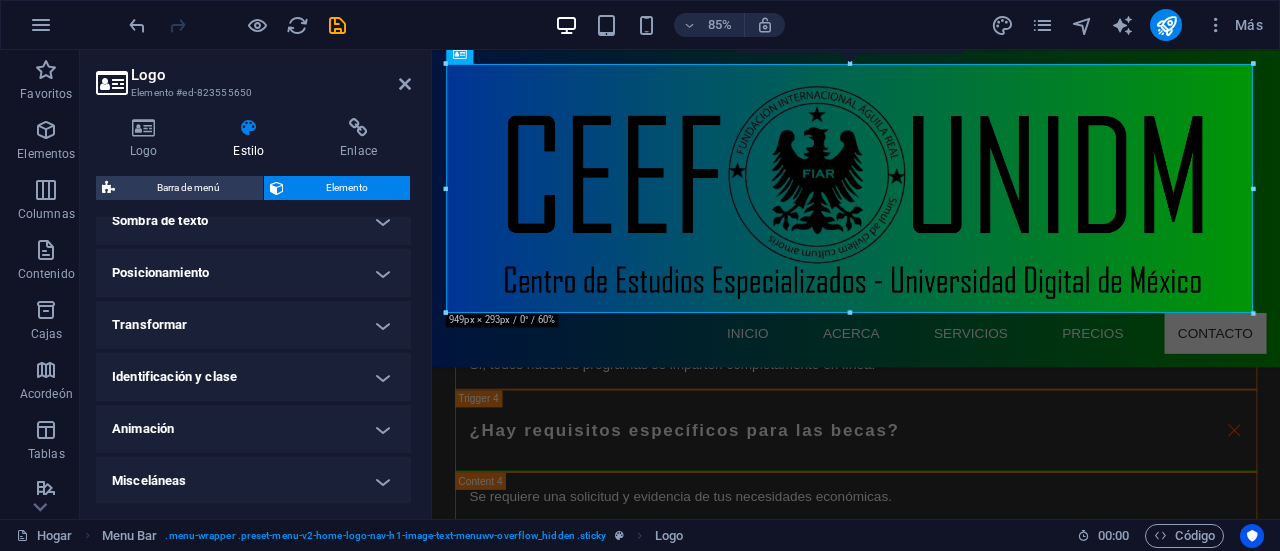 click on "Animación" at bounding box center [253, 429] 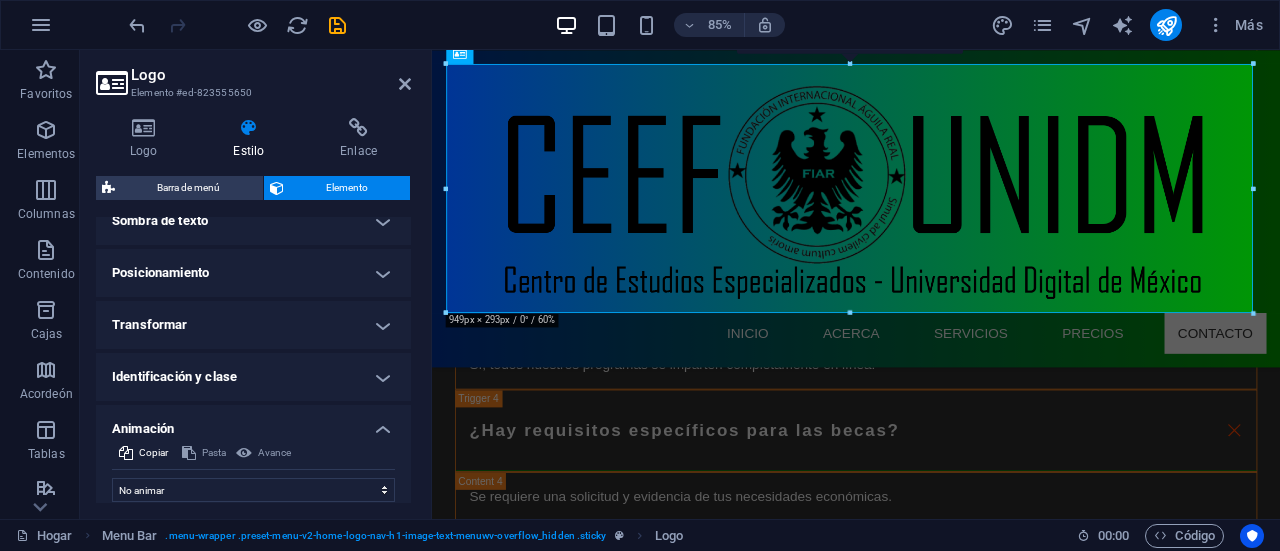 drag, startPoint x: 406, startPoint y: 423, endPoint x: 406, endPoint y: 451, distance: 28 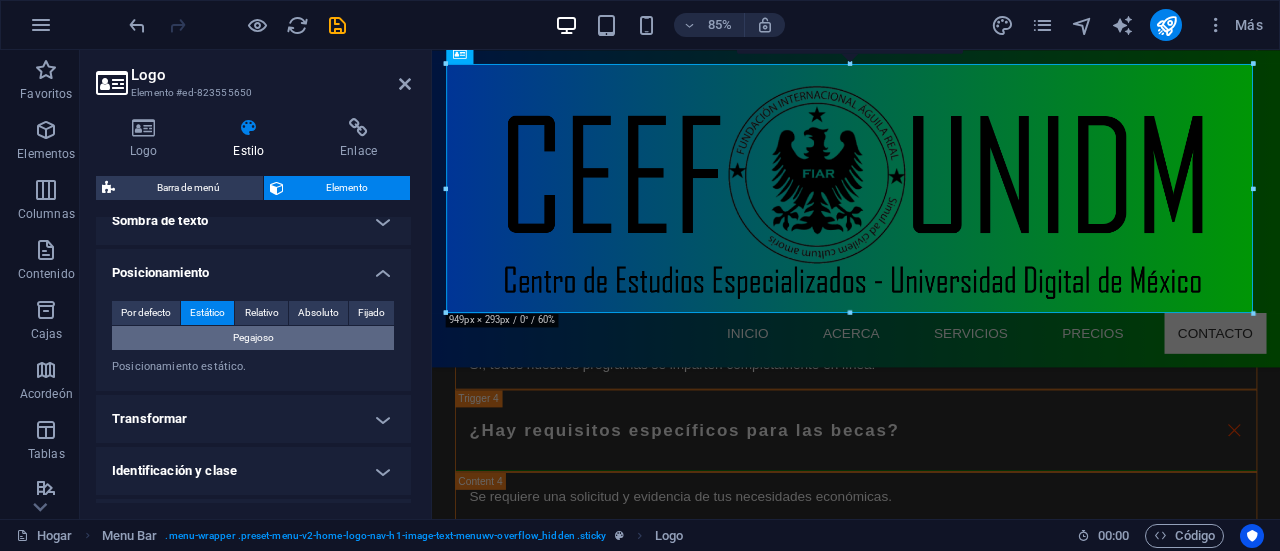 click on "Pegajoso" at bounding box center [253, 337] 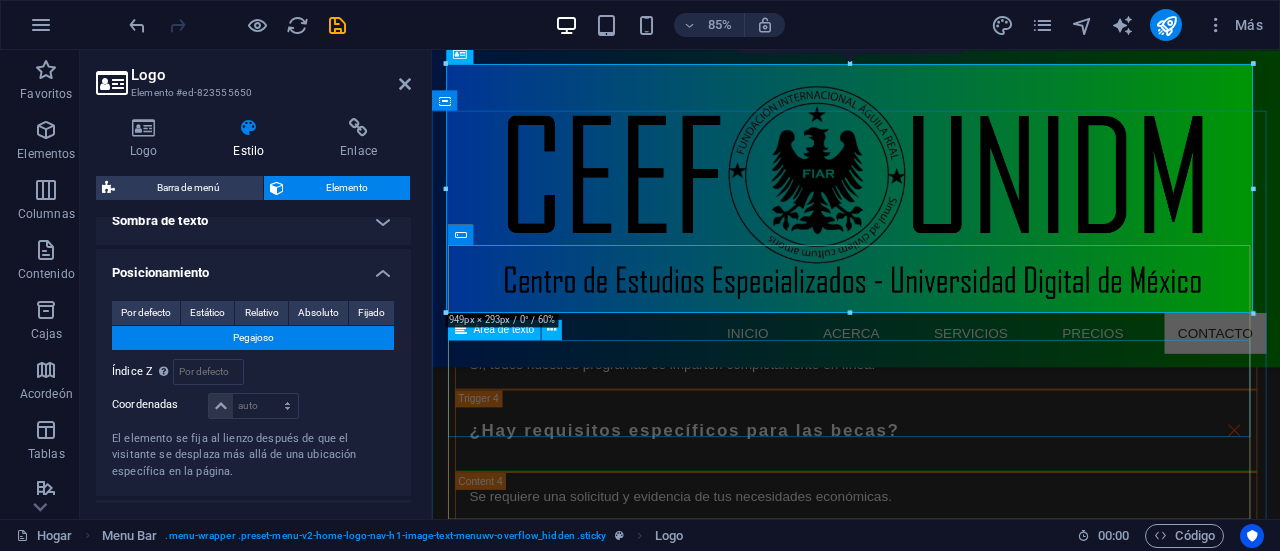 click at bounding box center (931, 6120) 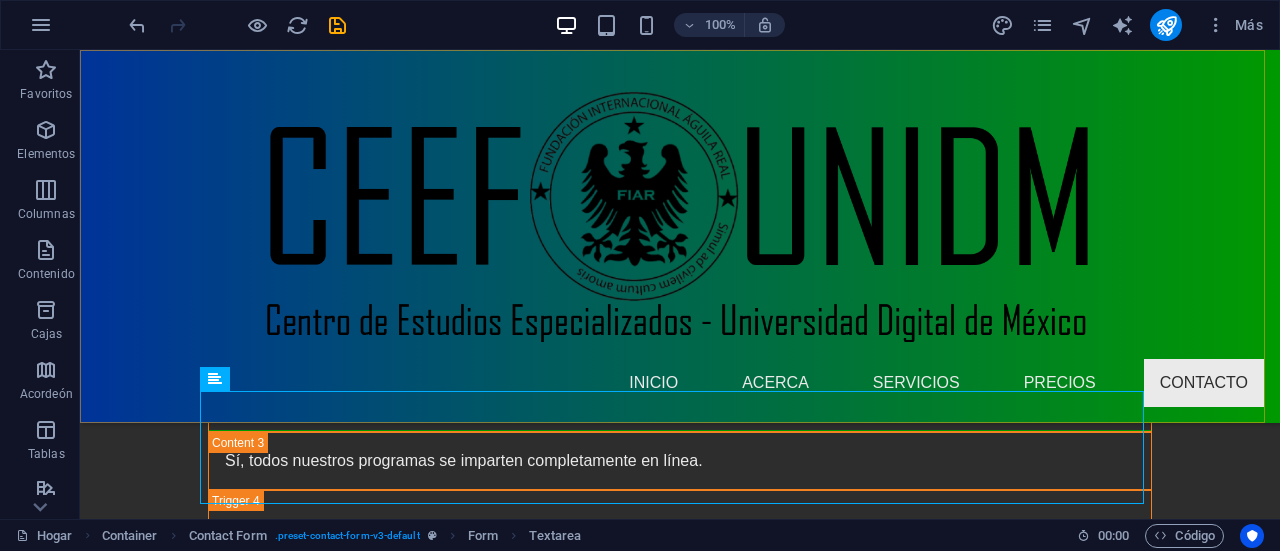 scroll, scrollTop: 11484, scrollLeft: 0, axis: vertical 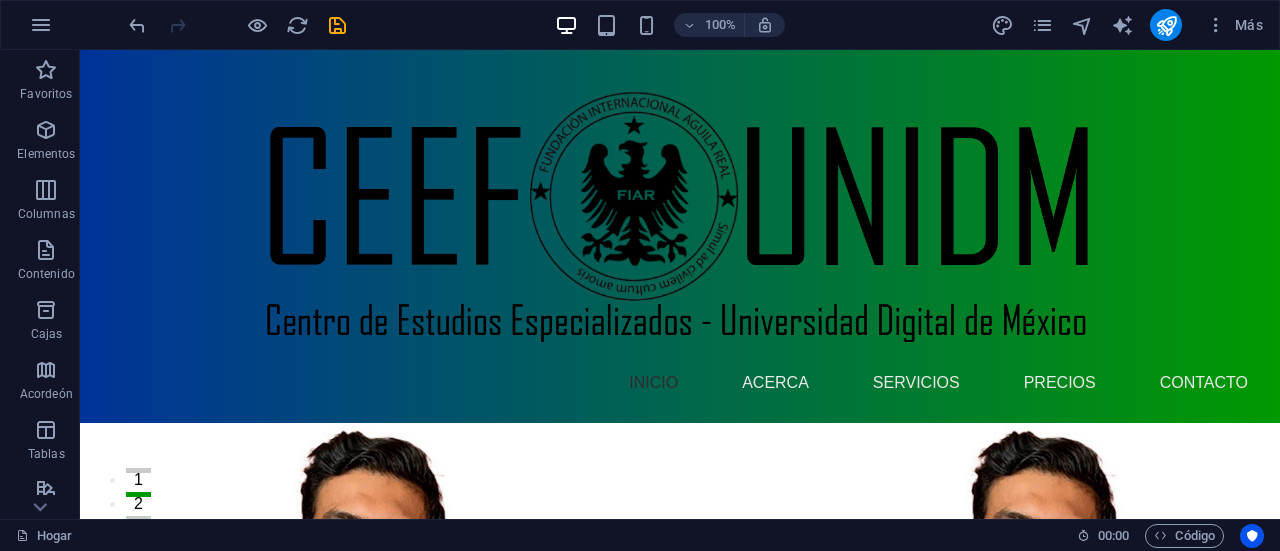drag, startPoint x: 1272, startPoint y: 396, endPoint x: 1342, endPoint y: 93, distance: 310.9807 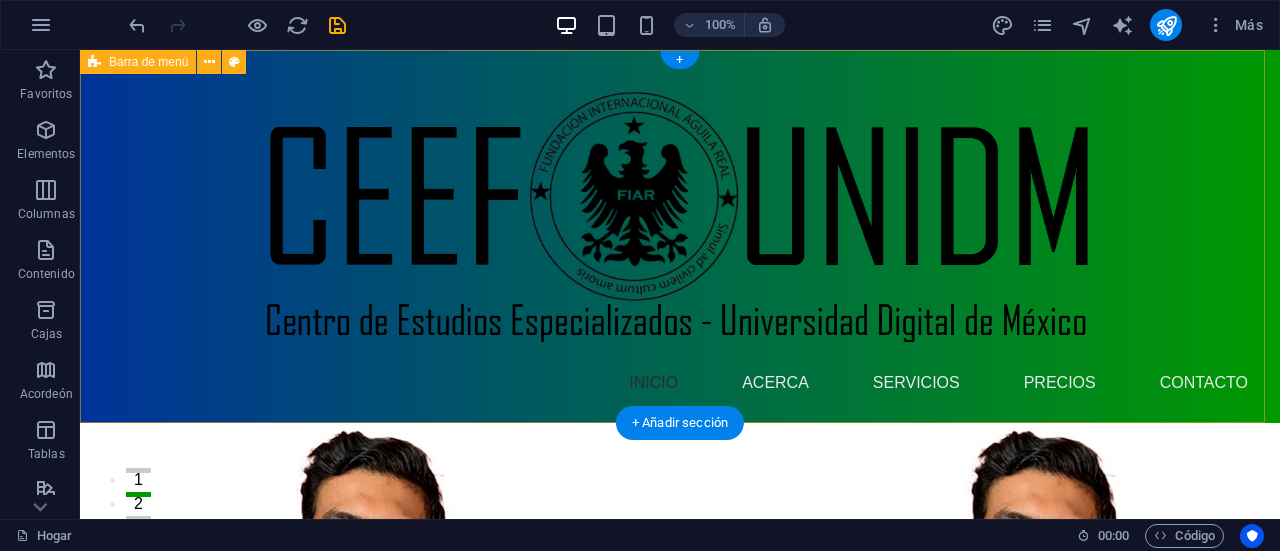 click on "Inicio Acerca Servicios Precios Contacto" at bounding box center [680, 236] 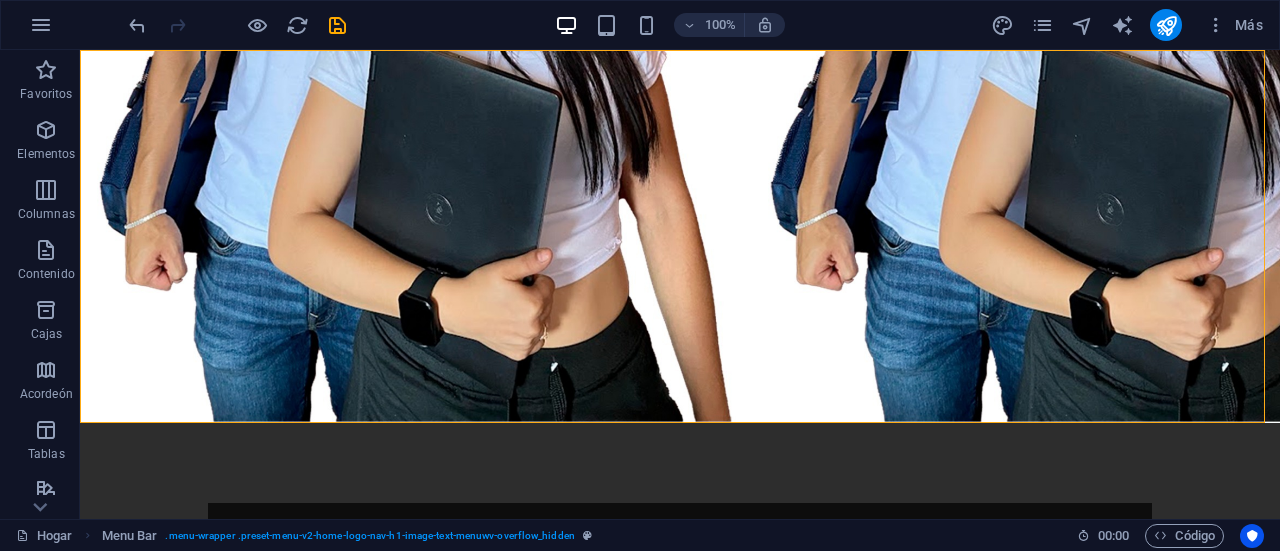 scroll, scrollTop: 0, scrollLeft: 0, axis: both 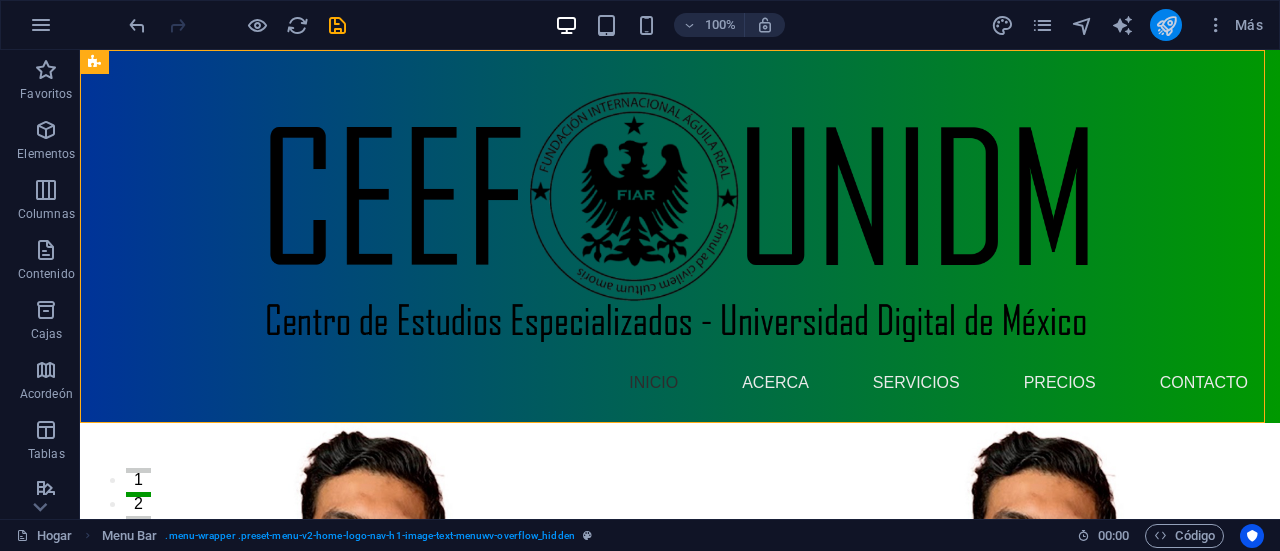 click at bounding box center (1166, 25) 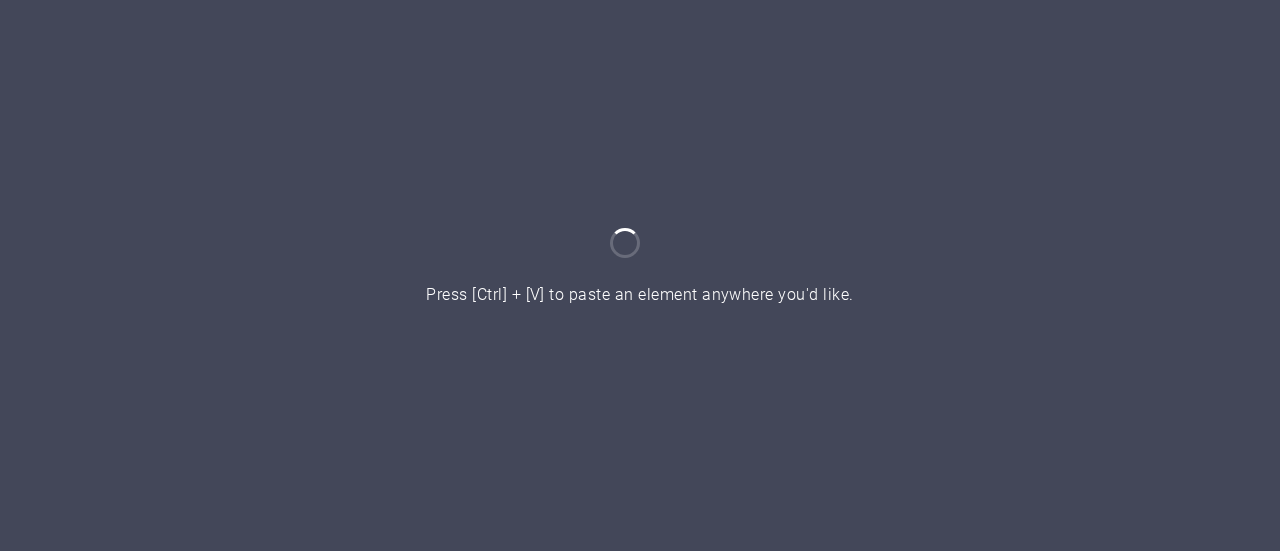 scroll, scrollTop: 0, scrollLeft: 0, axis: both 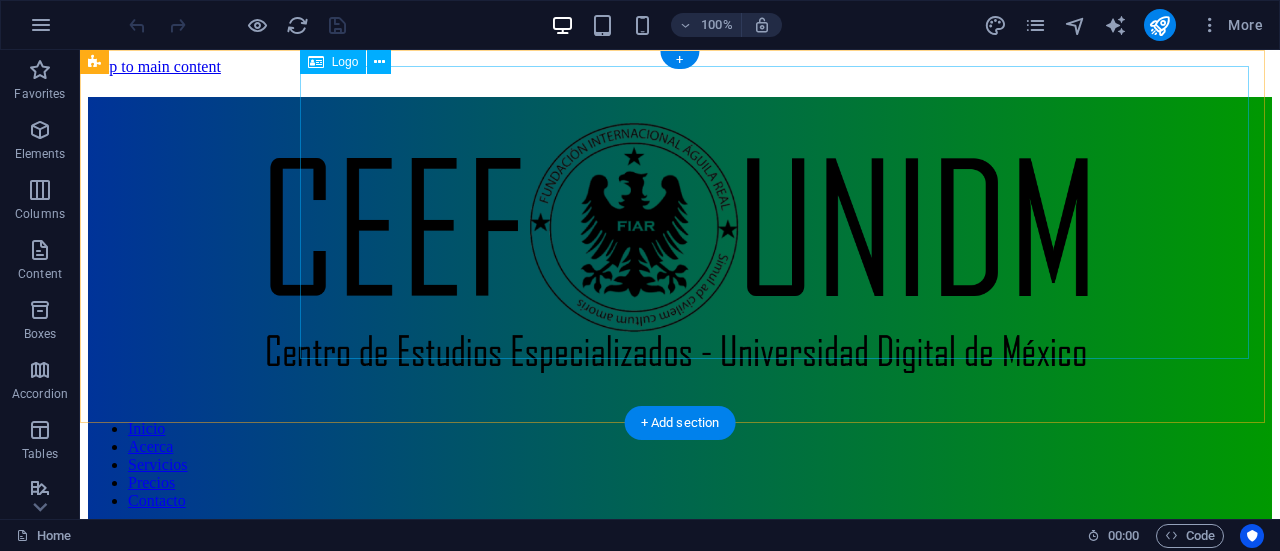 click at bounding box center (680, 247) 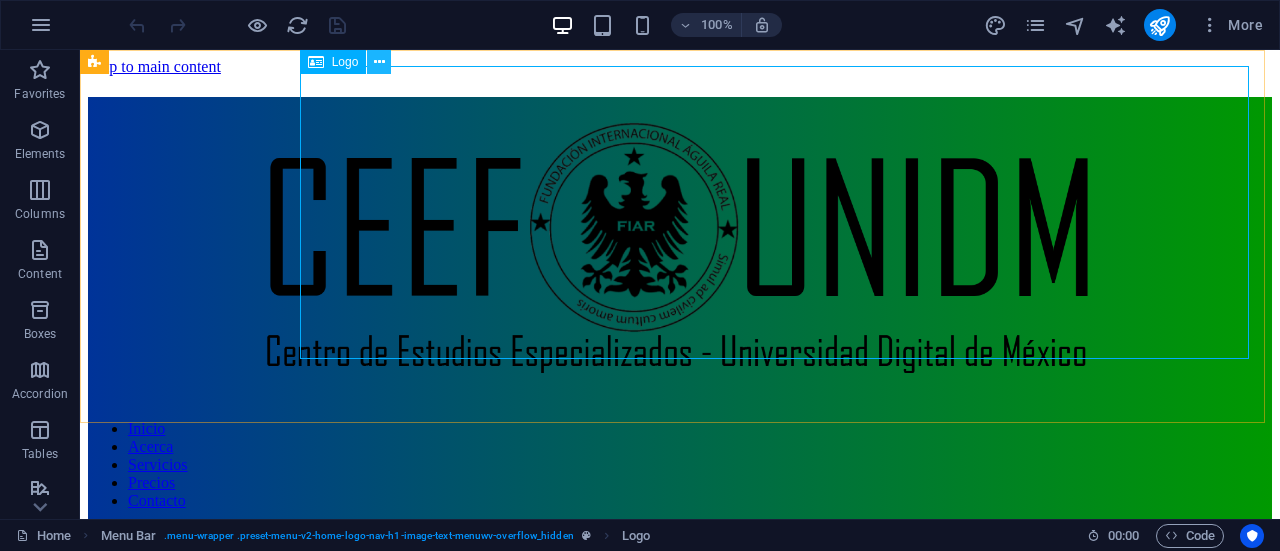 click at bounding box center (379, 62) 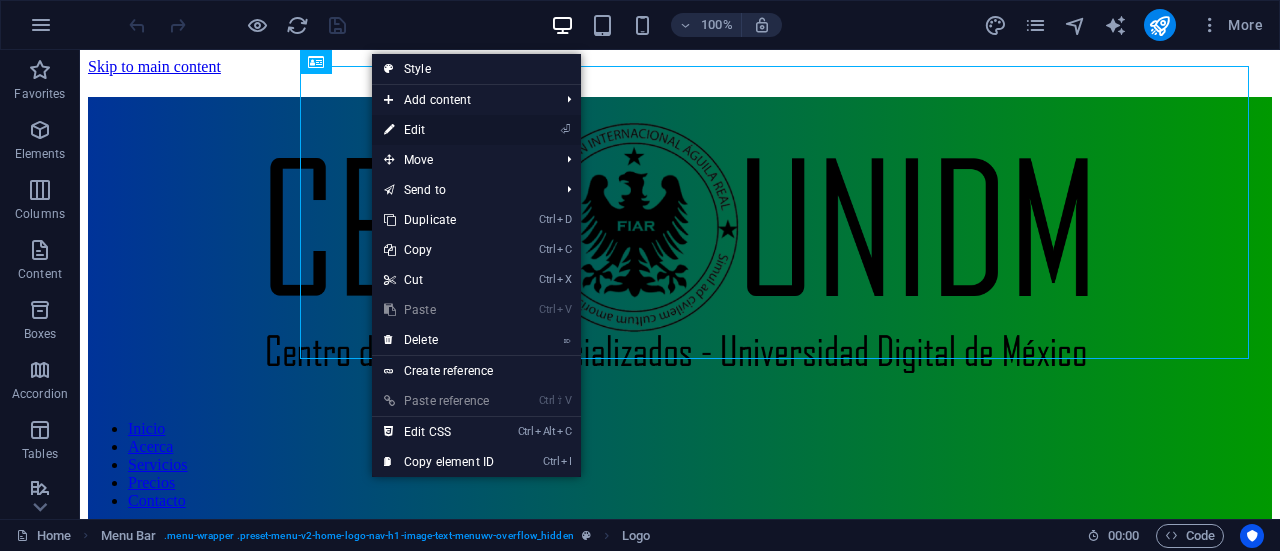 click on "⏎  Edit" at bounding box center (439, 130) 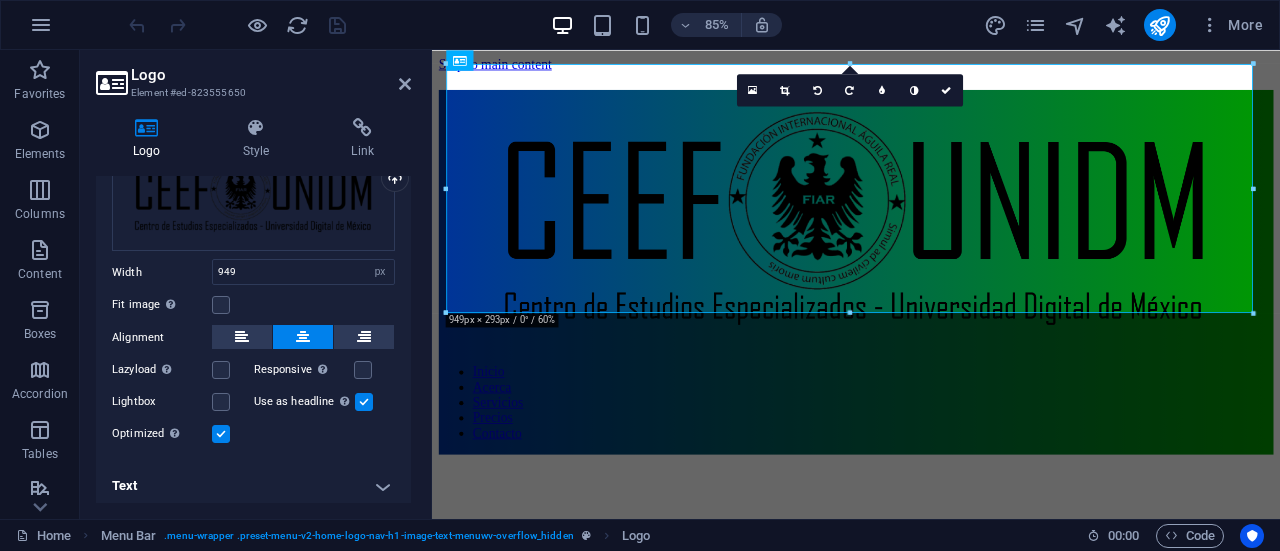 scroll, scrollTop: 117, scrollLeft: 0, axis: vertical 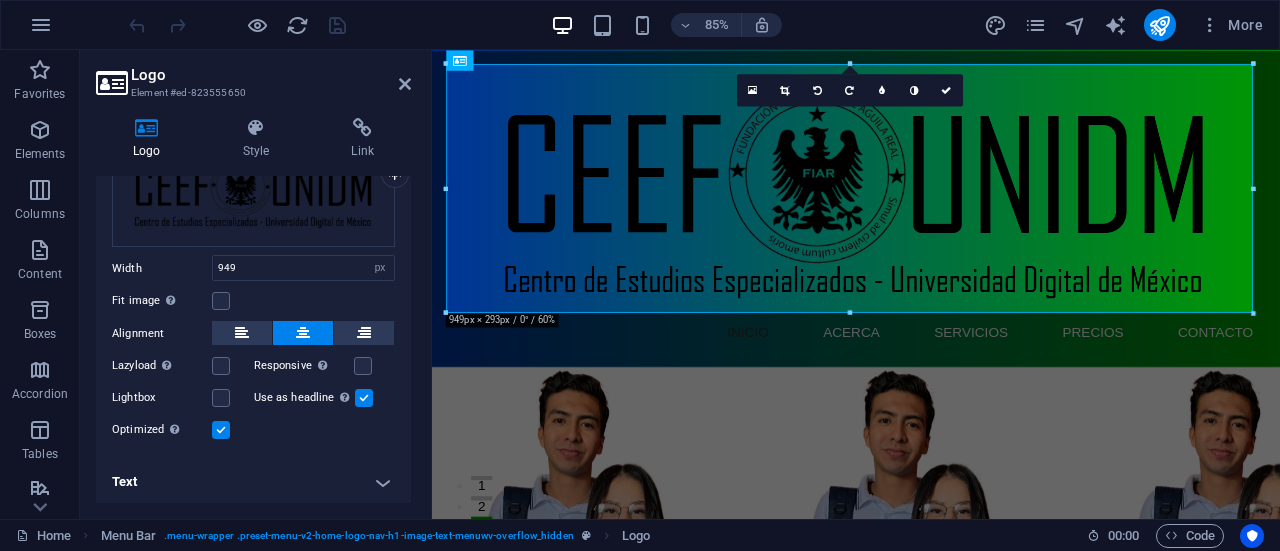 click at bounding box center [364, 398] 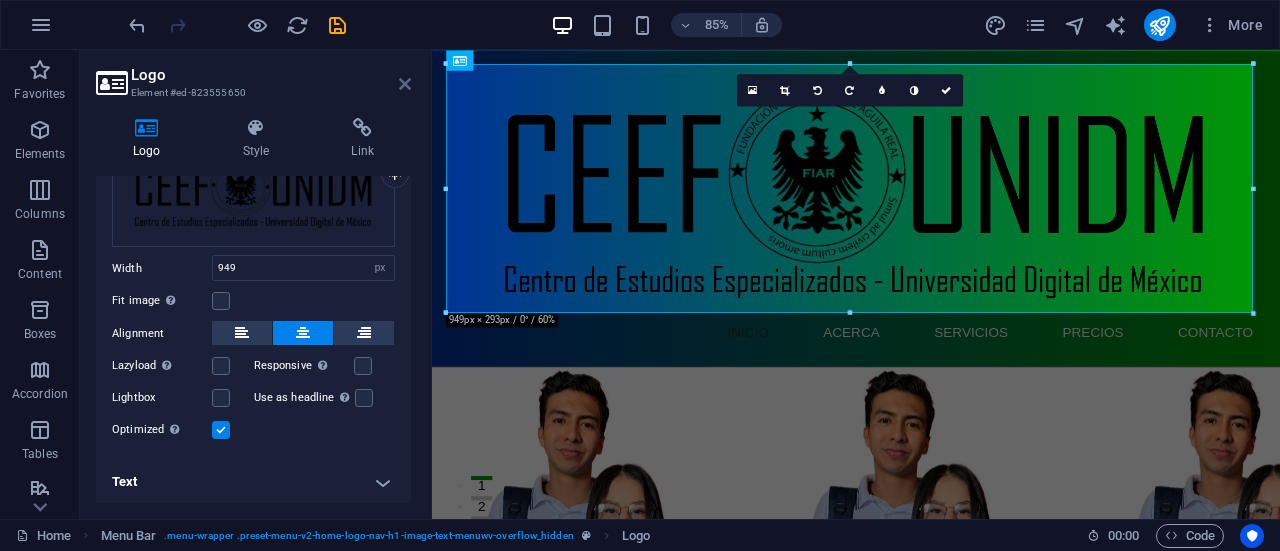 click at bounding box center [405, 84] 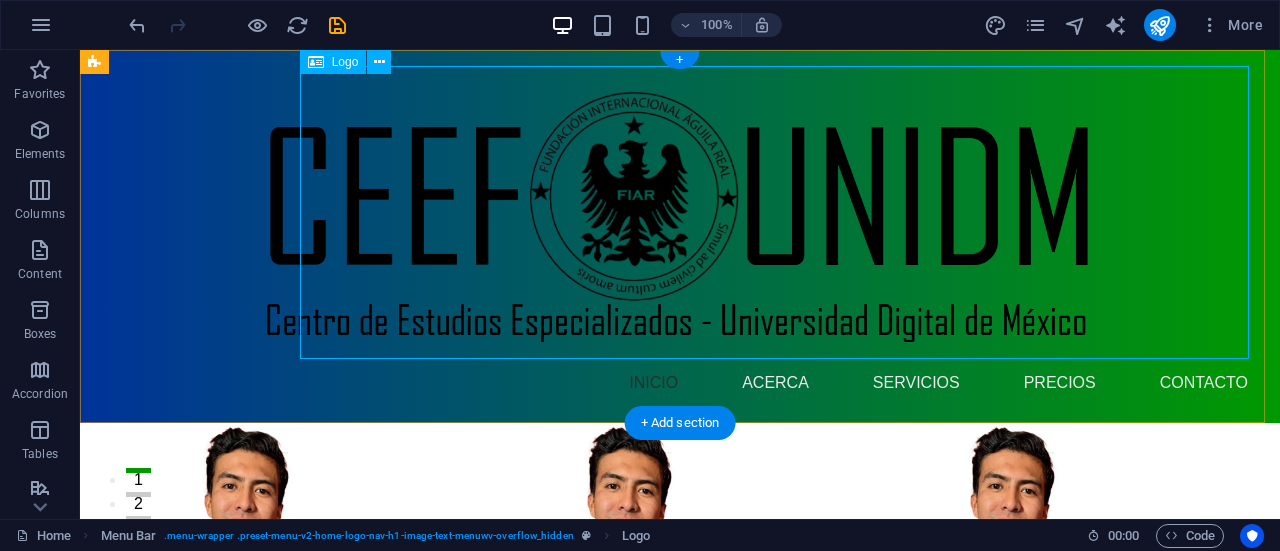 click on "Inicio Acerca Servicios Precios Contacto" at bounding box center (680, 236) 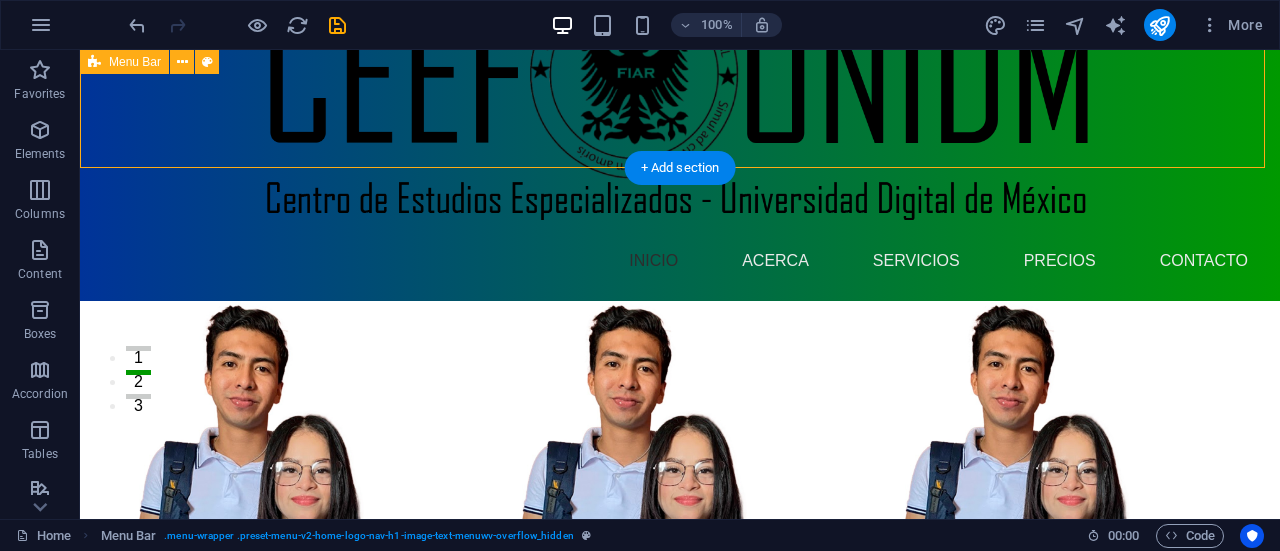 scroll, scrollTop: 0, scrollLeft: 0, axis: both 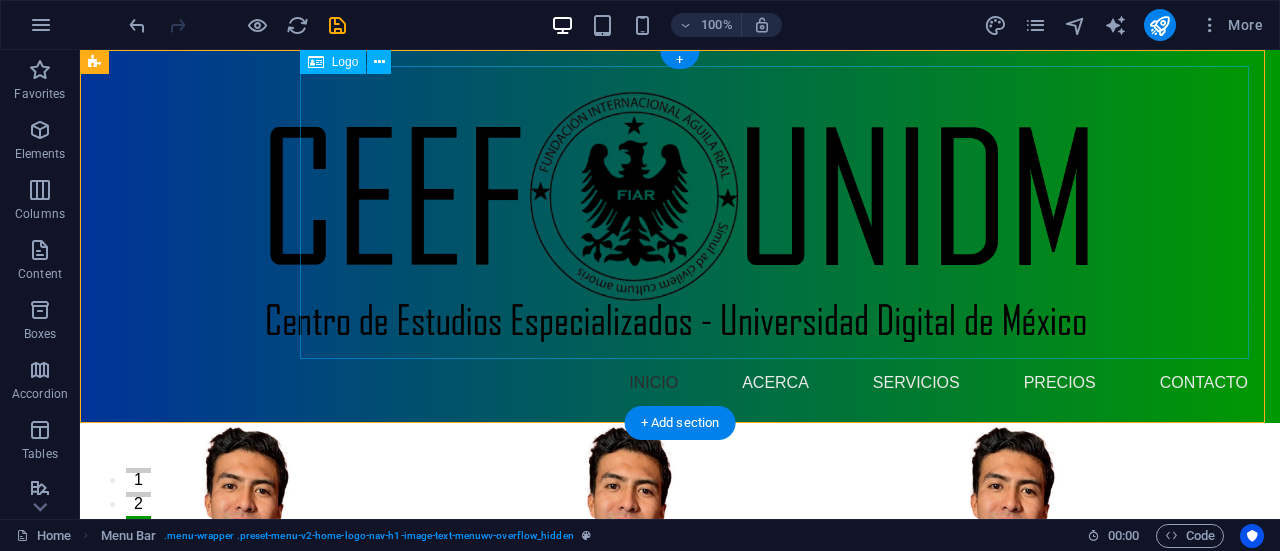 click on "Inicio Acerca Servicios Precios Contacto" at bounding box center (680, 236) 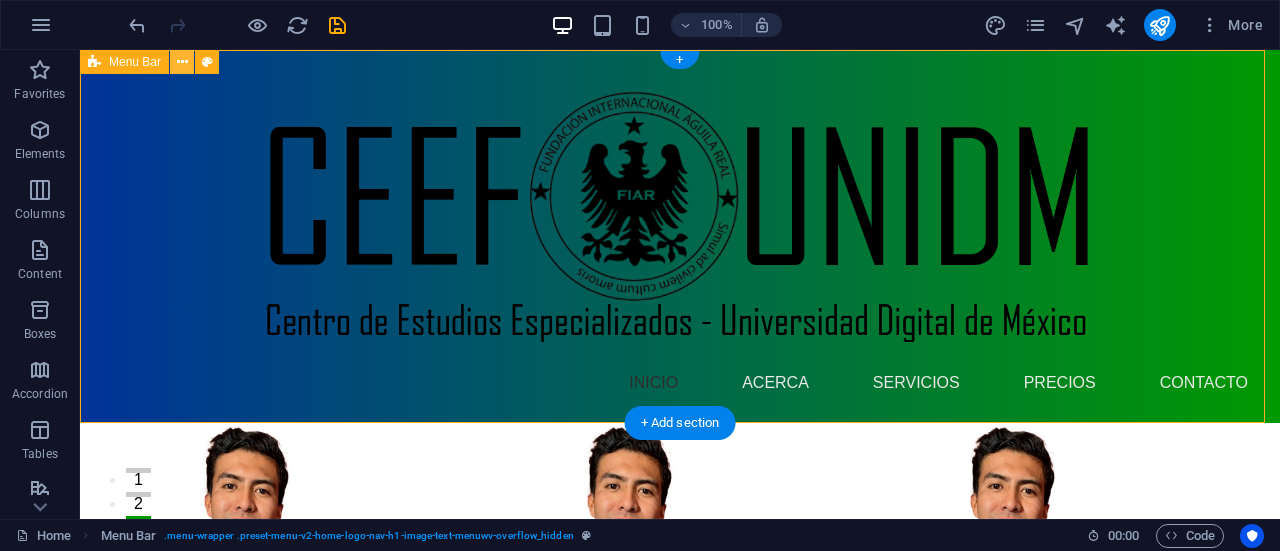 click at bounding box center (182, 62) 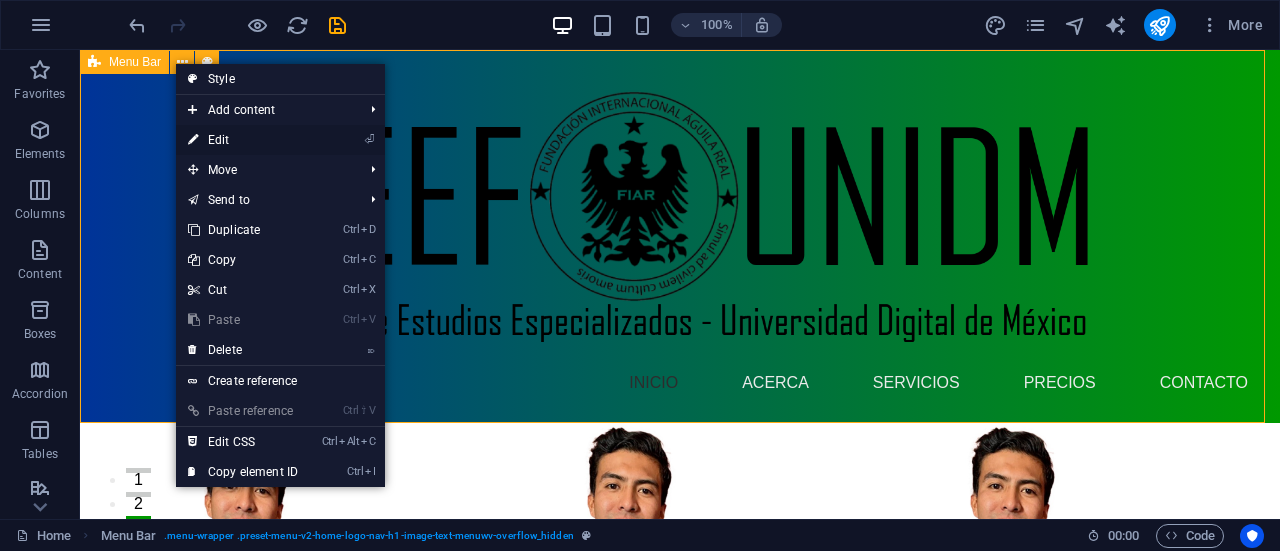 click on "⏎  Edit" at bounding box center (243, 140) 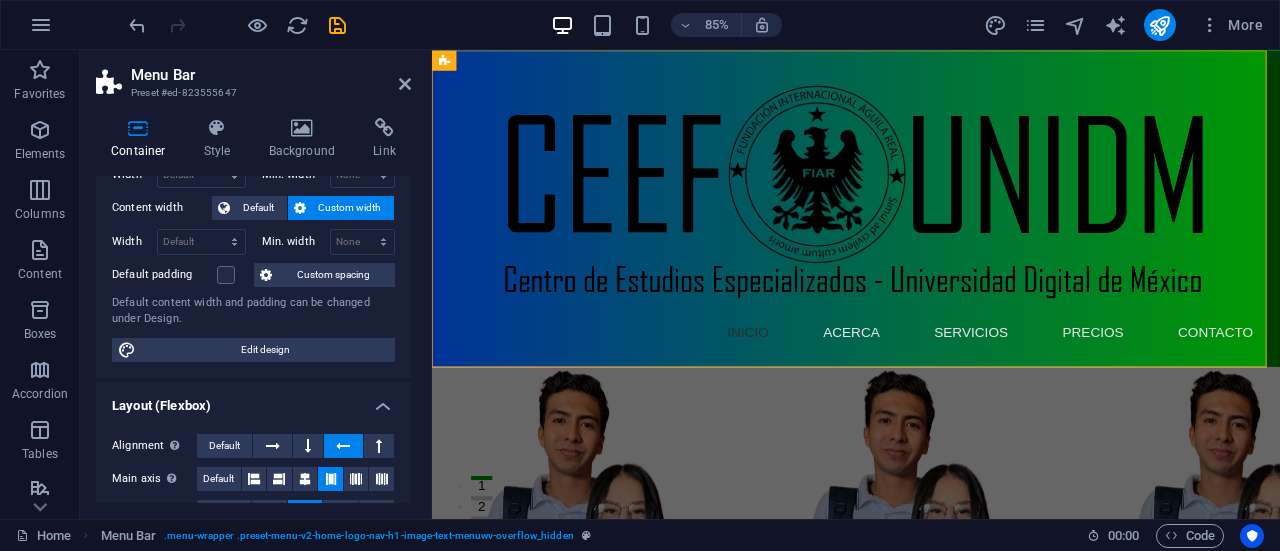 scroll, scrollTop: 99, scrollLeft: 0, axis: vertical 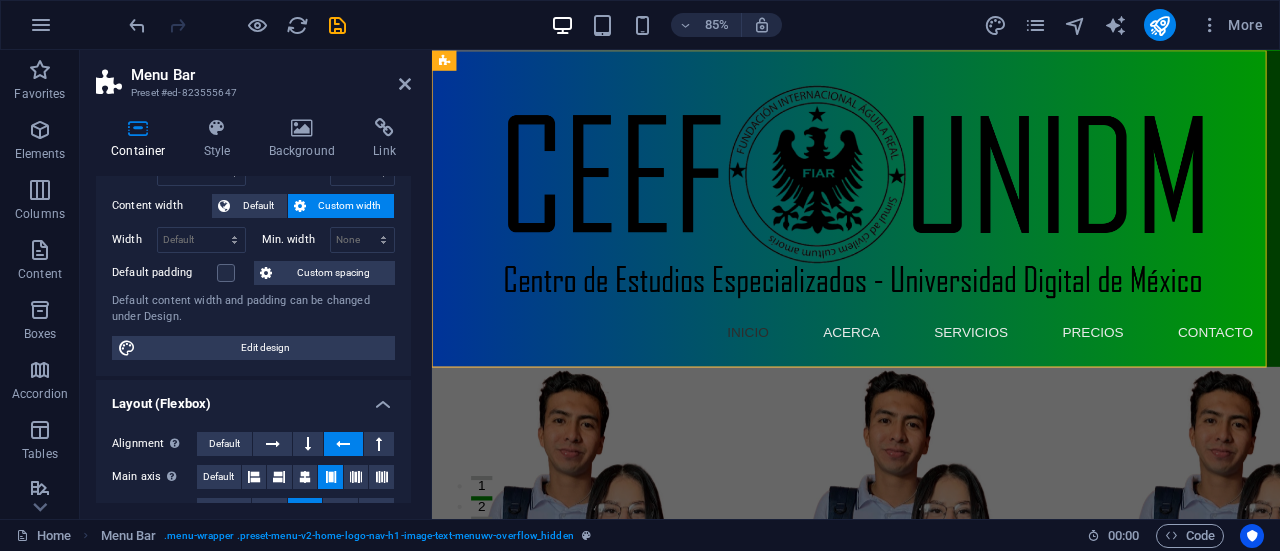 click on "Alignment Determines the flex direction." at bounding box center (154, 444) 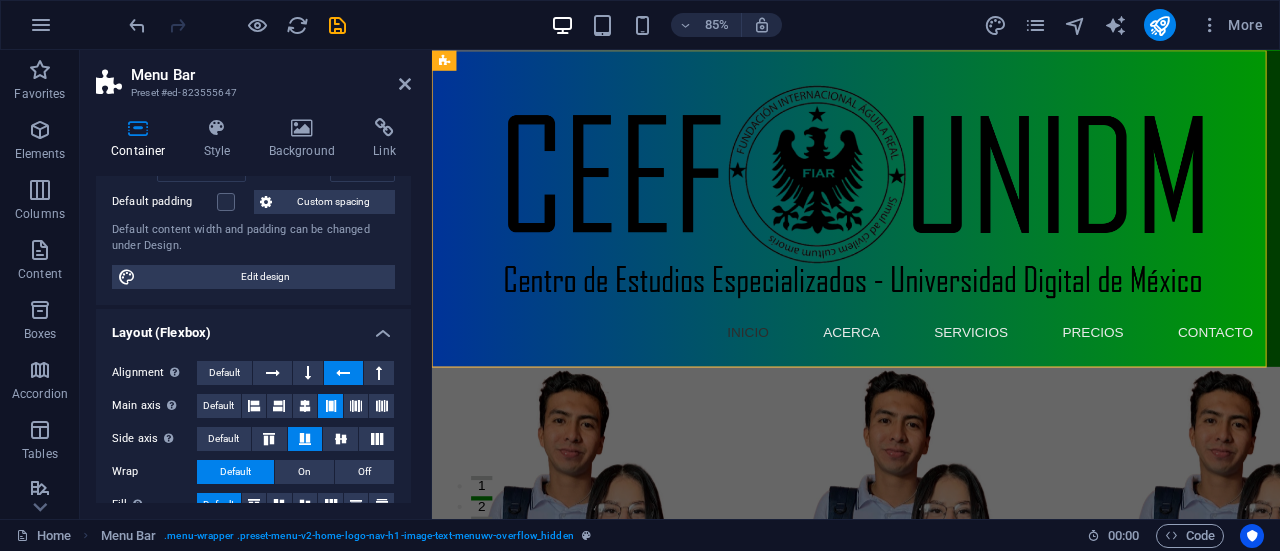scroll, scrollTop: 172, scrollLeft: 0, axis: vertical 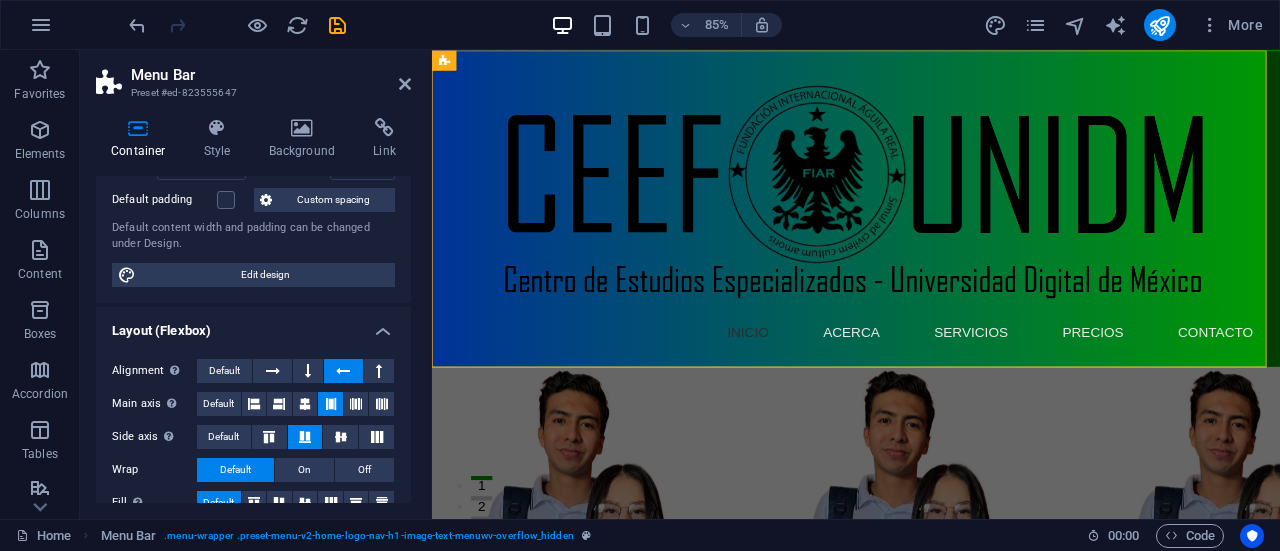 click on "Side axis Control the vertical direction of the element inside of the container (align items)." at bounding box center (154, 437) 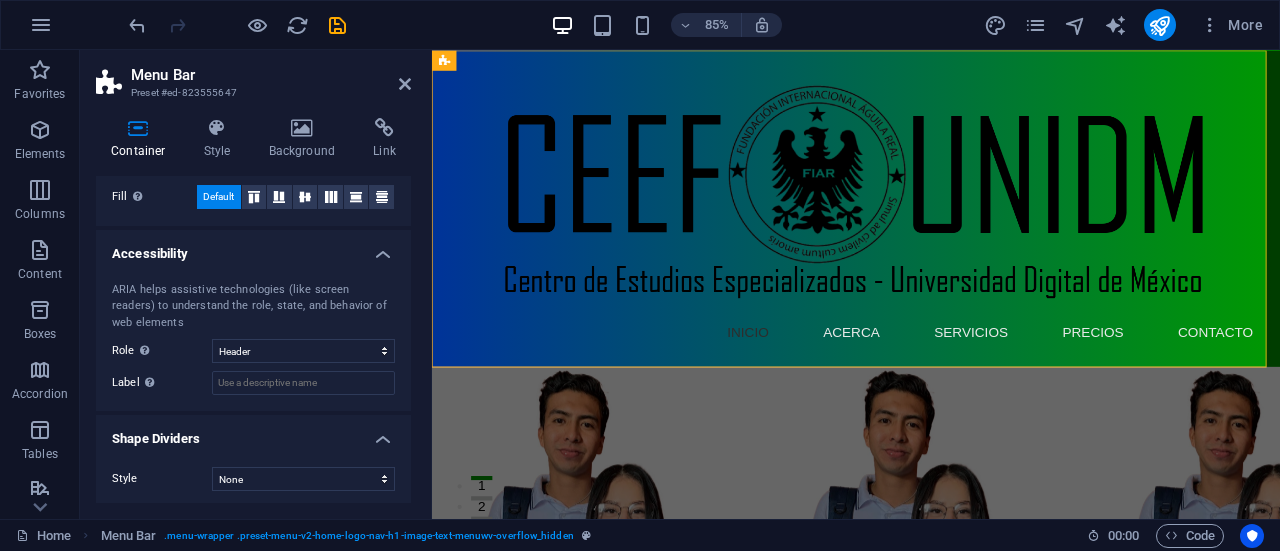 scroll, scrollTop: 479, scrollLeft: 0, axis: vertical 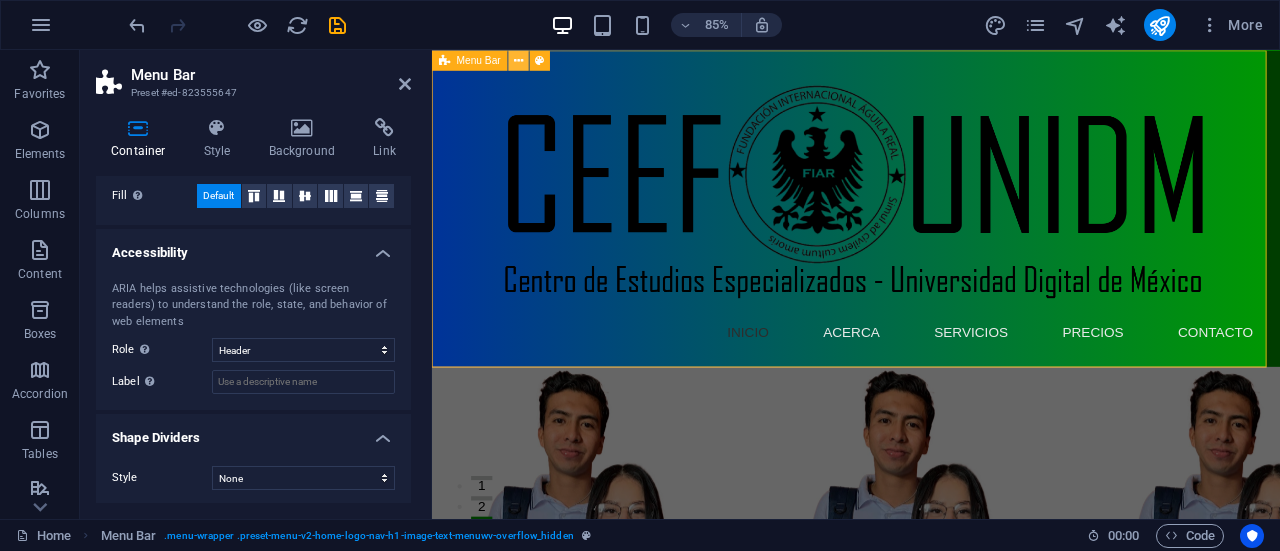 click at bounding box center (518, 60) 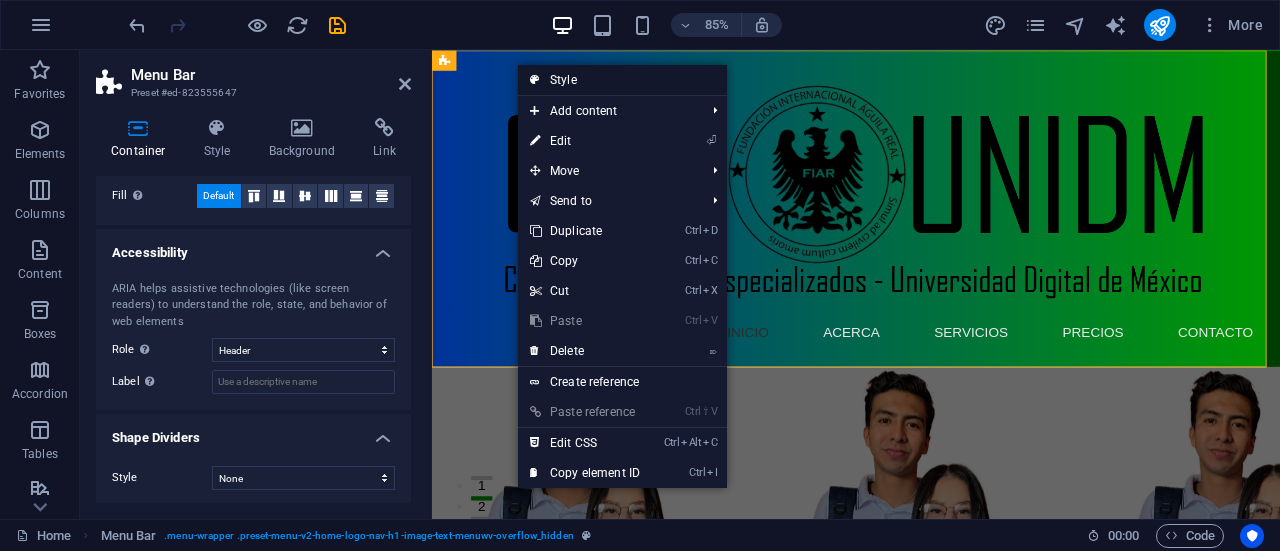 click on "Style" at bounding box center (622, 80) 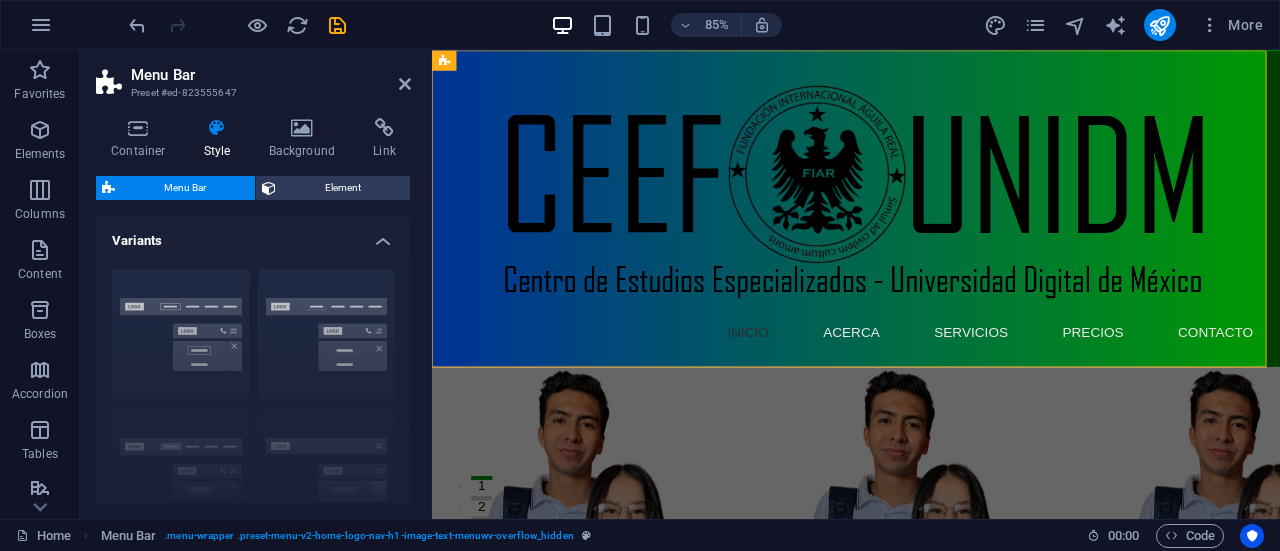 drag, startPoint x: 405, startPoint y: 255, endPoint x: 419, endPoint y: 301, distance: 48.08326 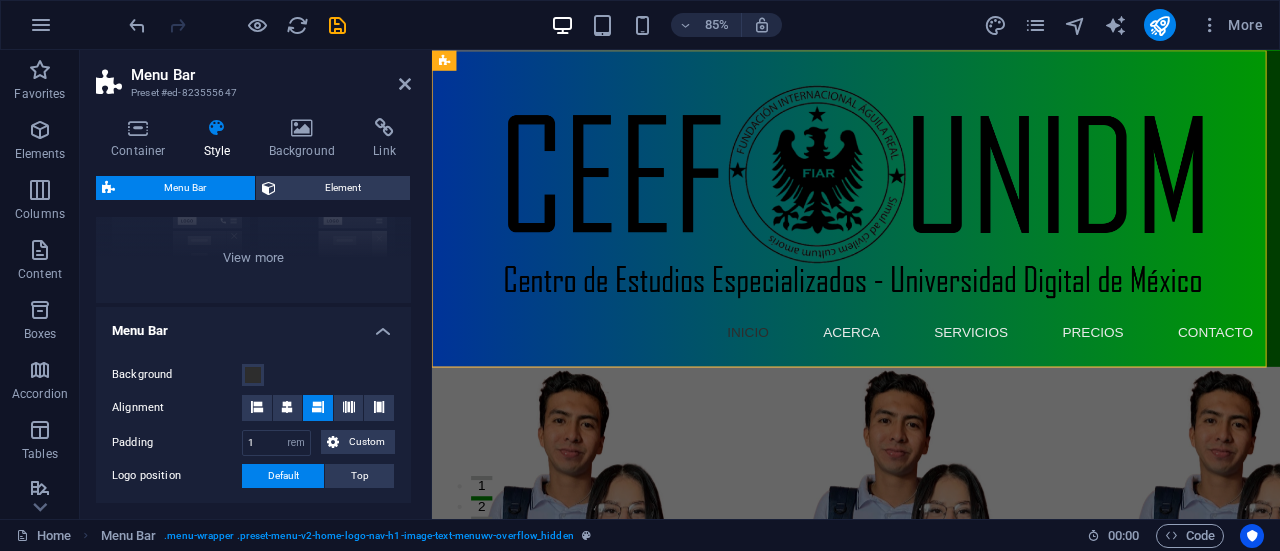 scroll, scrollTop: 268, scrollLeft: 0, axis: vertical 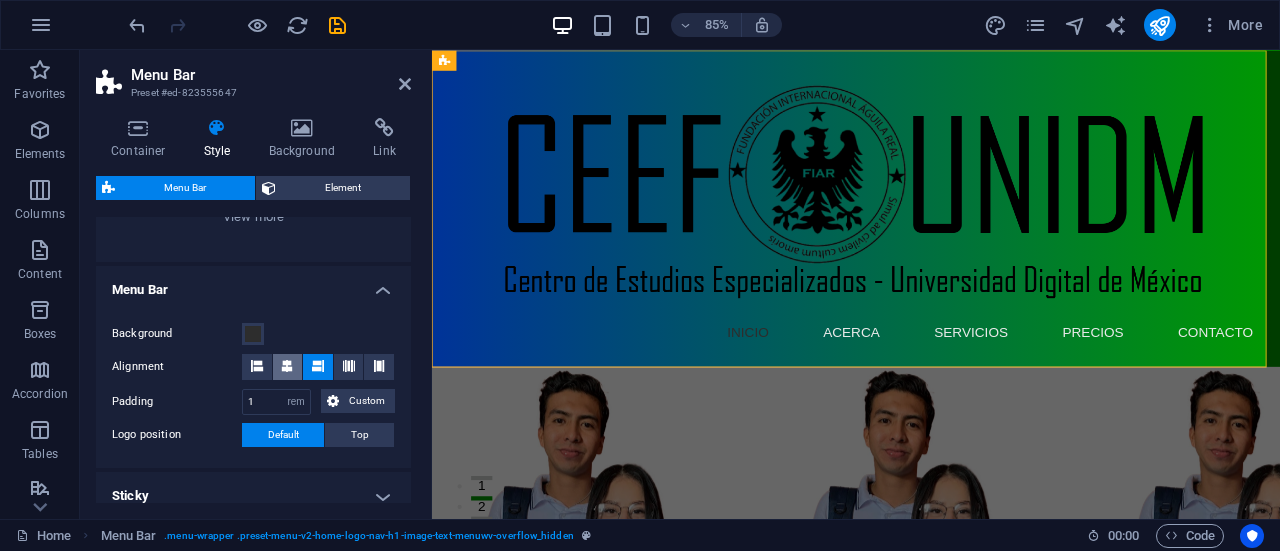click at bounding box center (287, 366) 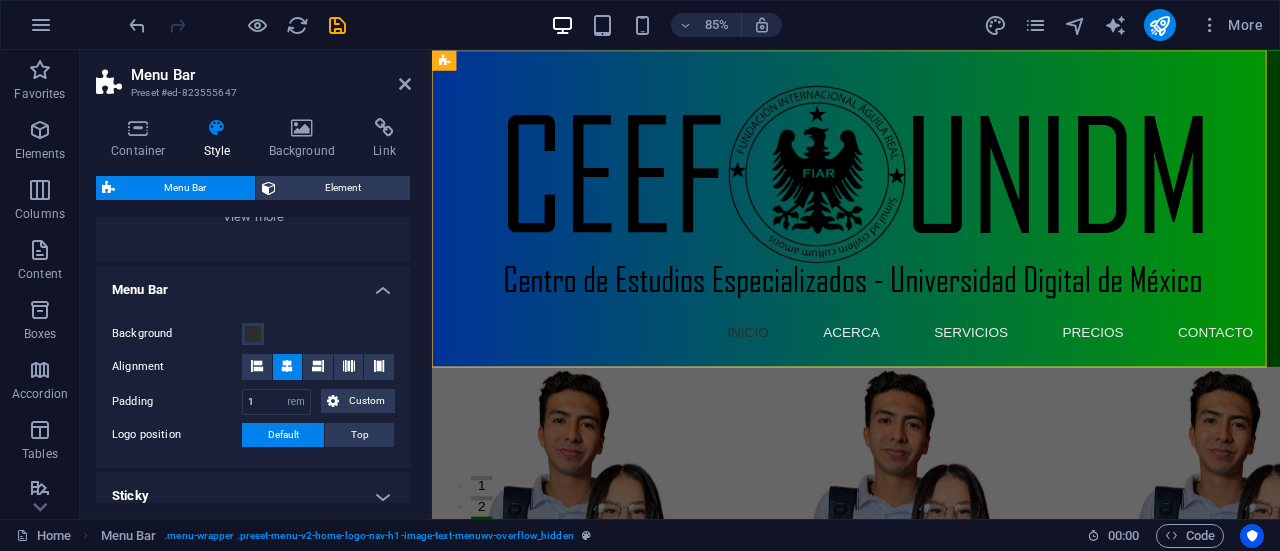 click on "Default" at bounding box center [283, 435] 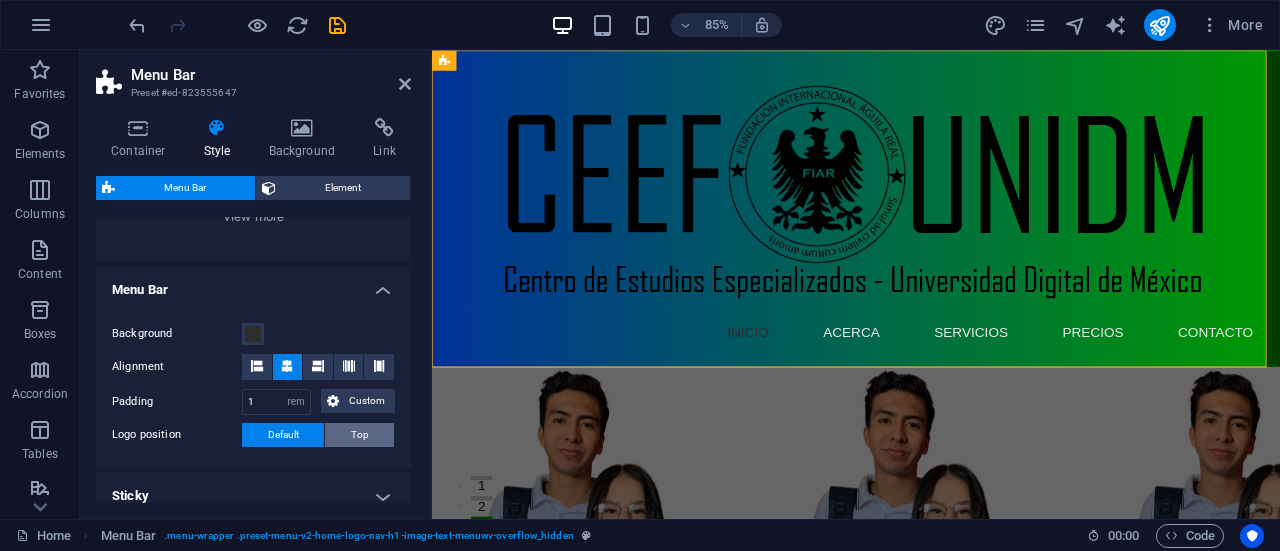 click on "Top" at bounding box center [359, 435] 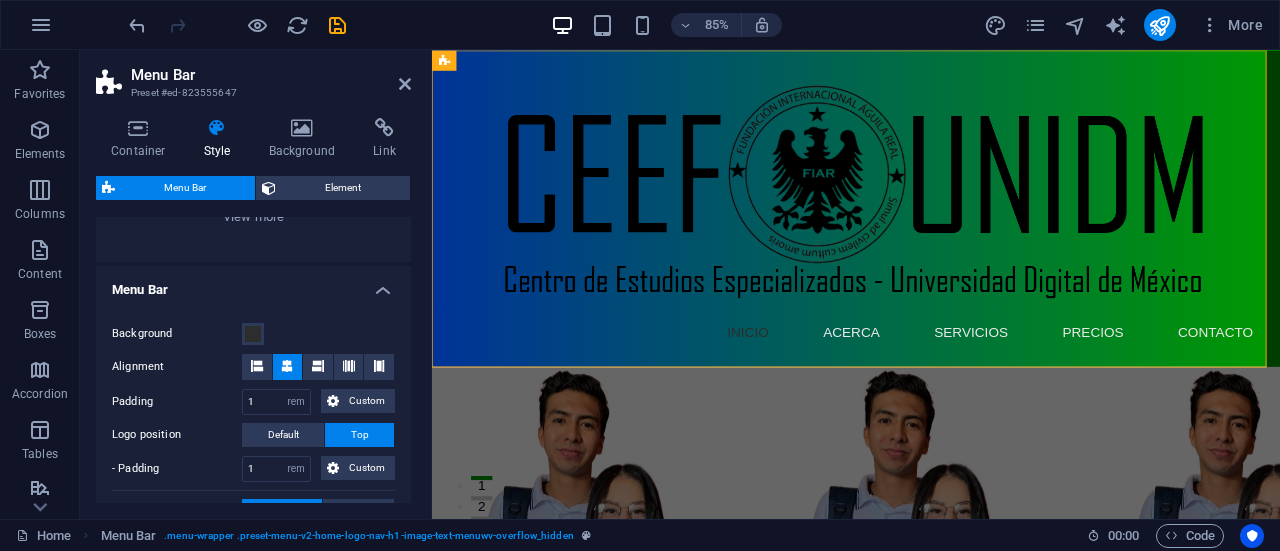 drag, startPoint x: 406, startPoint y: 339, endPoint x: 410, endPoint y: 397, distance: 58.137768 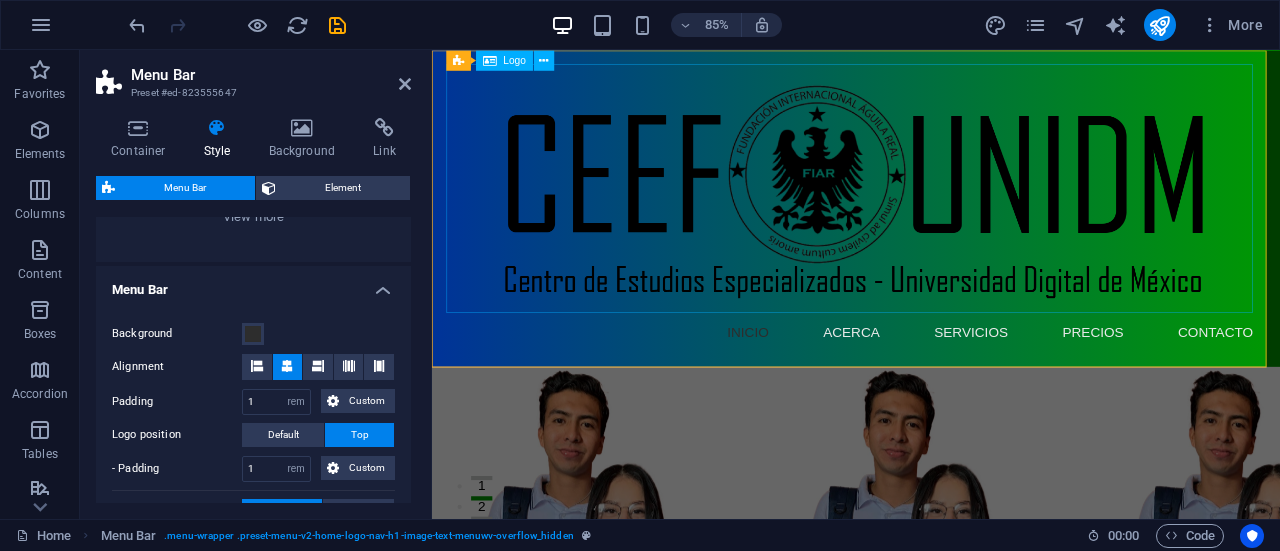 click on "Alignment" at bounding box center (177, 367) 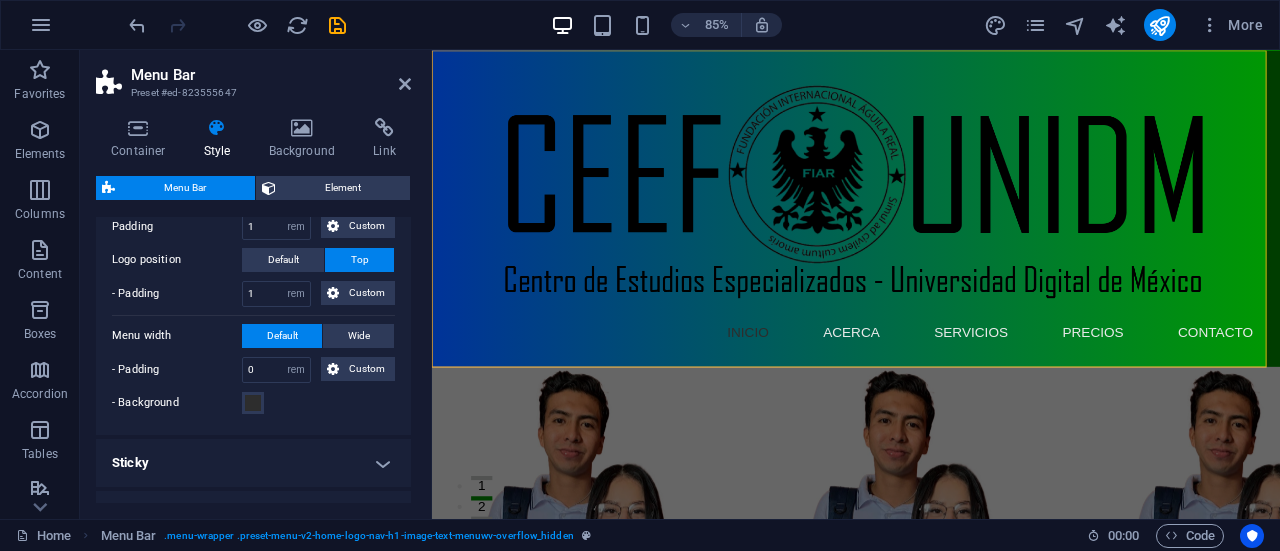 scroll, scrollTop: 474, scrollLeft: 0, axis: vertical 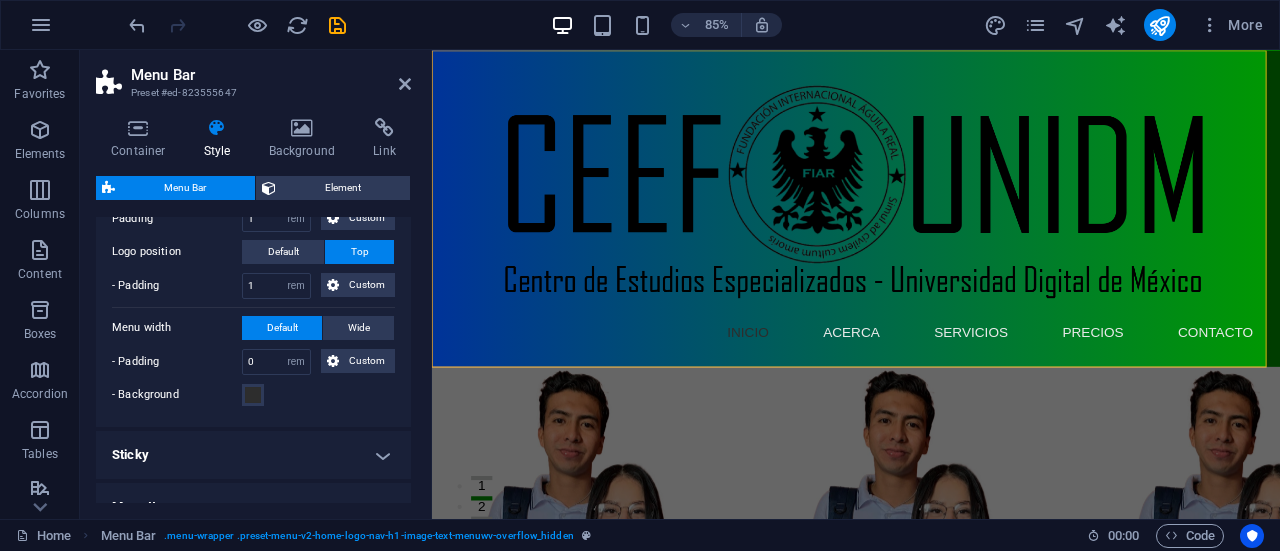 click at bounding box center (931, 212) 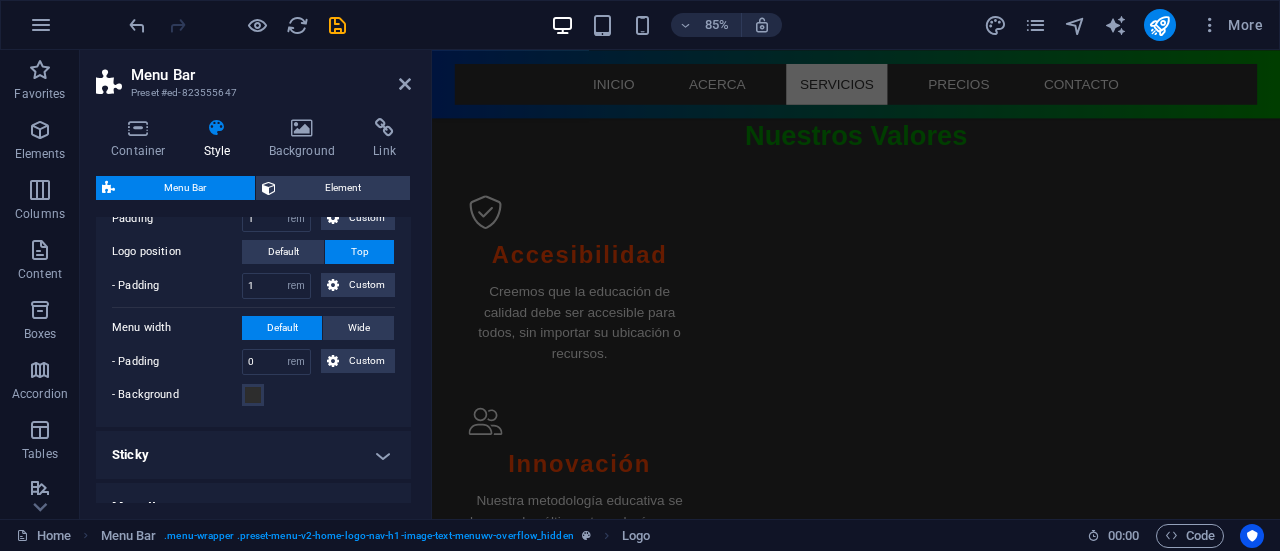 scroll, scrollTop: 2301, scrollLeft: 0, axis: vertical 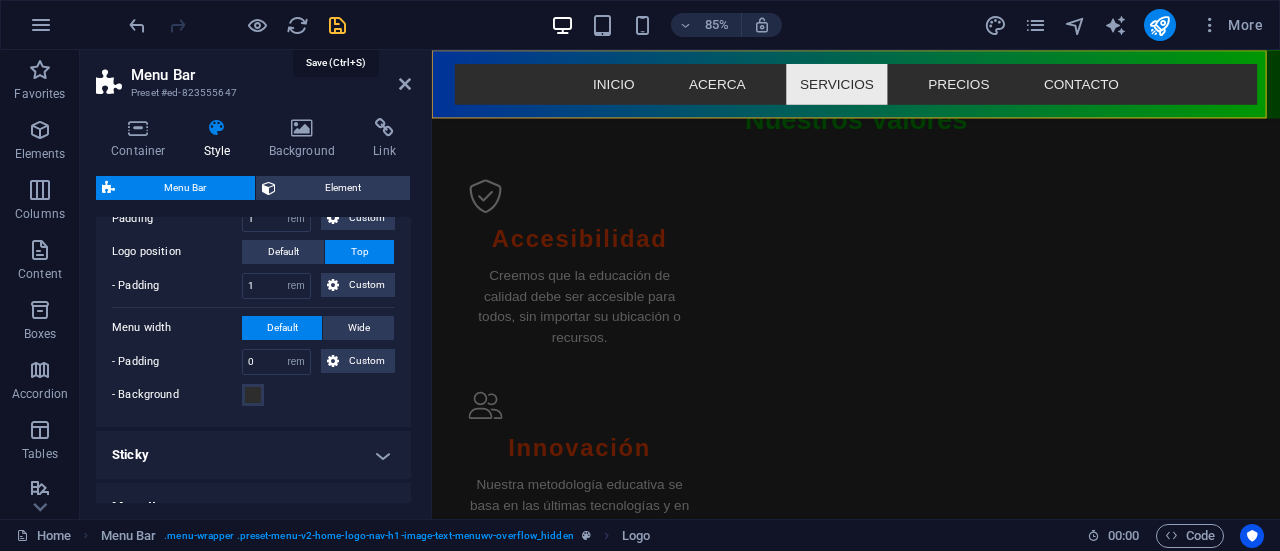 click at bounding box center [337, 25] 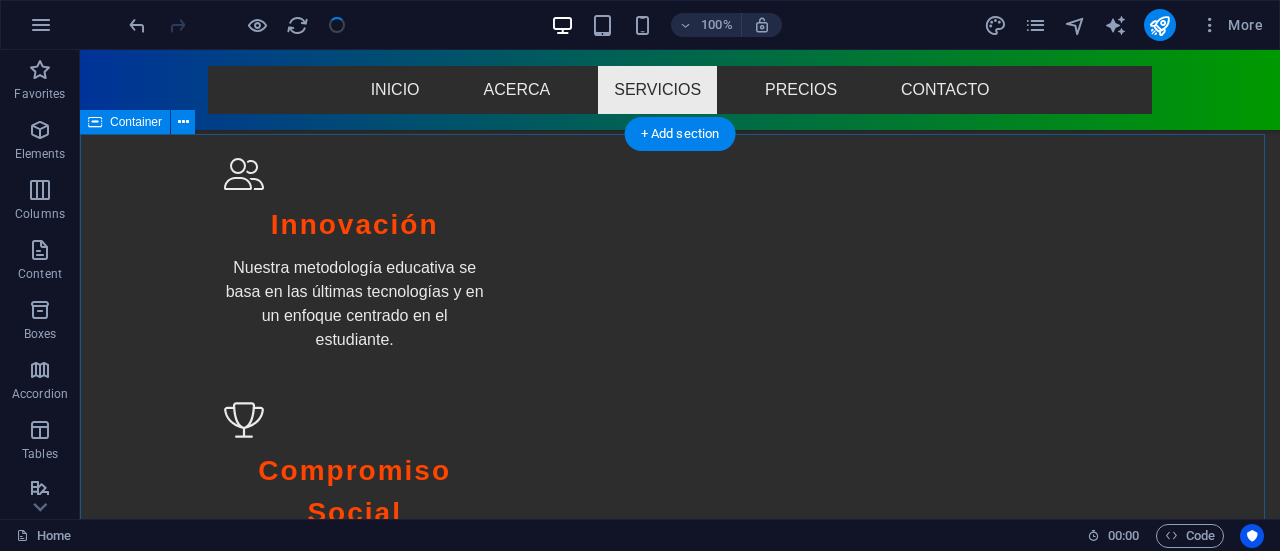 click on "Nuestros Planes de BECAS Beca Completa  Cubre 100% de la matrícula, ideal para estudiantes con necesidades económicas.
$0
Beca del 80%  Una gran opción para quienes buscan educación de calidad a bajo costo.
$2000
Beca del 60%  Aprovecha esta beca que reduce tus costos significativamente.
$4000
Beca del 40%  Ideal para aquellos que desean continuar su formación profesional.
$6000
Beca del 20%  Una manera accesible de acceder a nuestra oferta académica.
$8000
Sin Beca  Opción de matrícula completa sin descuentos.
$10000" at bounding box center [680, 2854] 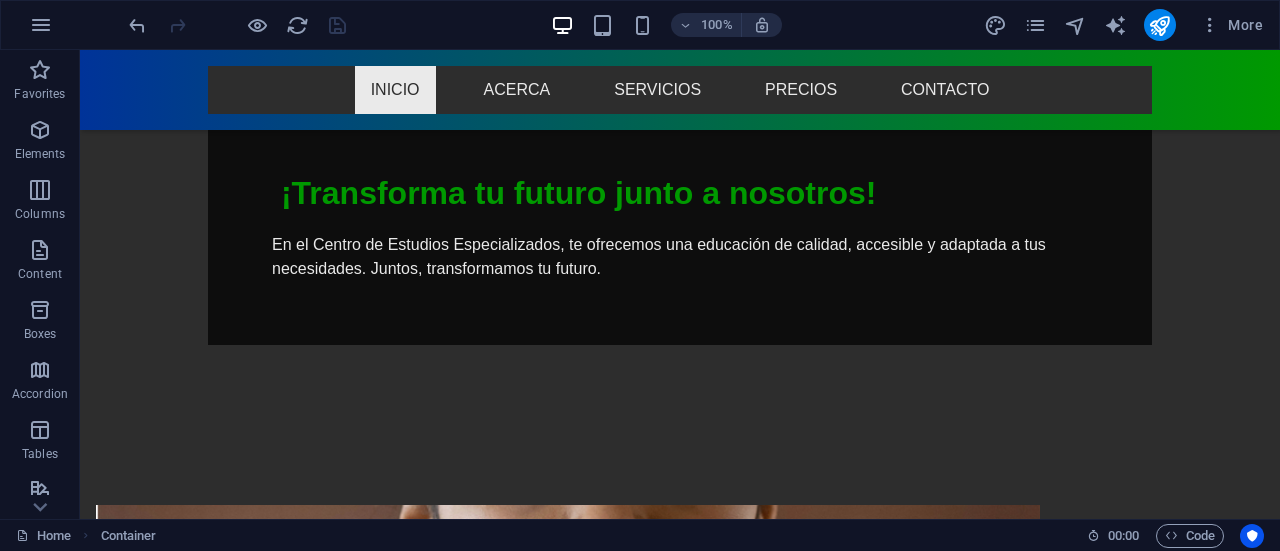 scroll, scrollTop: 0, scrollLeft: 0, axis: both 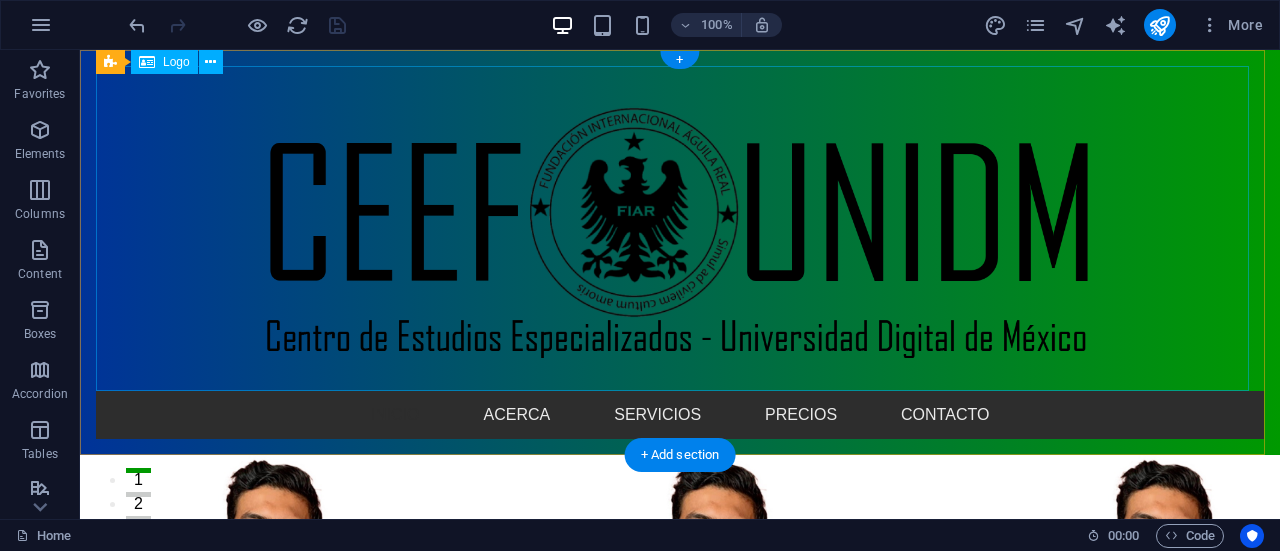 click at bounding box center (680, 228) 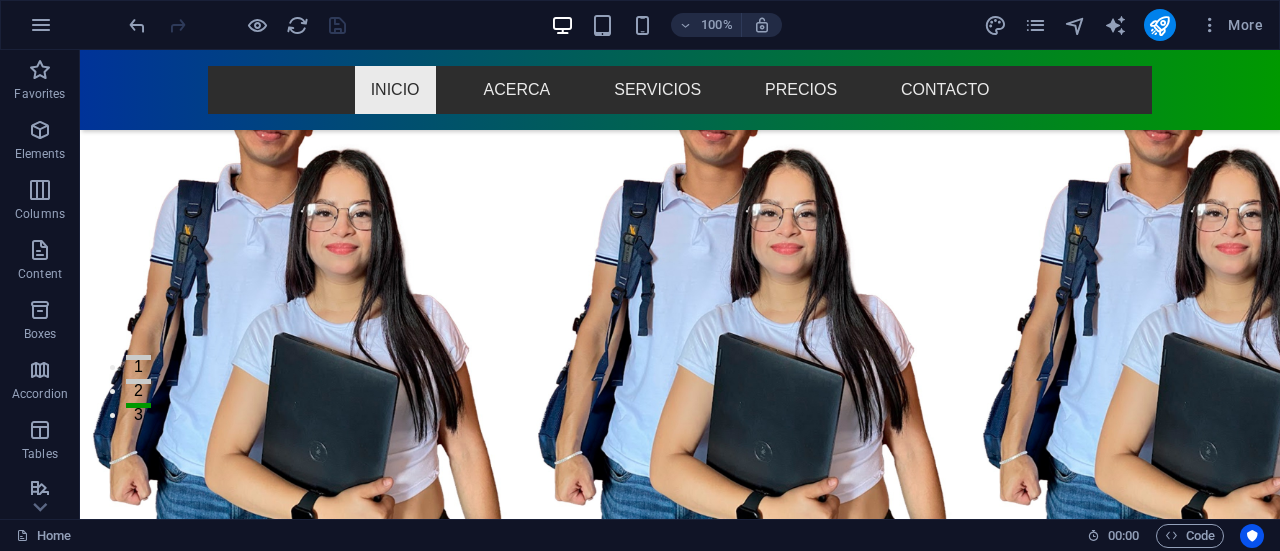 scroll, scrollTop: 94, scrollLeft: 0, axis: vertical 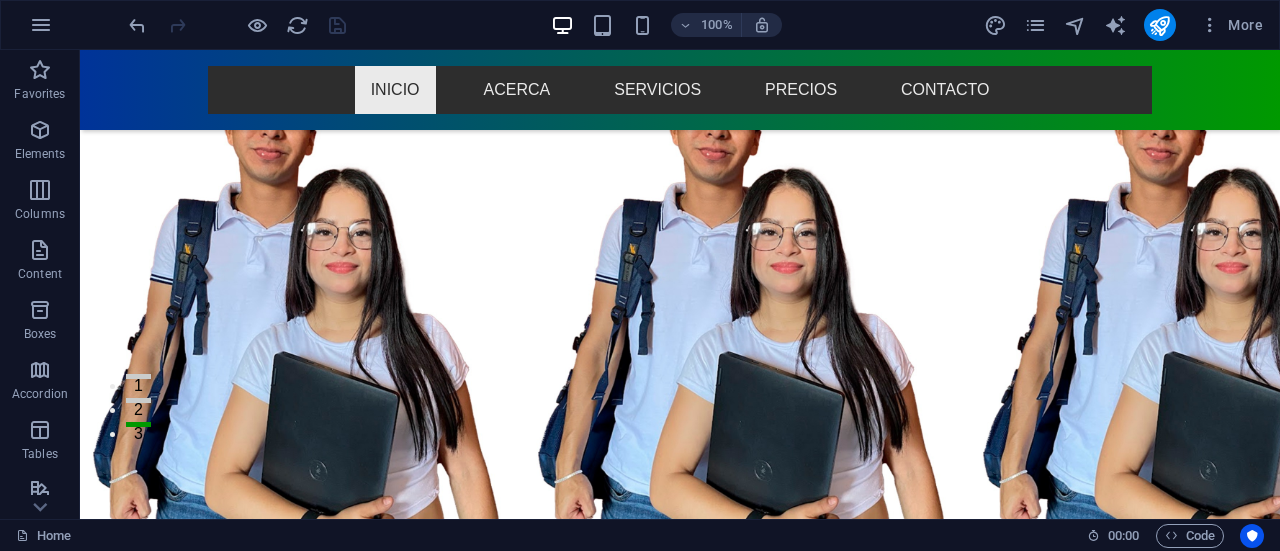 click at bounding box center (680, 324) 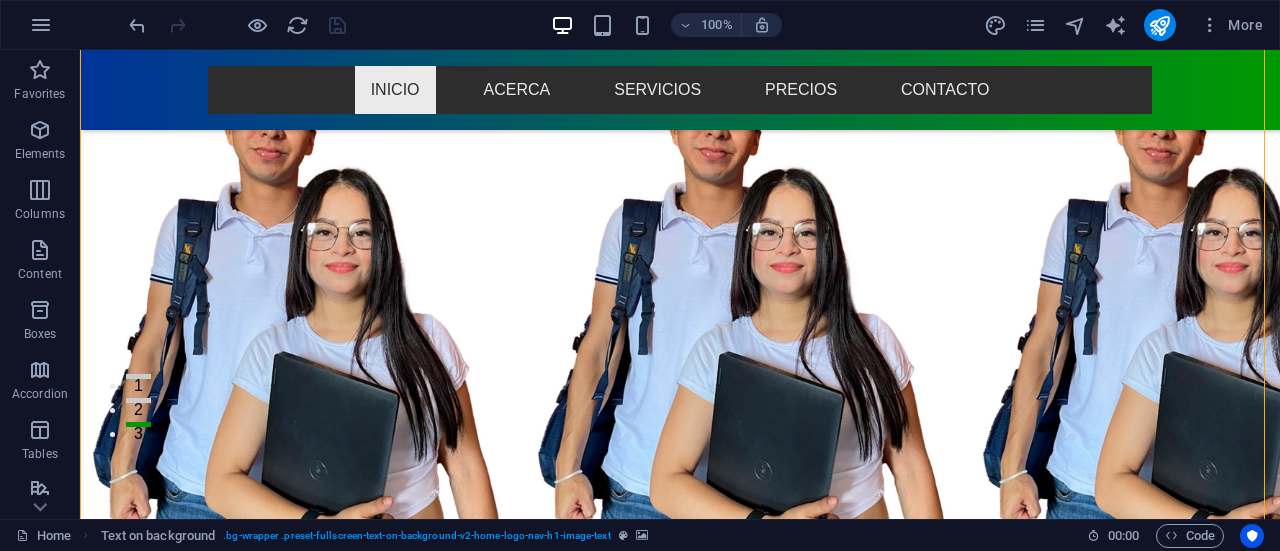 click at bounding box center [680, 324] 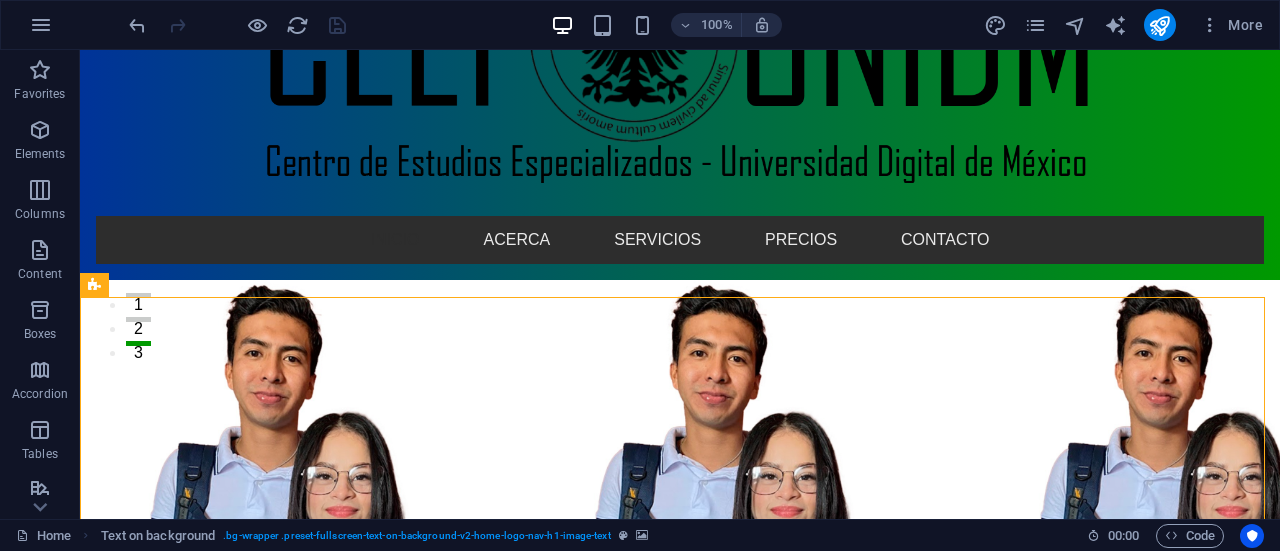 scroll, scrollTop: 192, scrollLeft: 0, axis: vertical 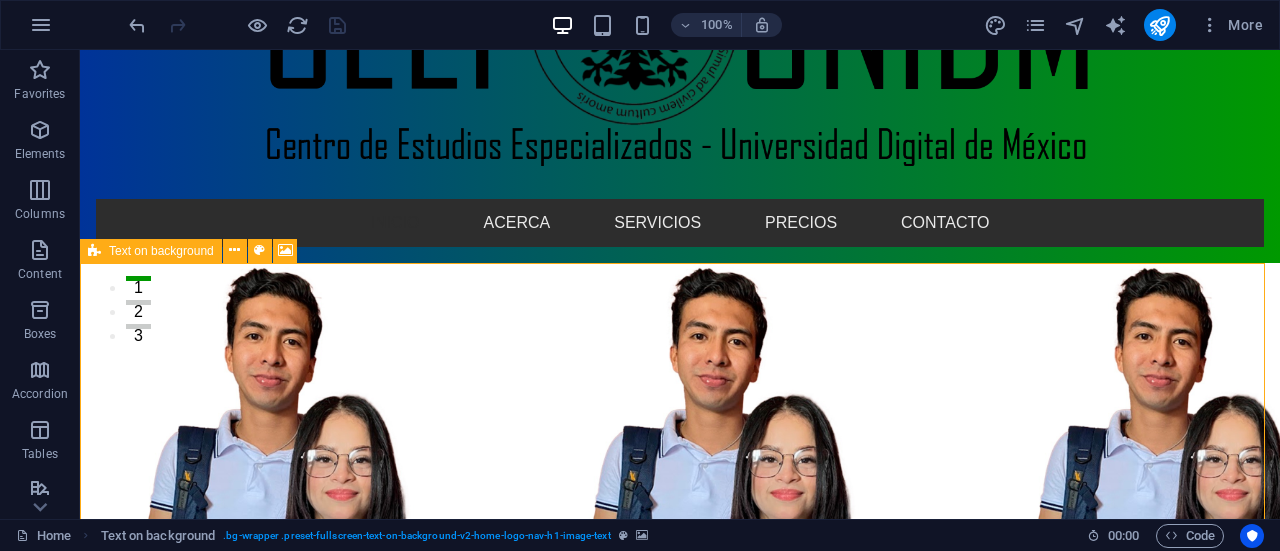 click at bounding box center [94, 251] 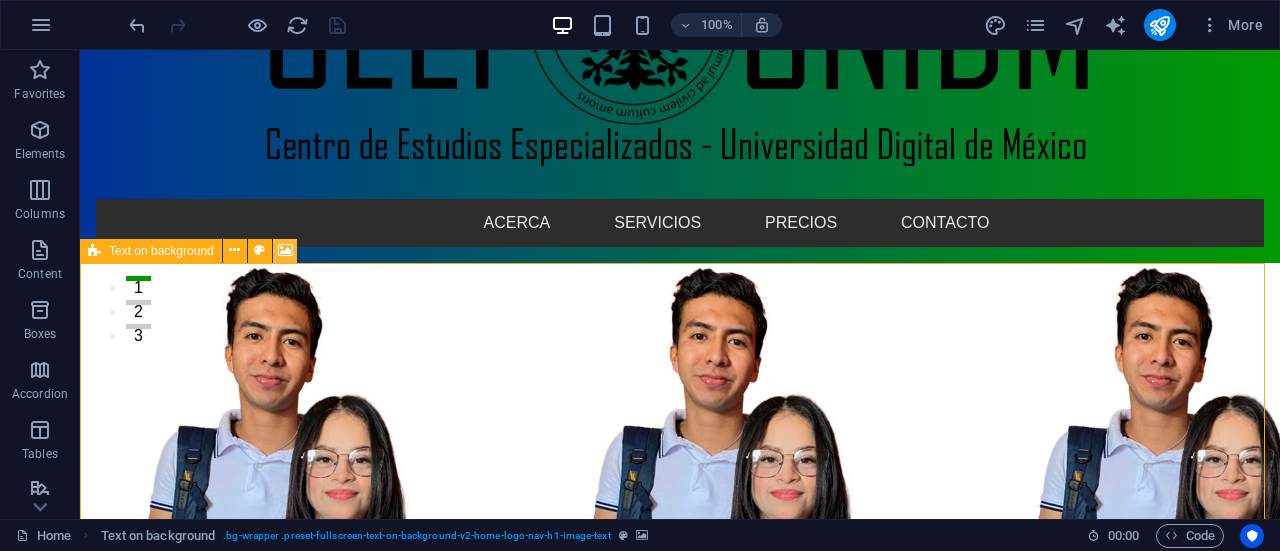 click at bounding box center [285, 250] 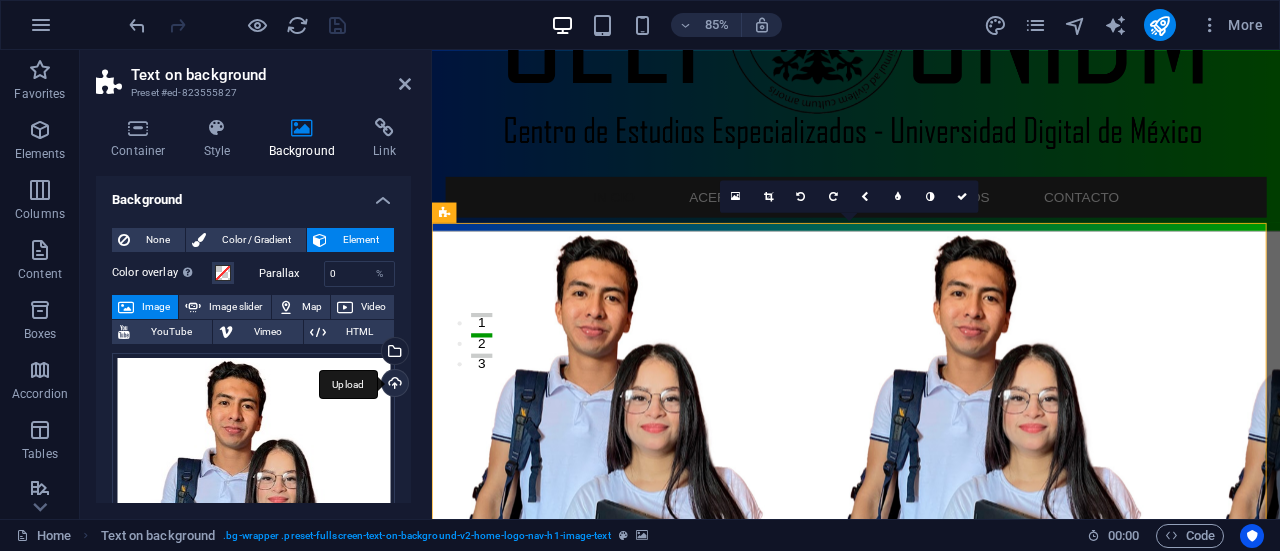 click on "Upload" at bounding box center (393, 385) 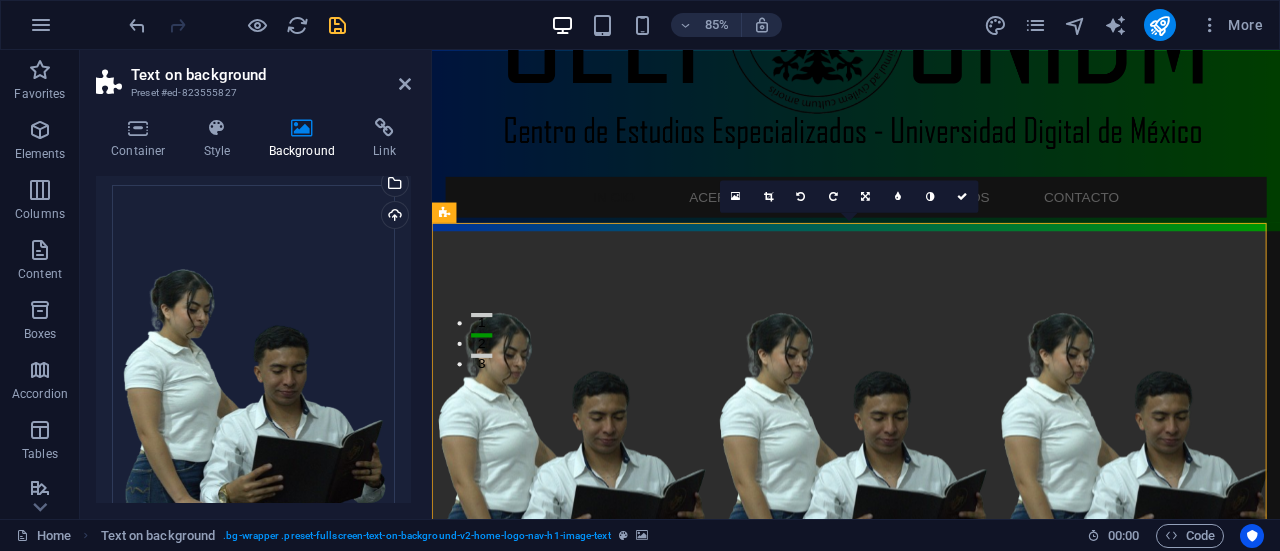 scroll, scrollTop: 164, scrollLeft: 0, axis: vertical 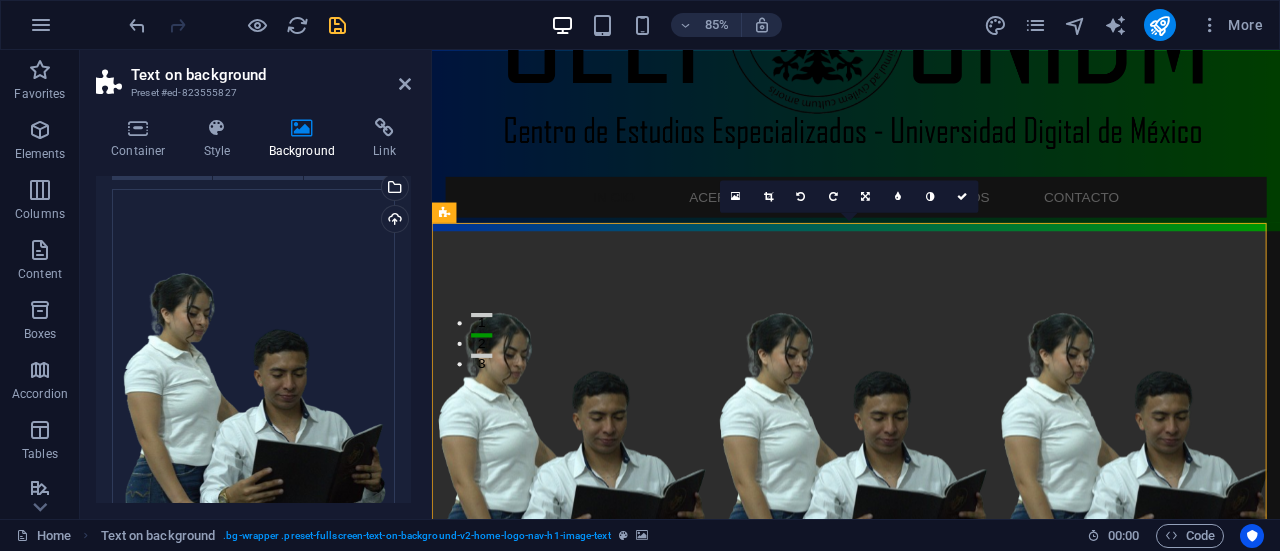 drag, startPoint x: 408, startPoint y: 273, endPoint x: 7, endPoint y: 329, distance: 404.89136 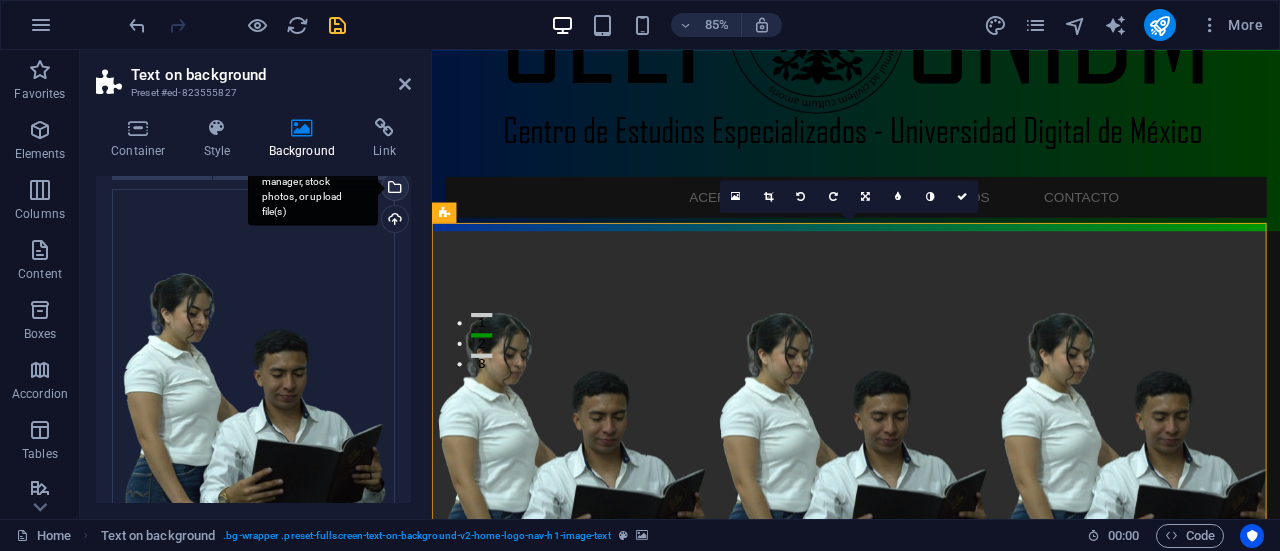 click on "Select files from the file manager, stock photos, or upload file(s)" at bounding box center (393, 189) 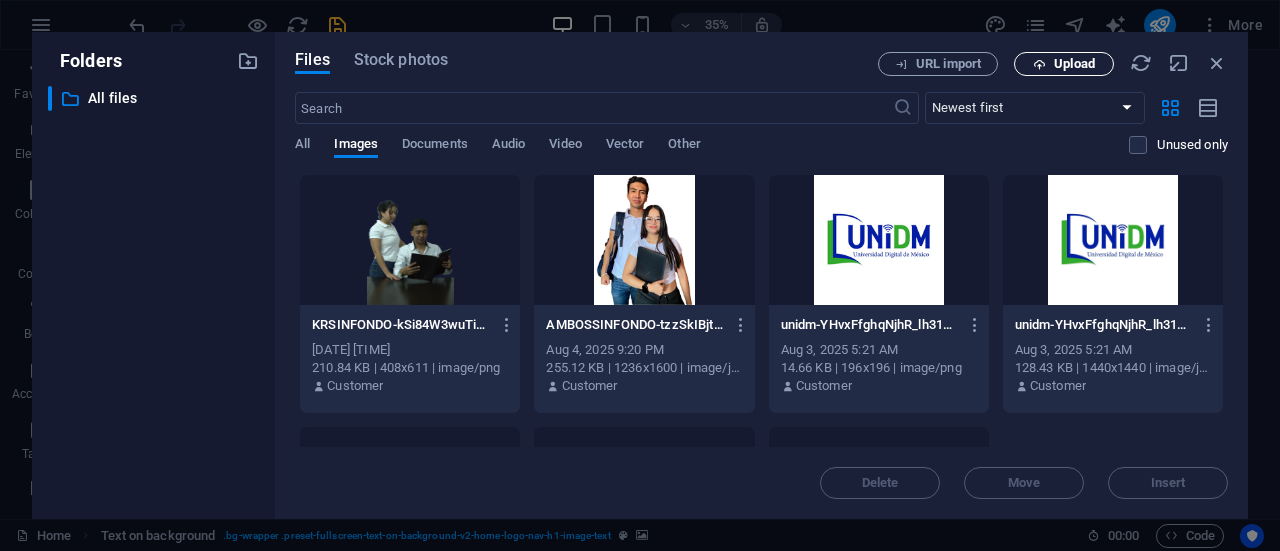 click on "Upload" at bounding box center [1074, 64] 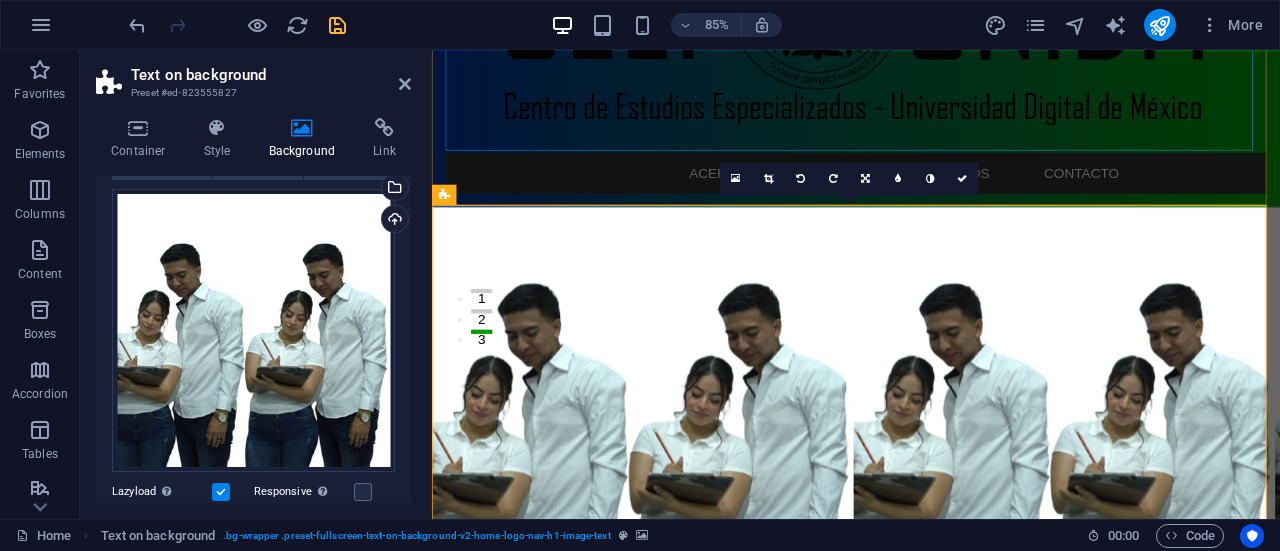 scroll, scrollTop: 222, scrollLeft: 0, axis: vertical 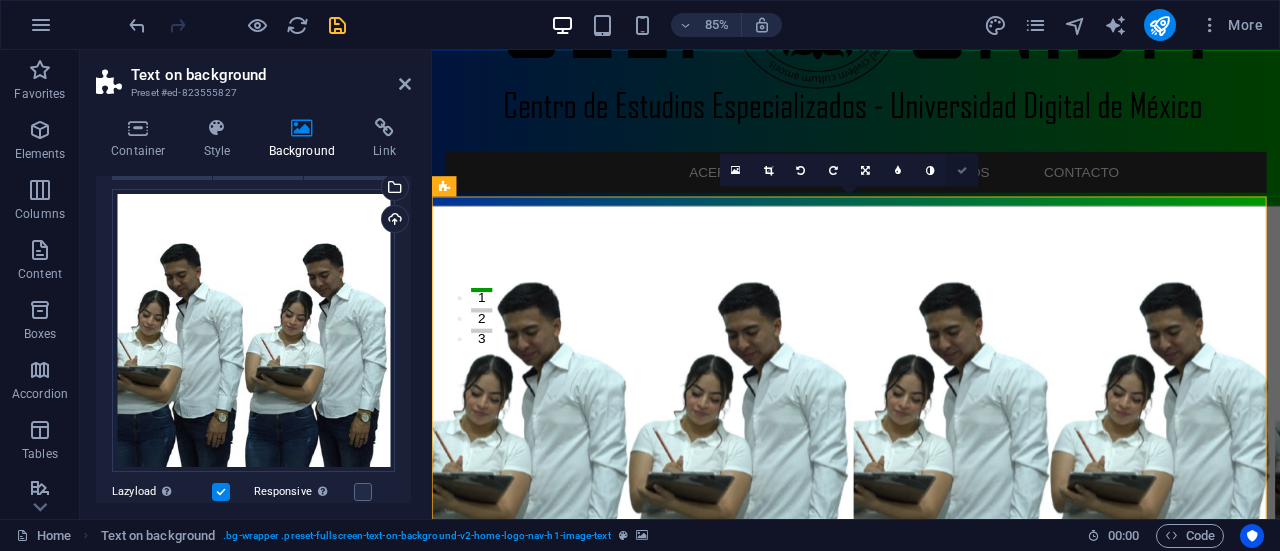 click at bounding box center (962, 170) 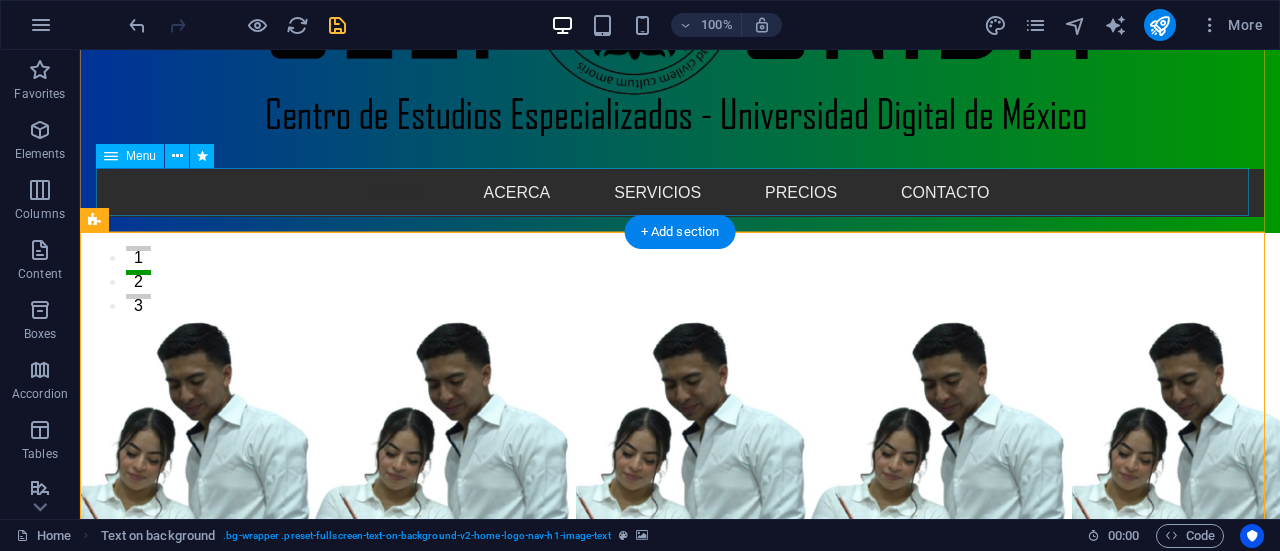 click at bounding box center [680, 481] 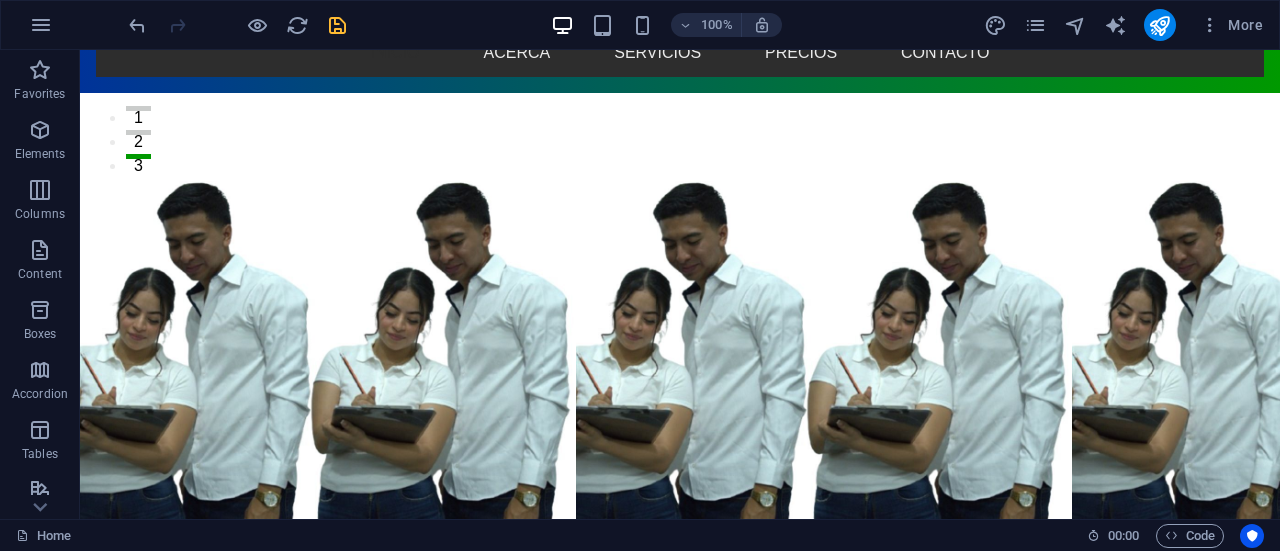 scroll, scrollTop: 368, scrollLeft: 0, axis: vertical 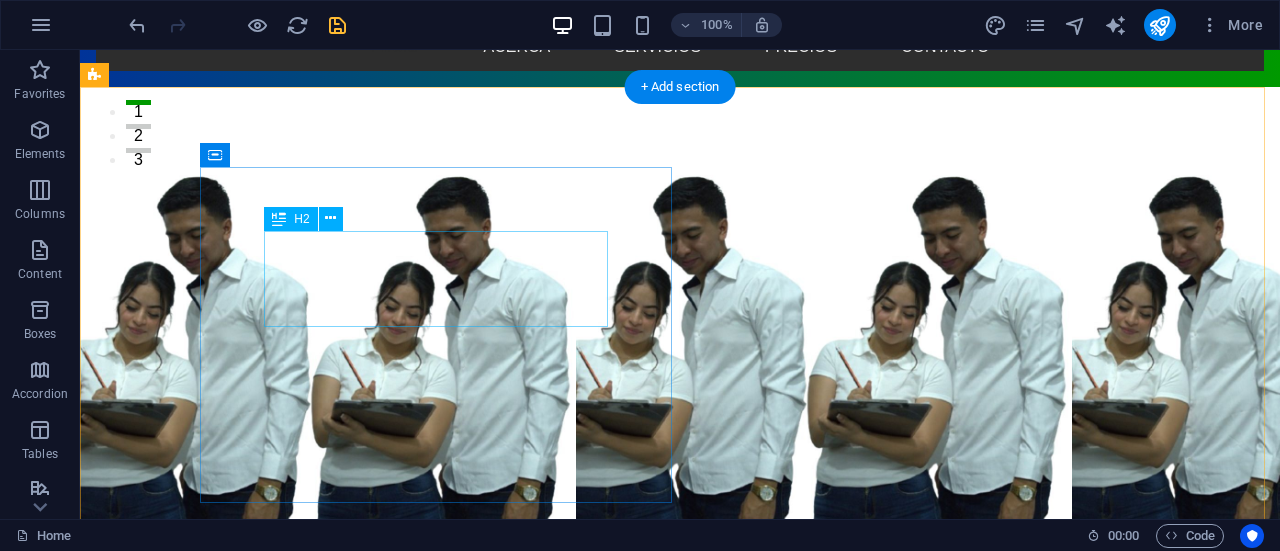 click on "¡  Transforma tu futuro junto a nosotros!" at bounding box center [680, 751] 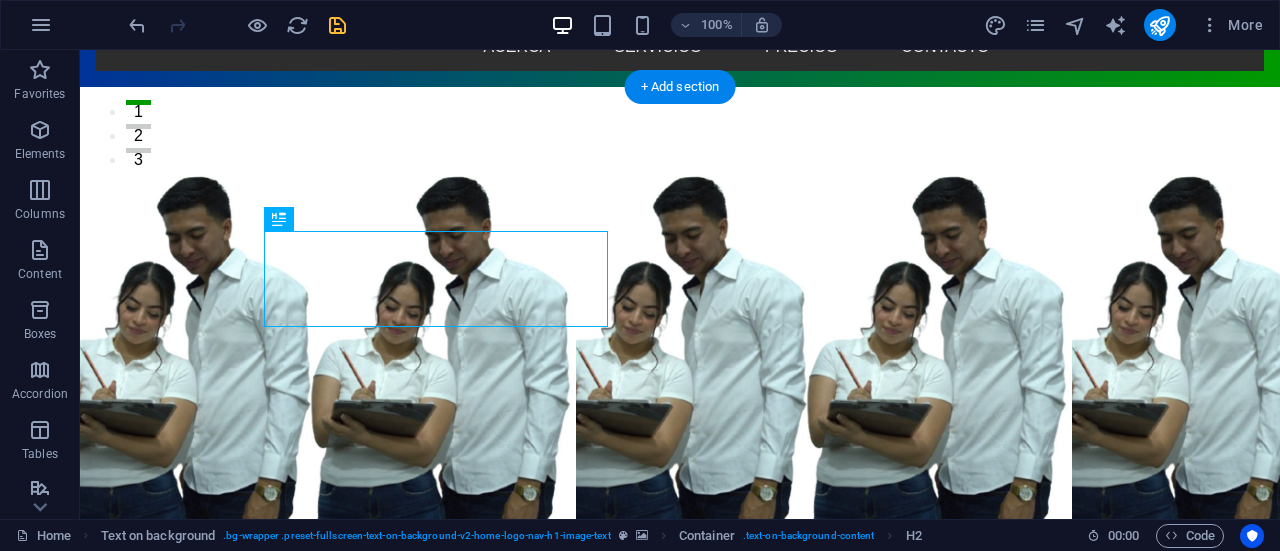 click at bounding box center (680, 335) 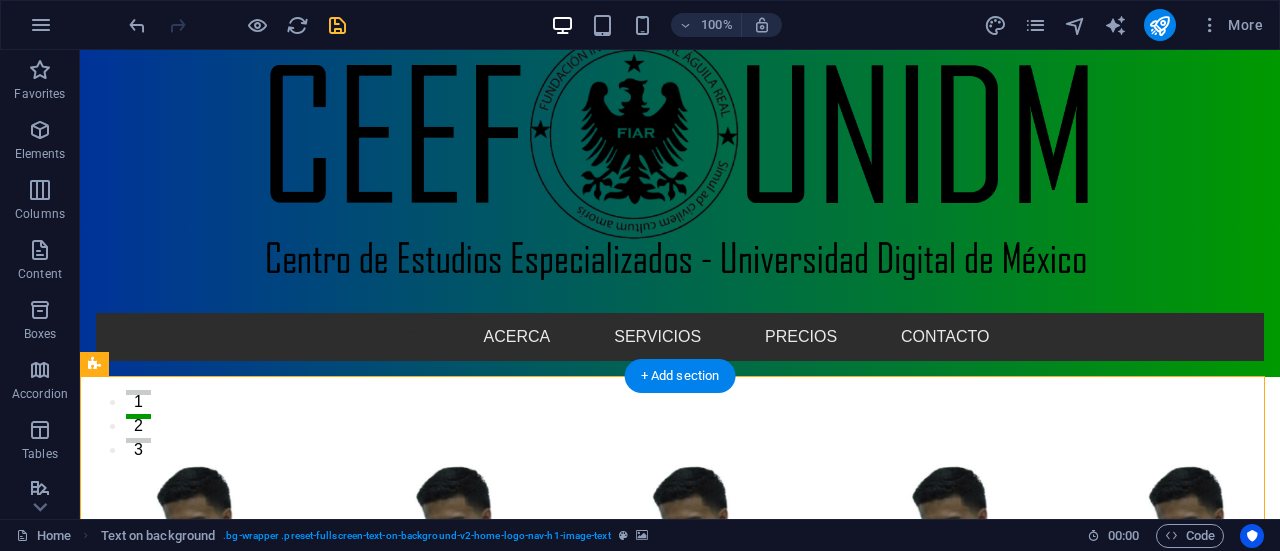 scroll, scrollTop: 0, scrollLeft: 0, axis: both 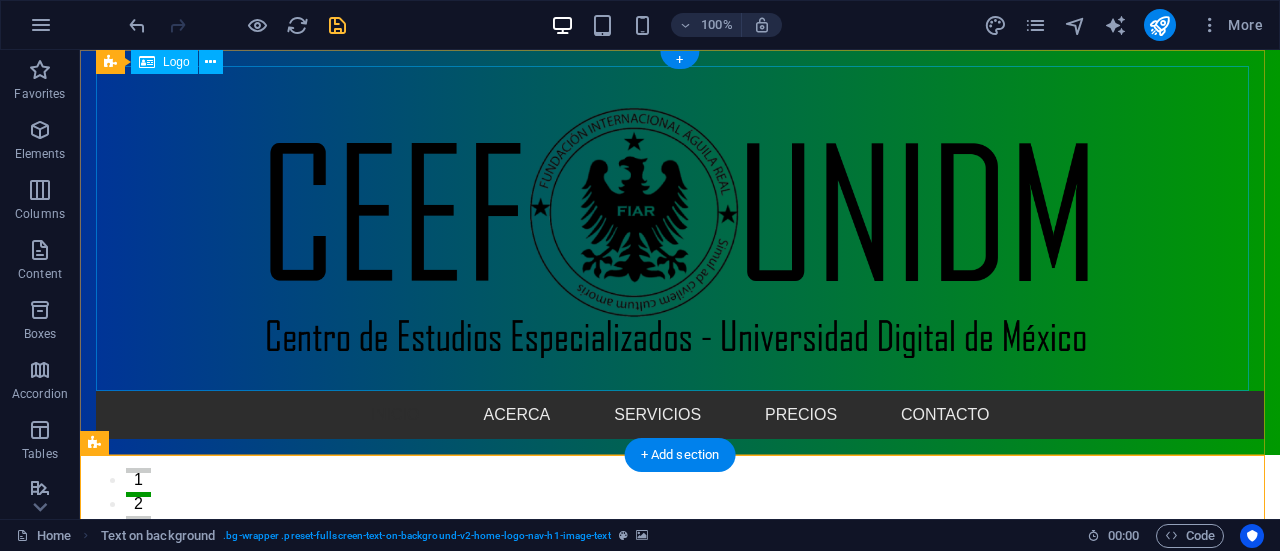 click at bounding box center [680, 228] 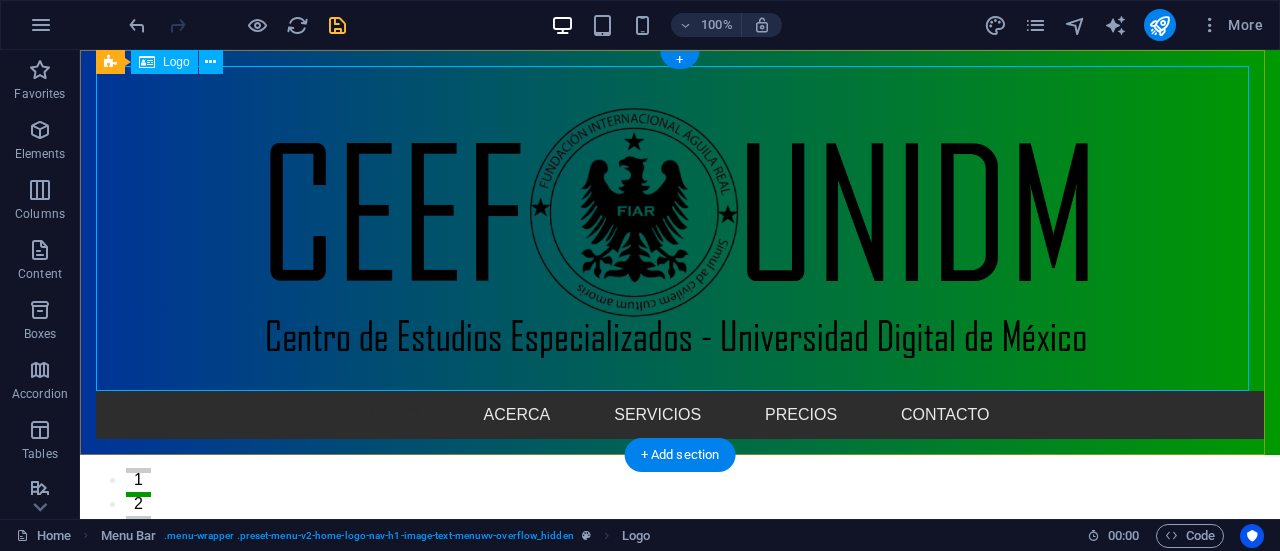 click at bounding box center (680, 228) 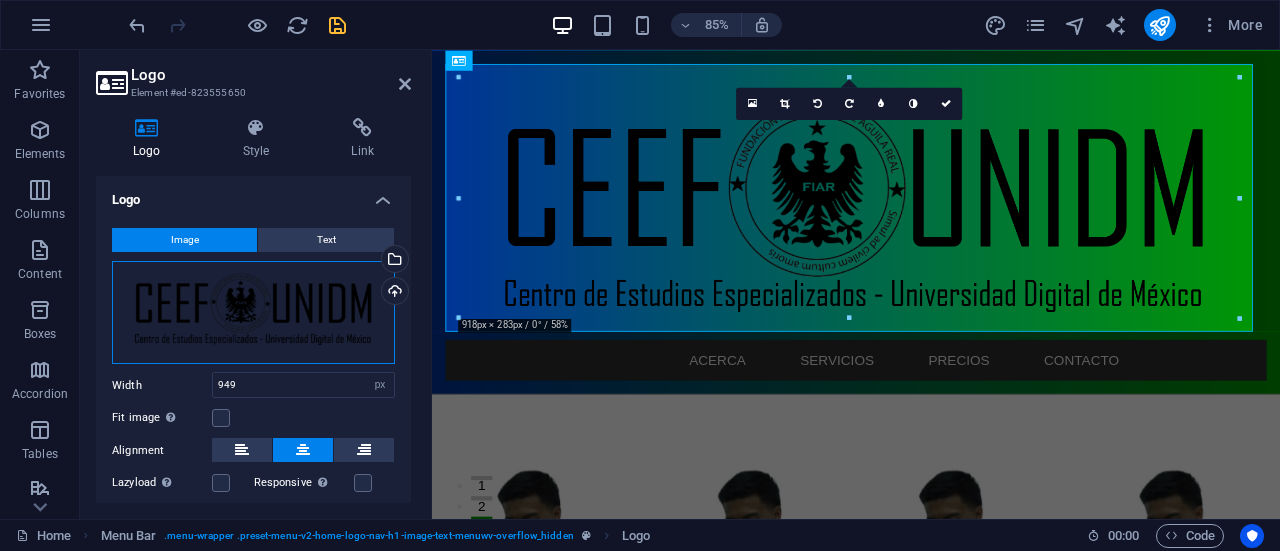 click on "Drag files here, click to choose files or select files from Files or our free stock photos & videos" at bounding box center [253, 313] 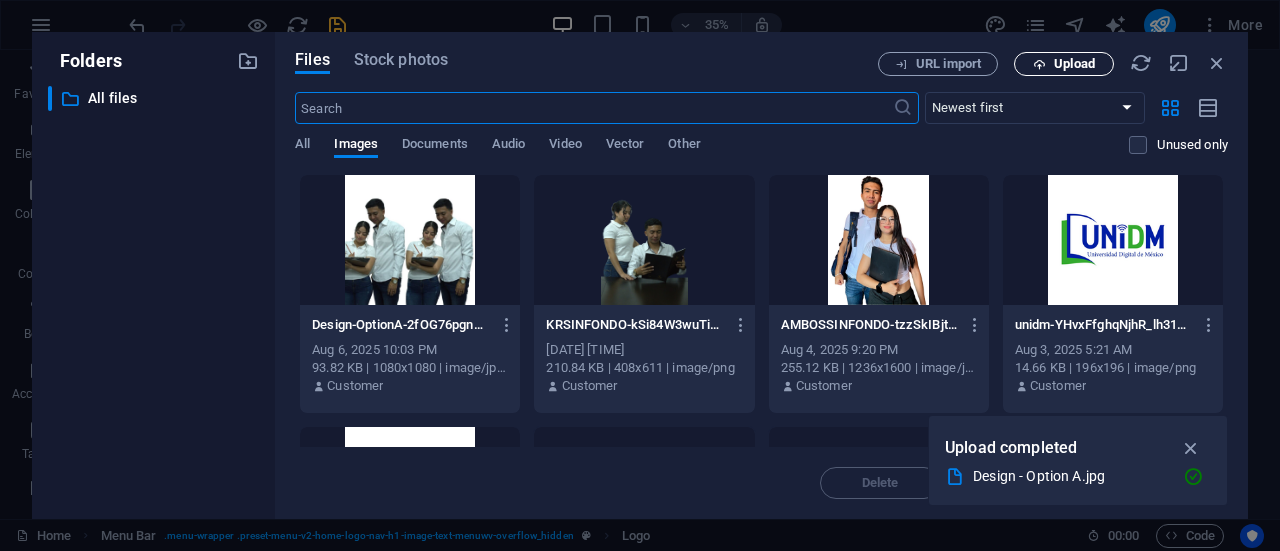click on "Upload" at bounding box center [1074, 64] 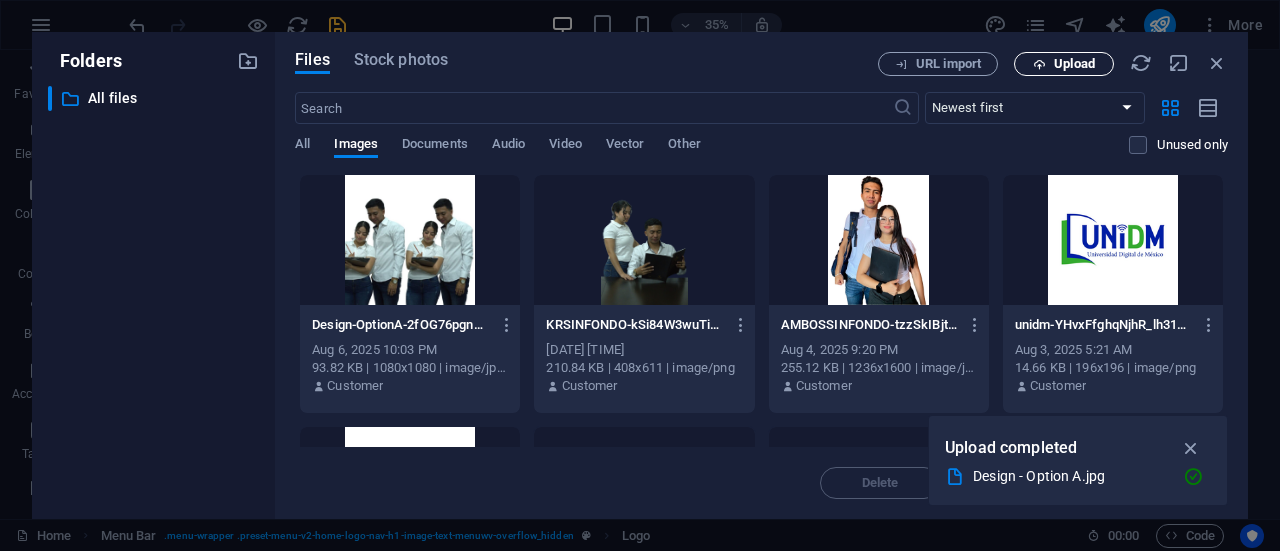 click on "Upload" at bounding box center [1064, 64] 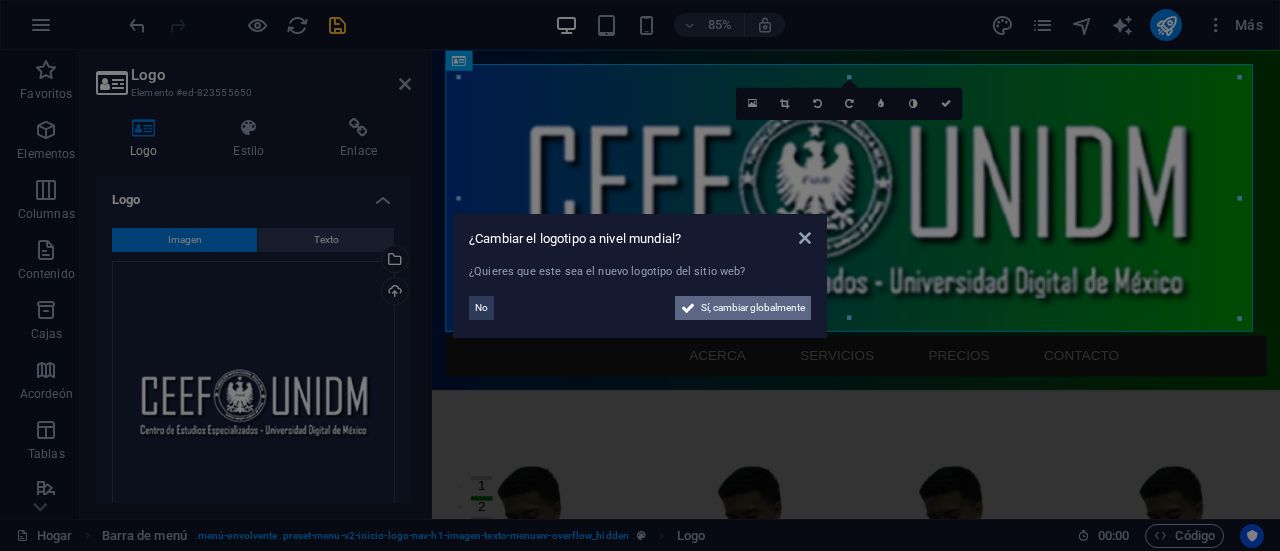 click on "Sí, cambiar globalmente" at bounding box center (743, 308) 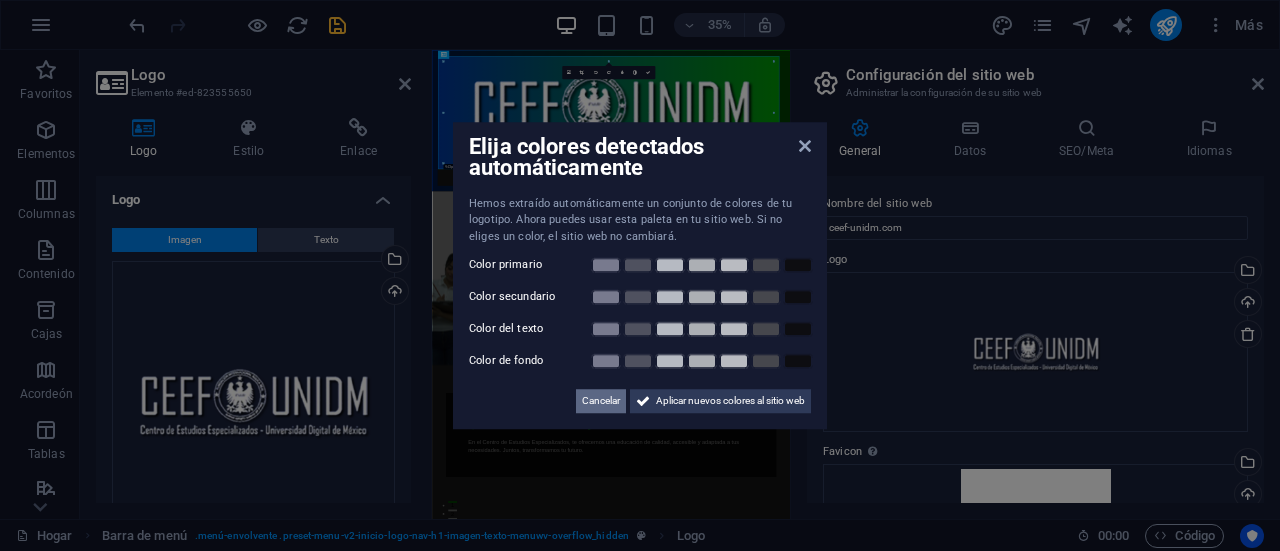 click on "Cancelar" at bounding box center (601, 400) 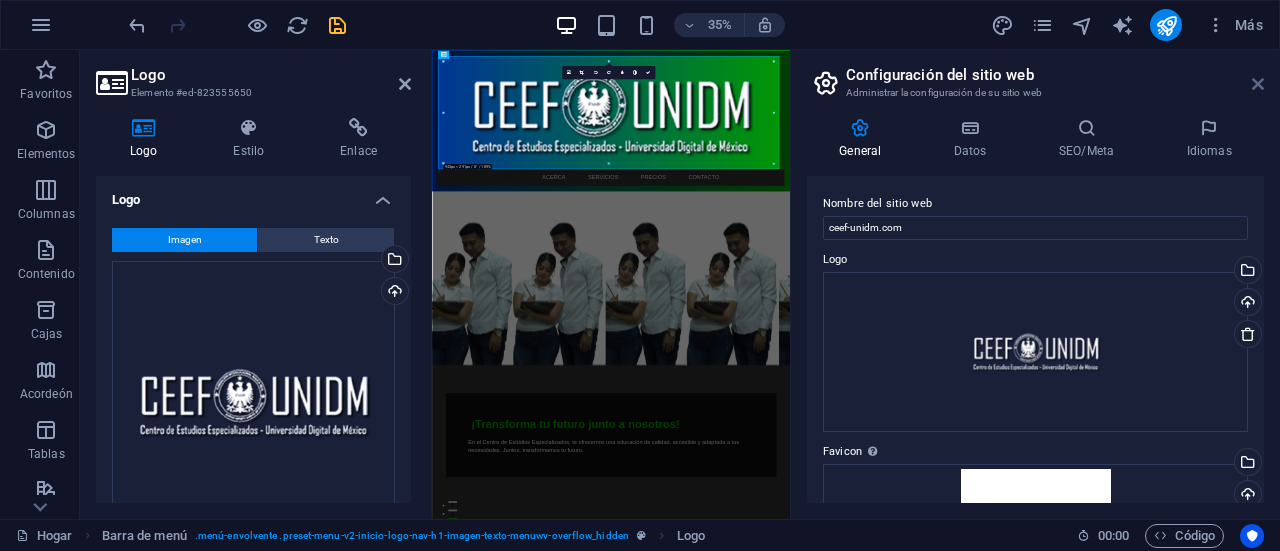 click at bounding box center (1258, 84) 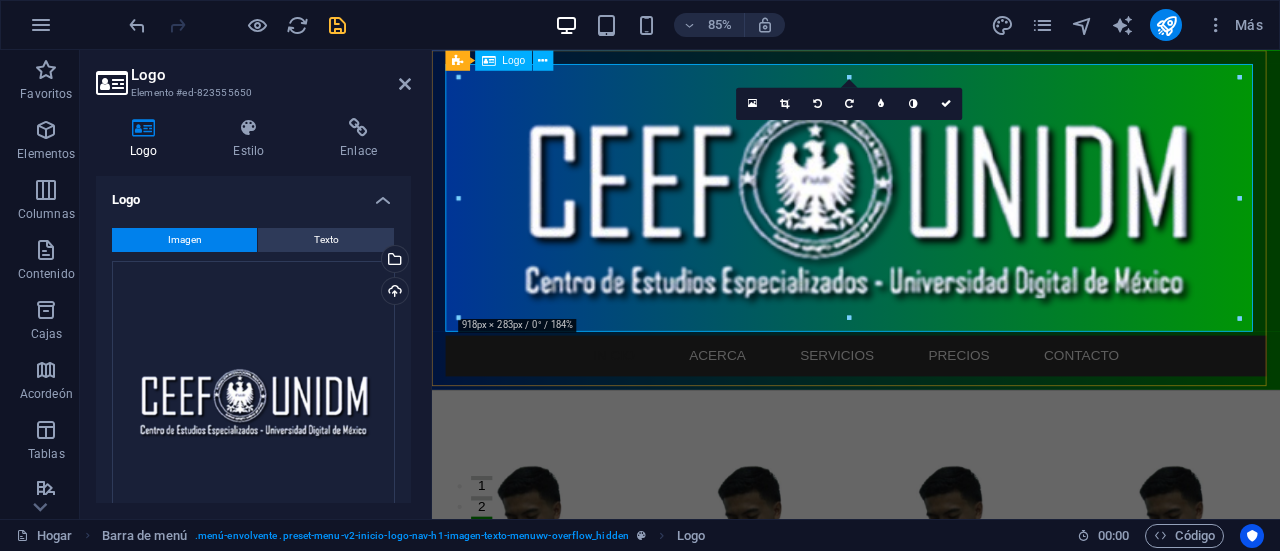 click at bounding box center [931, 226] 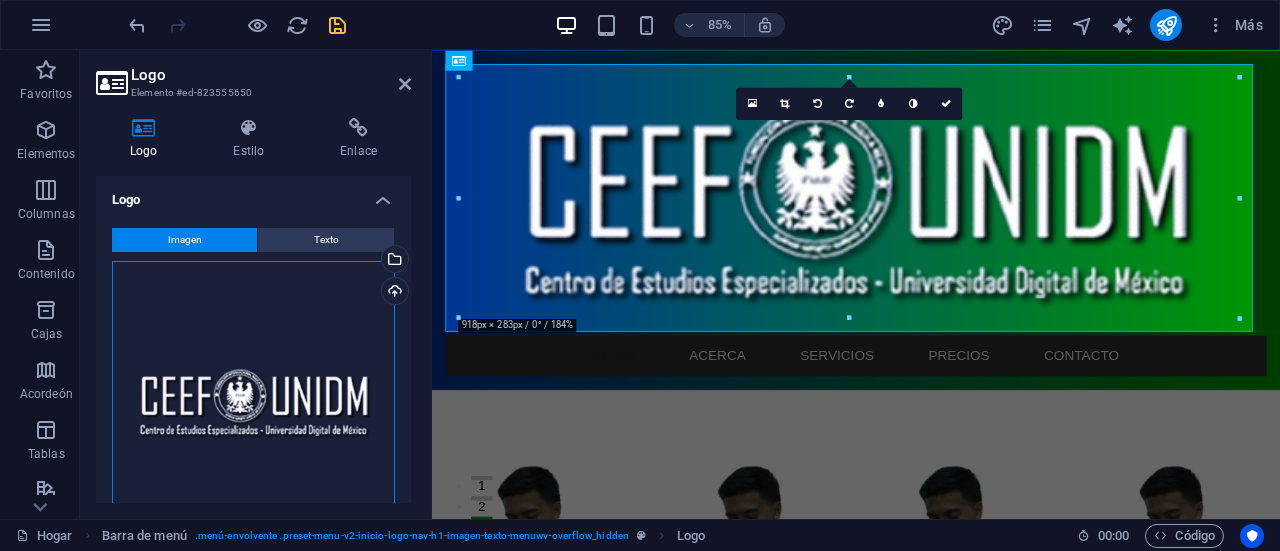 click on "Arrastre los archivos aquí, haga clic para elegir archivos o  seleccione archivos de Archivos o de nuestras fotos y videos de archivo gratuitos" at bounding box center (253, 402) 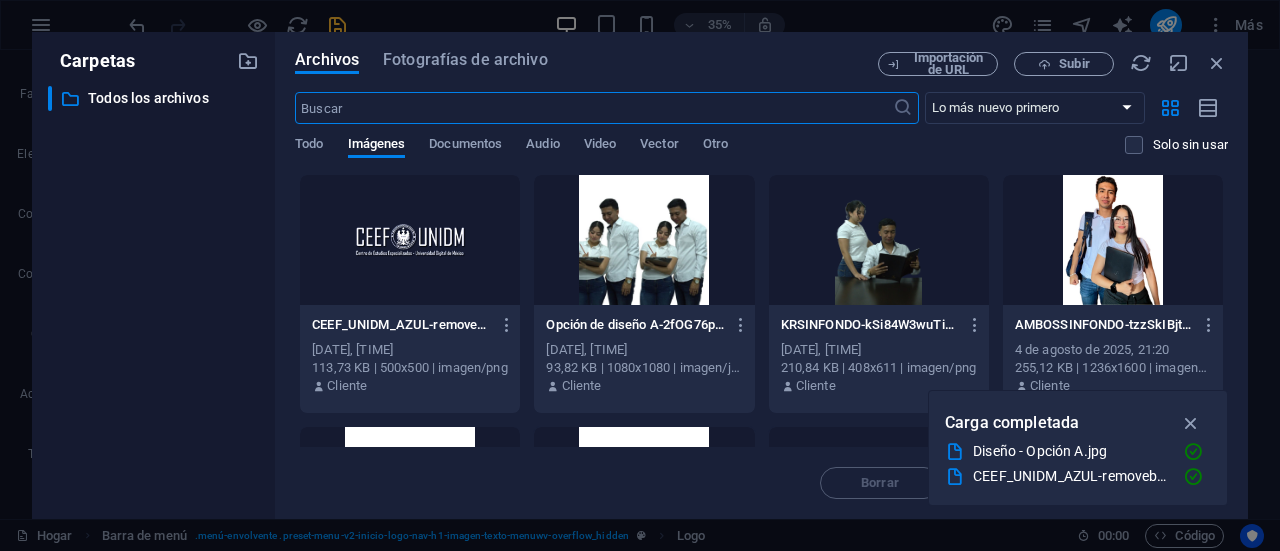 click at bounding box center [410, 240] 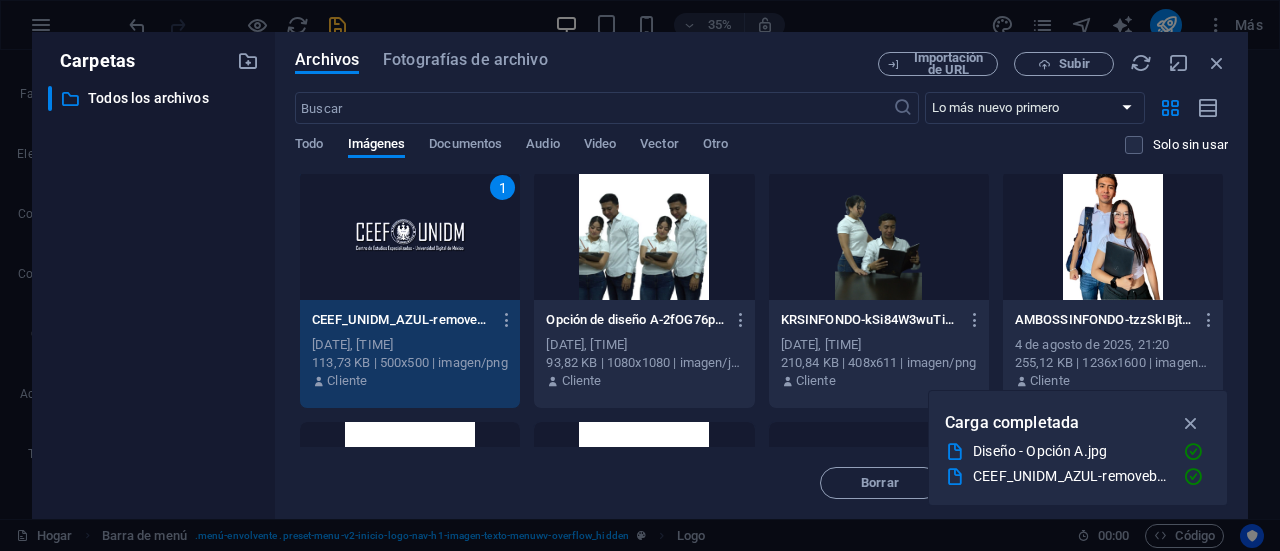 scroll, scrollTop: 0, scrollLeft: 0, axis: both 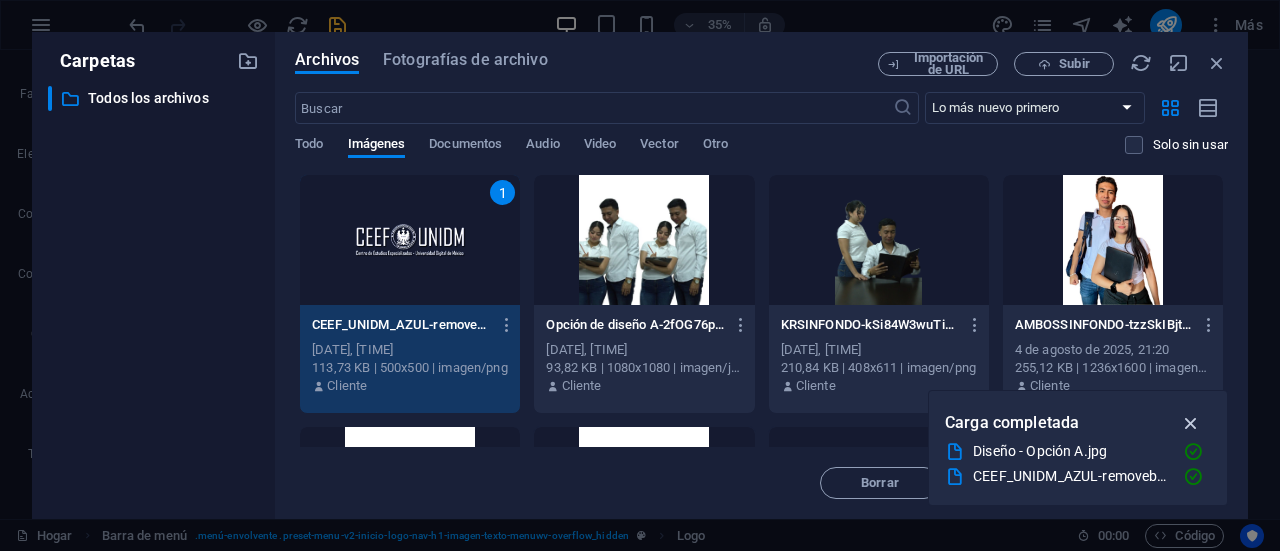 click at bounding box center [1191, 423] 